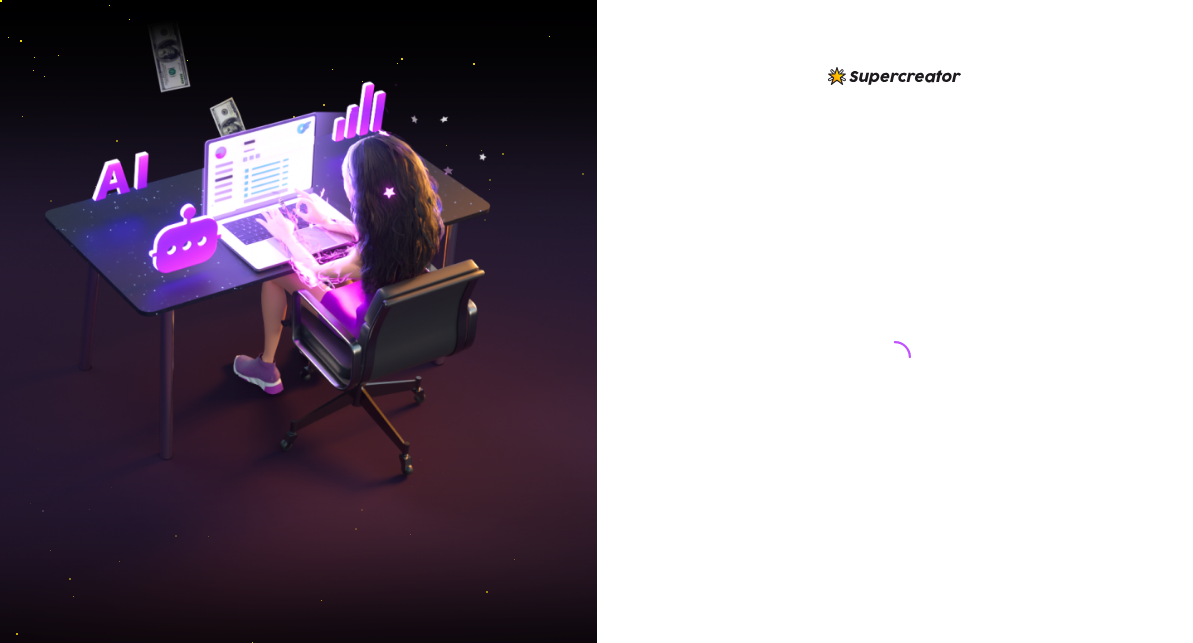 scroll, scrollTop: 0, scrollLeft: 0, axis: both 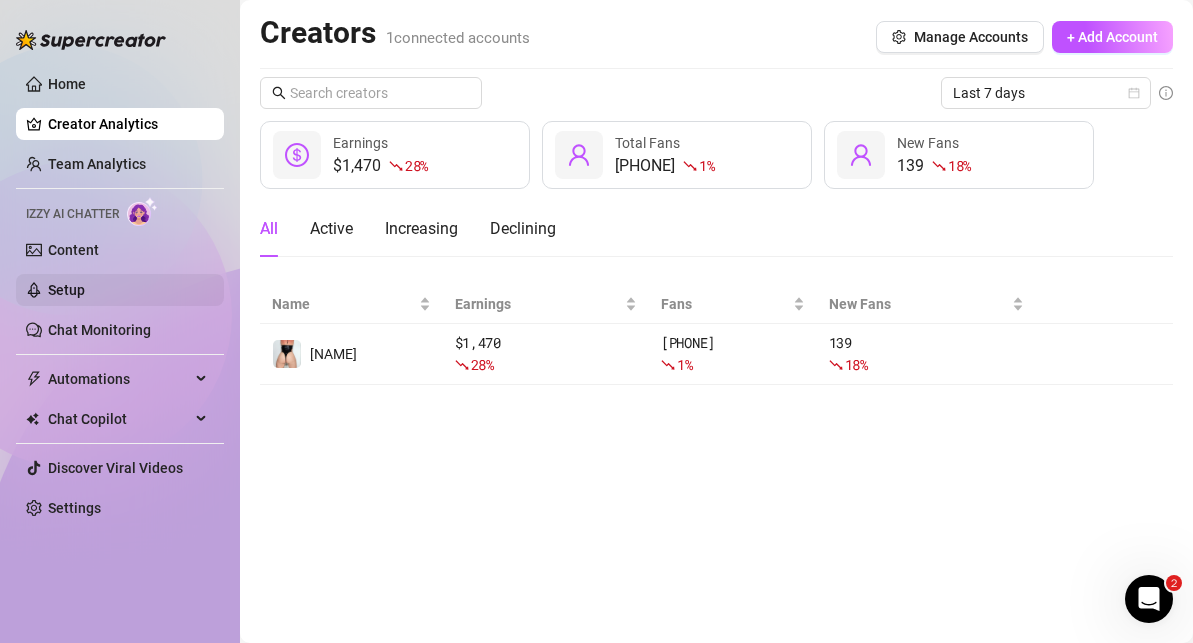 click on "Setup" at bounding box center (66, 290) 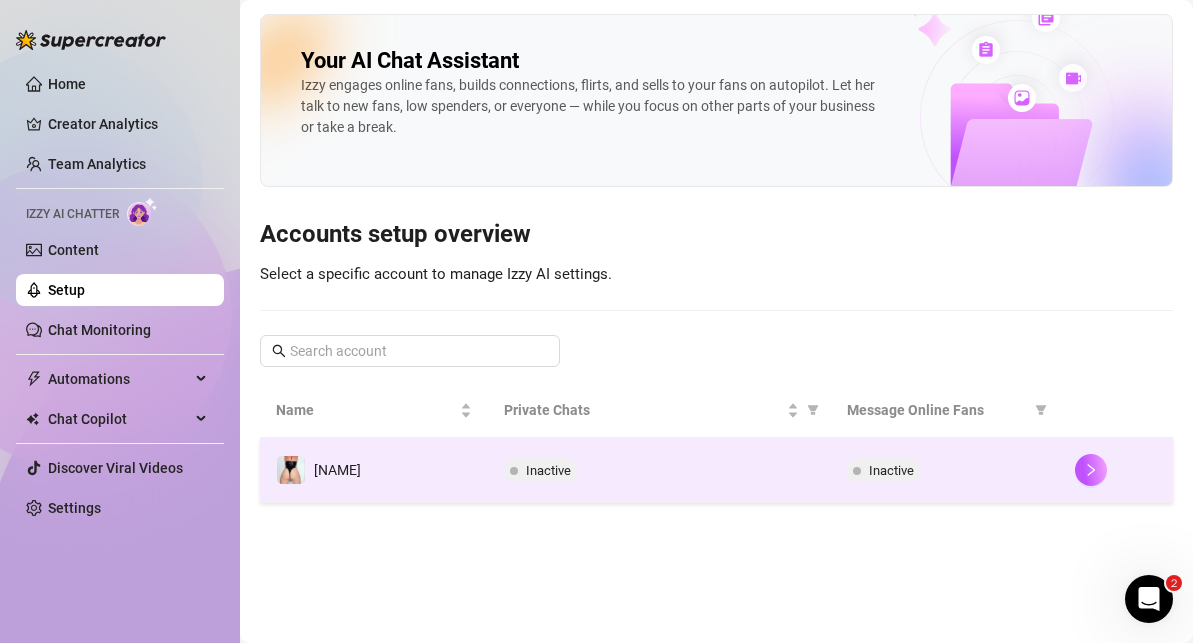 click on "Inactive" at bounding box center [659, 470] 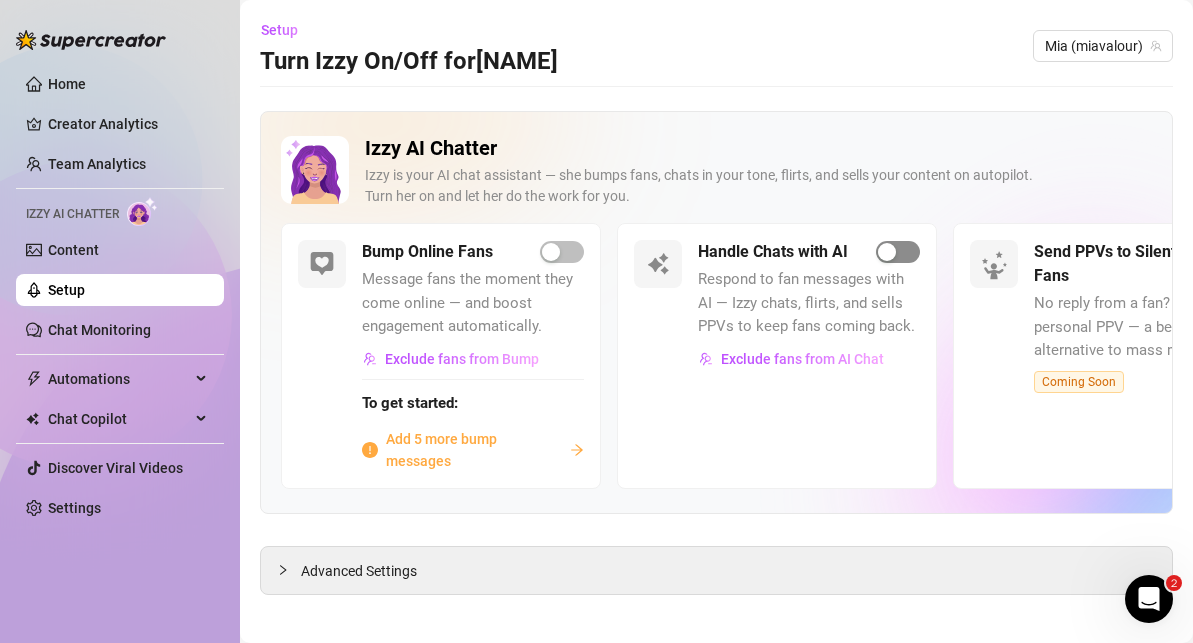 click at bounding box center [887, 252] 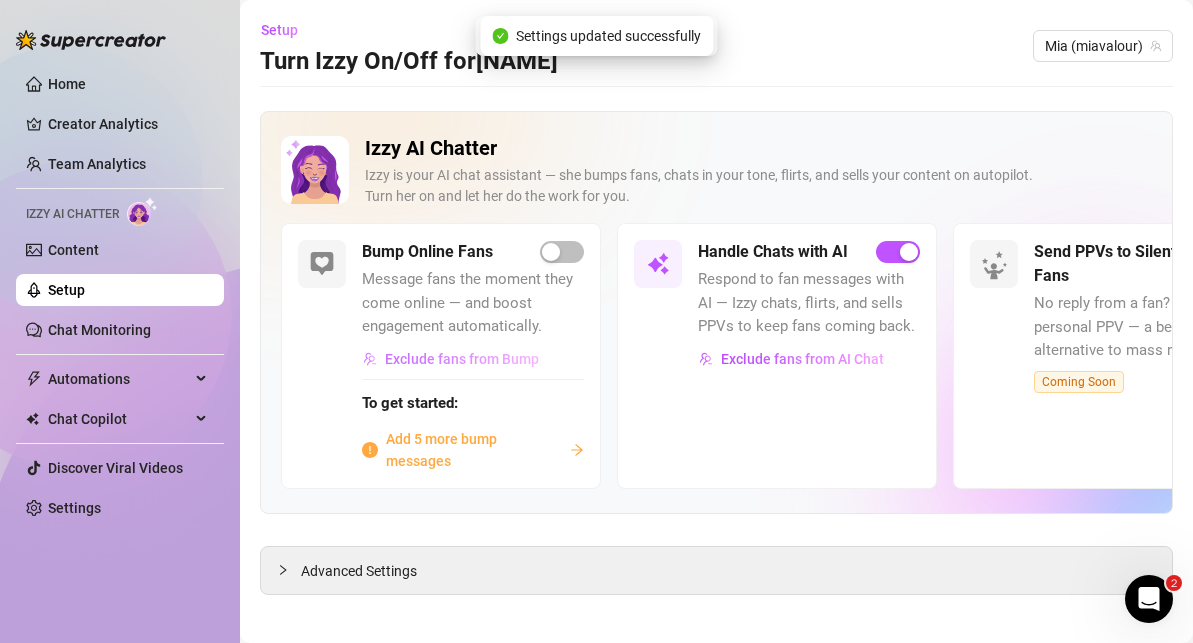 click on "Exclude fans from Bump" at bounding box center [462, 359] 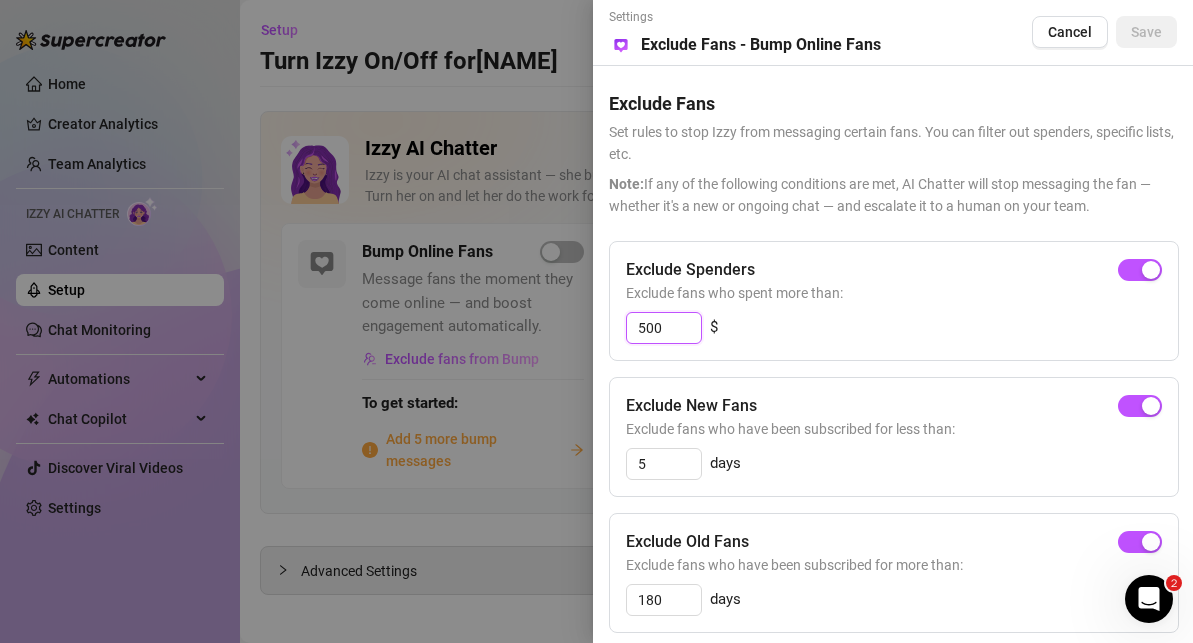 click on "500" at bounding box center [664, 328] 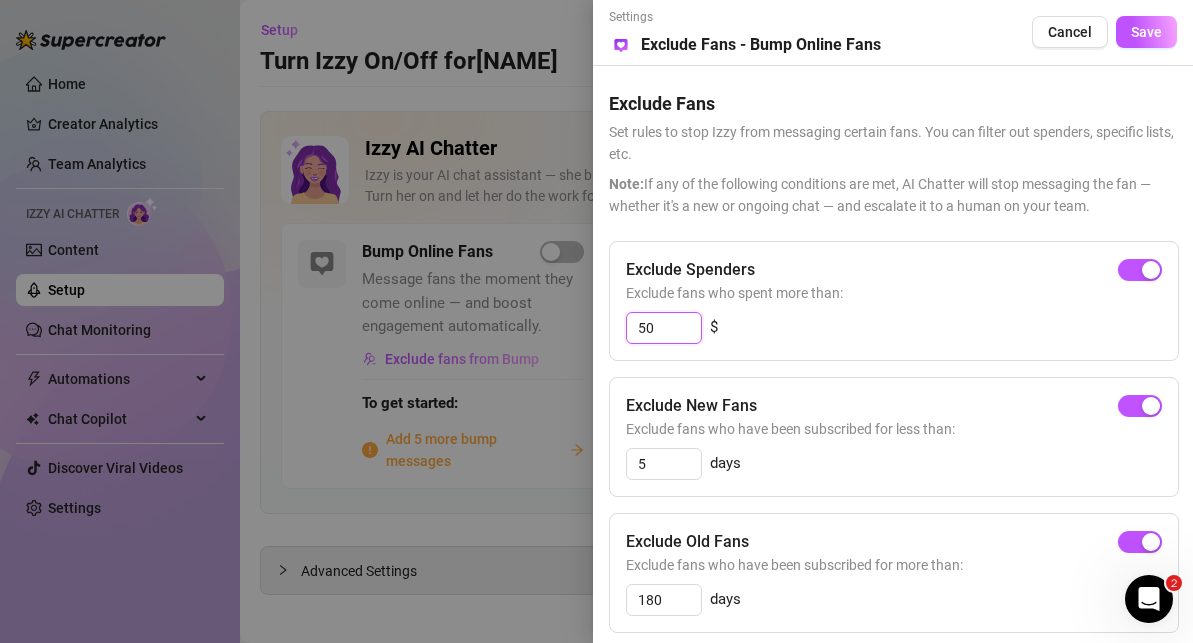 type on "5" 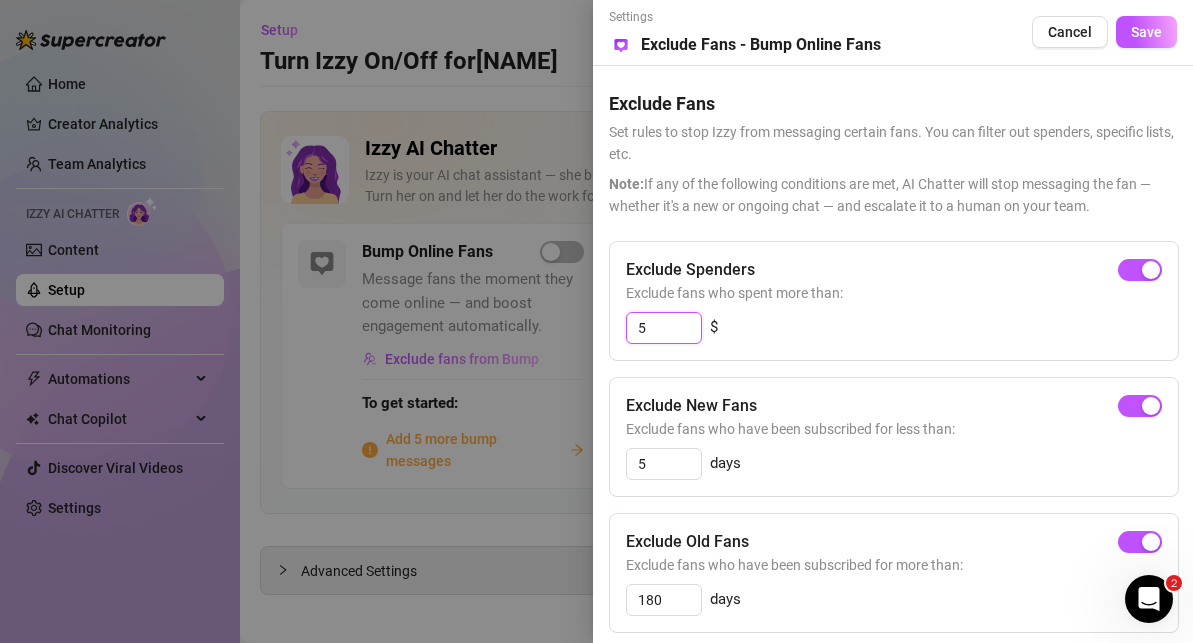 type 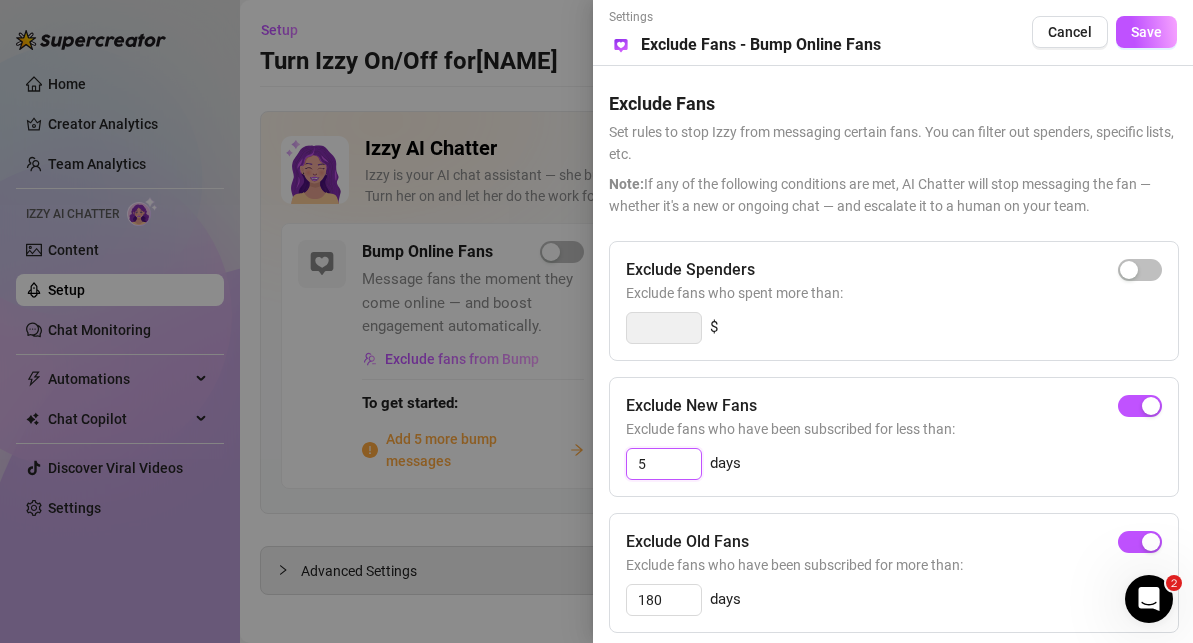click on "5" at bounding box center (664, 464) 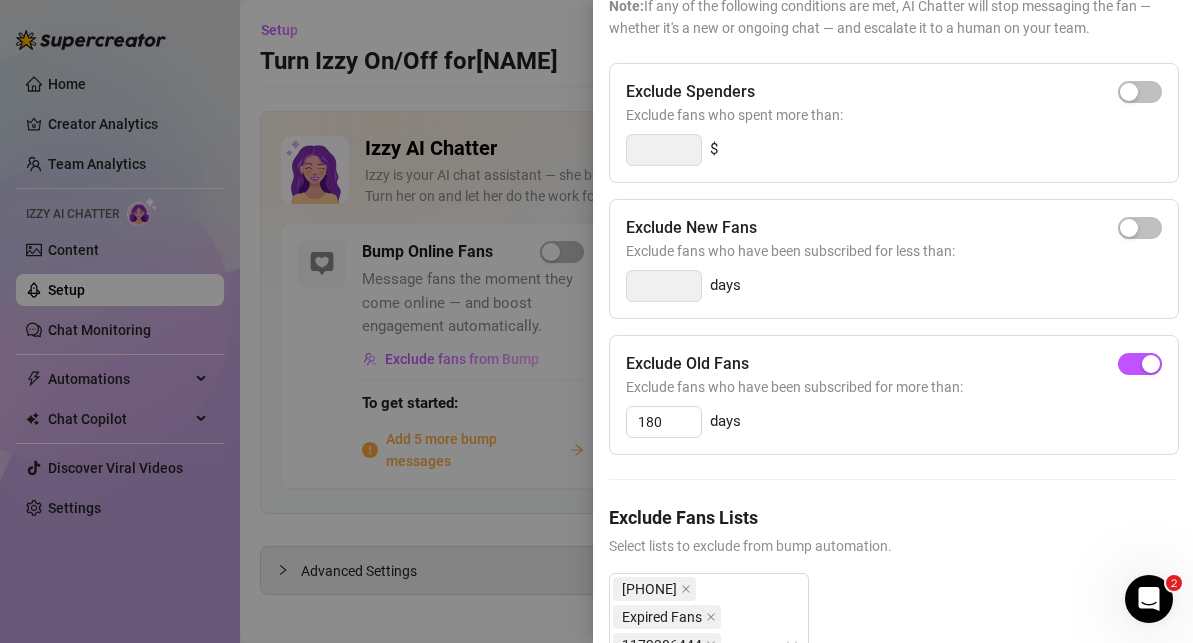scroll, scrollTop: 181, scrollLeft: 0, axis: vertical 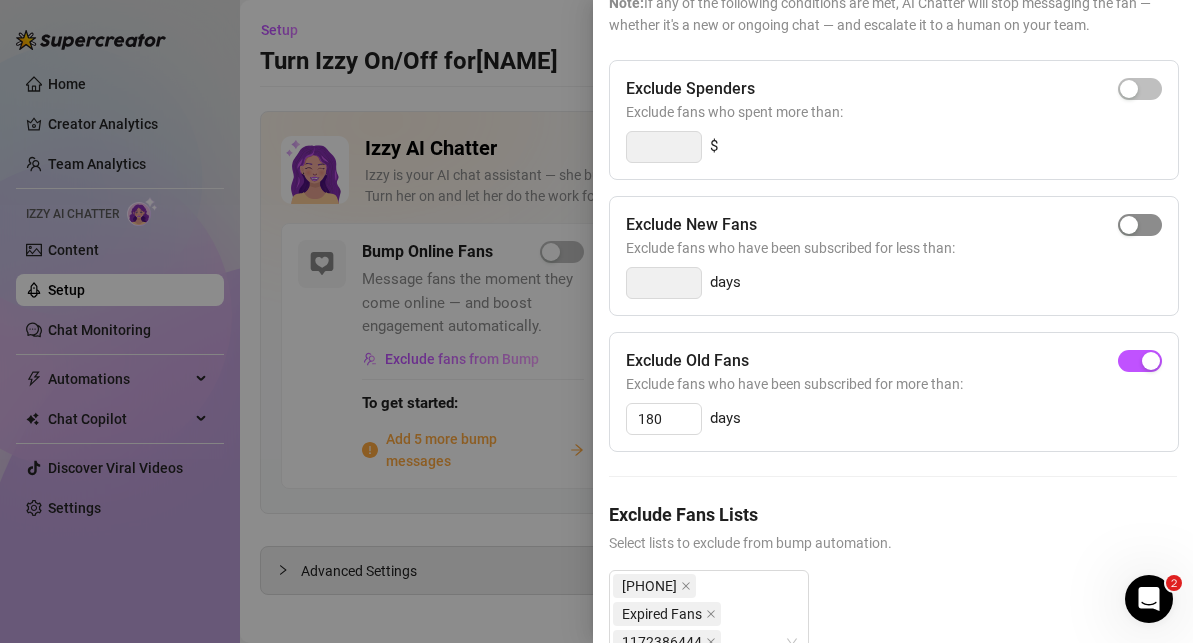 click at bounding box center [1129, 225] 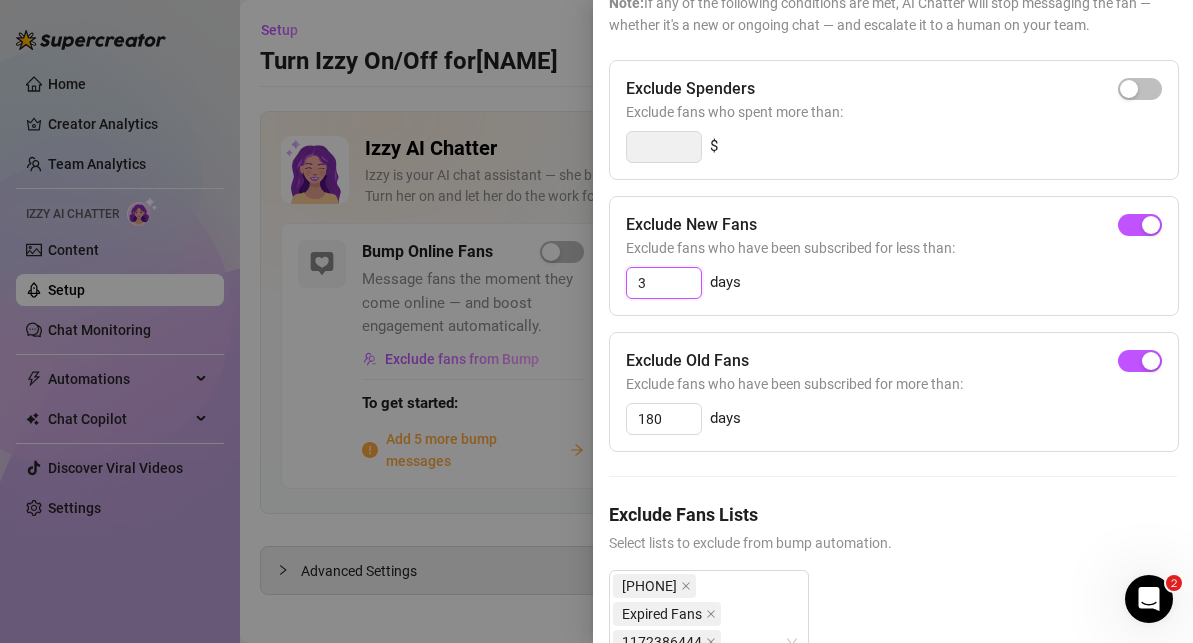 click on "3" at bounding box center [664, 283] 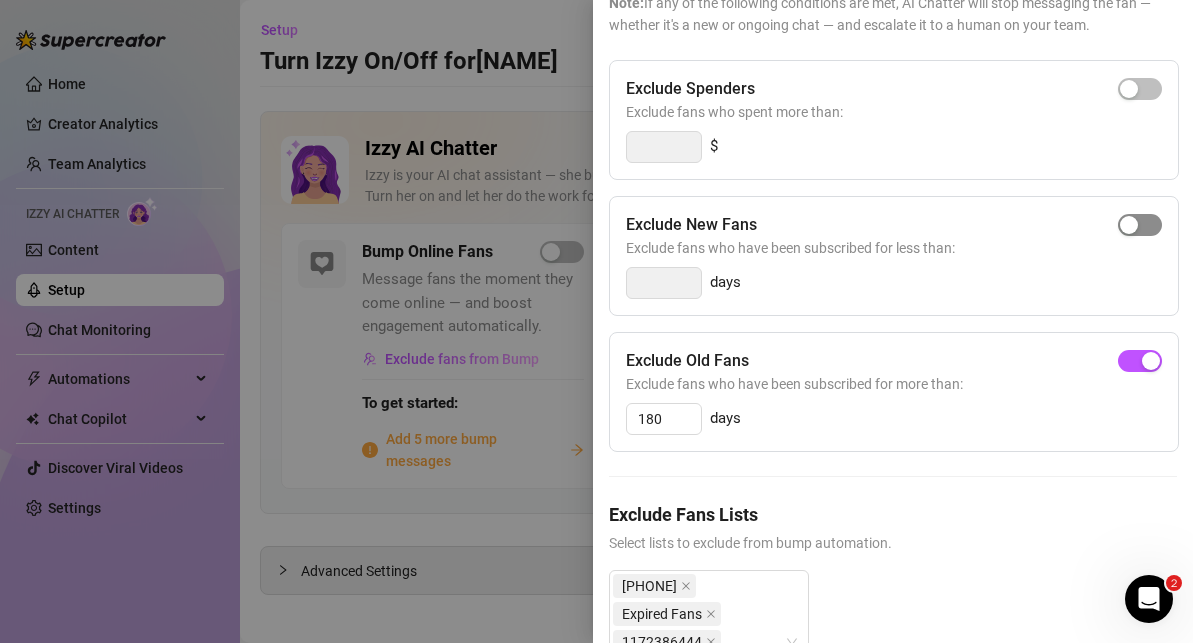 click at bounding box center [1129, 225] 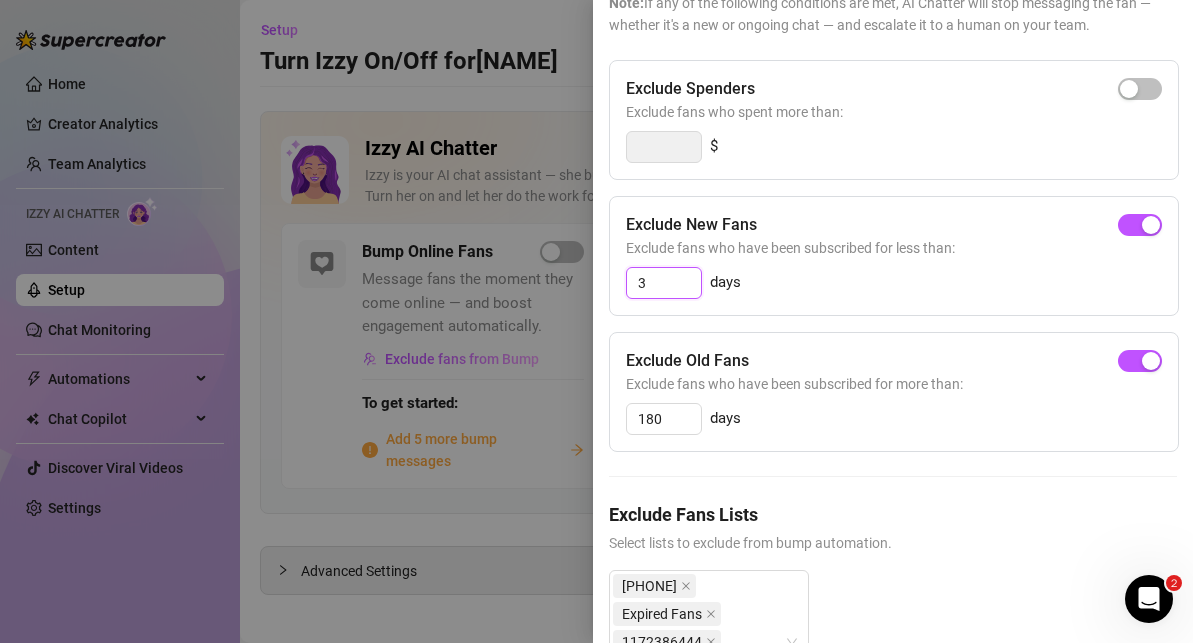 click on "3" at bounding box center [664, 283] 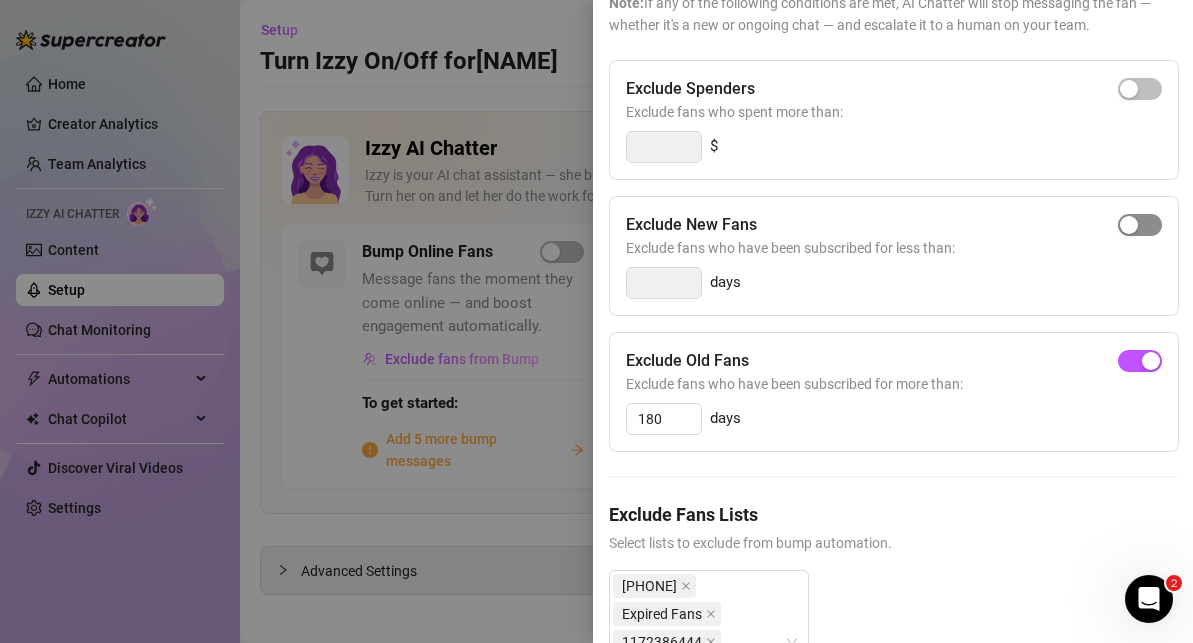 click at bounding box center [1140, 225] 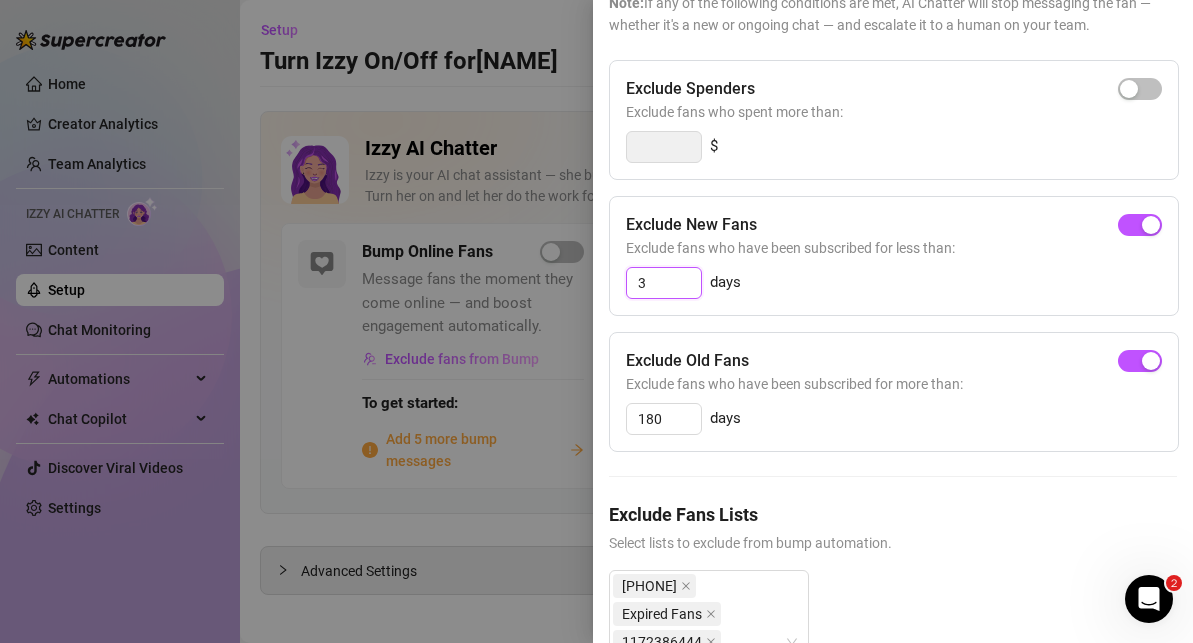 drag, startPoint x: 649, startPoint y: 284, endPoint x: 636, endPoint y: 284, distance: 13 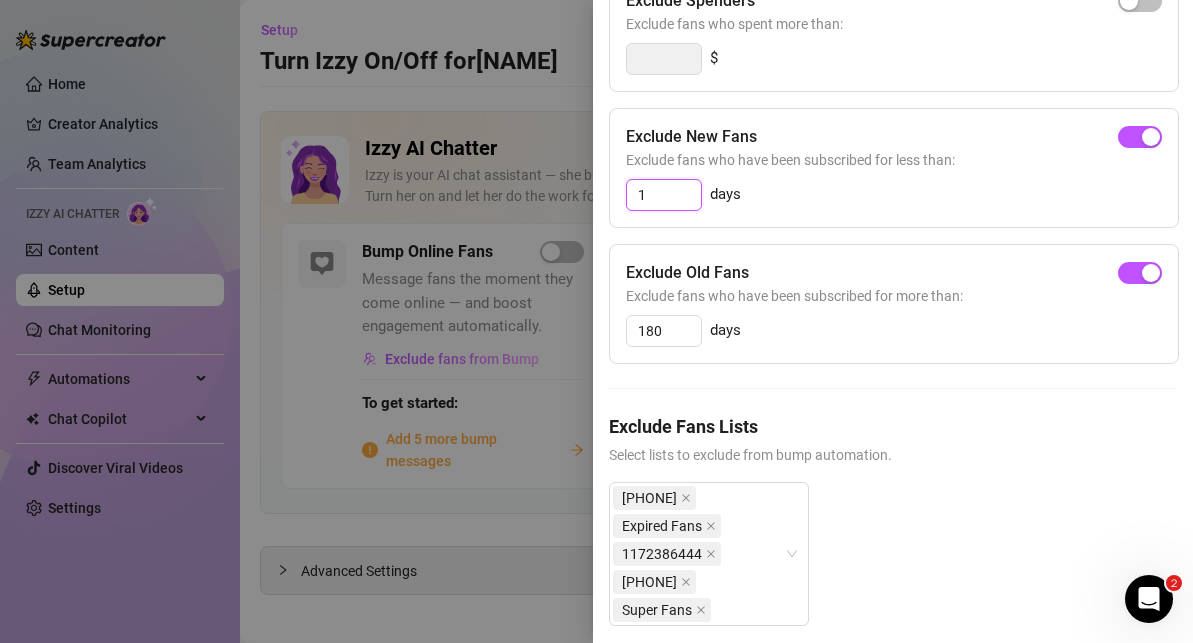 scroll, scrollTop: 292, scrollLeft: 0, axis: vertical 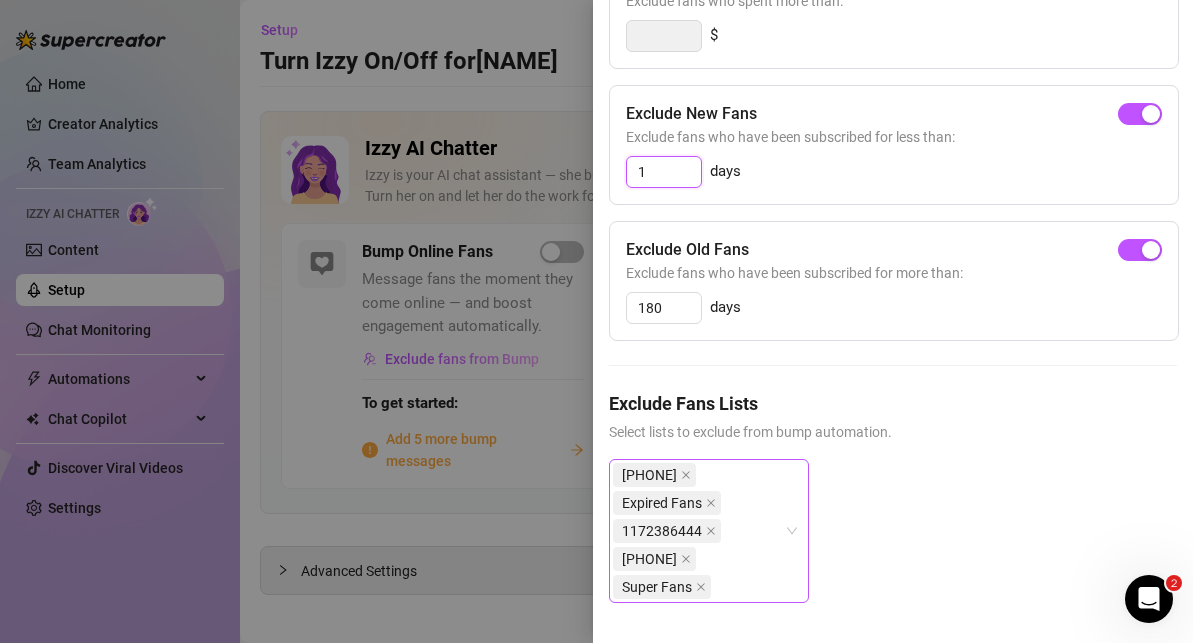 click on "1099024212 Expired Fans 1172386444 1190303535 Super Fans" at bounding box center (698, 531) 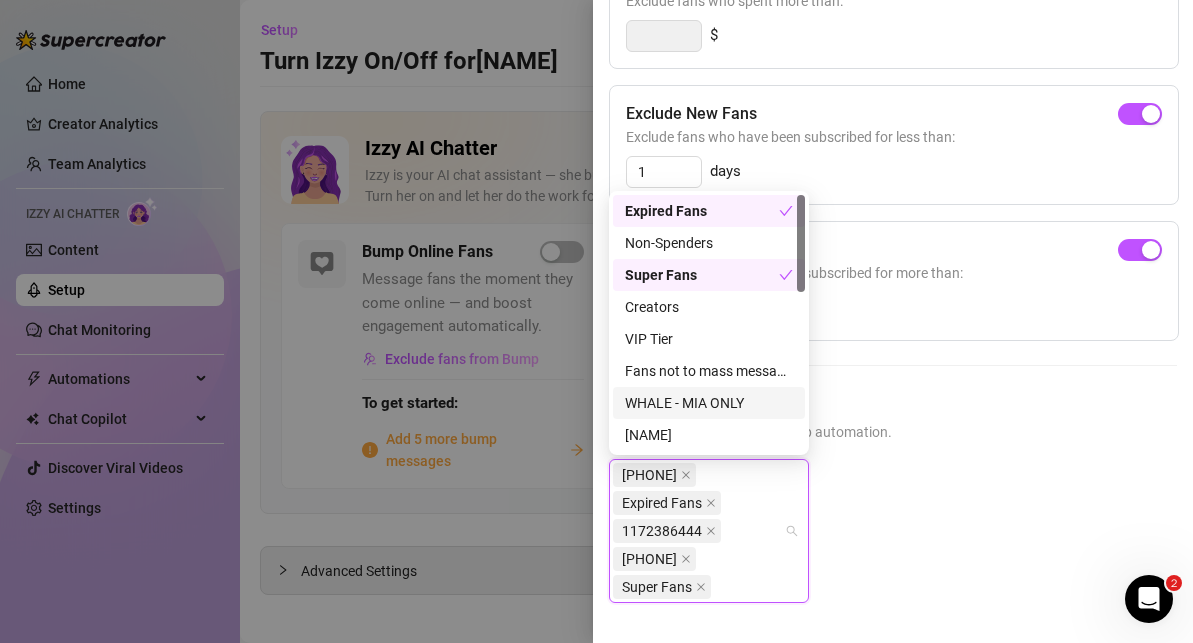click on "WHALE - MIA ONLY" at bounding box center [709, 403] 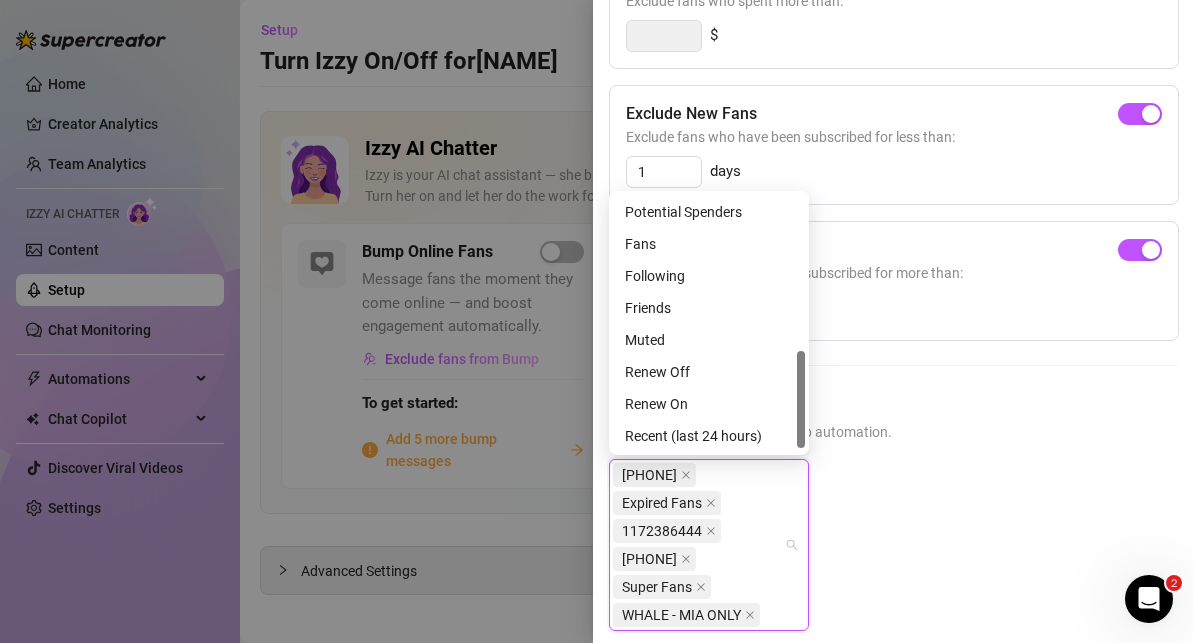 scroll, scrollTop: 416, scrollLeft: 0, axis: vertical 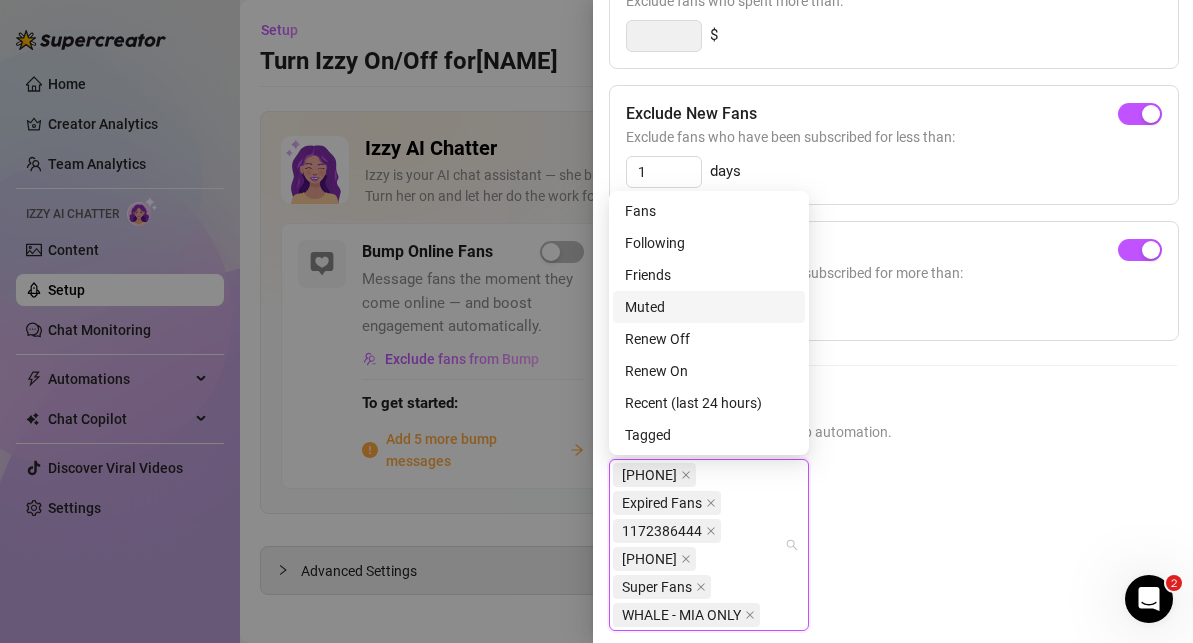 click on "1099024212 Expired Fans 1172386444 1190303535 Super Fans WHALE - MIA ONLY" at bounding box center [893, 561] 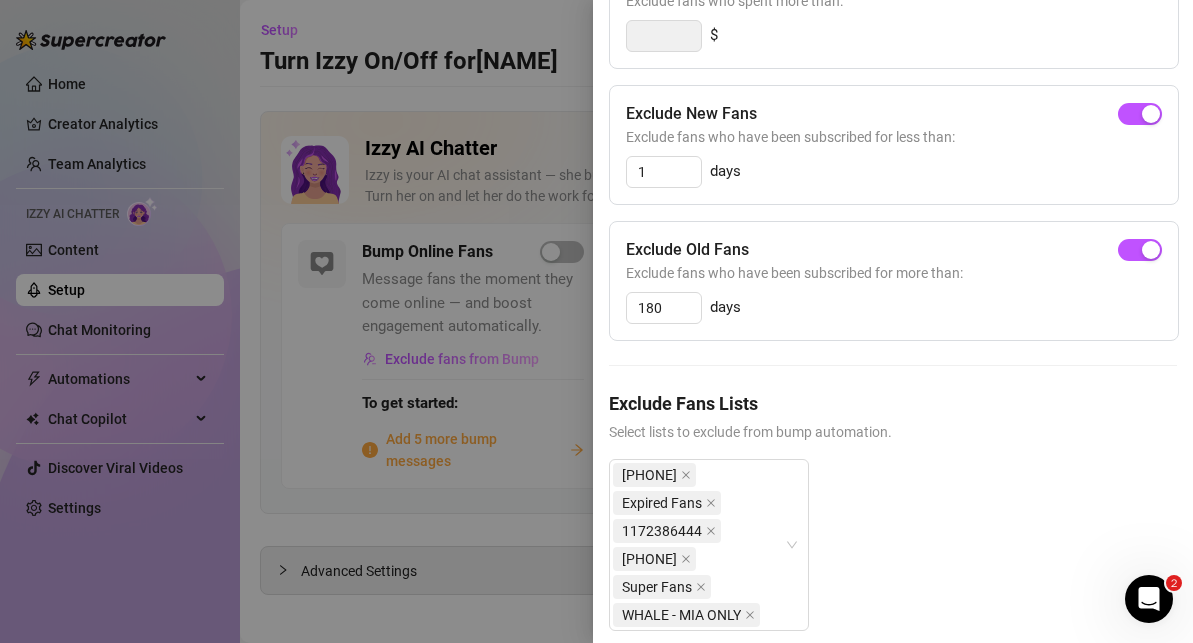 scroll, scrollTop: 0, scrollLeft: 0, axis: both 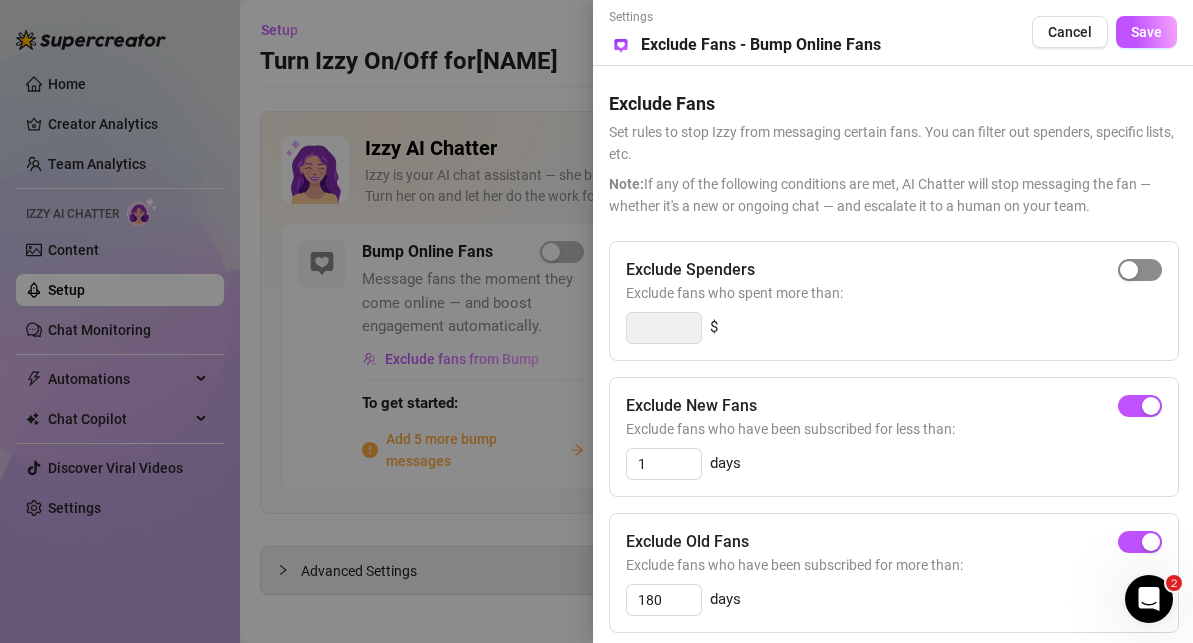 click at bounding box center [1129, 270] 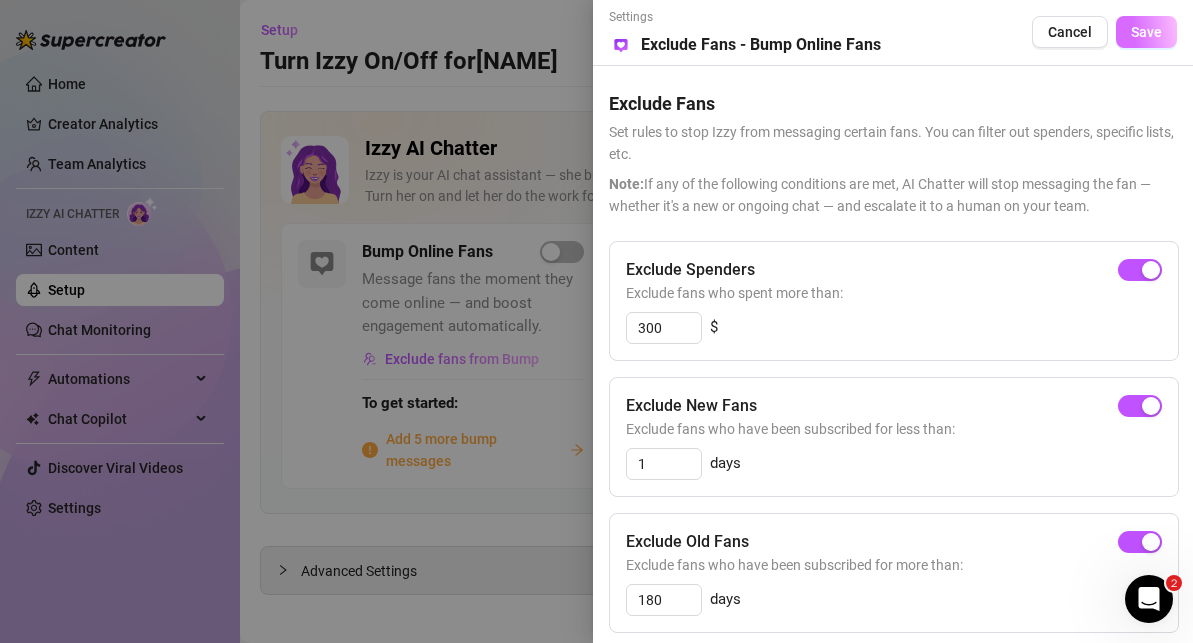 click on "Save" at bounding box center (1146, 32) 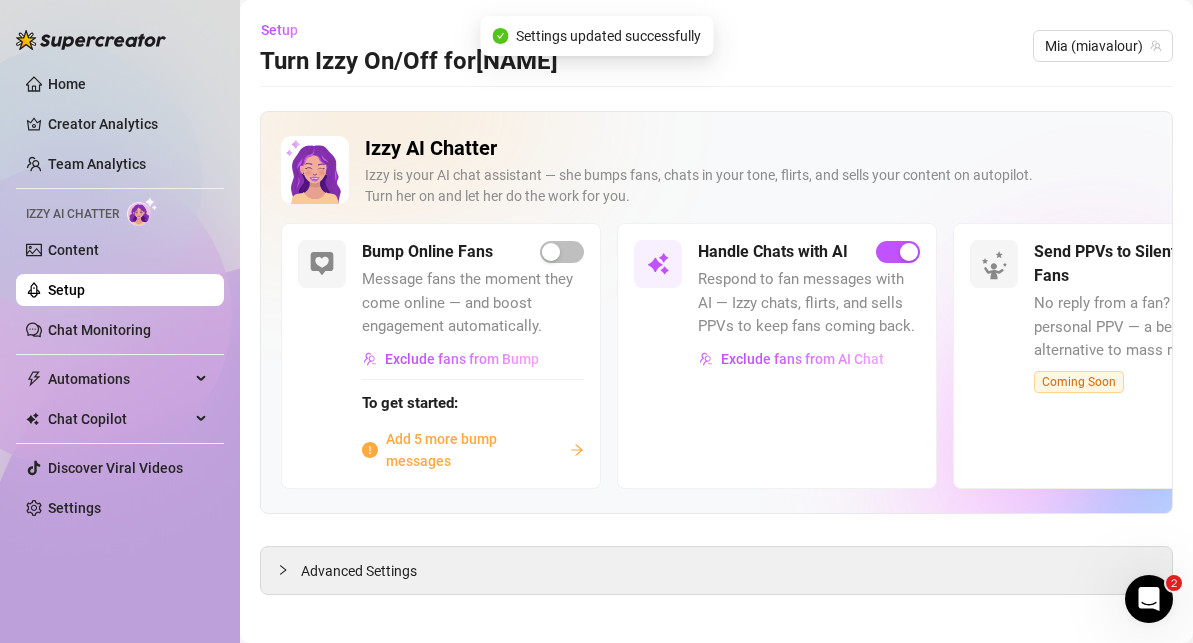 click on "Add 5 more bump messages" at bounding box center [474, 450] 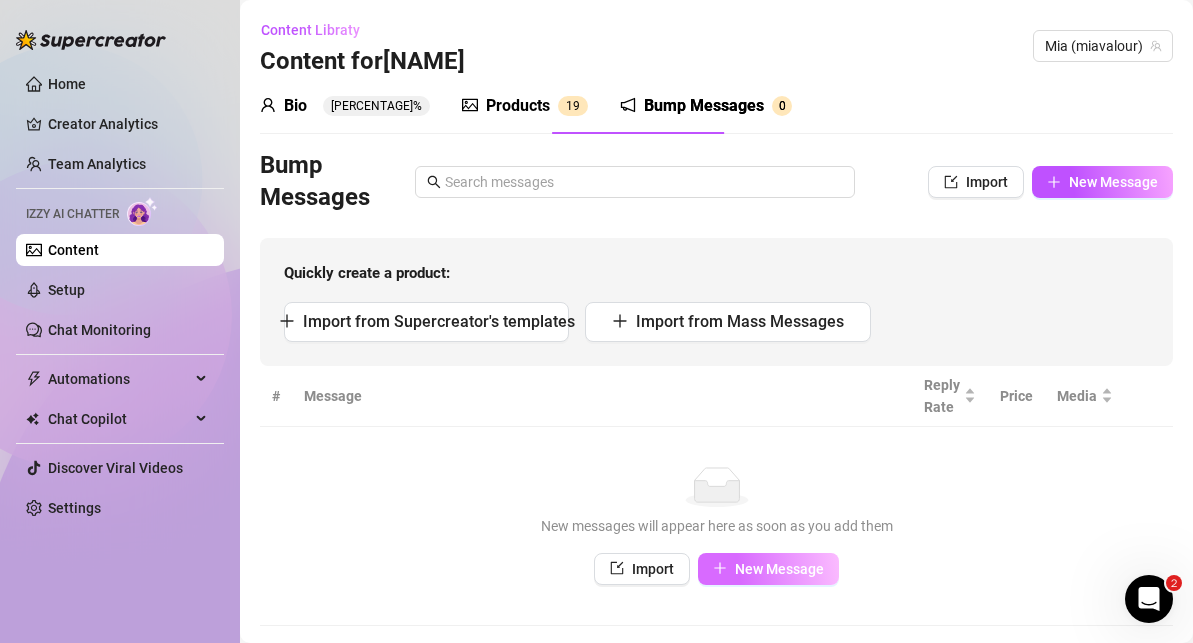 click on "New Message" at bounding box center (779, 569) 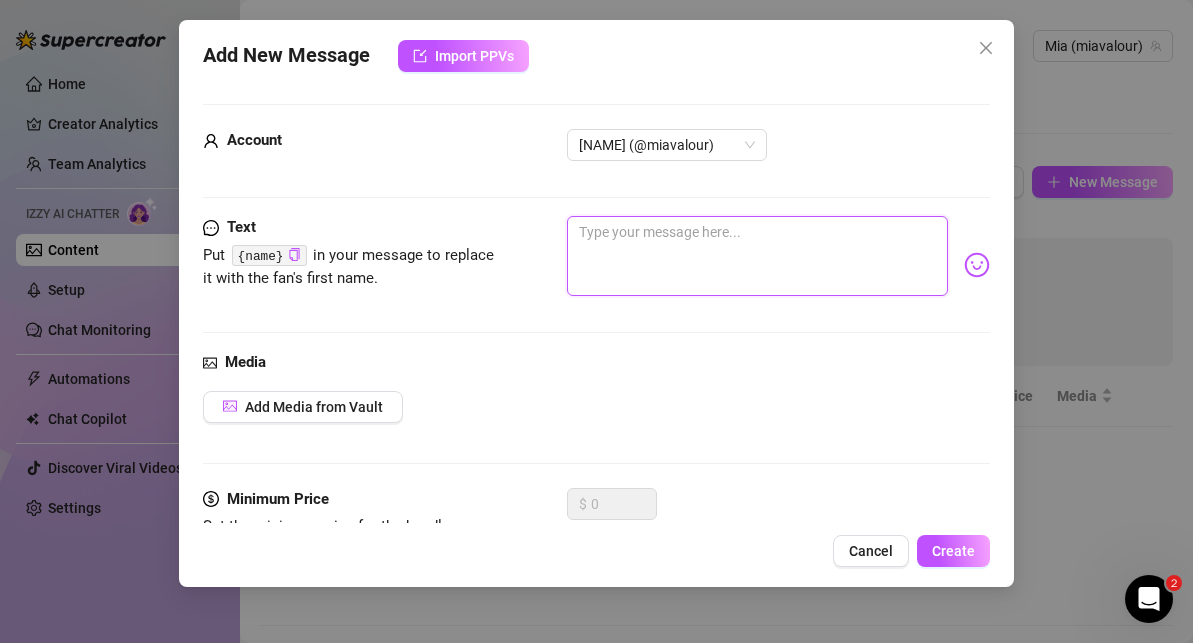 click at bounding box center [757, 256] 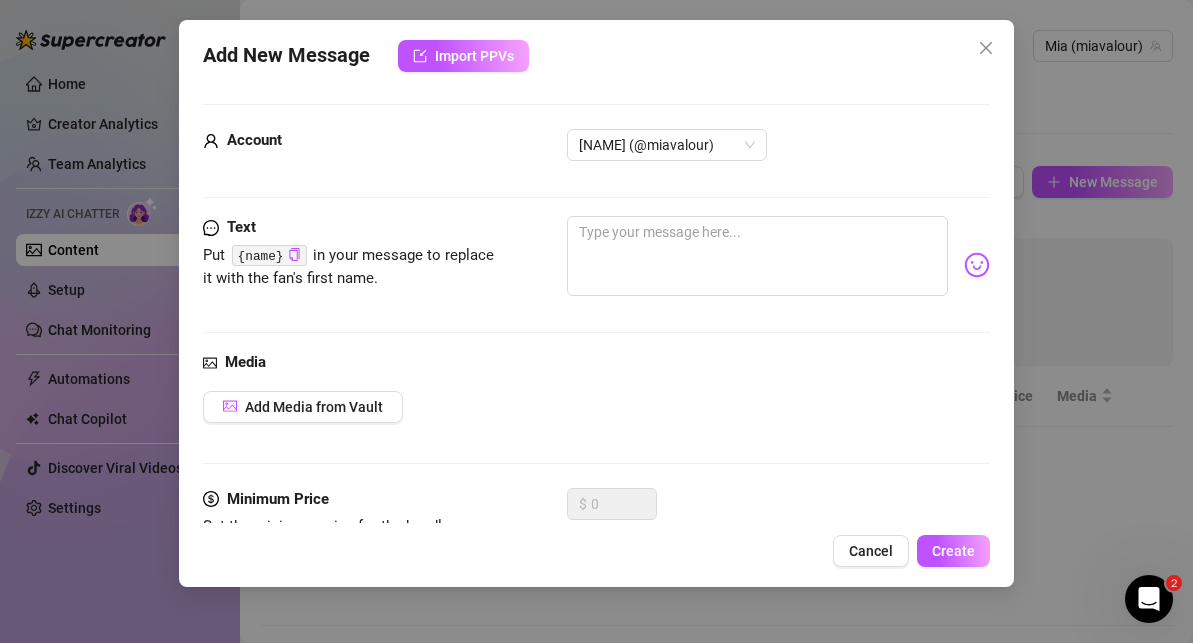 click on "{name}" at bounding box center [269, 255] 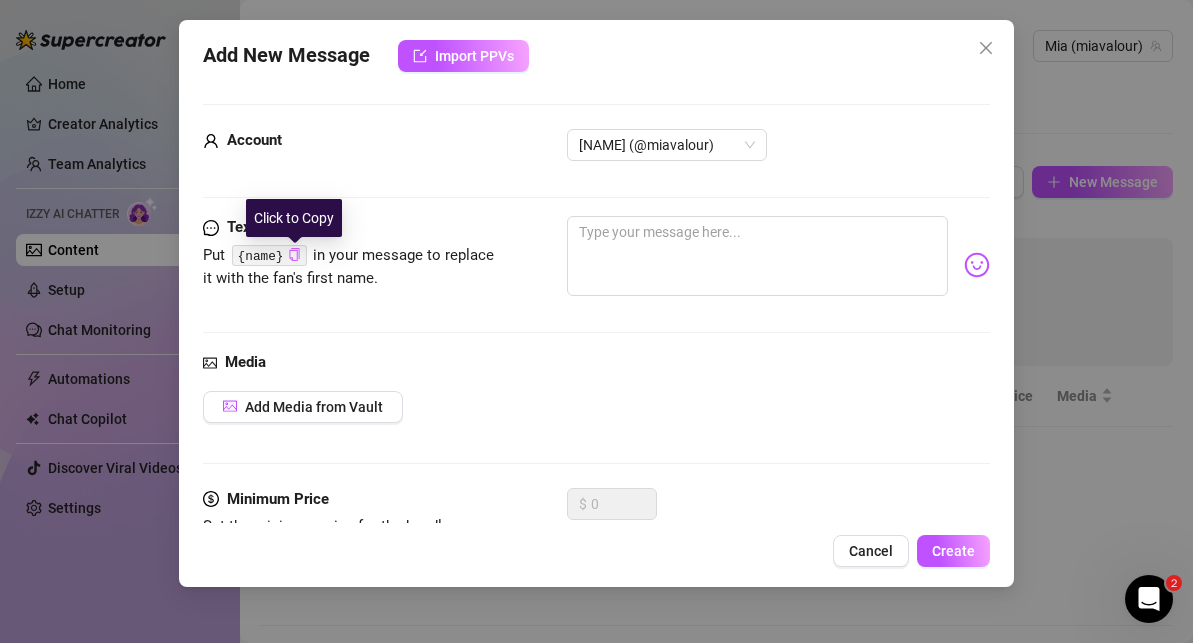 click 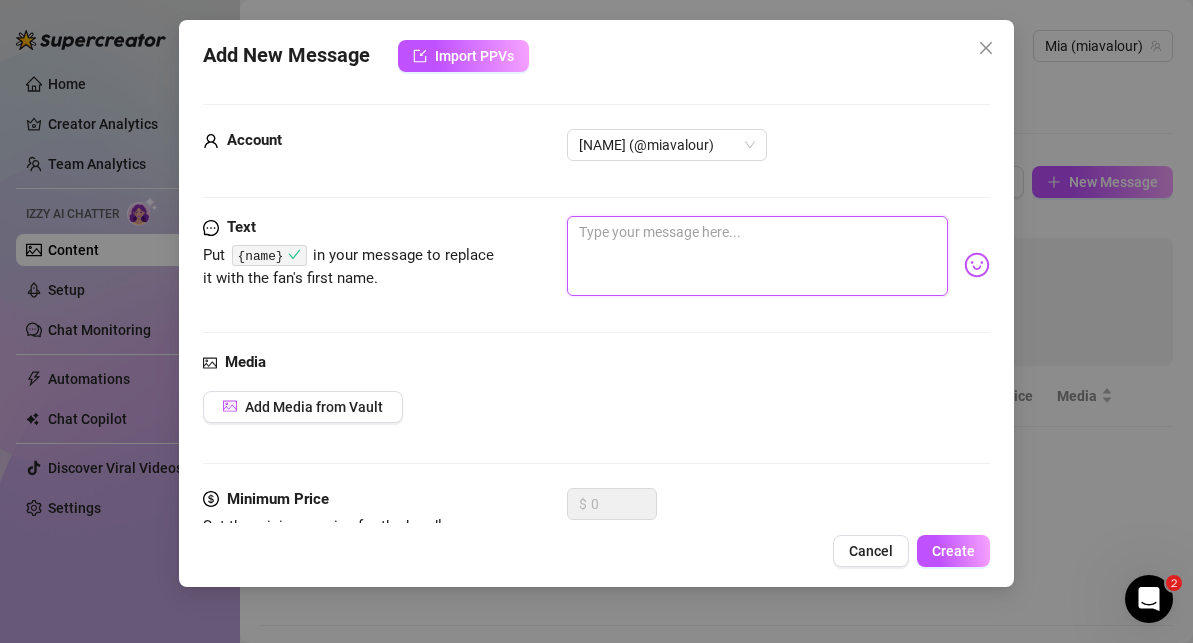 click at bounding box center [757, 256] 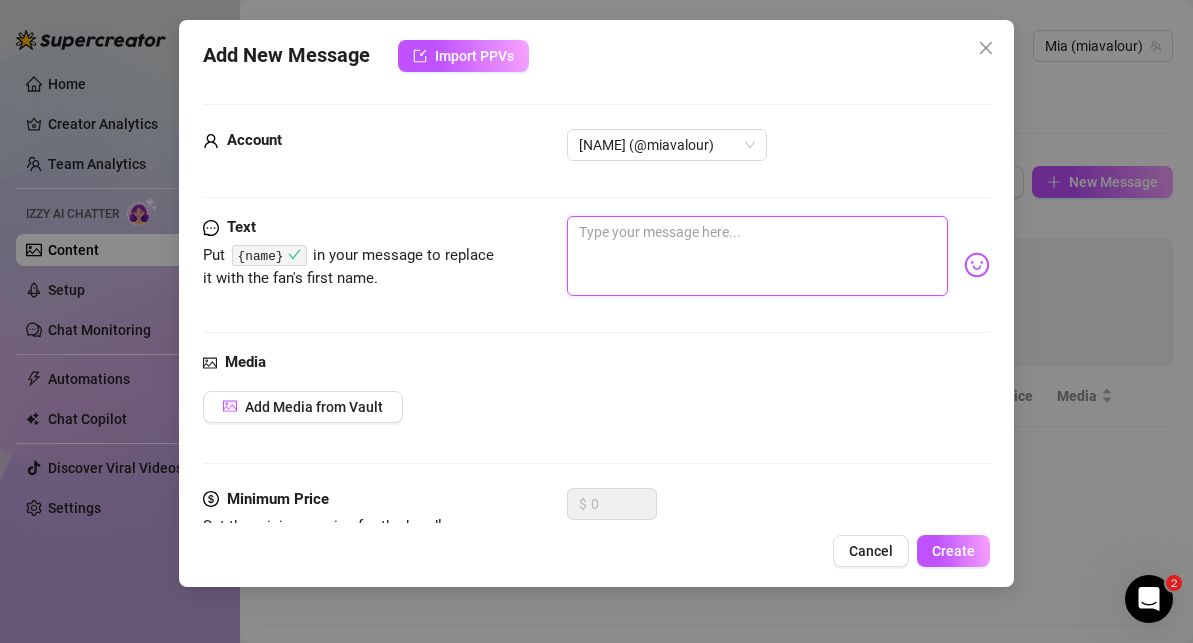 paste on "{name}" 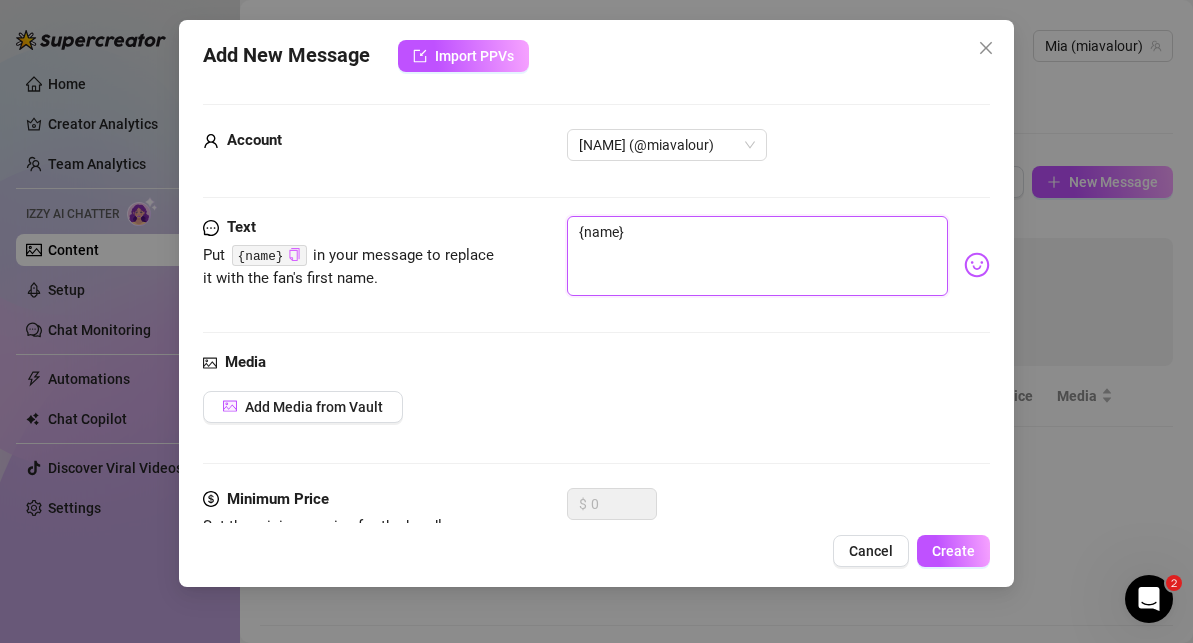 type on "{name}" 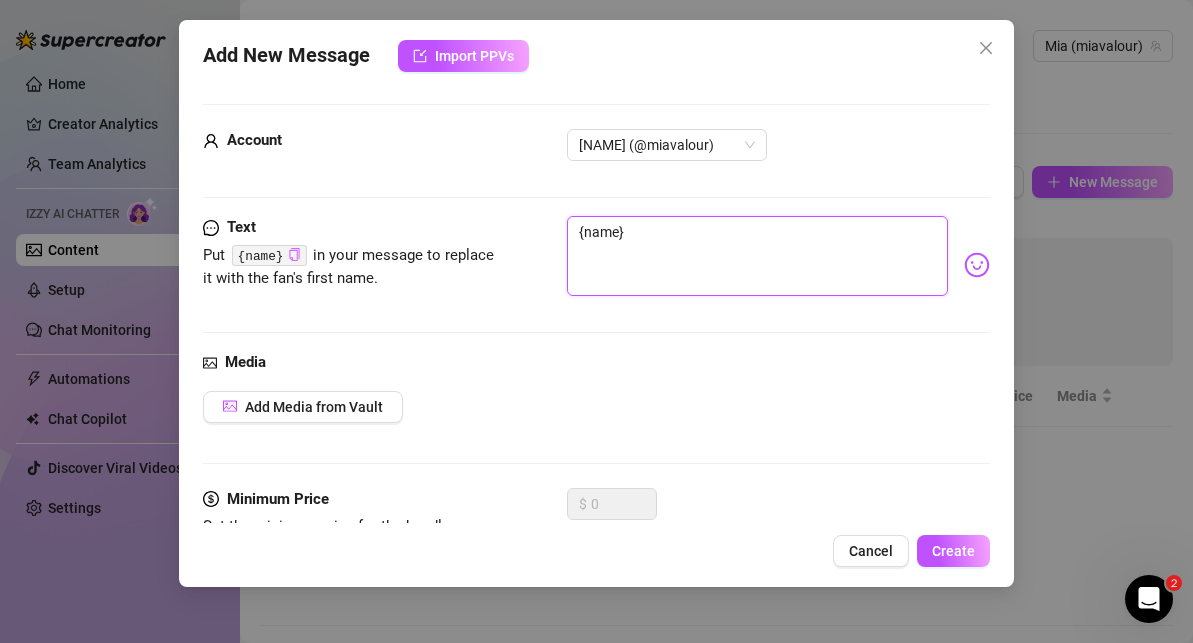 type on "[NAME] h" 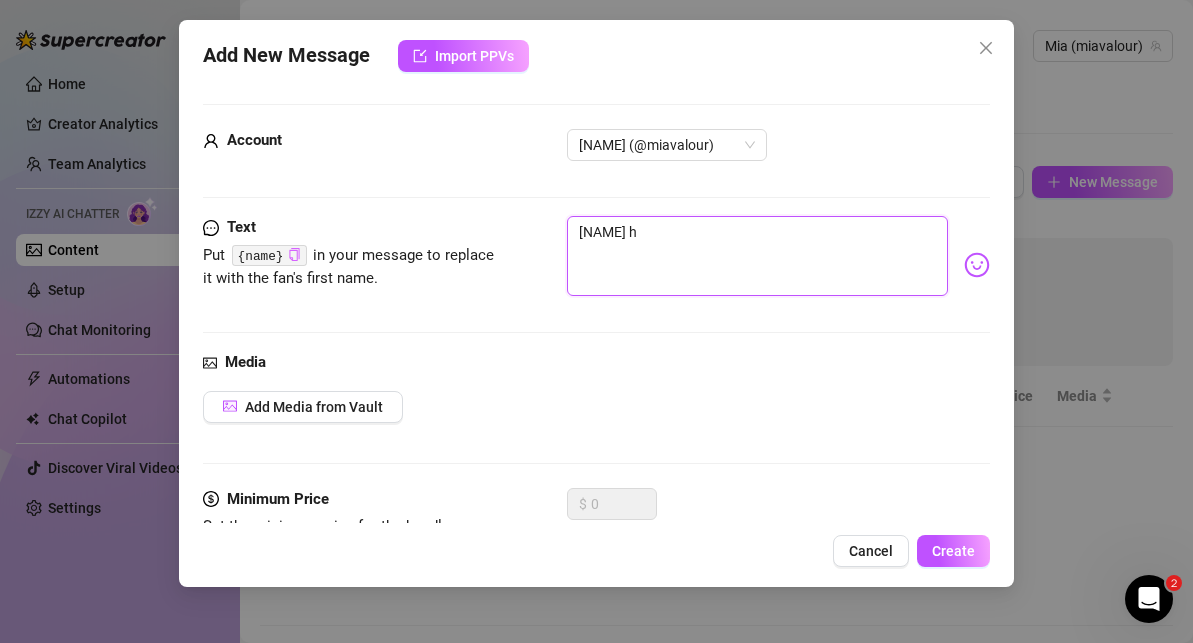 type on "[NAME] he" 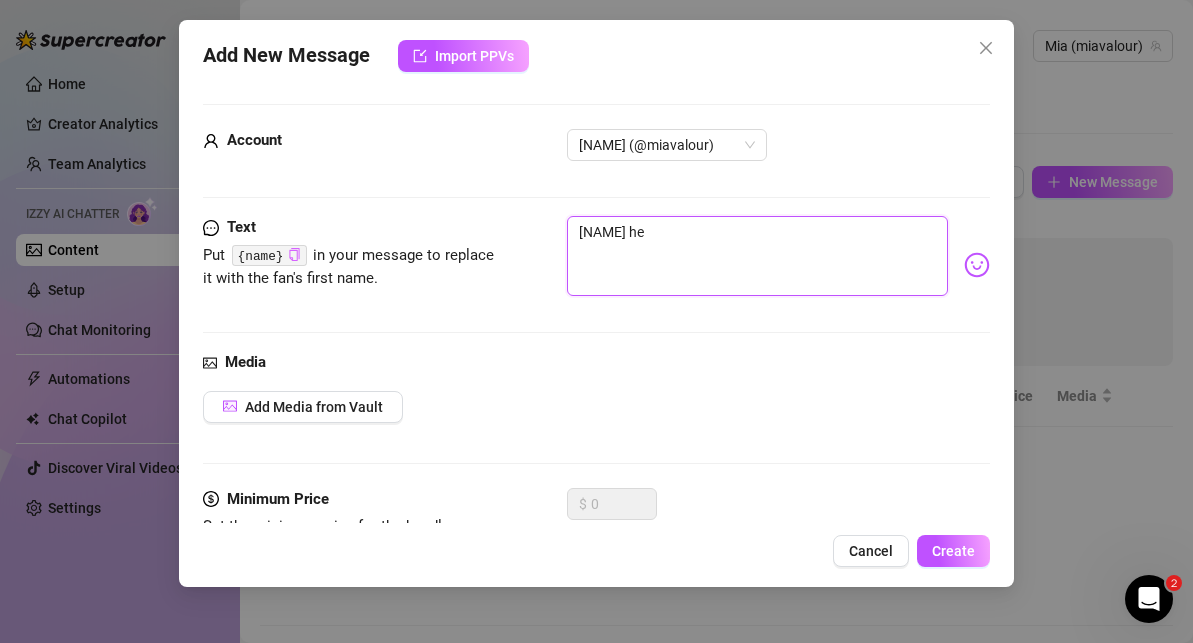 type on "{name} hey" 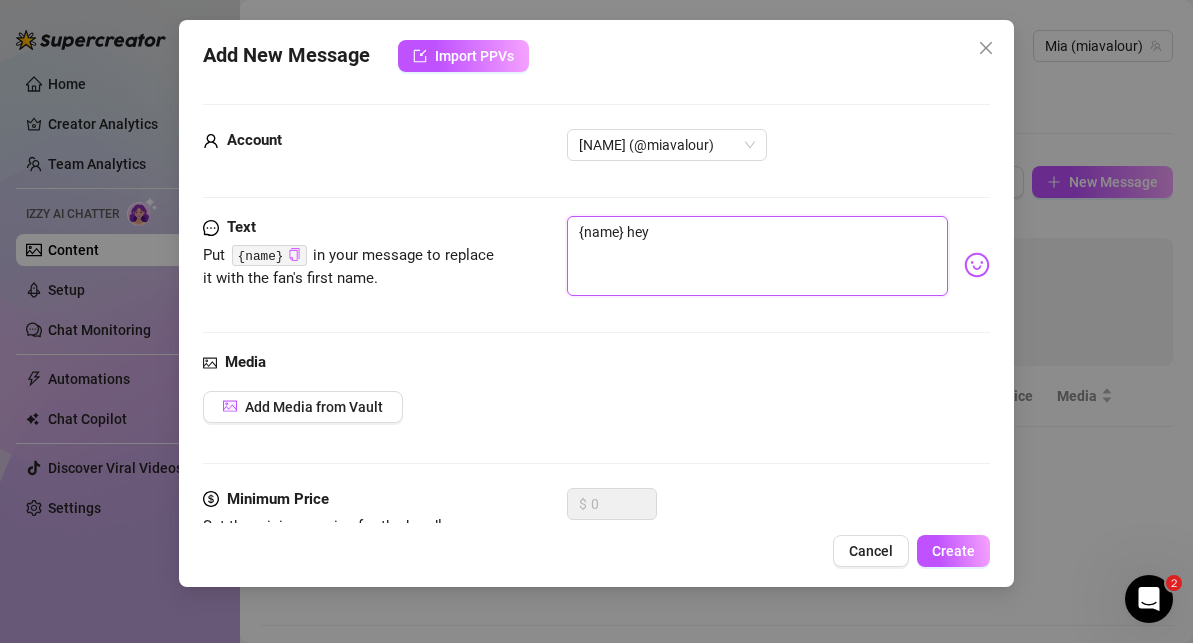 type on "{name} hey" 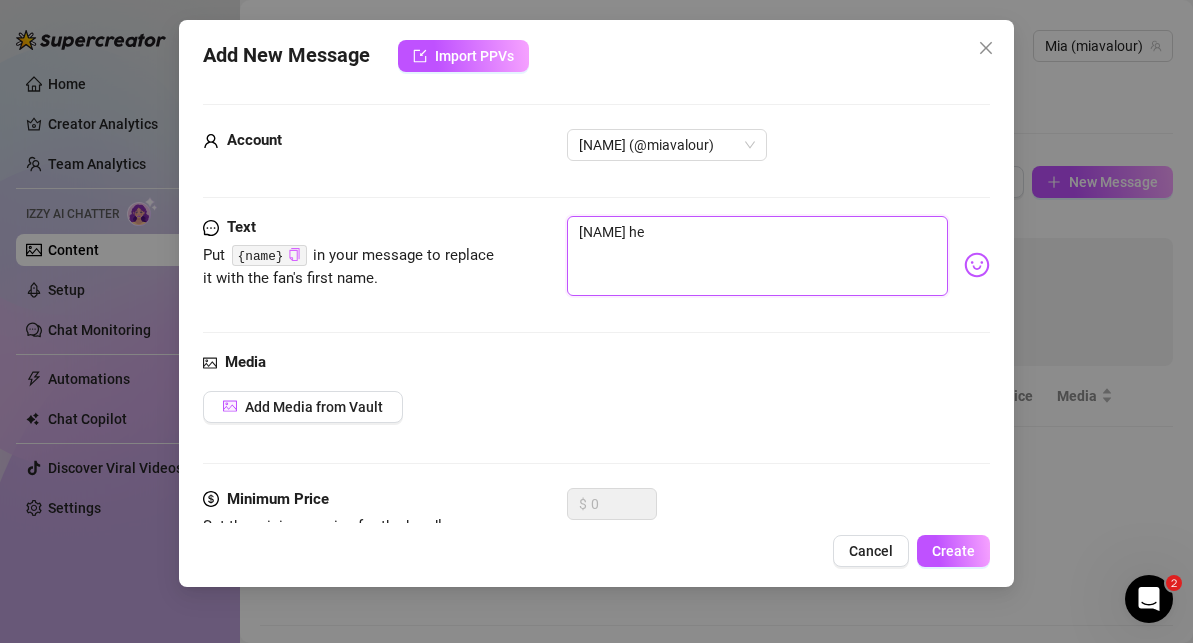 type on "[NAME] h" 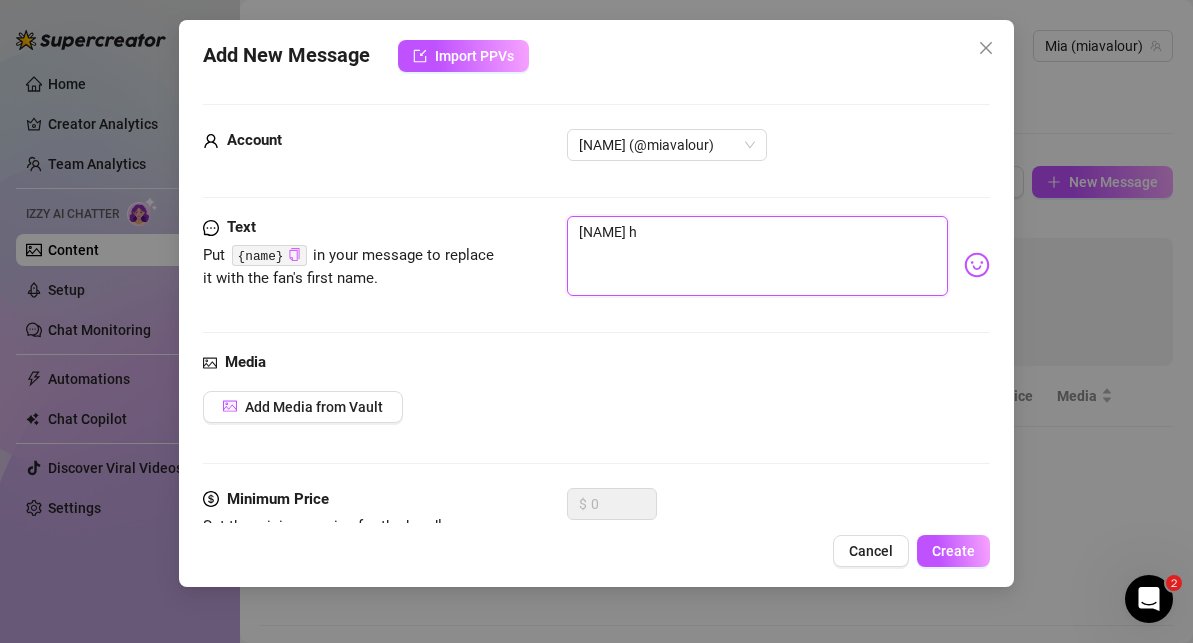 click on "[NAME] h" at bounding box center (757, 256) 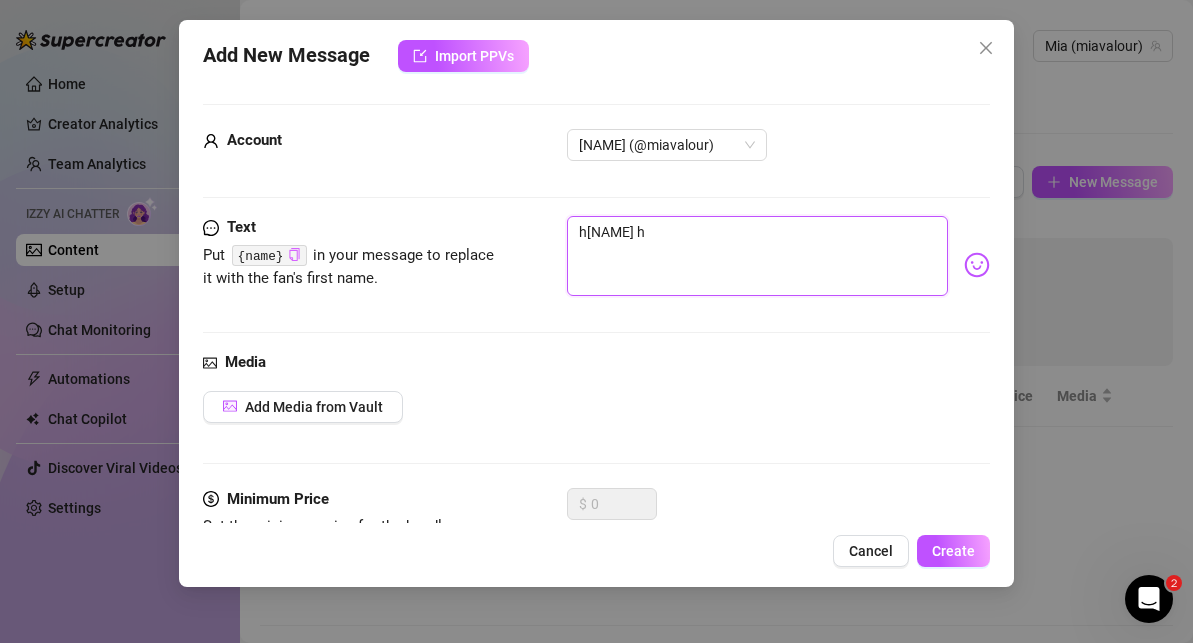type on "he[NAME] h" 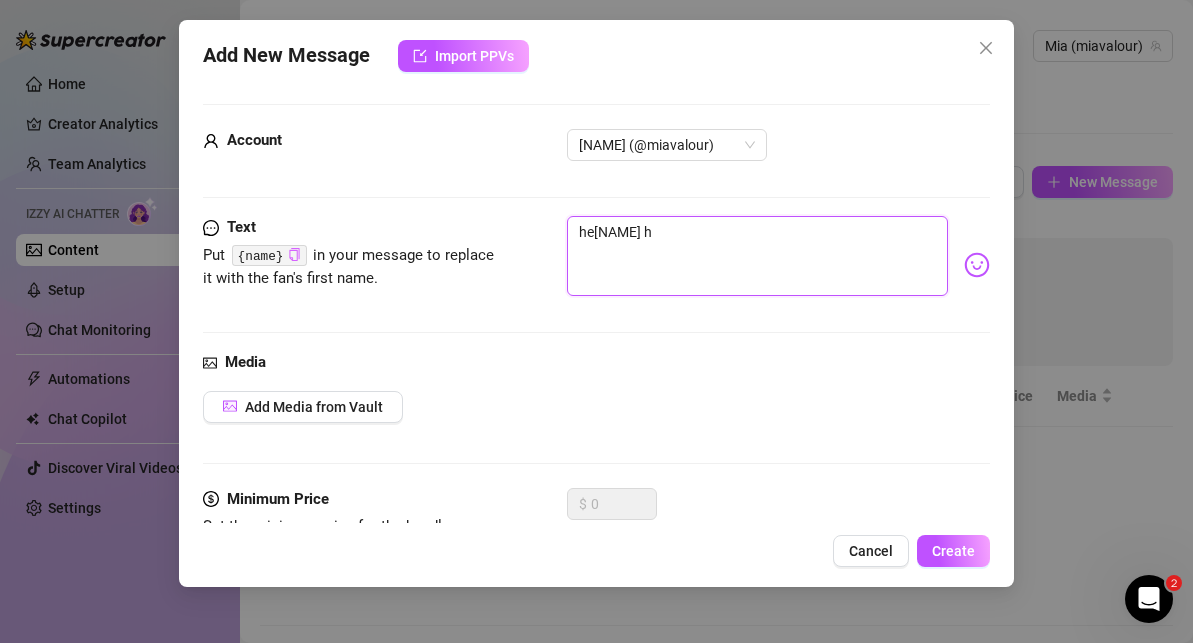 type on "hey{name} h" 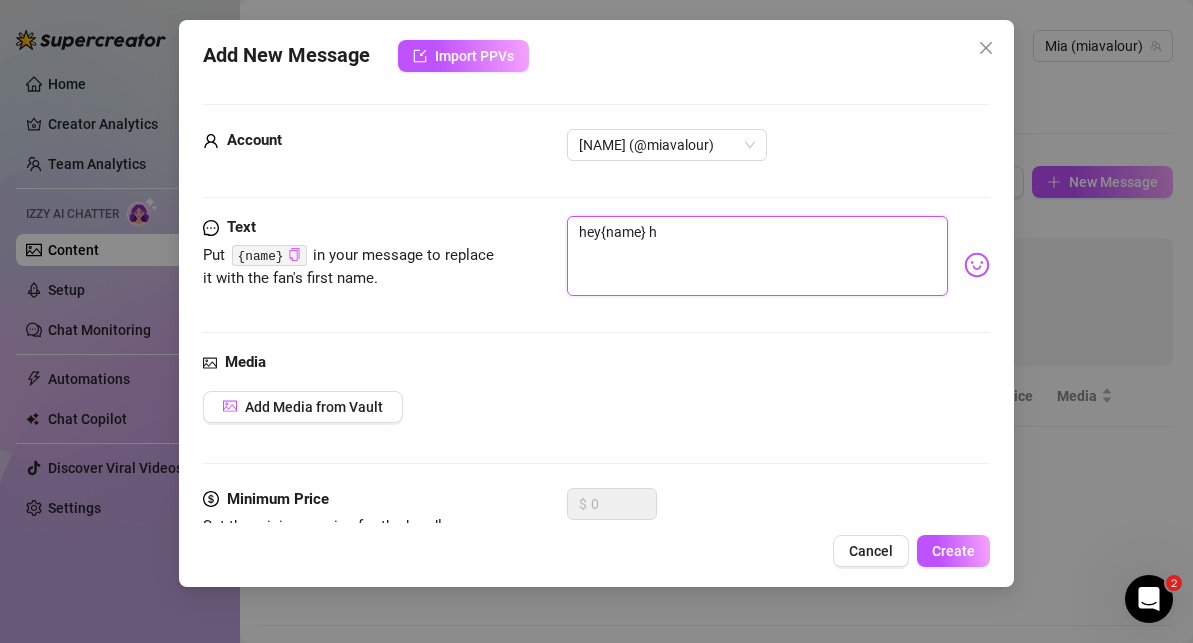 type on "hey {name} h" 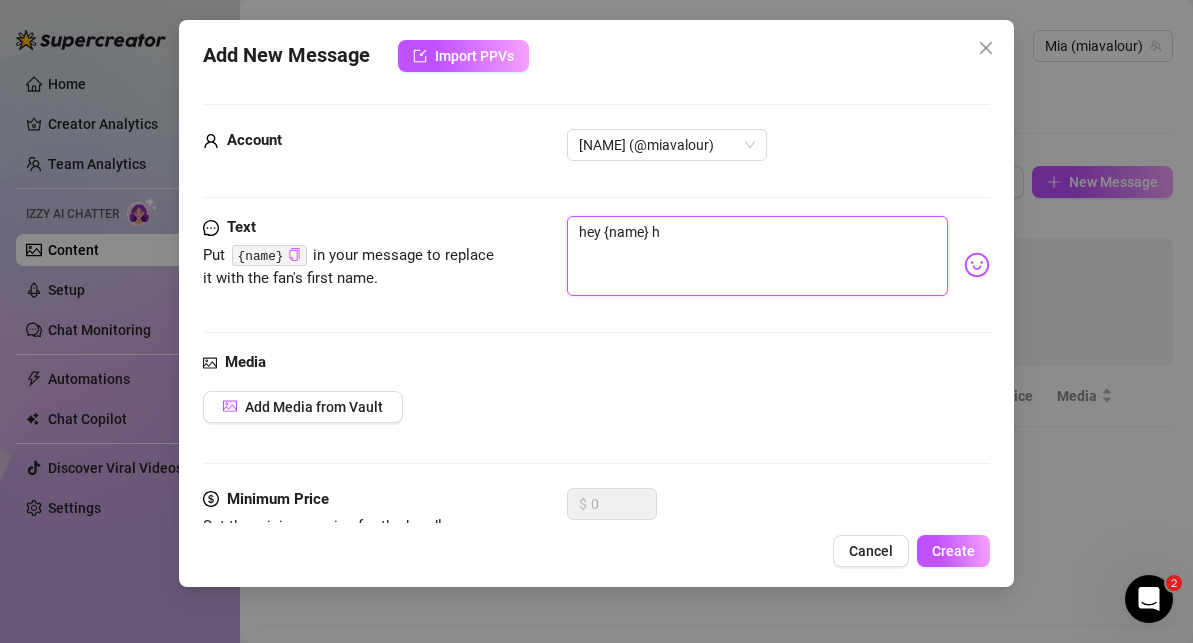 type on "hey{name} h" 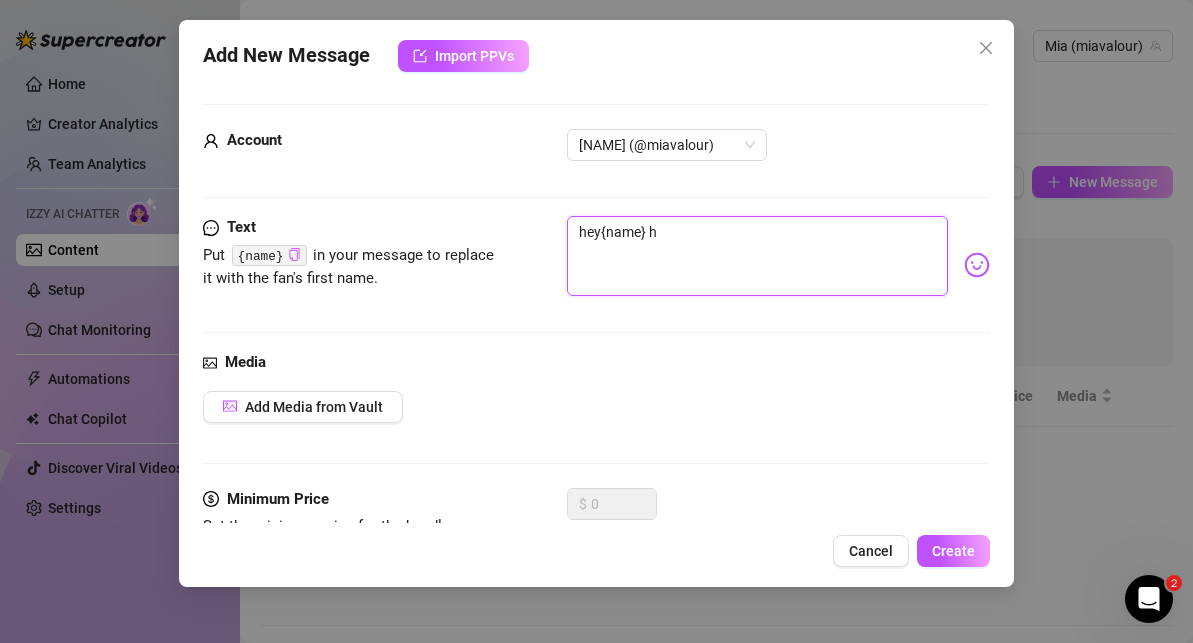 type on "he[NAME] h" 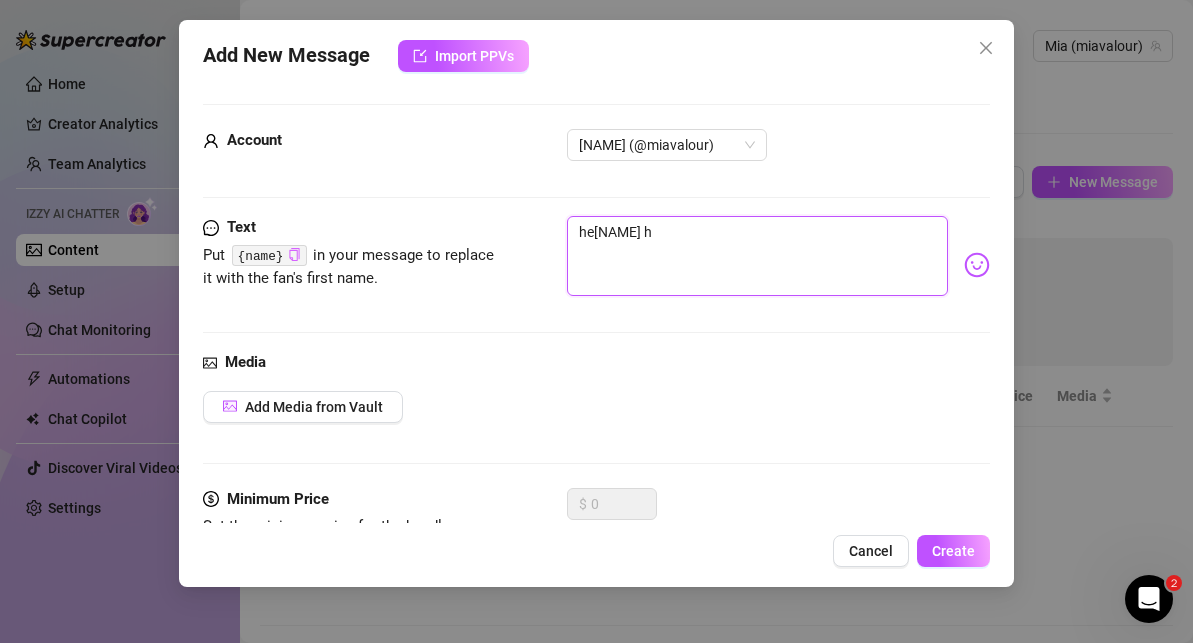 type on "h[NAME] h" 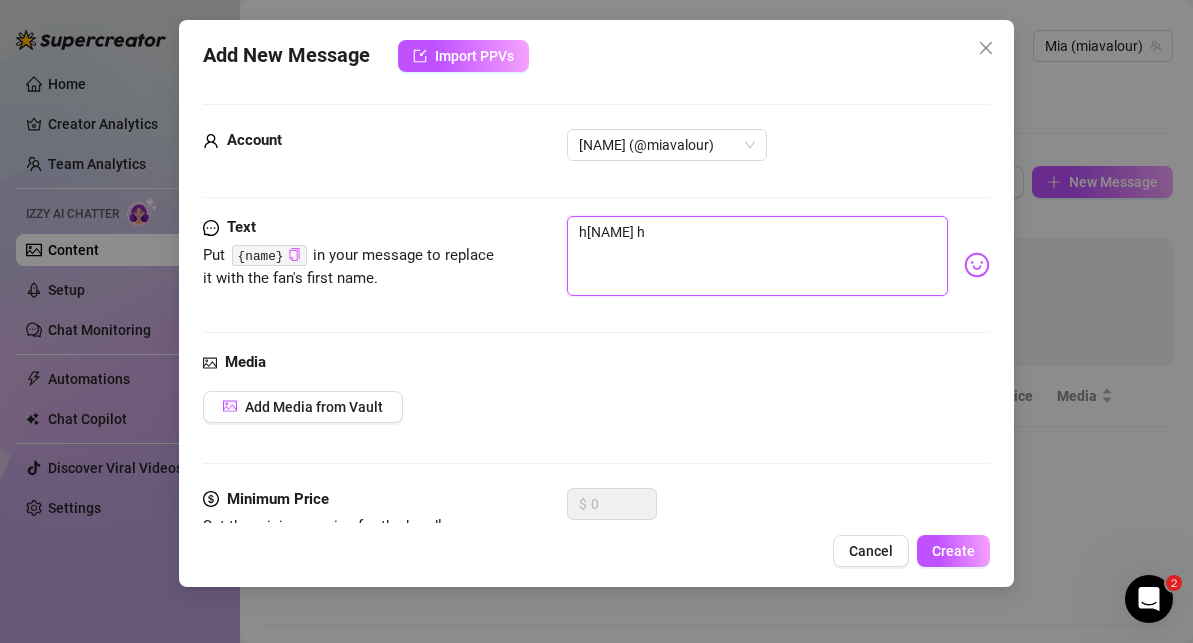 type on "[NAME] h" 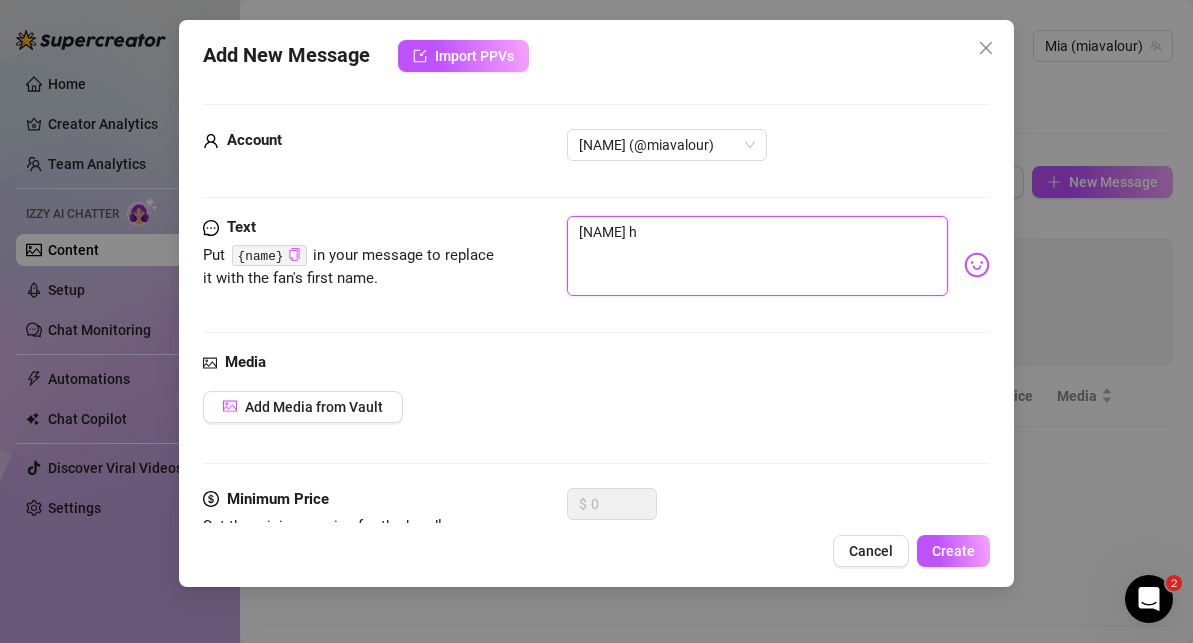 type on "H{name} h" 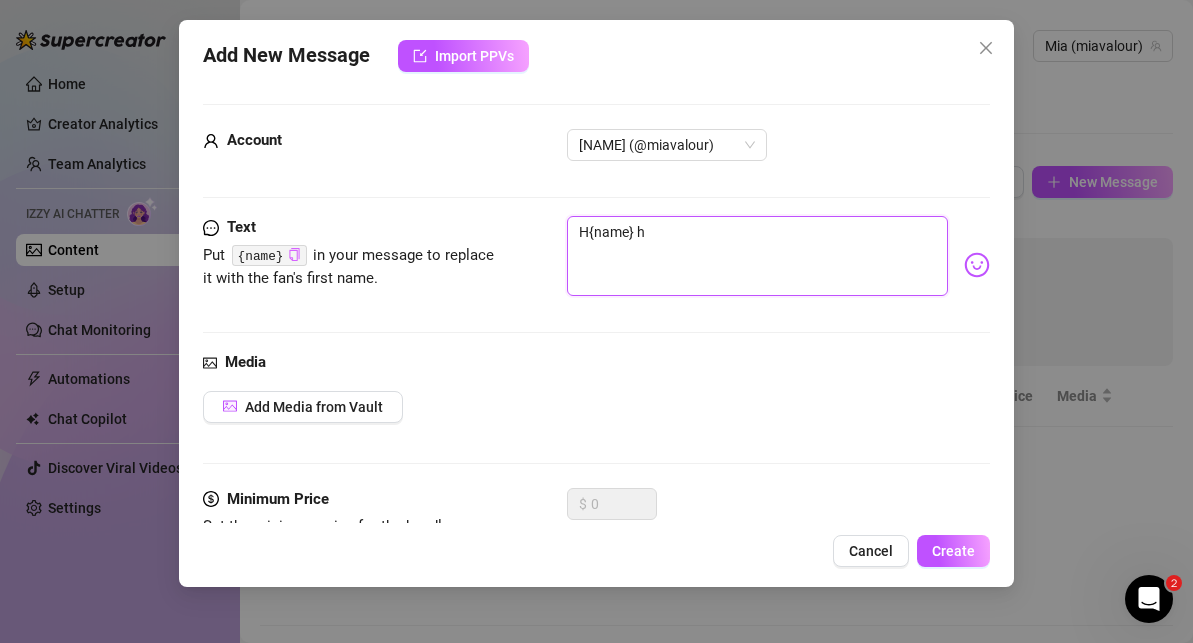 type on "He[NAME] h" 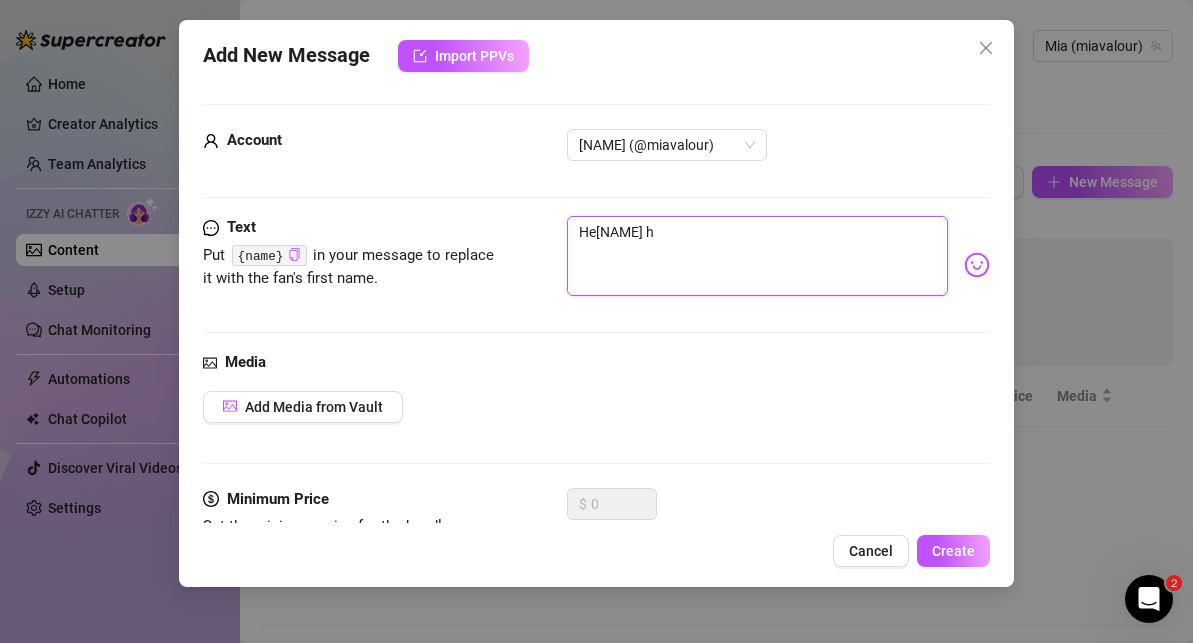 type on "Hey{name} h" 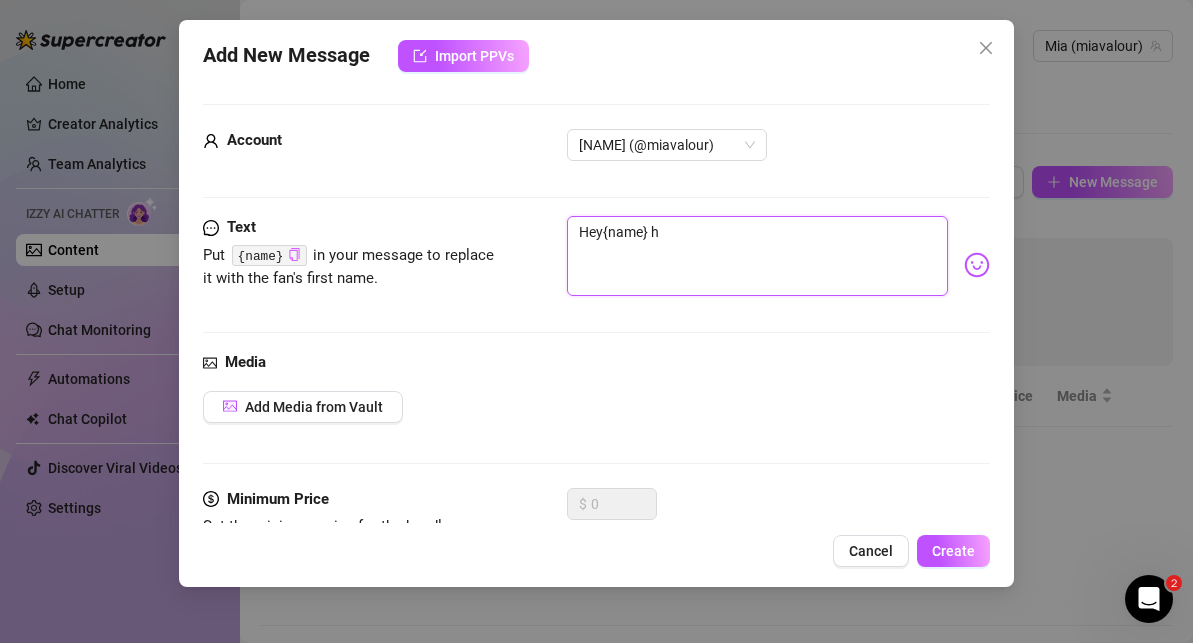 type on "Hey {name} h" 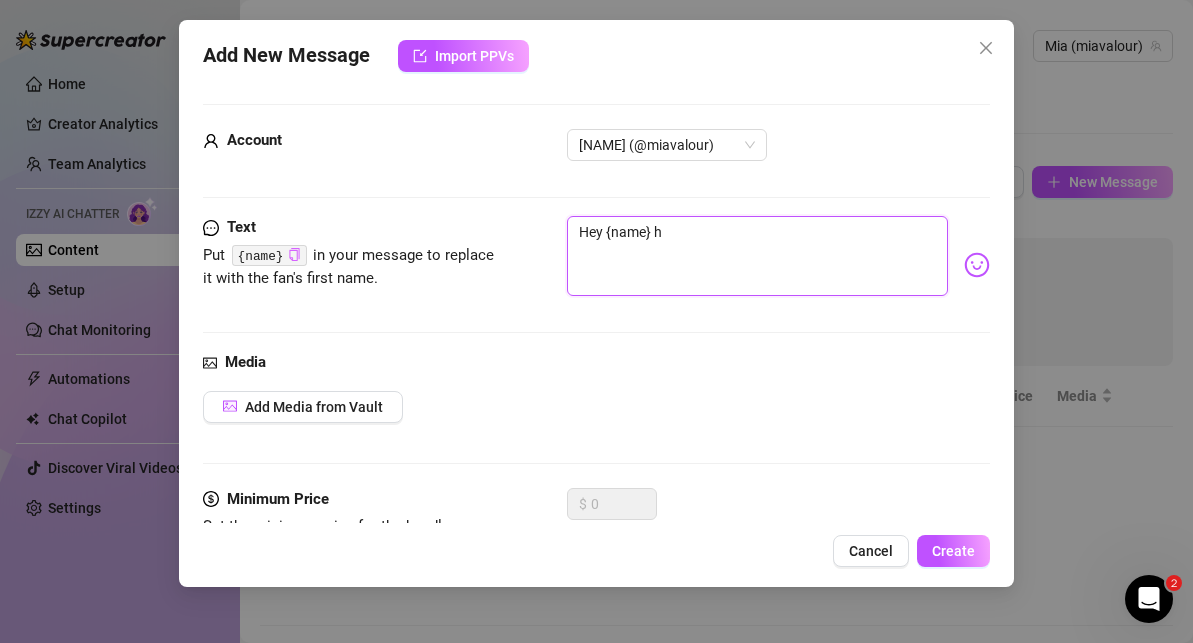 click on "Hey {name} h" at bounding box center [757, 256] 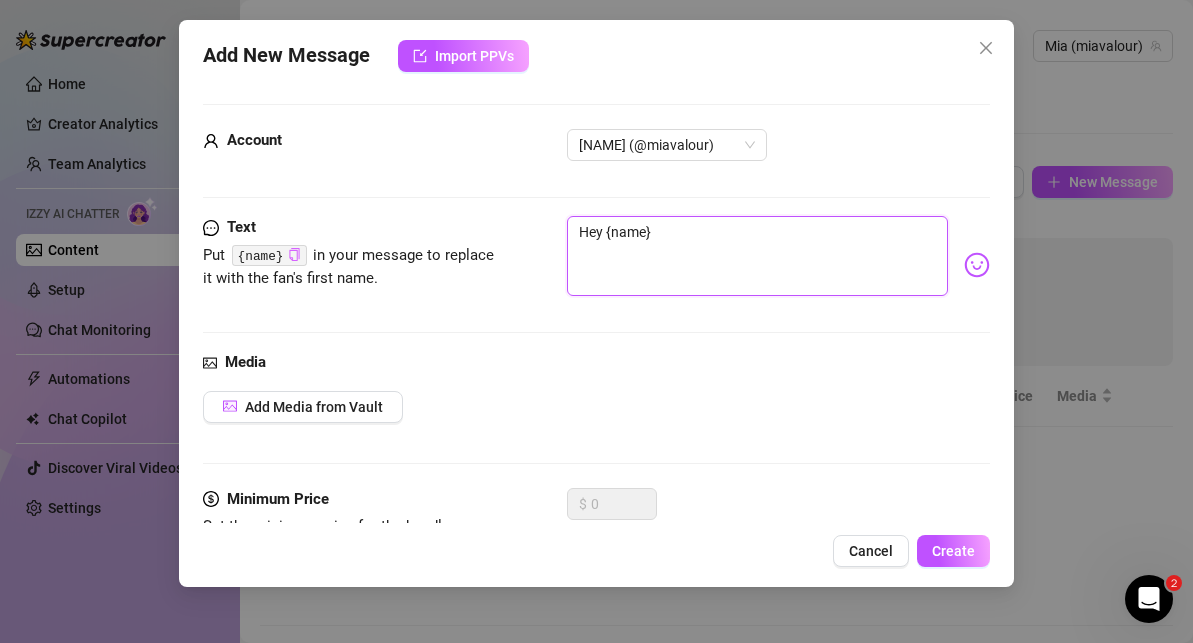 type on "Hey {name}" 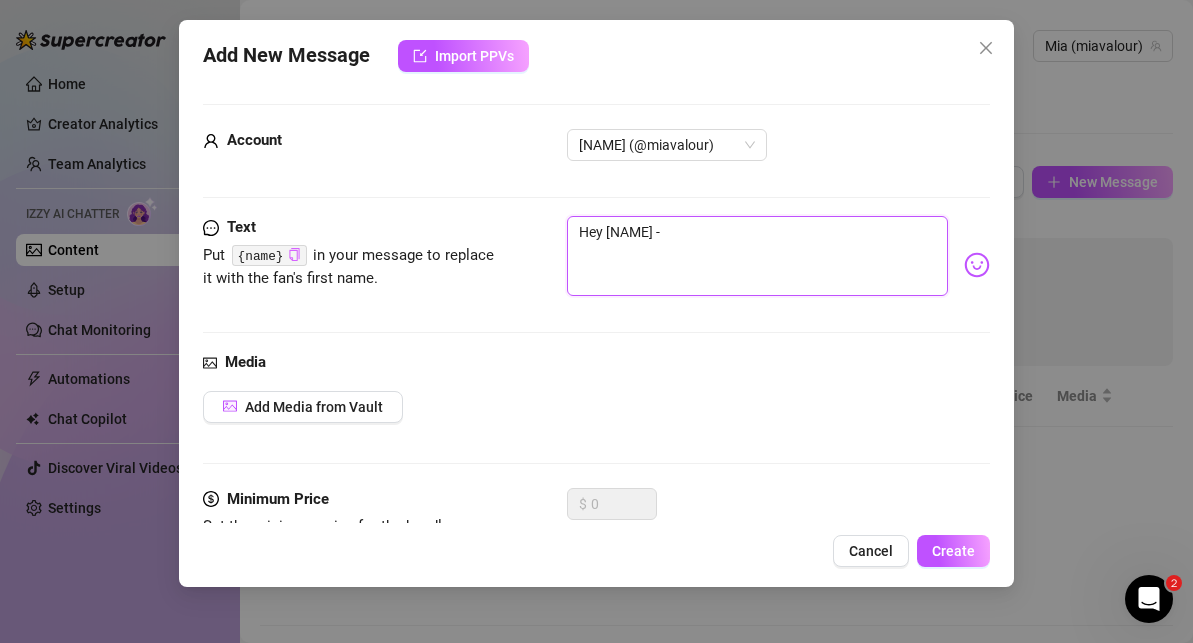 type on "Hey [NAME] -" 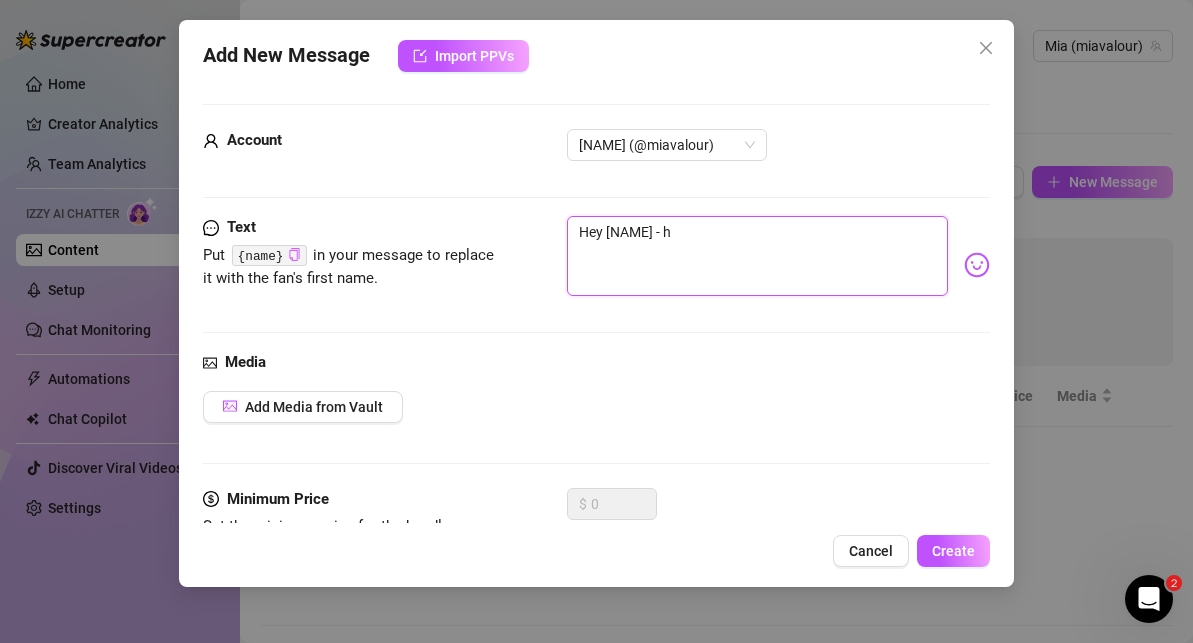 type on "Hey [NAME] - ho" 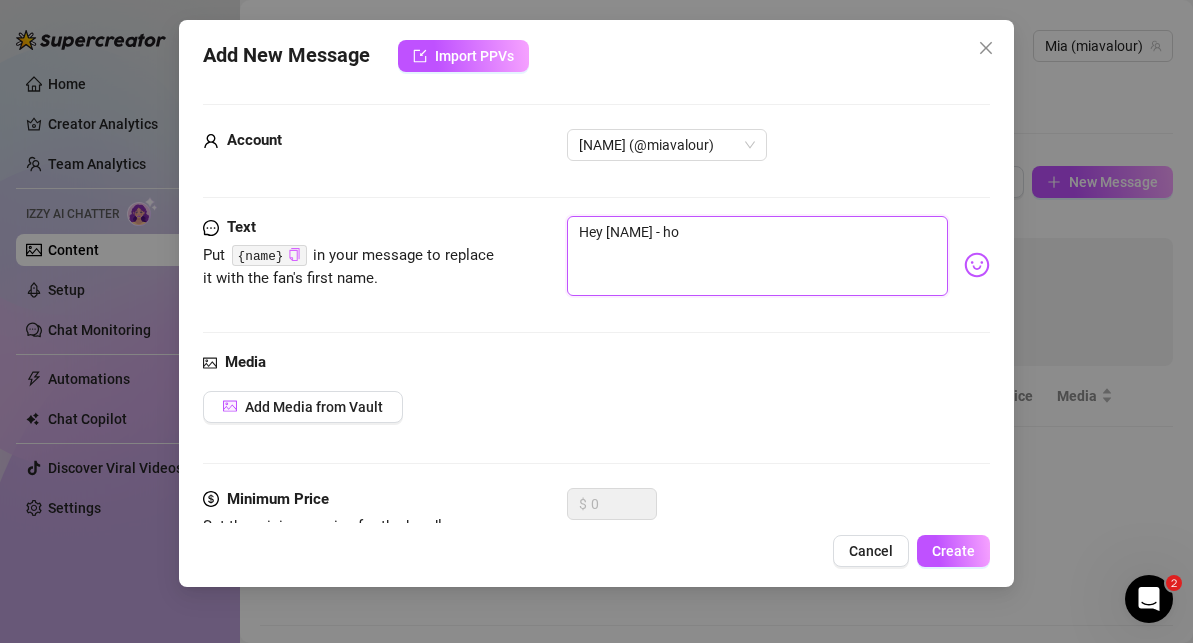type on "Hey [NAME] - how" 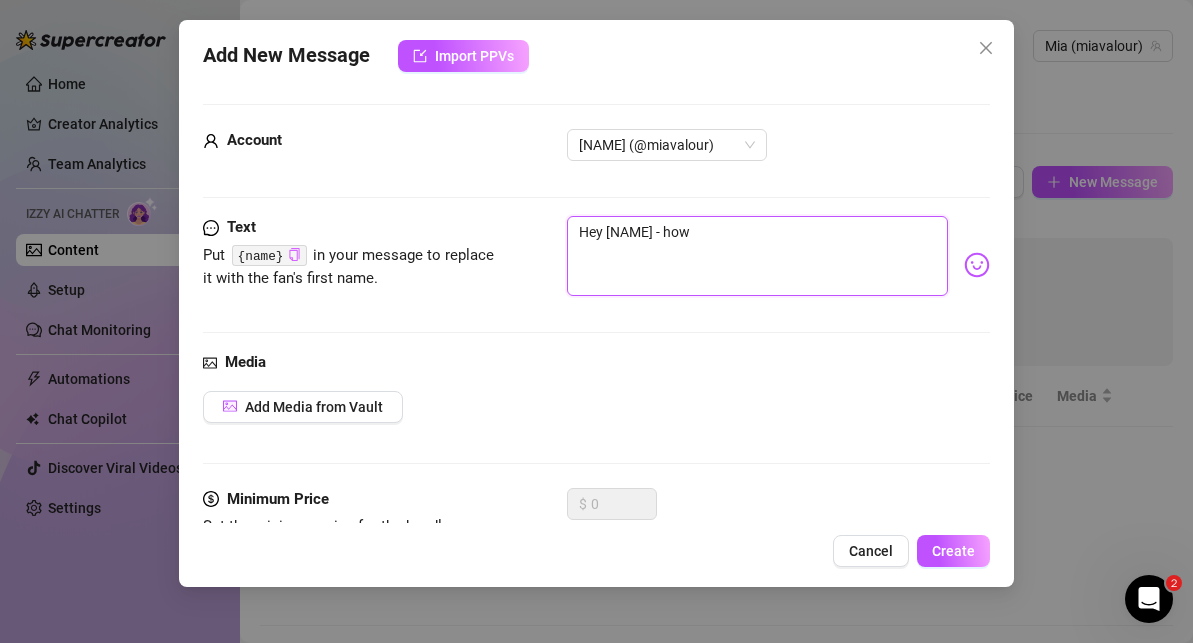 type on "Hey {name} - hows" 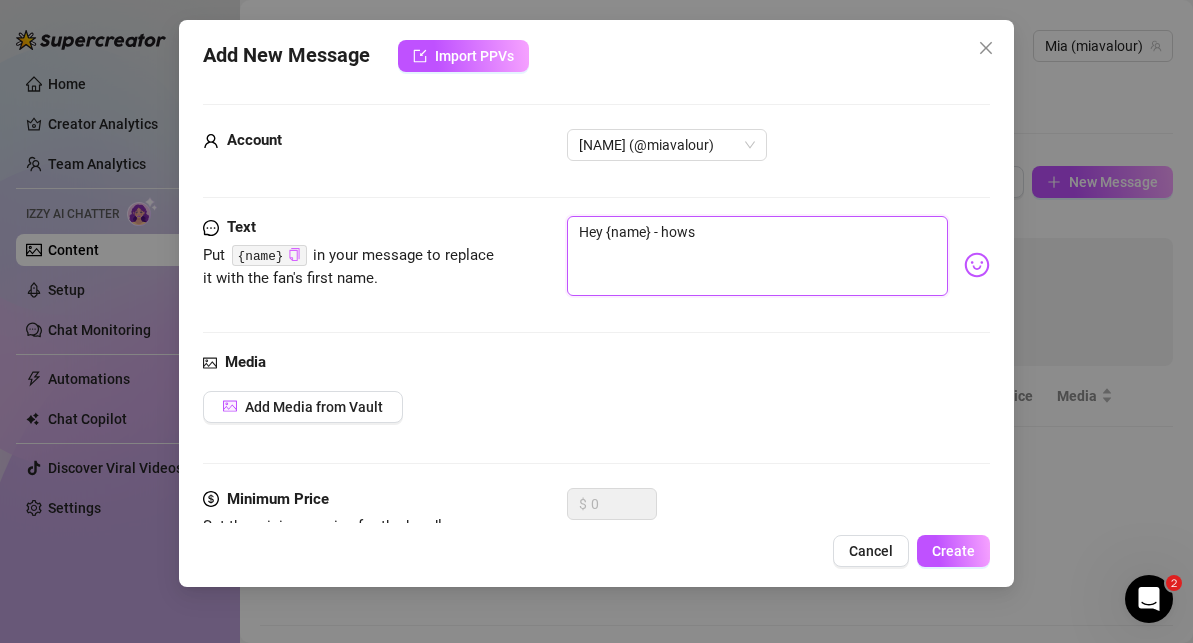 type on "Hey {name} - hows" 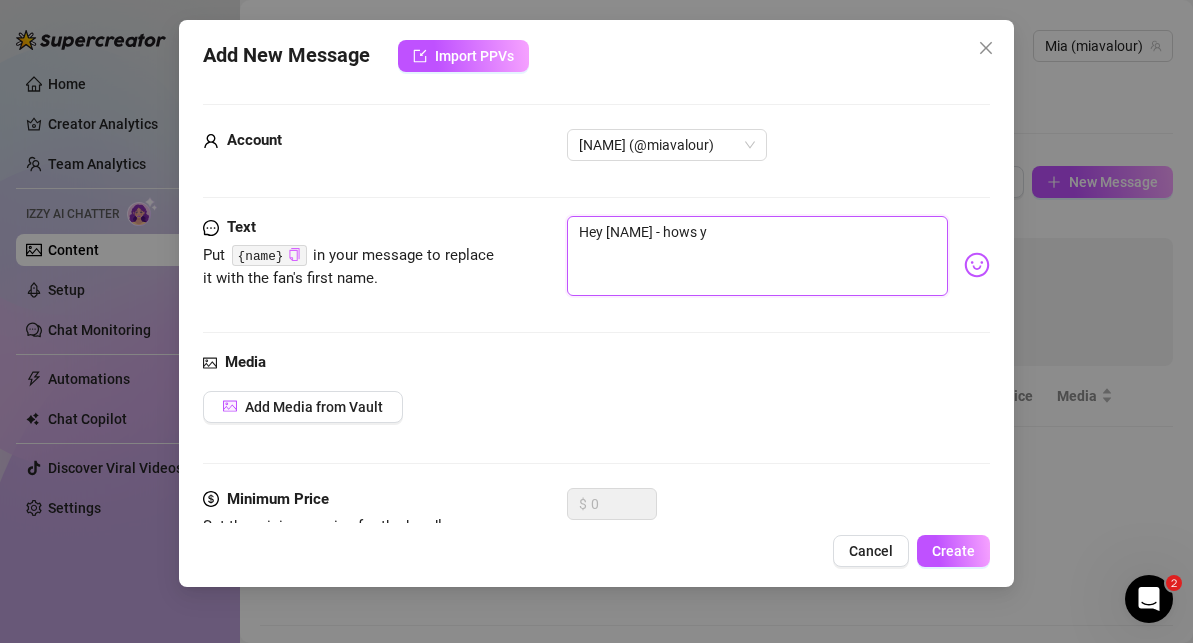 type on "Hey [NAME] - hows yo" 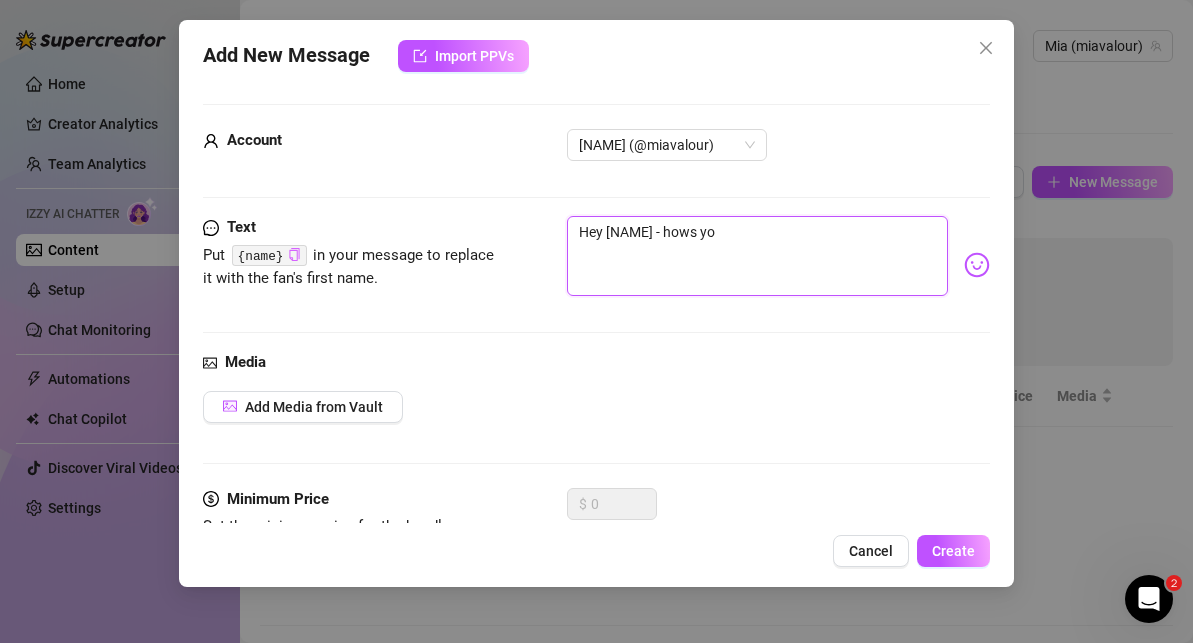 type on "Hey [NAME] - hows you" 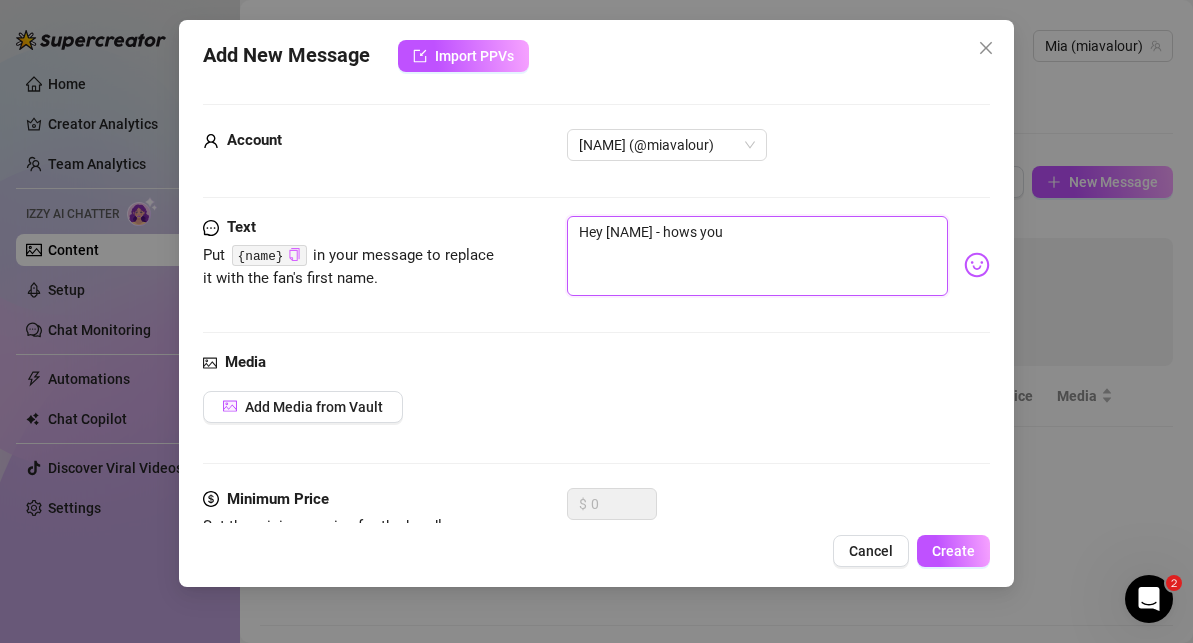 type on "Hey {name} - hows your" 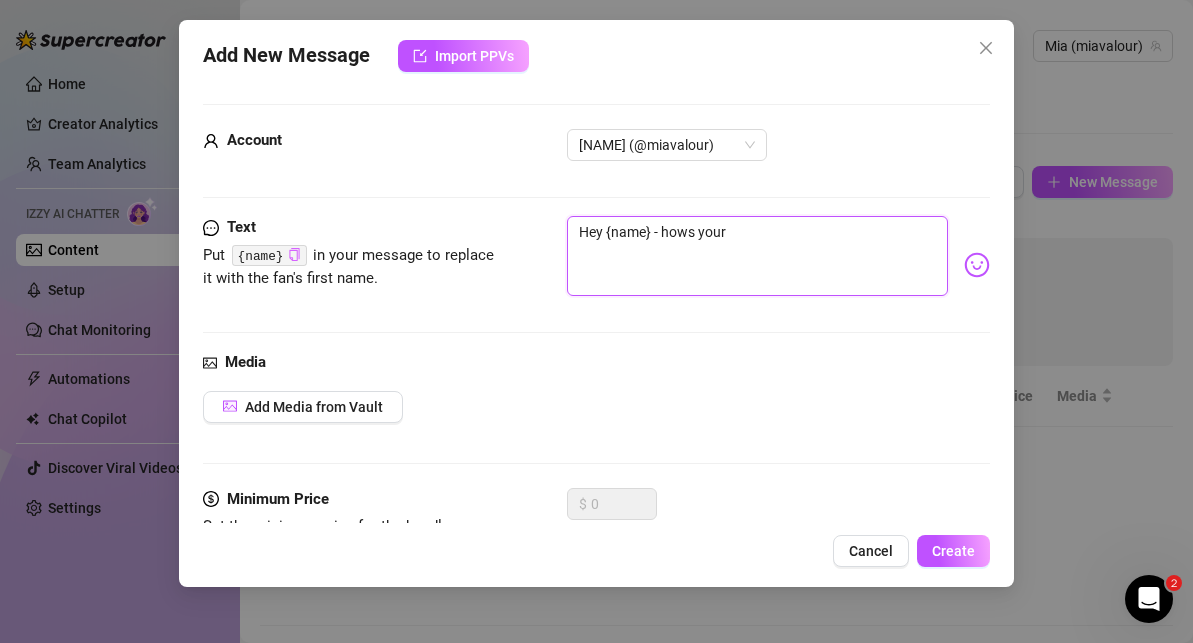 type on "Hey {name} - hows your" 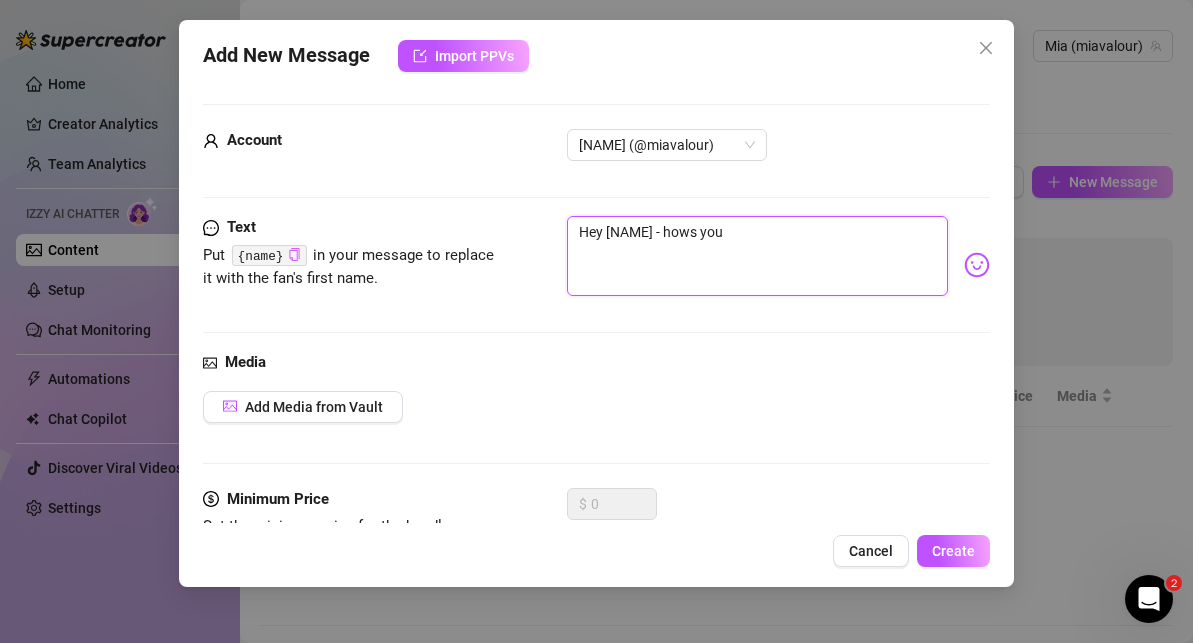 type on "Hey [NAME] - hows yo" 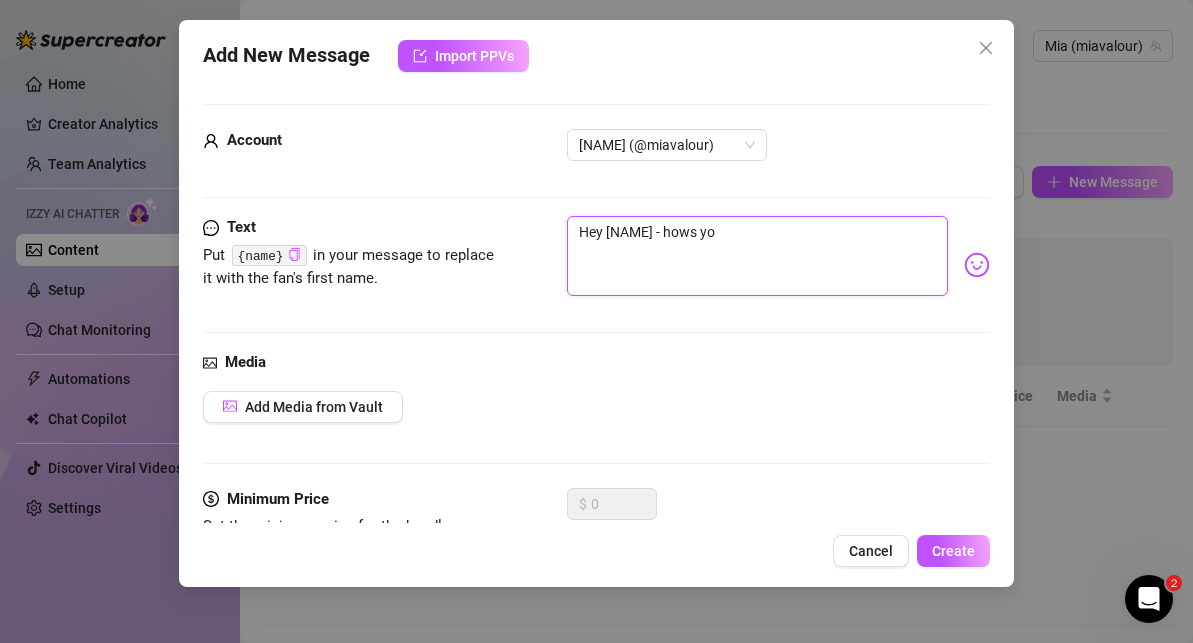type on "Hey [NAME] - hows y" 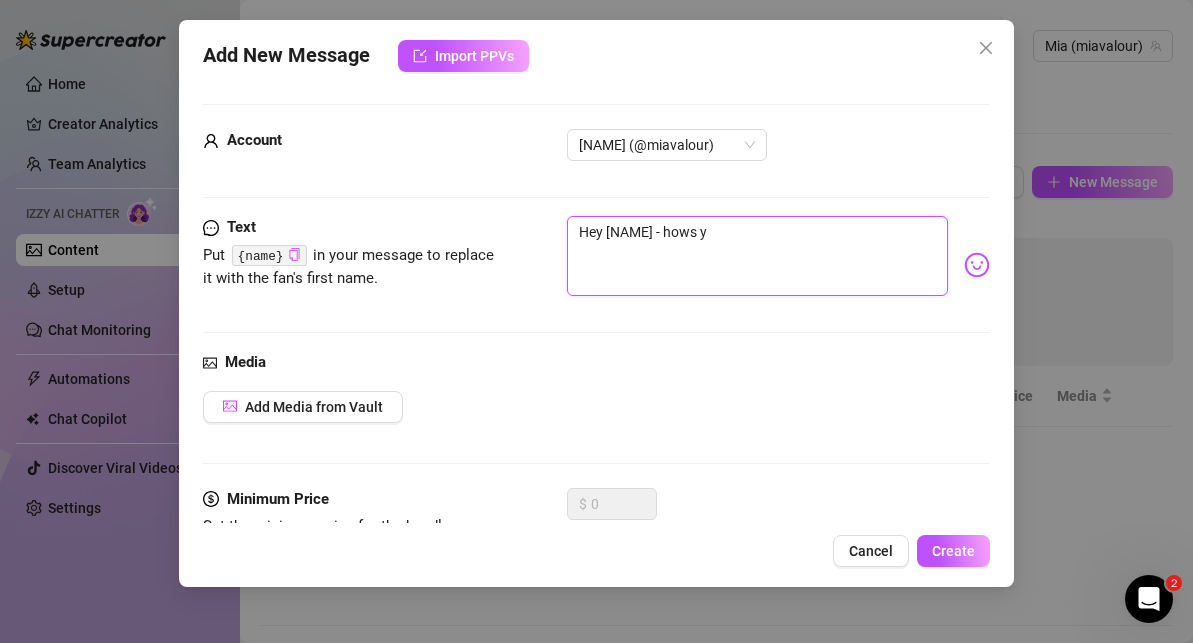 type on "Hey {name} - hows" 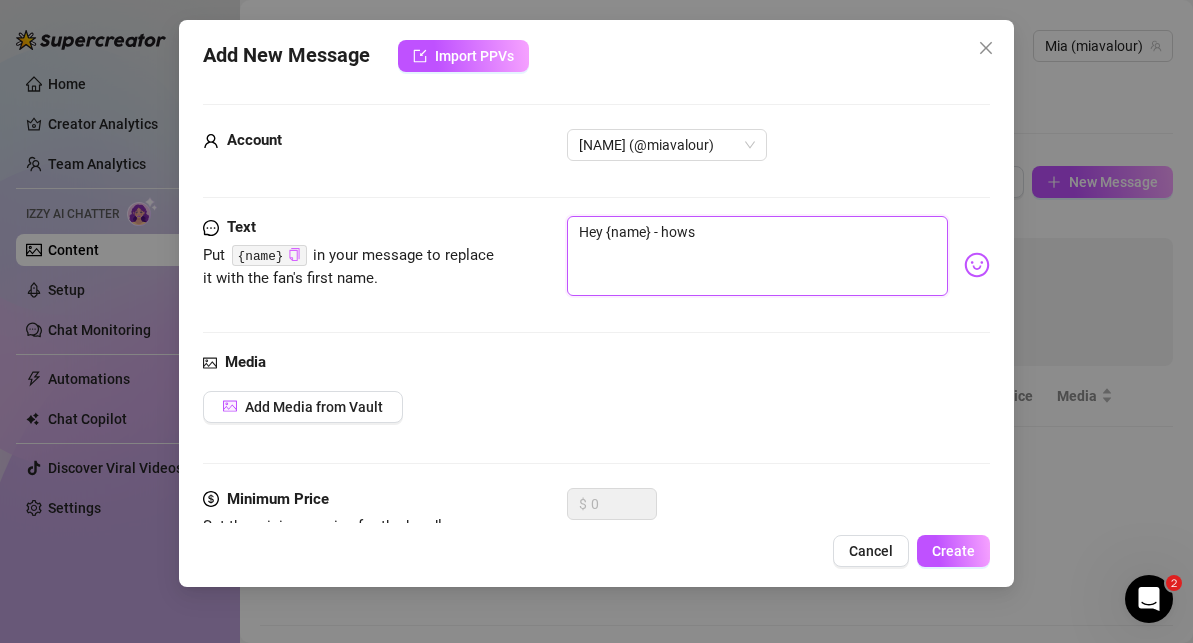 type on "Hey {name} - hows" 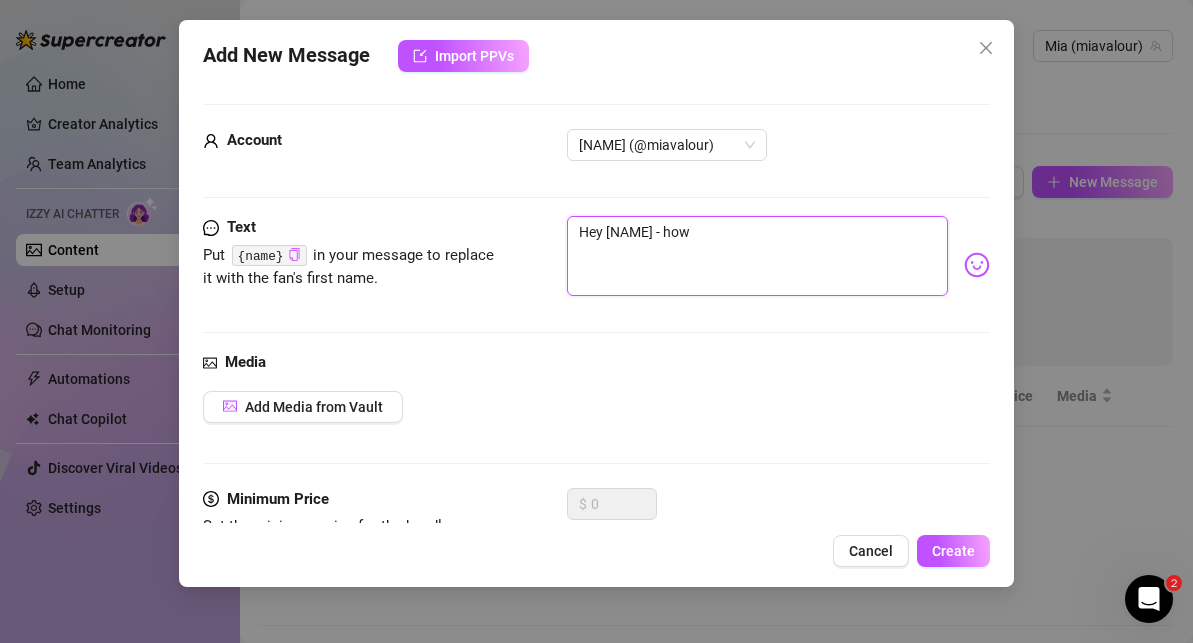 type on "Hey [NAME] - ho" 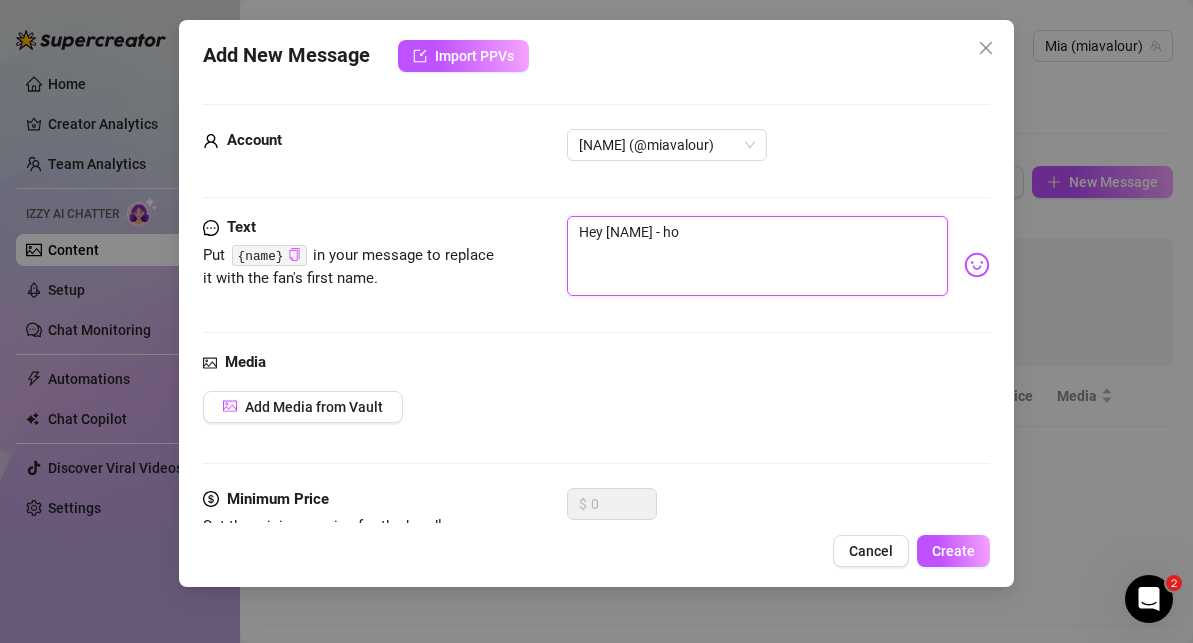 type on "Hey [NAME] - h" 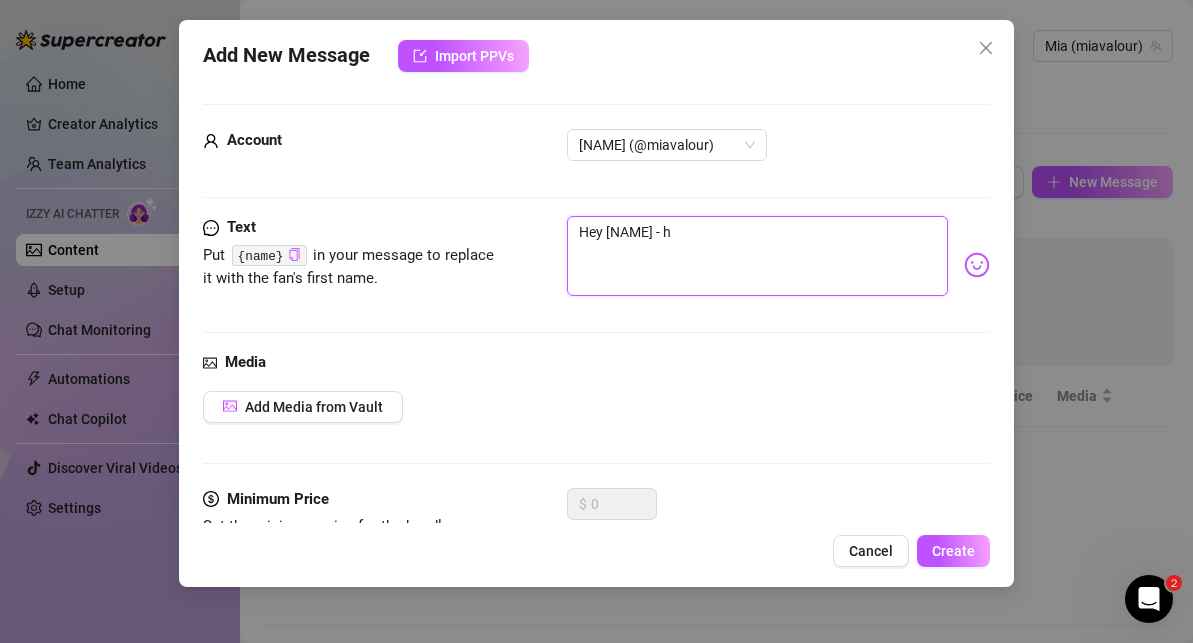 type on "Hey [NAME] - ho" 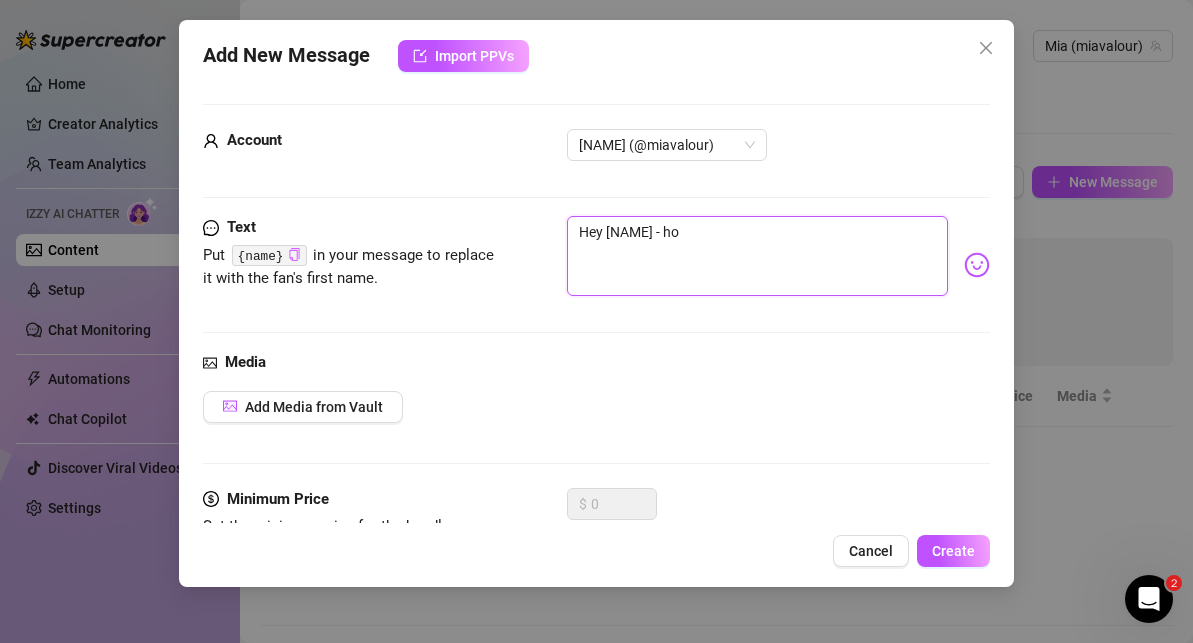 type on "Hey [NAME] - how" 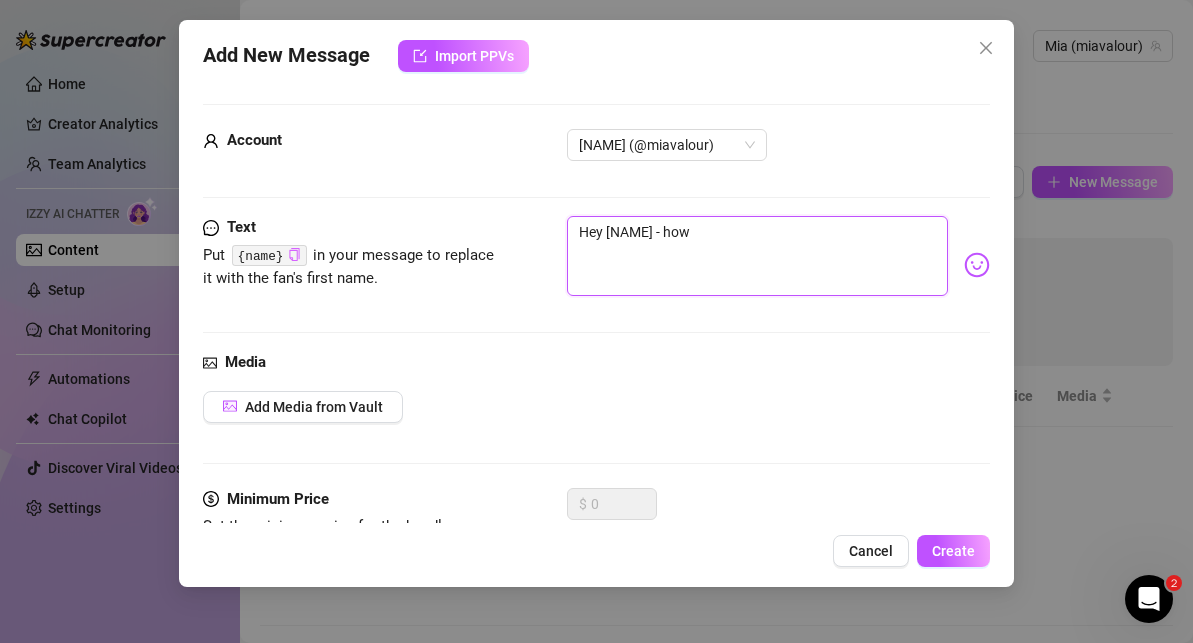 type on "Hey {name} - hows" 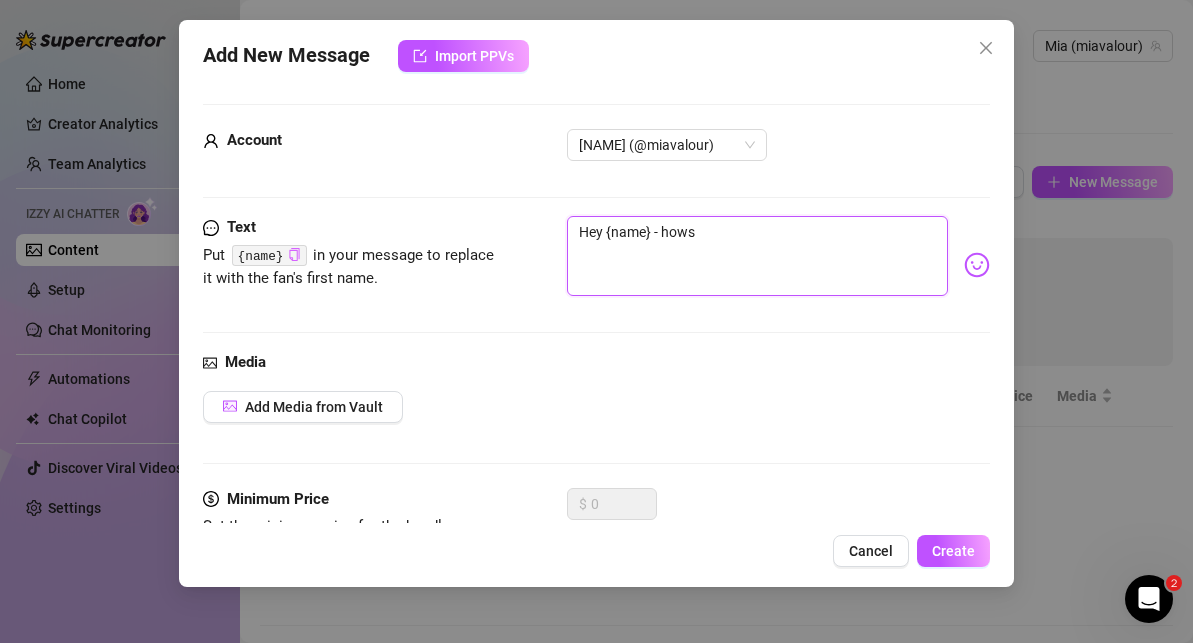 type on "Hey {name} - hows" 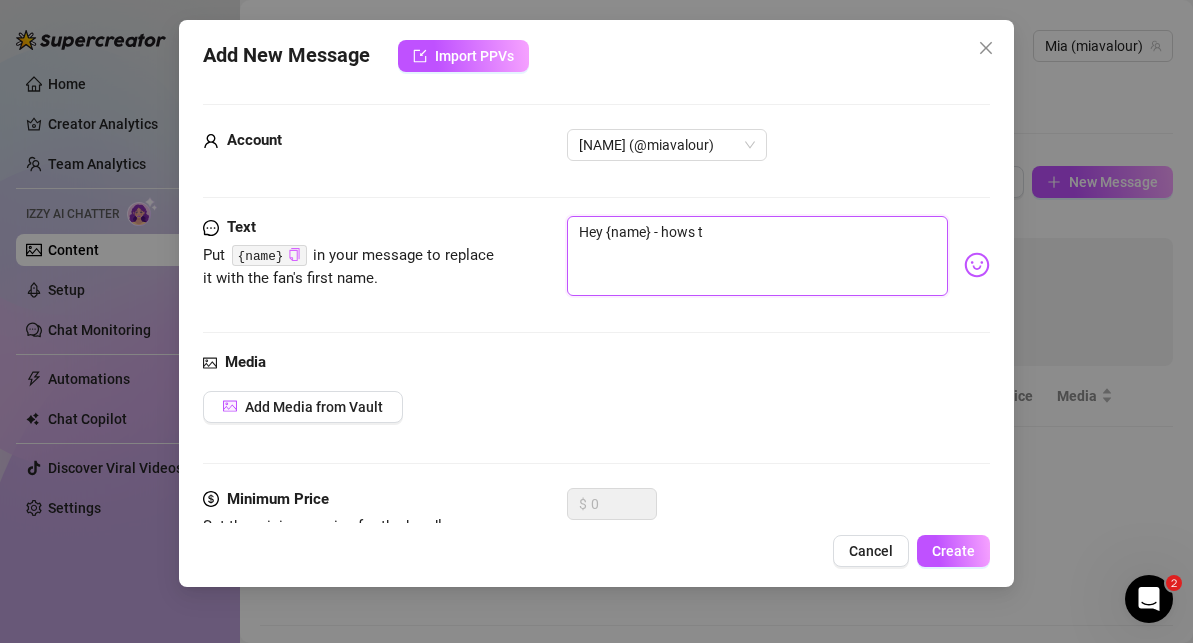 type on "Hey [NAME] - hows th" 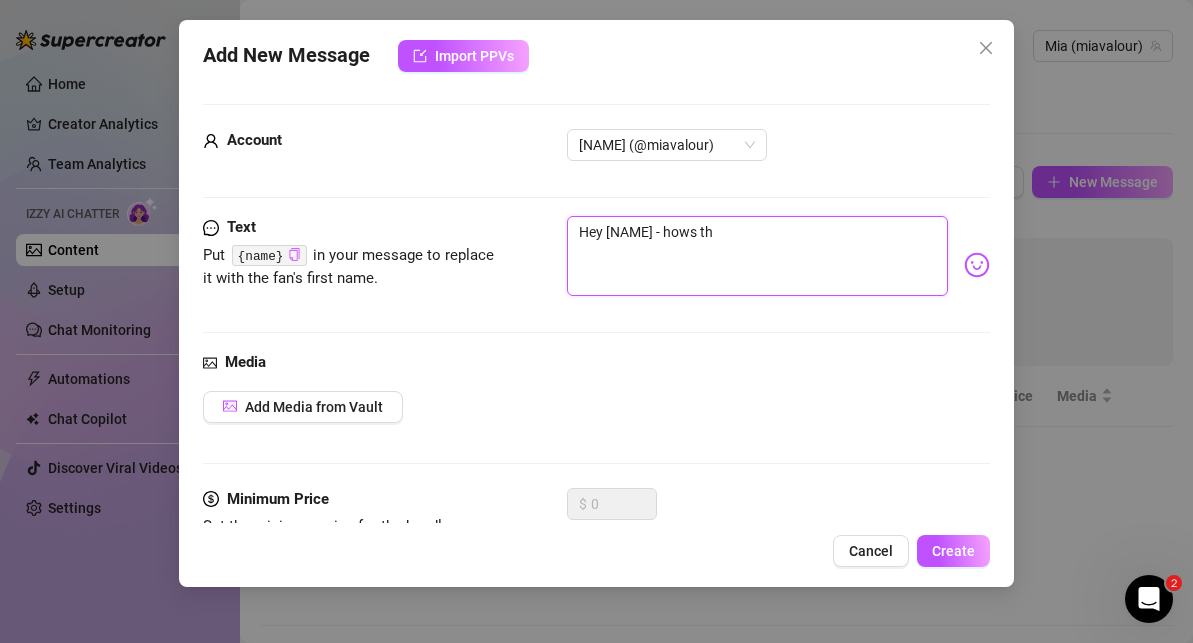 type on "Hey {name} - hows thi" 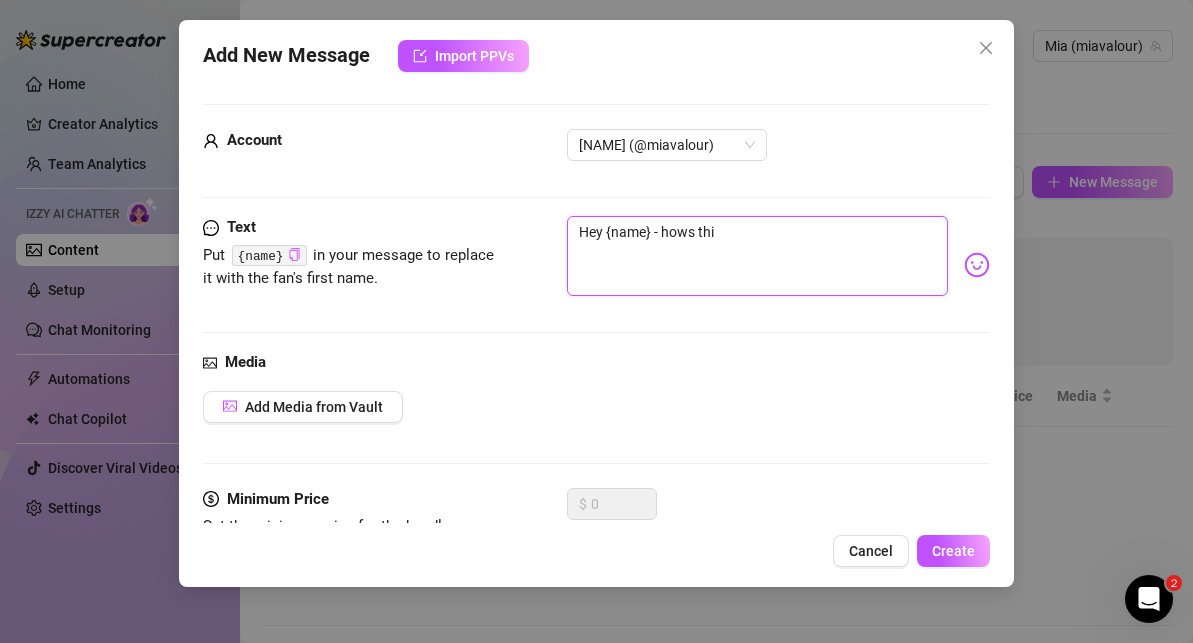 type on "Hey {name} - hows thin" 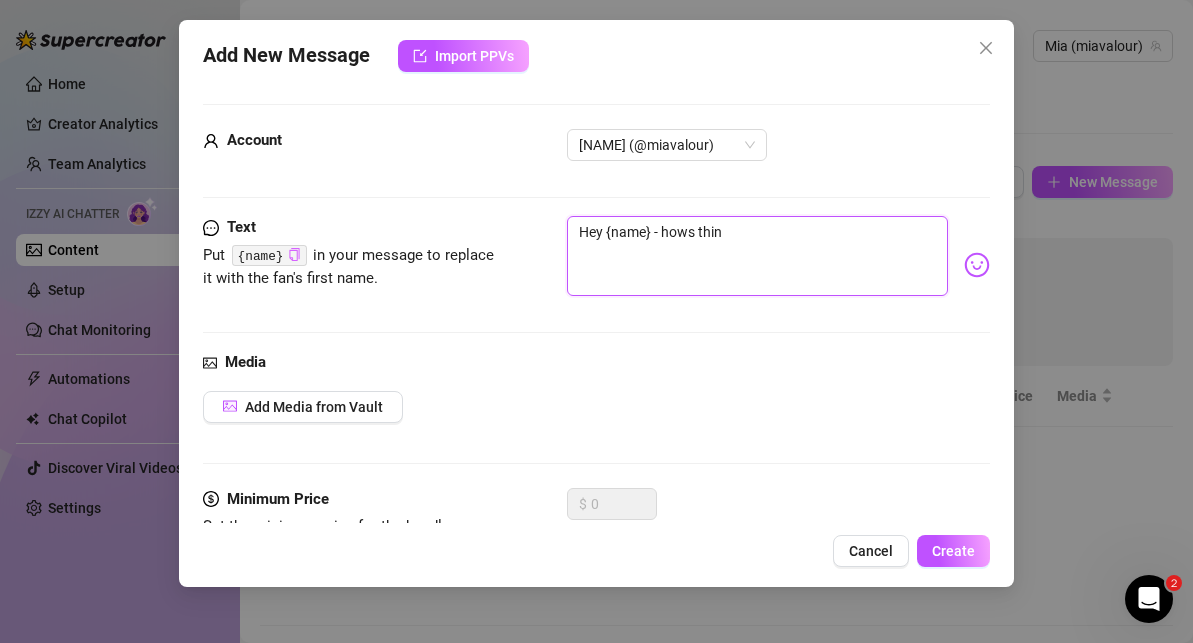 type on "Hey [NAME] - hows thing" 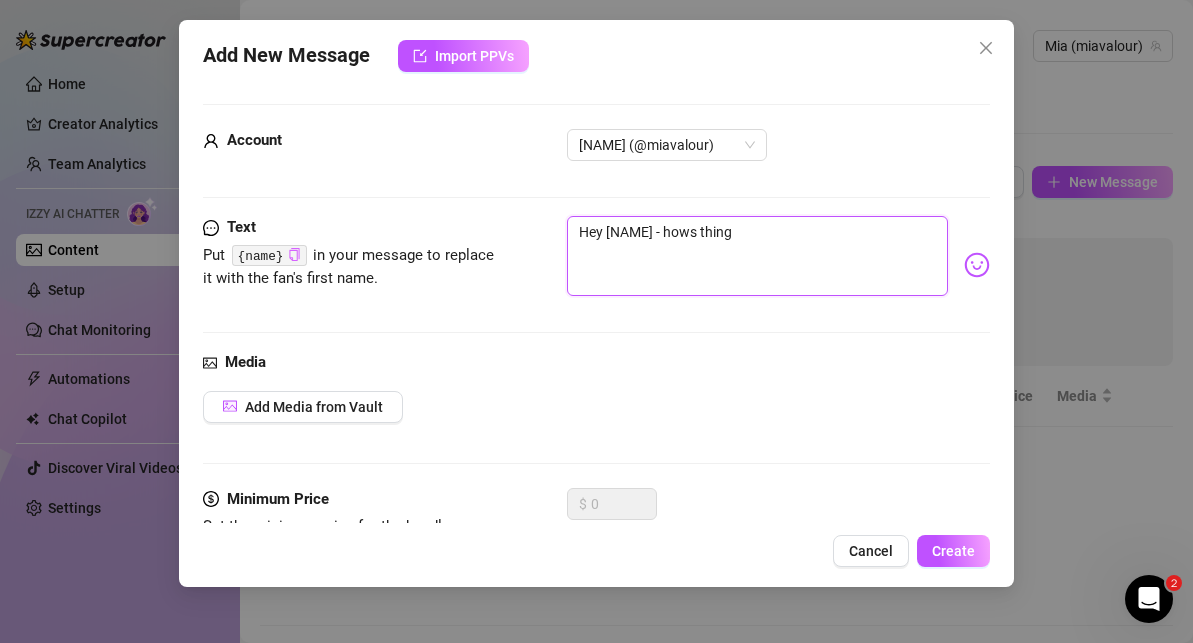 type on "Hey [NAME] - hows things" 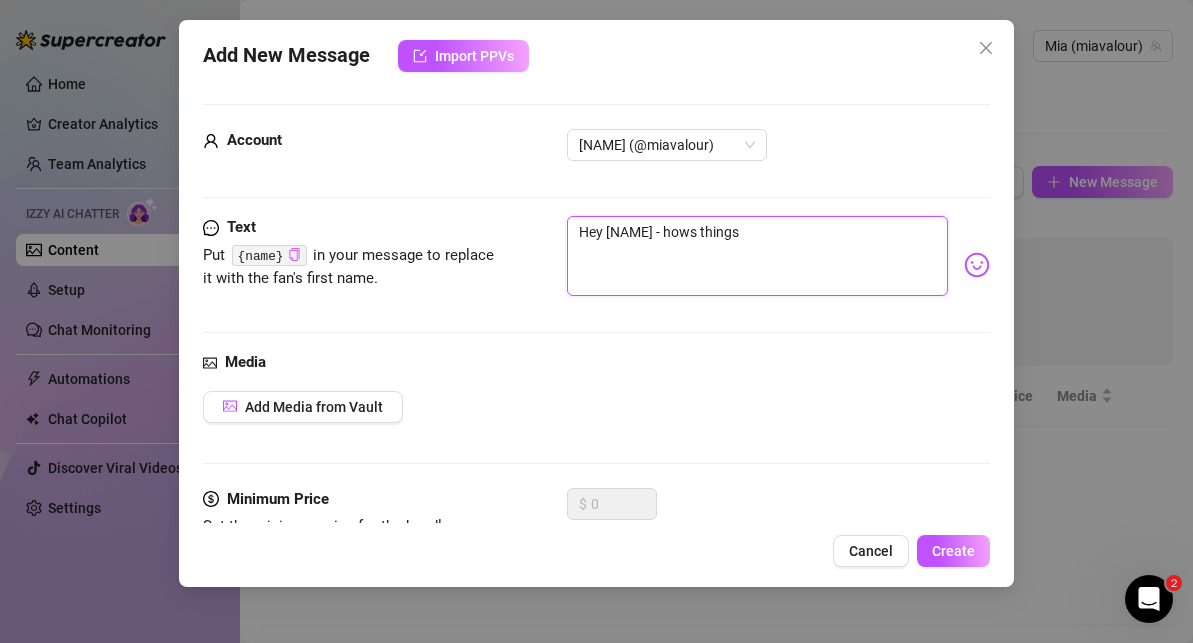 type on "Hey {name} - hows things?" 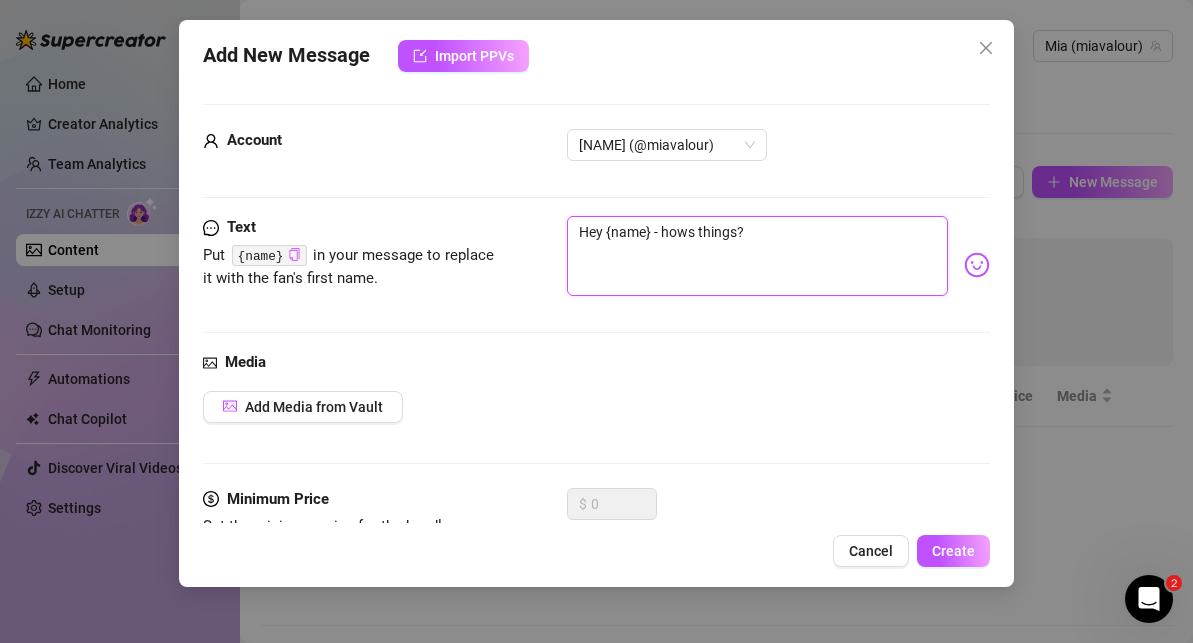 type on "Hey {name} - hows things?" 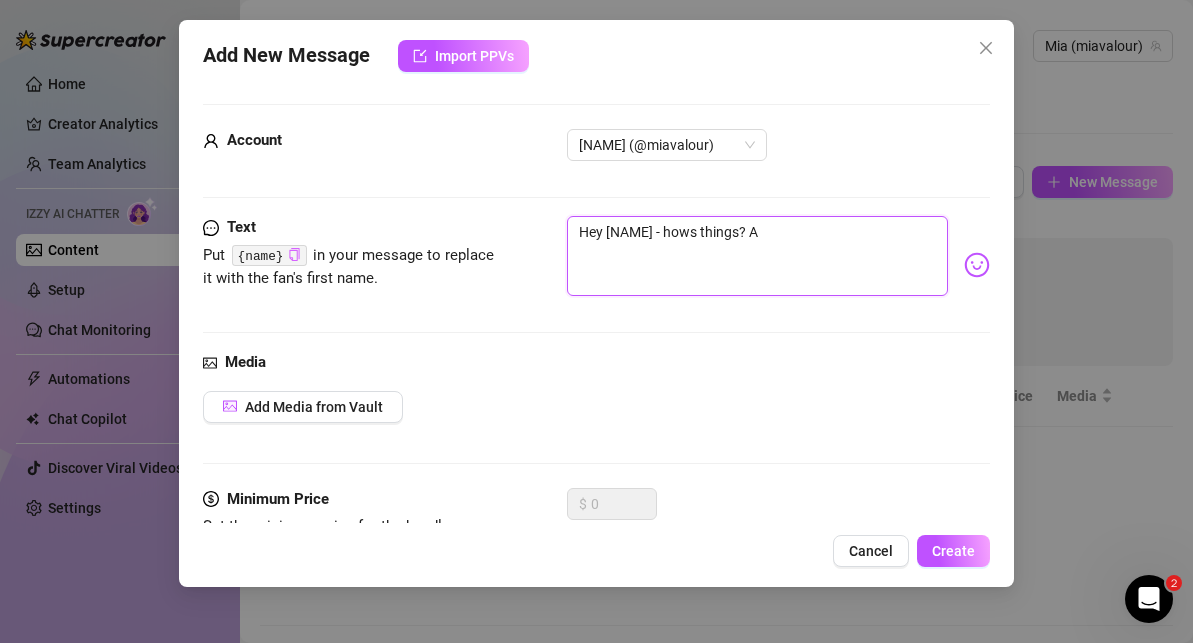type on "Hey [NAME] - hows things? An" 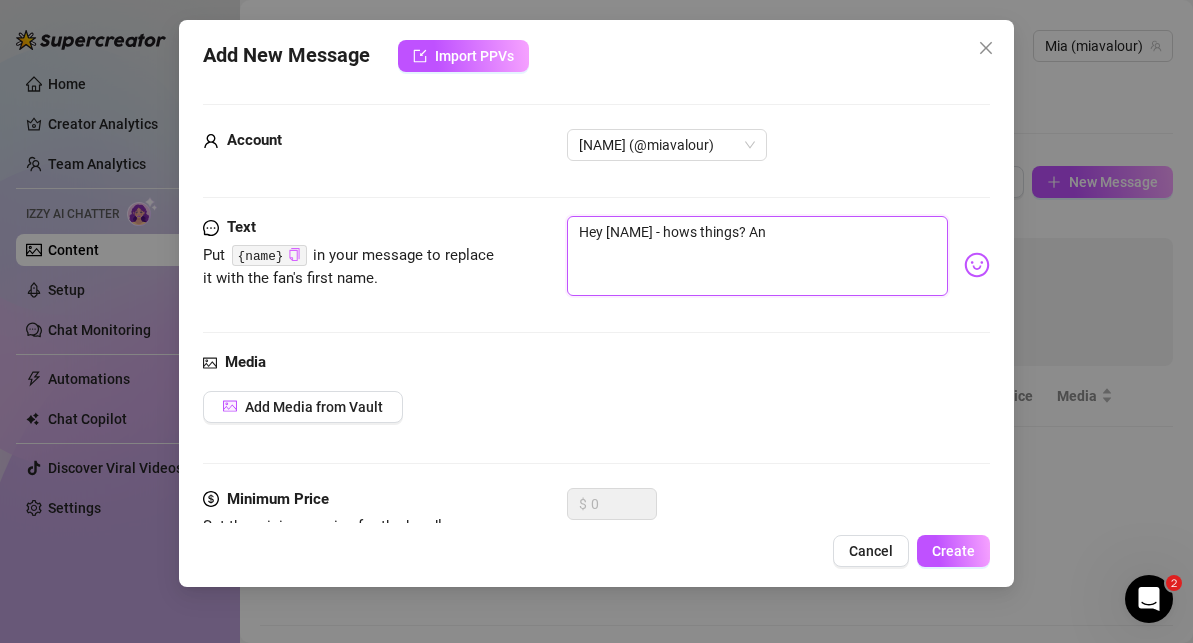 type on "Hey [NAME] - hows things? Any" 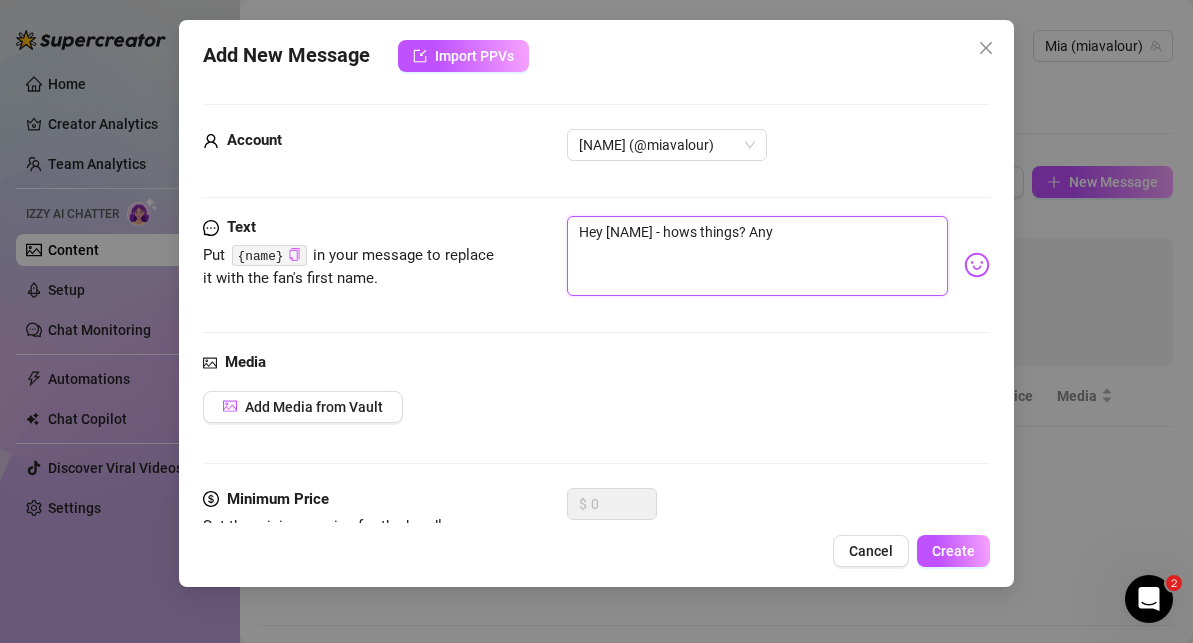 type on "Hey {name} - hows things? Anyt" 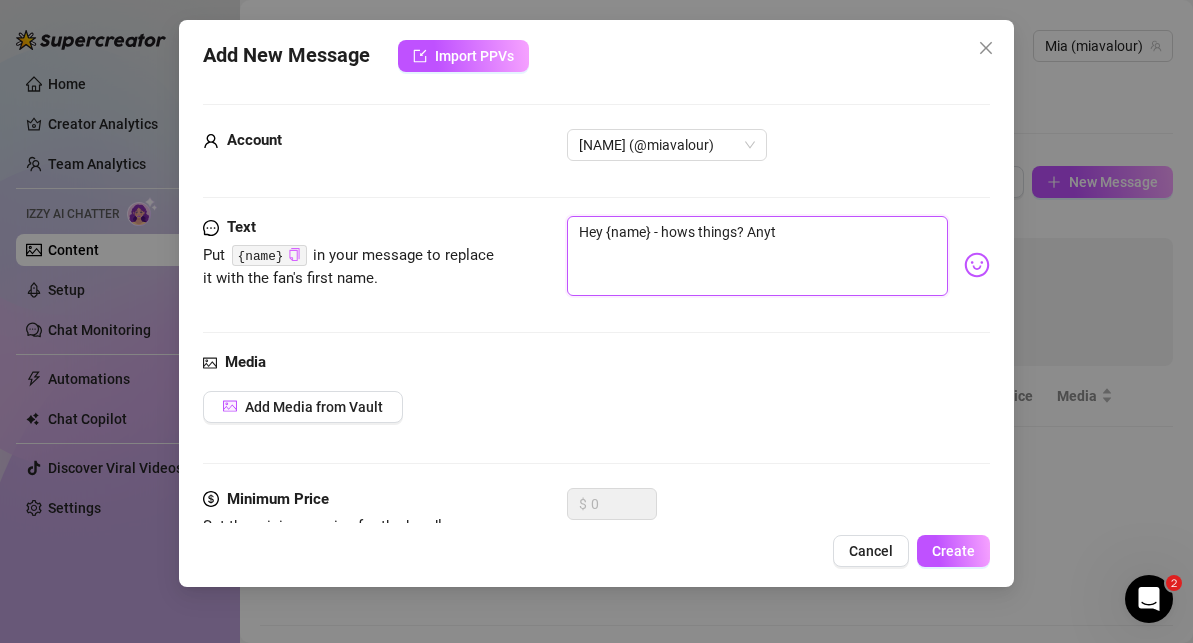 type on "Hey [NAME] - hows things? Anyth" 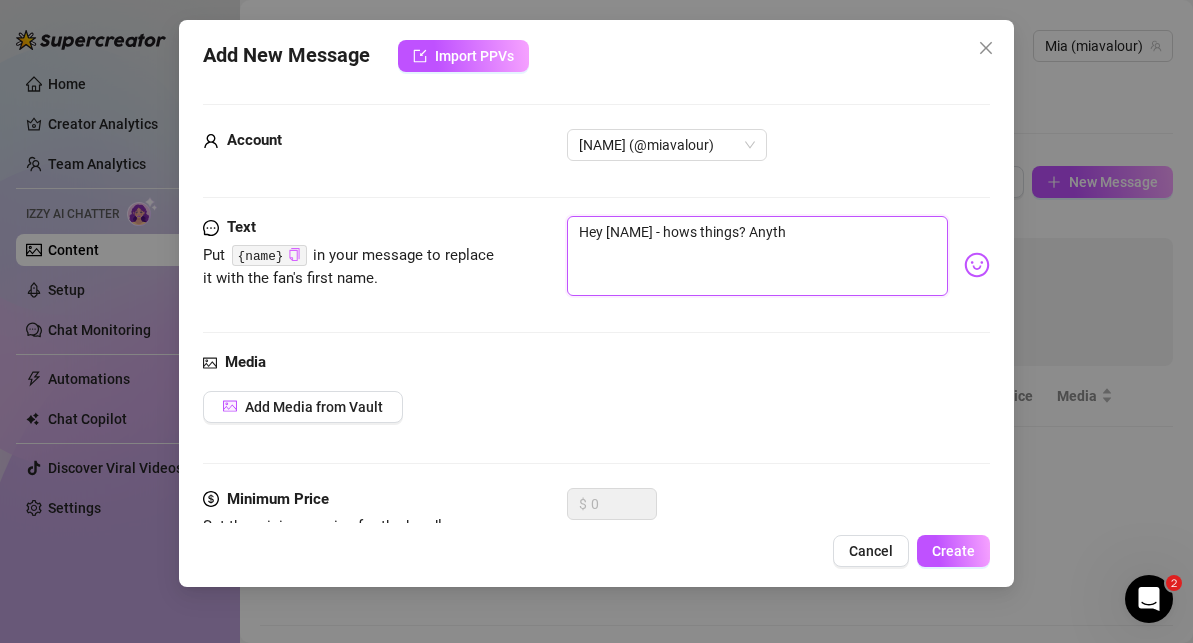type on "Hey [NAME] - hows things? Anythi" 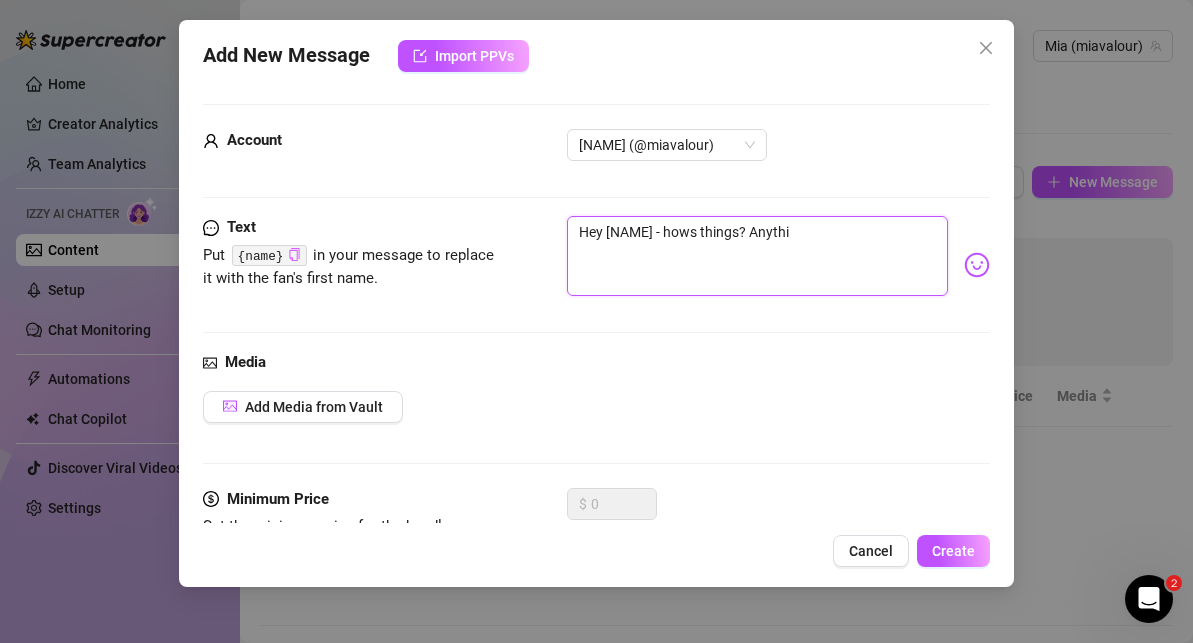 type on "Hey [NAME] - hows things? Anythin" 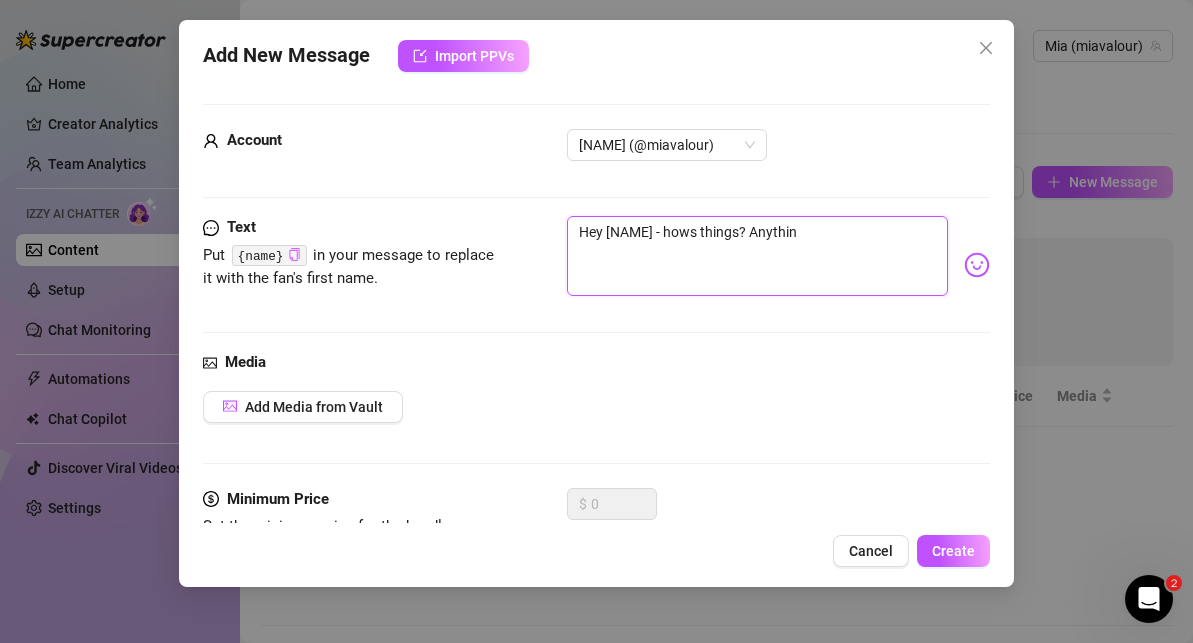 type on "Hey [NAME] - hows things? Anything" 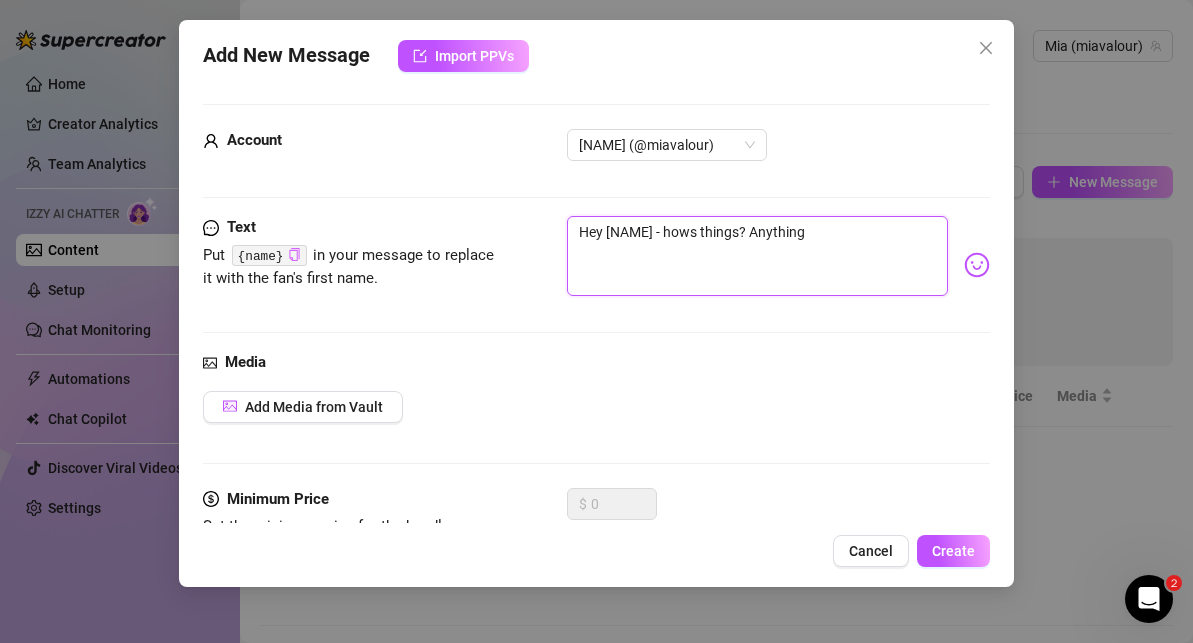 type on "Hey [NAME] - hows things? Anything" 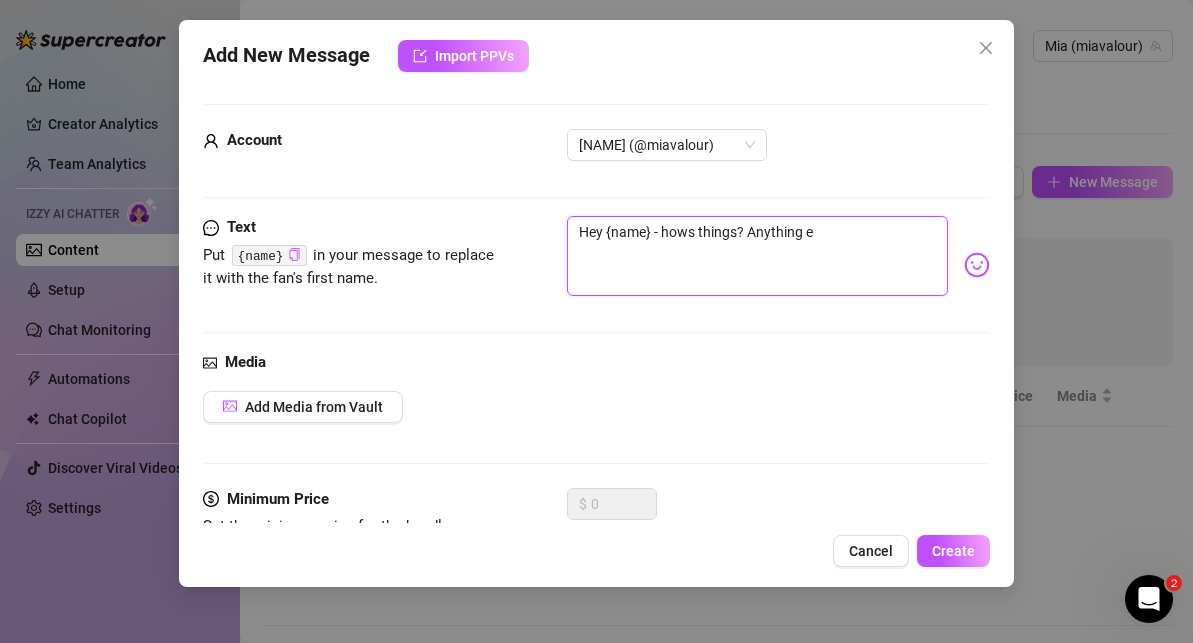 type on "Hey [NAME] - hows things? Anything ex" 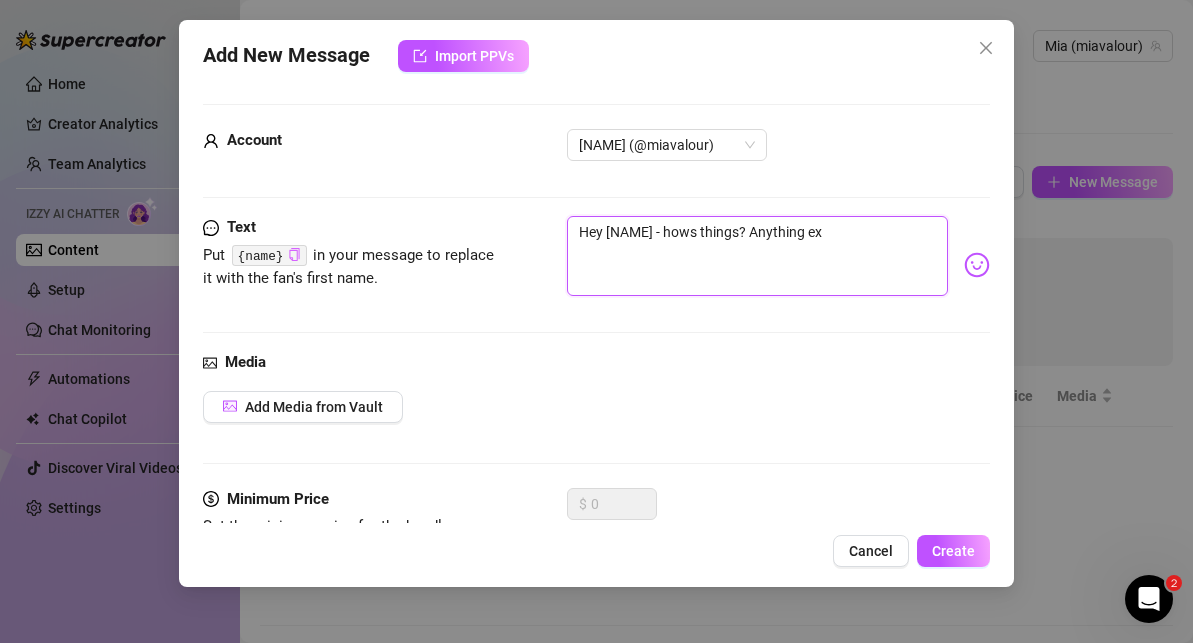 type on "Hey [NAME] - hows things? Anything exc" 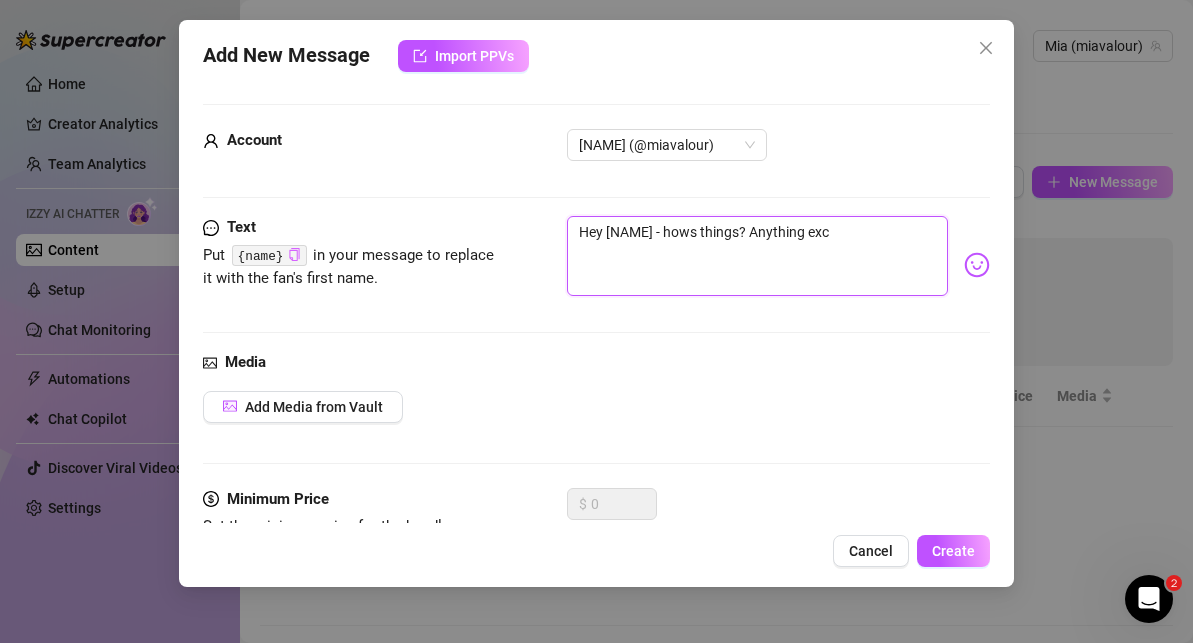 type on "Hey [NAME] - hows things? Anything exci" 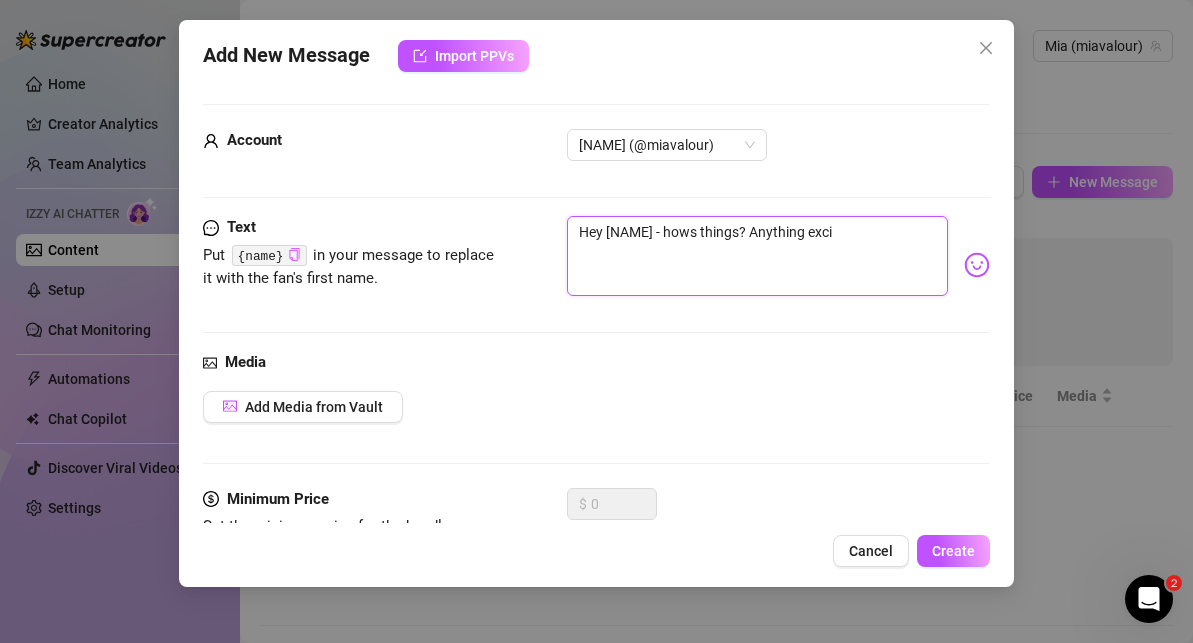 type on "Hey [NAME] - hows things? Anything excit" 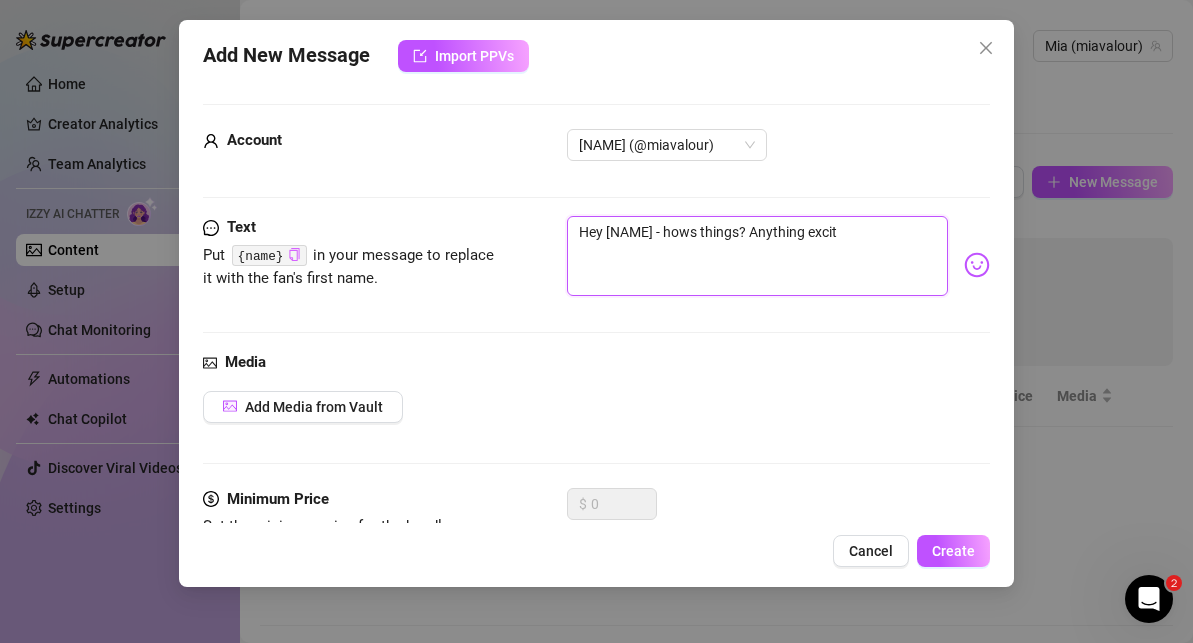 type on "Hey [NAME] - hows things? Anything exciti" 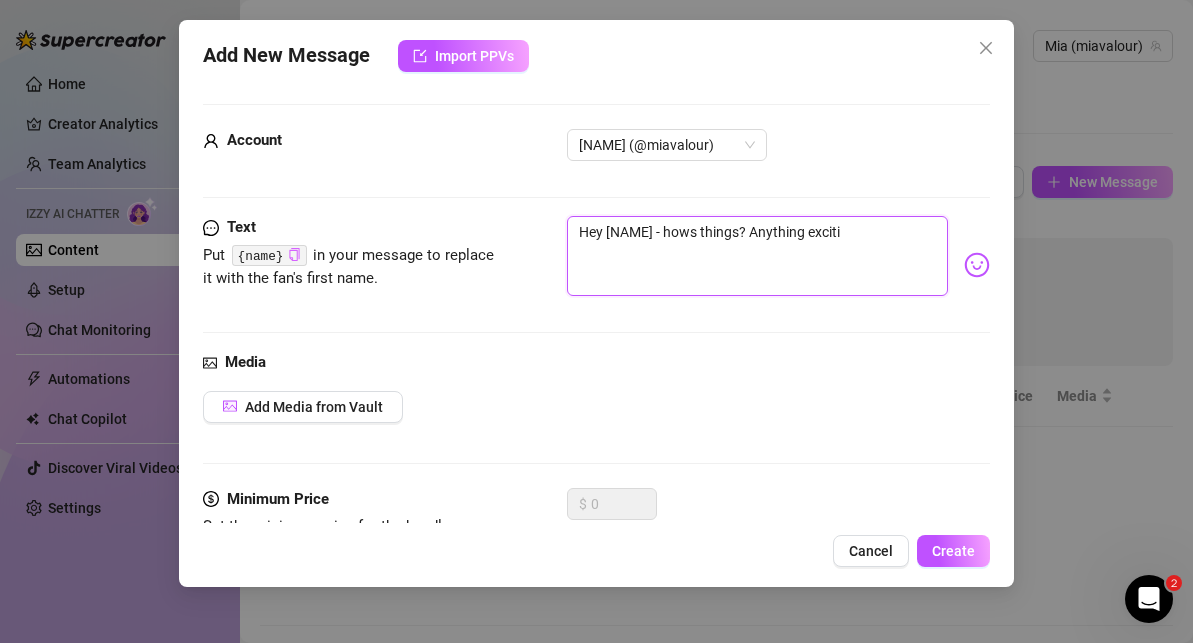 type on "Hey [NAME] - hows things? Anything excitin" 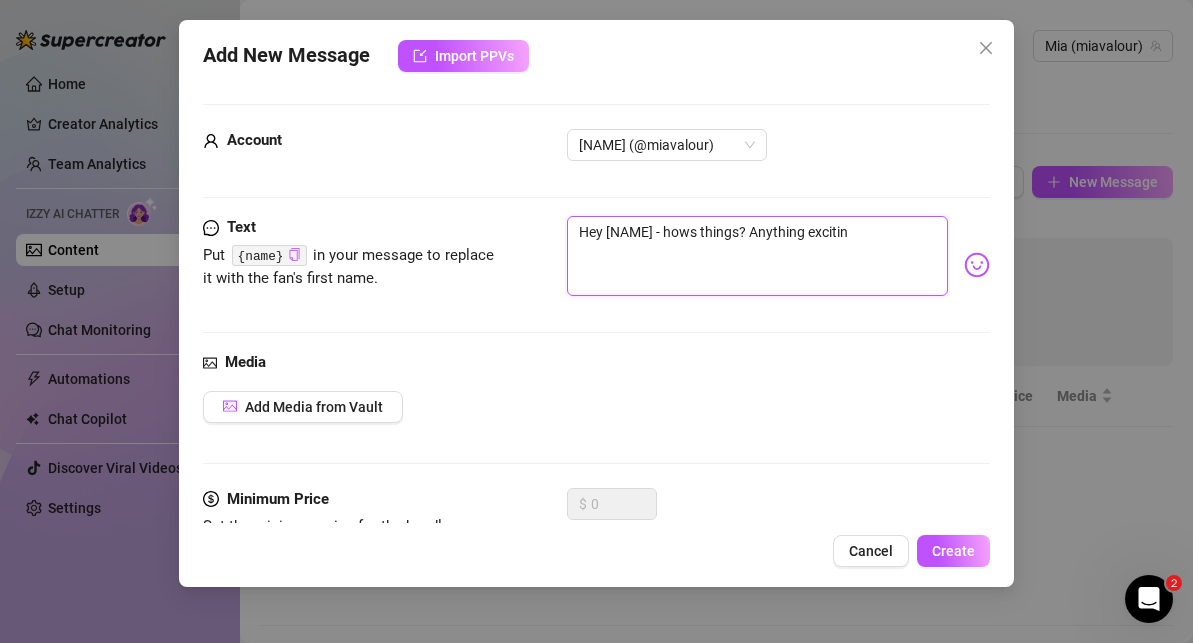 type on "Hey [NAME] - hows things? Anything exciting" 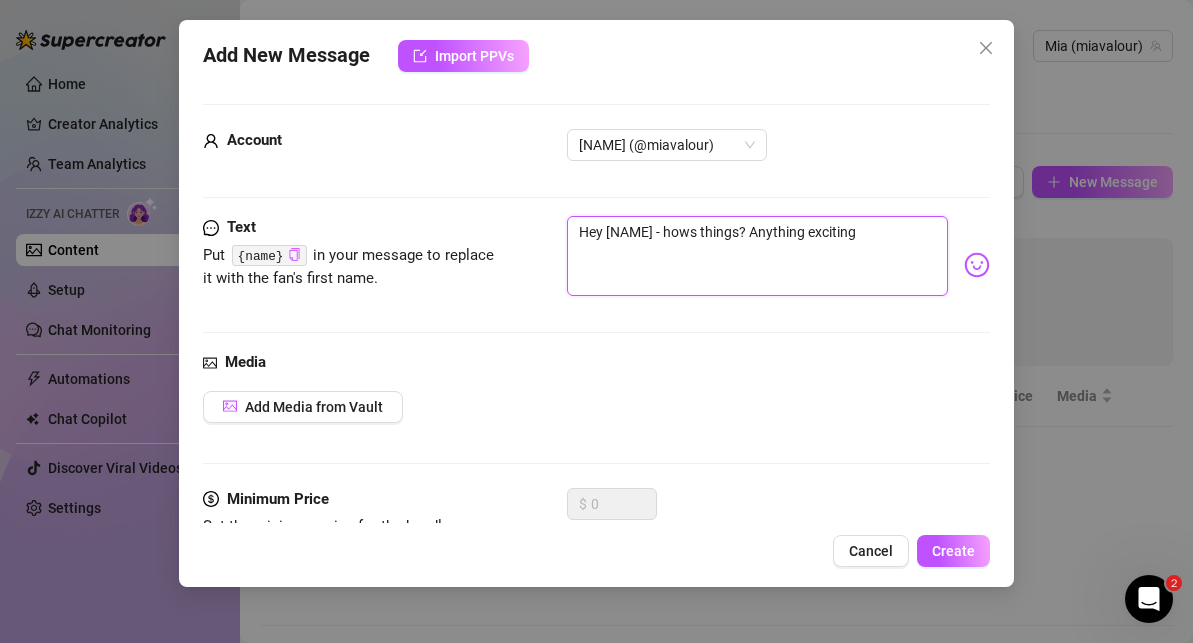 type on "Hey [NAME] - hows things? Anything exciting" 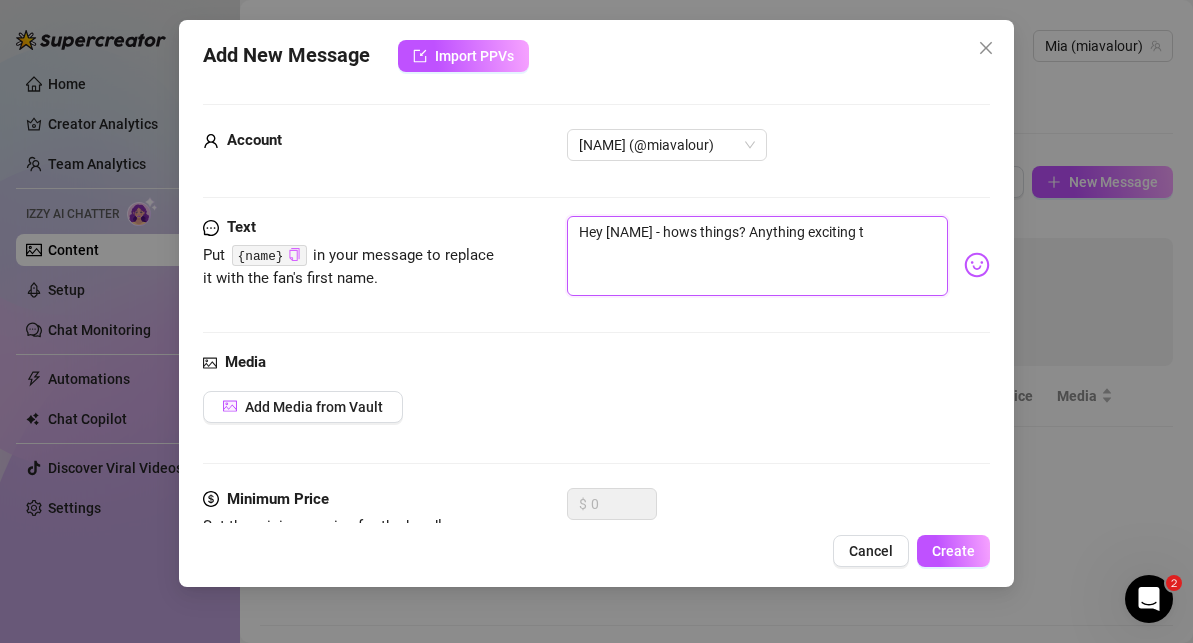 type on "Hey [NAME] - hows things? Anything exciting to" 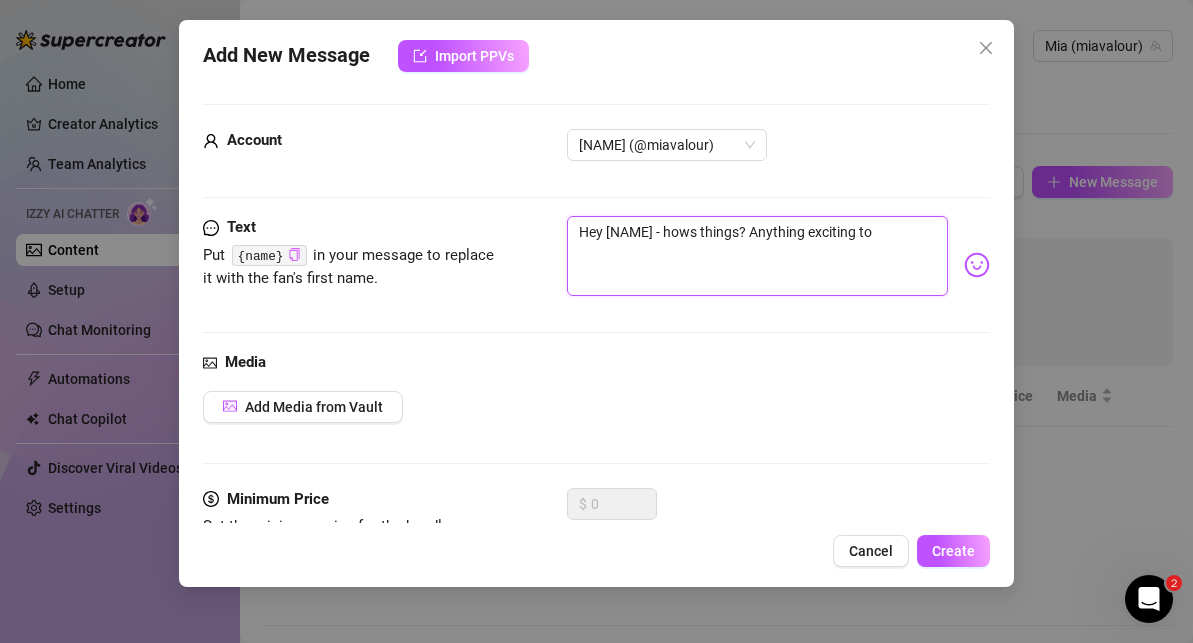 type on "Hey [NAME] - hows things? Anything exciting to" 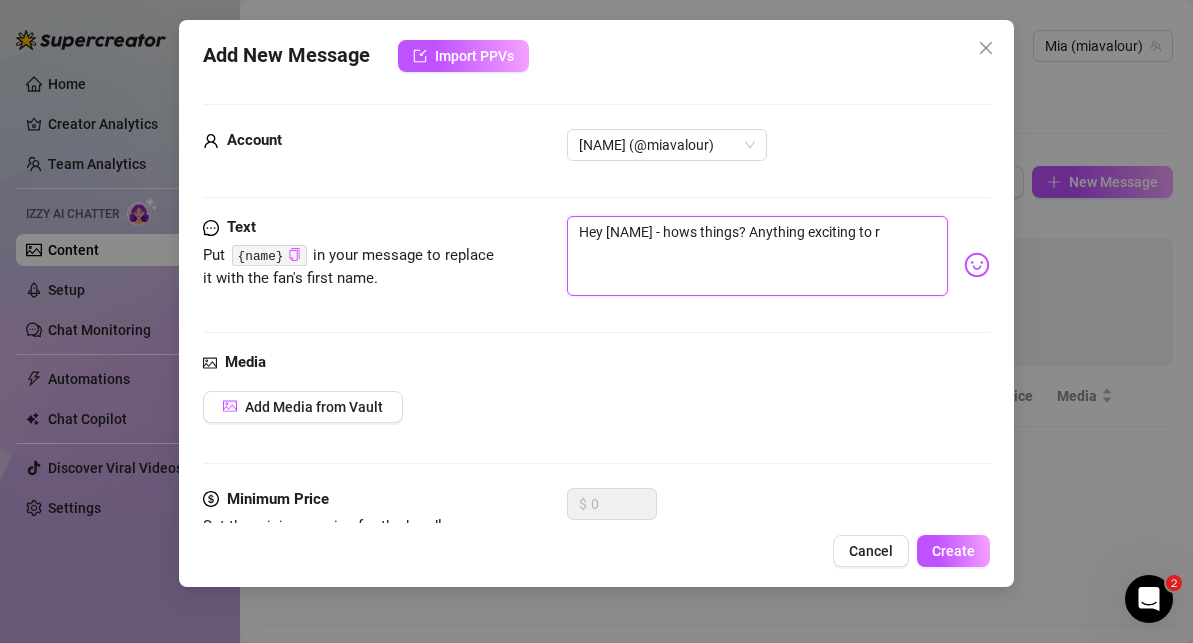 type on "Hey [NAME] - hows things? Anything exciting to re" 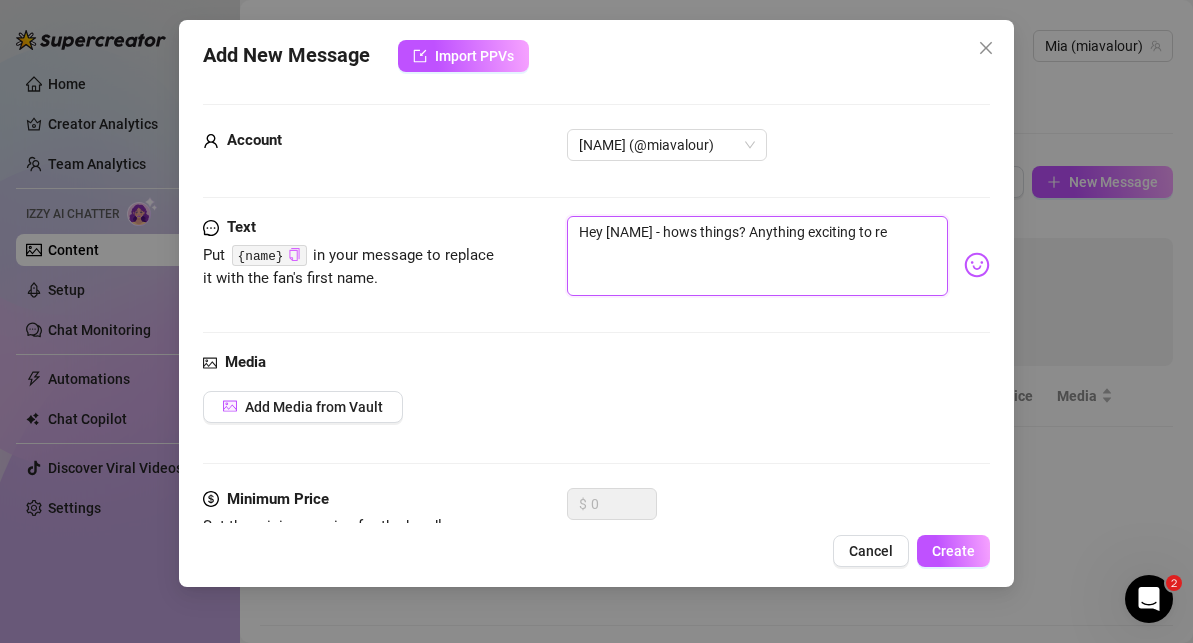 type on "Hey [NAME] - hows things? Anything exciting to rep" 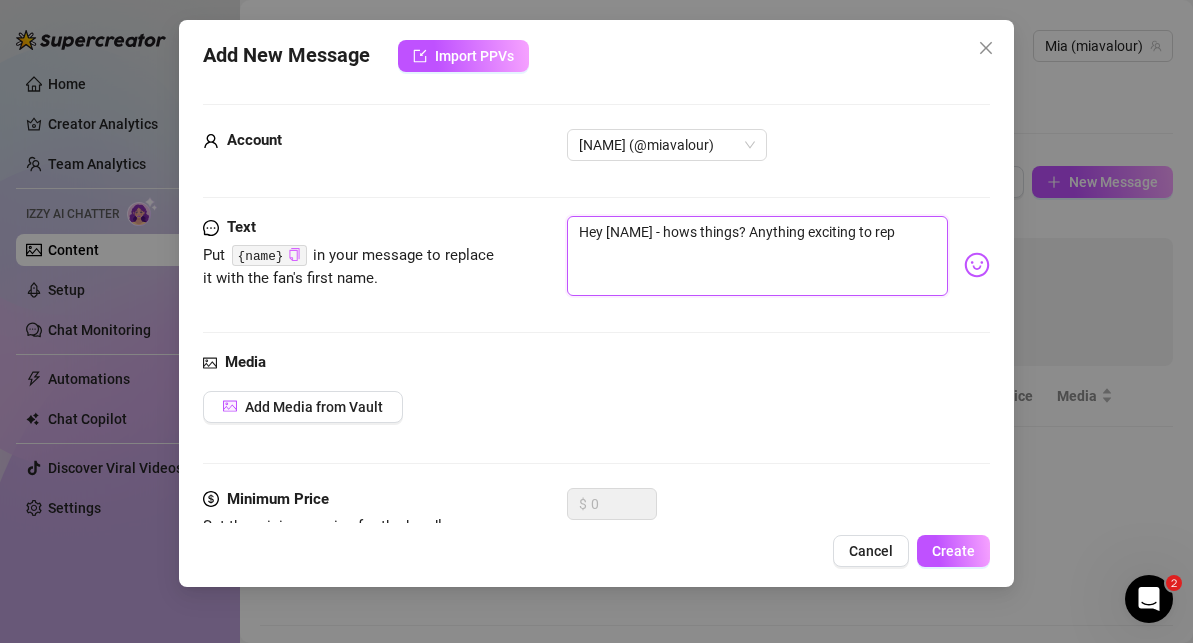 type on "Hey [NAME] - hows things? Anything exciting to repo" 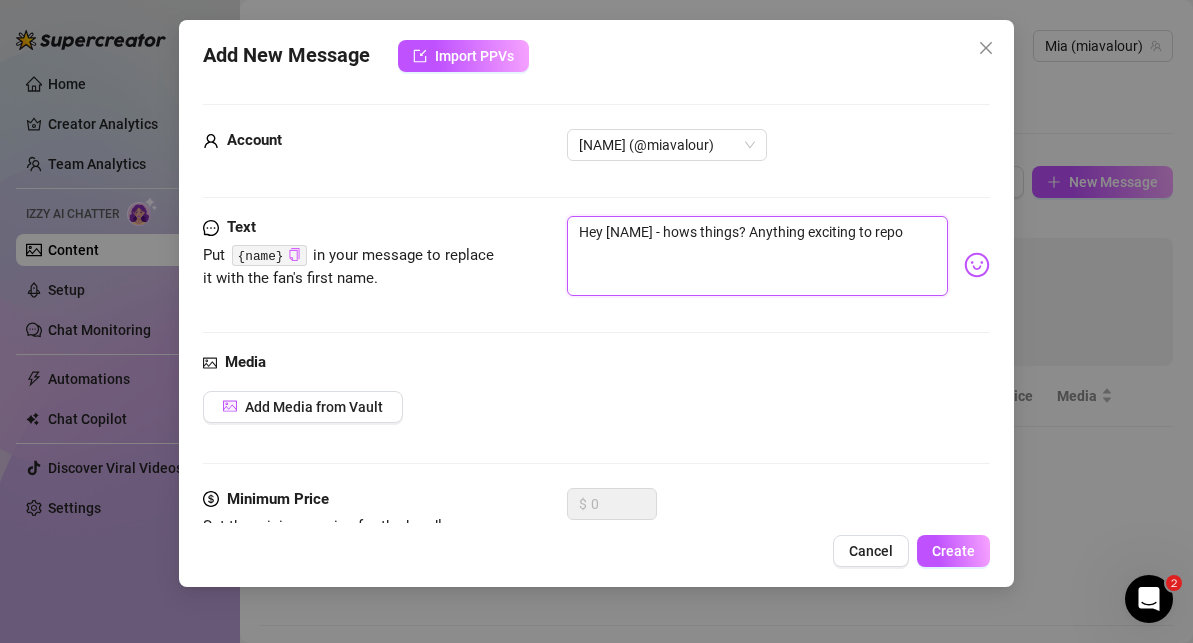 type on "Hey {name} - hows things? Anything exciting to repor" 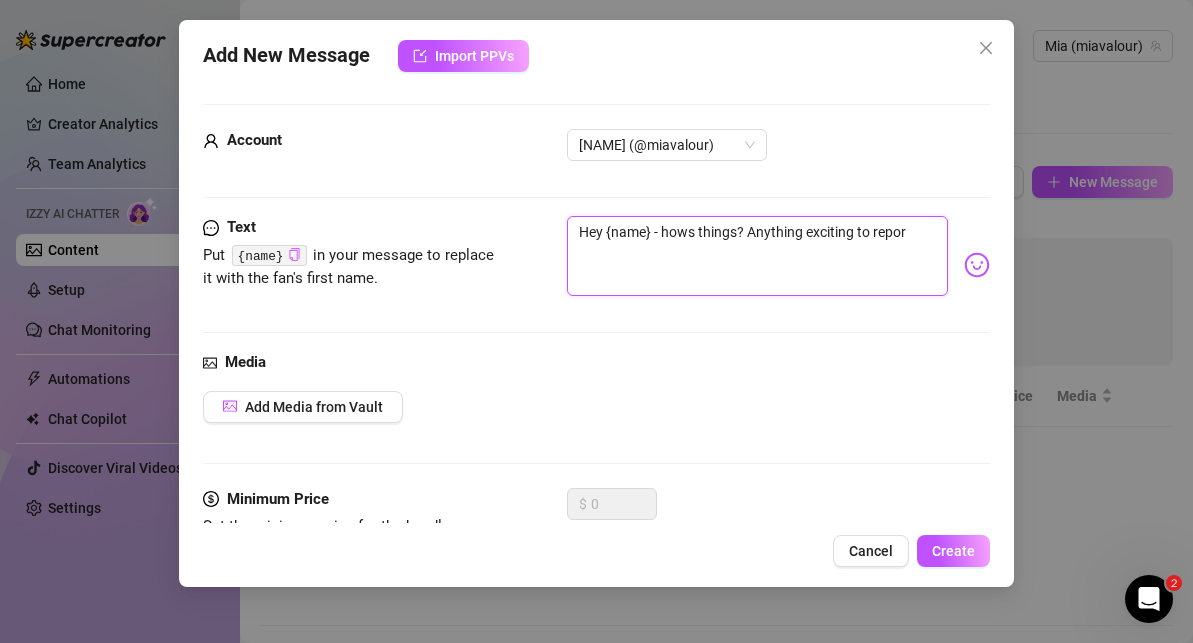 type on "Hey [NAME] - hows things? Anything exciting to report" 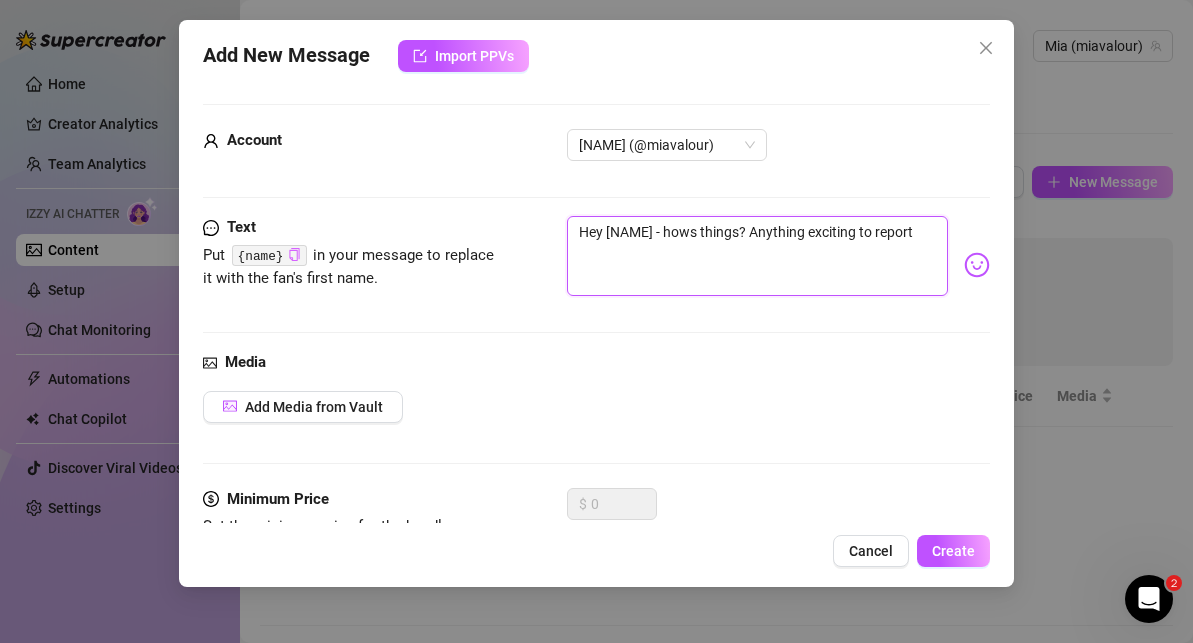 type on "Hey [NAME] - hows things? Anything exciting to report?" 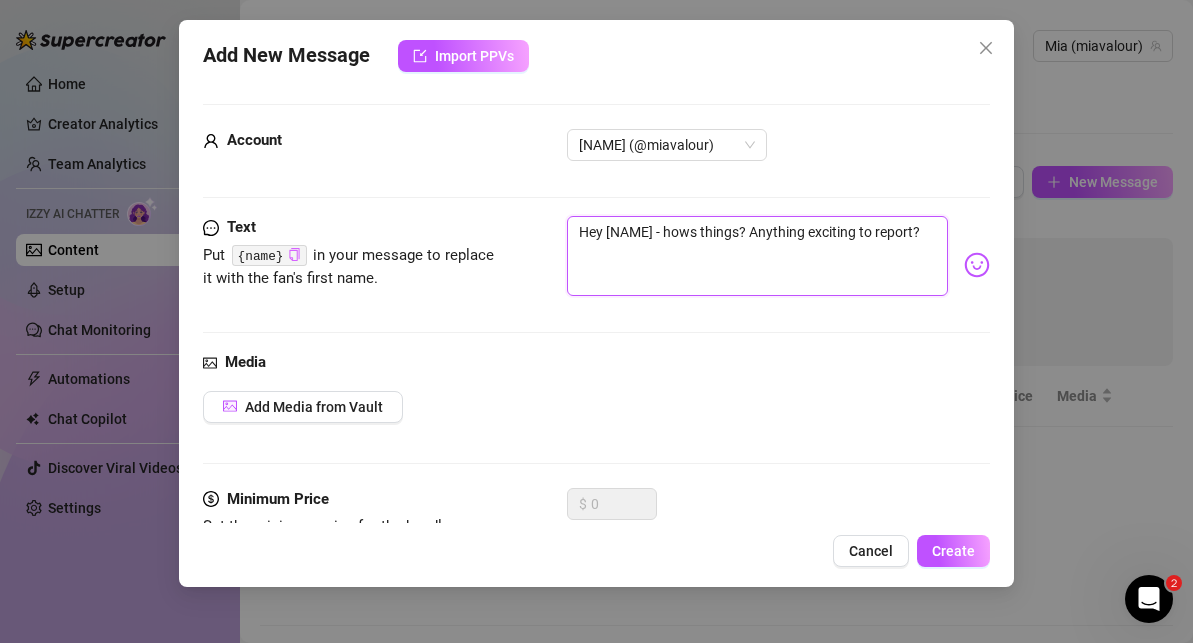 type on "Hey [NAME] - hows things? Anything exciting to report?!" 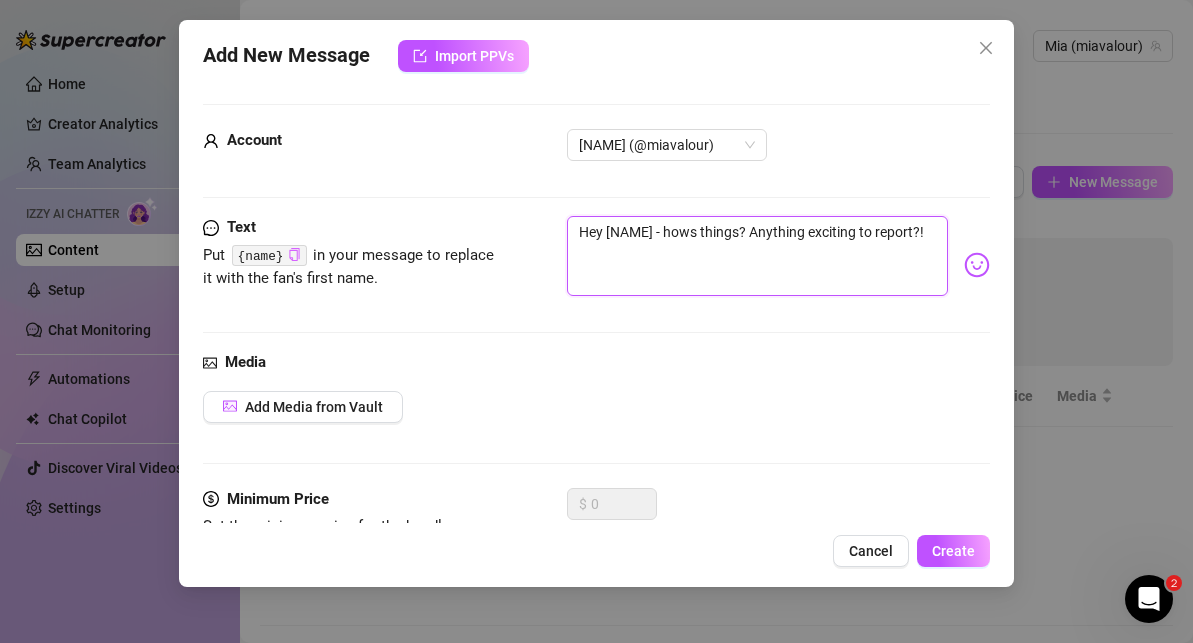type on "Hey [NAME] - hows things? Anything exciting to report?!" 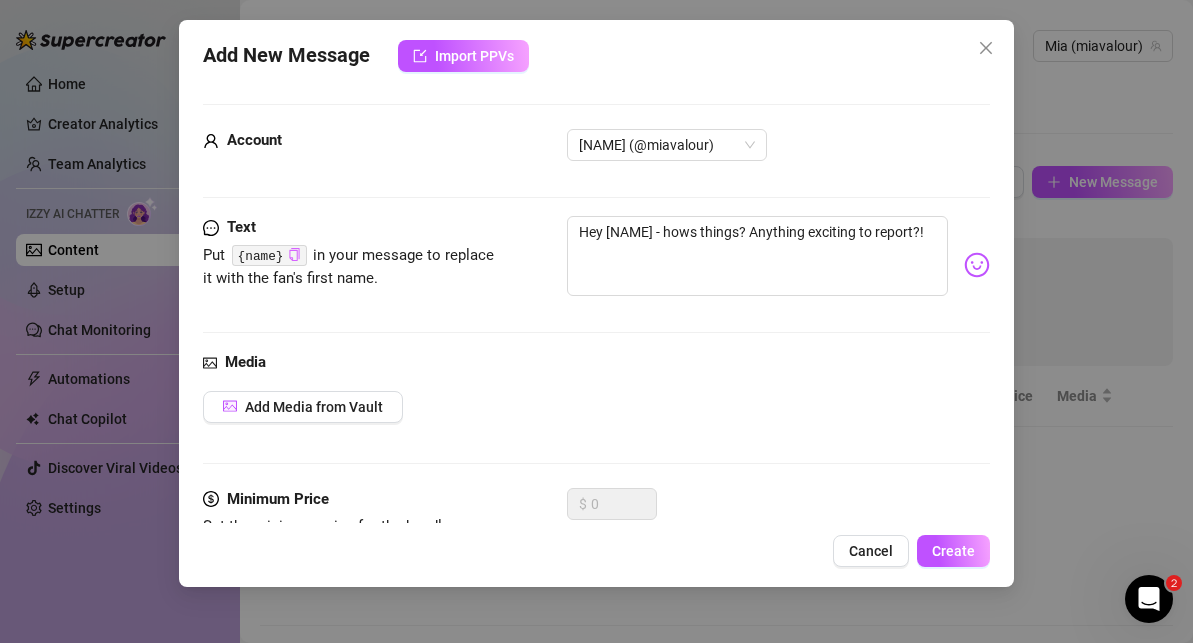 click on "Home Creator Analytics Team Analytics Izzy AI Chatter Content Setup Chat Monitoring Automations Chat Copilot Discover Viral Videos Settings Izzy AI Chatter Content Libraty Content for [NAME] [NAME] ([name]) Bio 93% Products 1 9 Bump Messages 0 Bio Import from other creator Personal Info Chatting Lifestyle Physiques Content Intimate Details Socials Name Required [NAME] [LAST] Nickname(s) Miss [NAME] Gender Required Female Male Non-Binary / Genderqueer Agender Bigender Genderfluid Other Where did you grow up? Required United Kingdom Where is your current homebase? (City/Area of your home) Required South East England What is your timezone of your current location? If you are currently traveling, choose your current location Required United Kingdom ( Europe/London ) Are you currently traveling? If so, where are you right now? what are you doing there? I'm in the UK now but am missing the beach so very much! Birth Date Required [MONTH] 28th, 1977 Zodiac Sign Pisces Required" at bounding box center (596, 321) 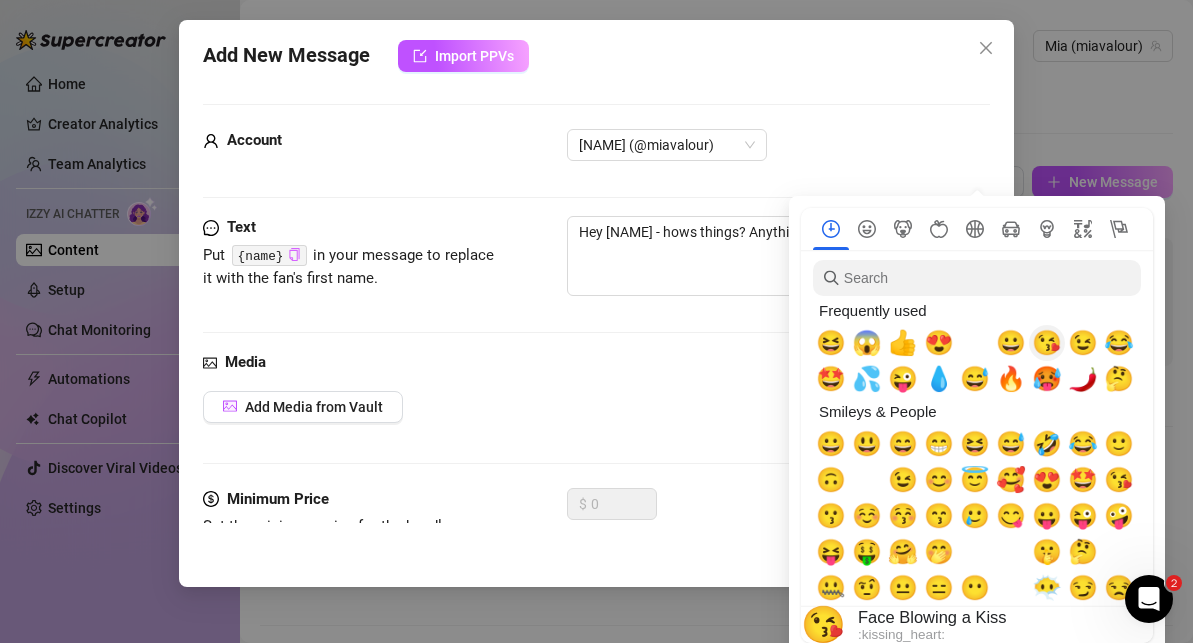 click on "😘" at bounding box center (1047, 343) 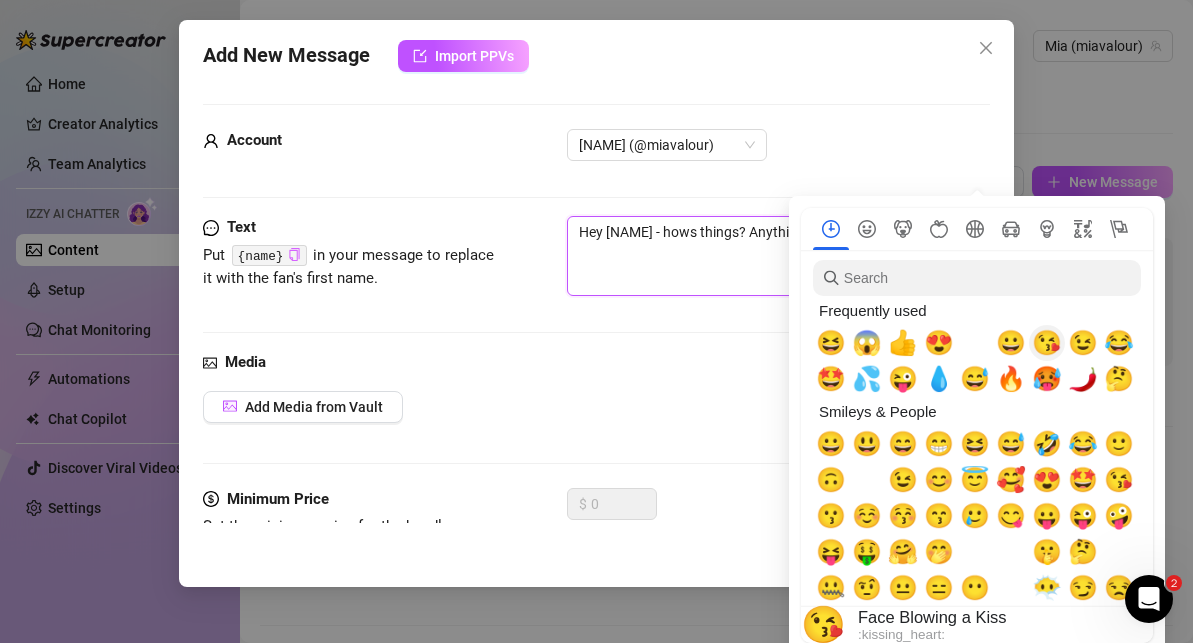 type on "Hey [NAME] - hows things? Anything exciting to report?!
😘" 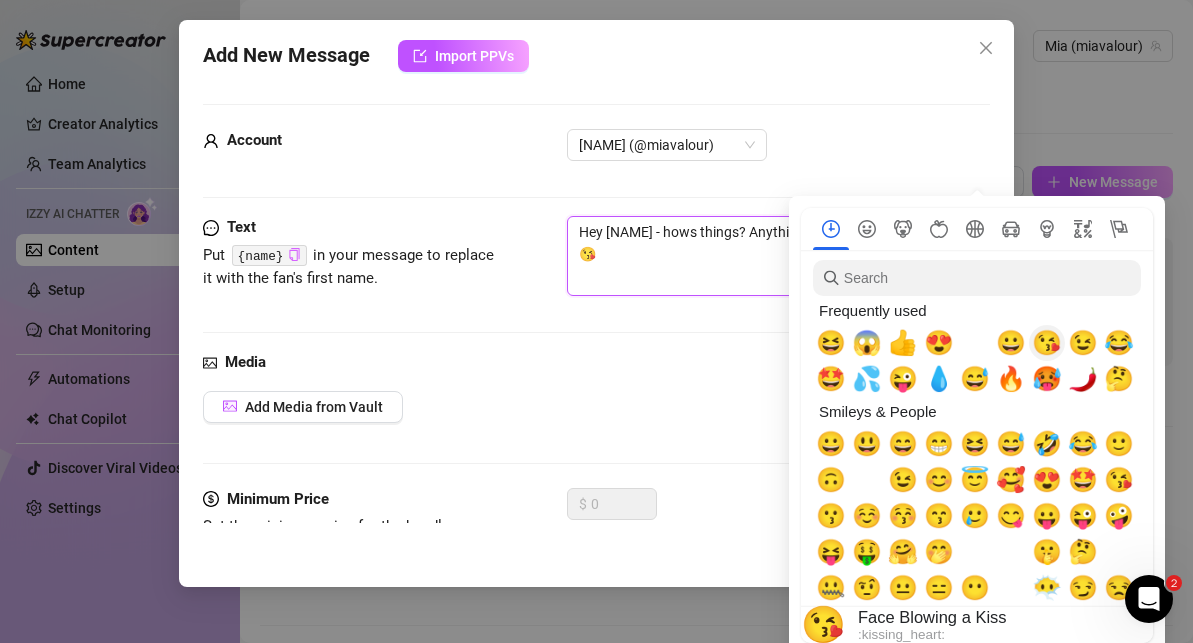 type on "Hey [NAME] - hows things? Anything exciting to report?!
😘" 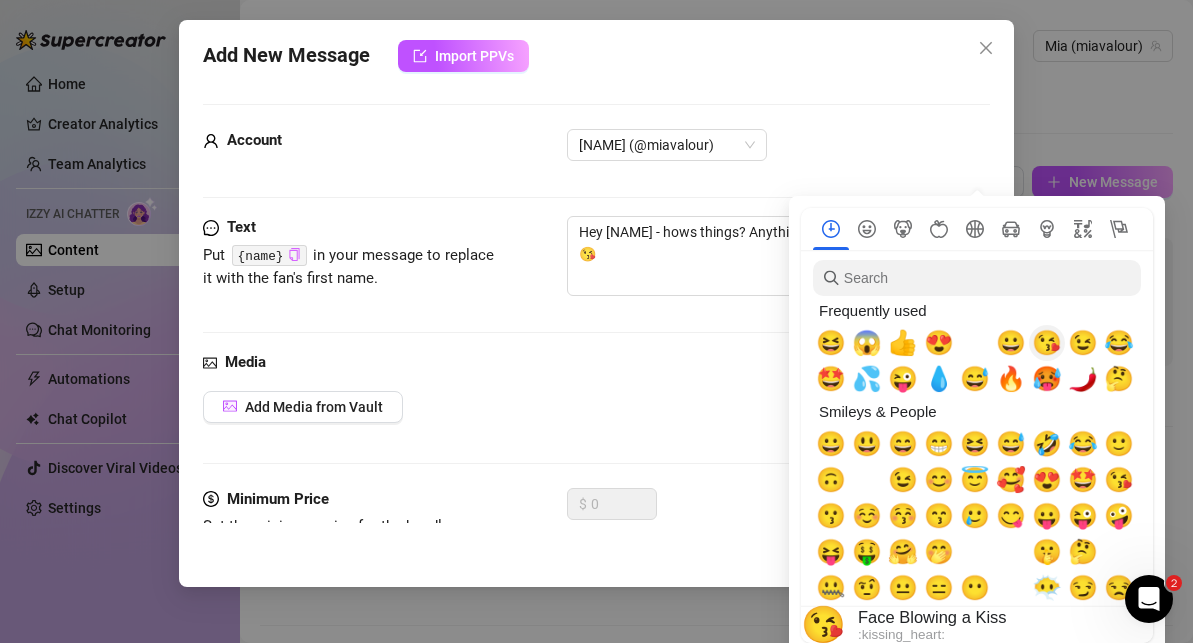 click on "😘" at bounding box center [1047, 343] 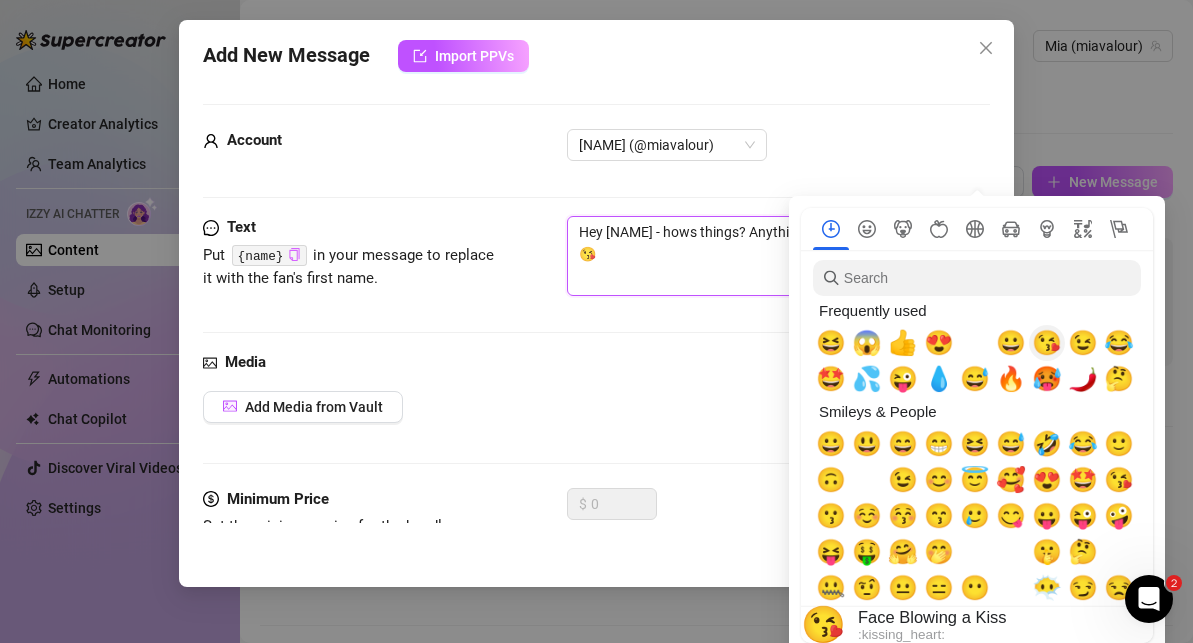 type on "Hey [NAME] - hows things? Anything exciting to report?!
😘😘" 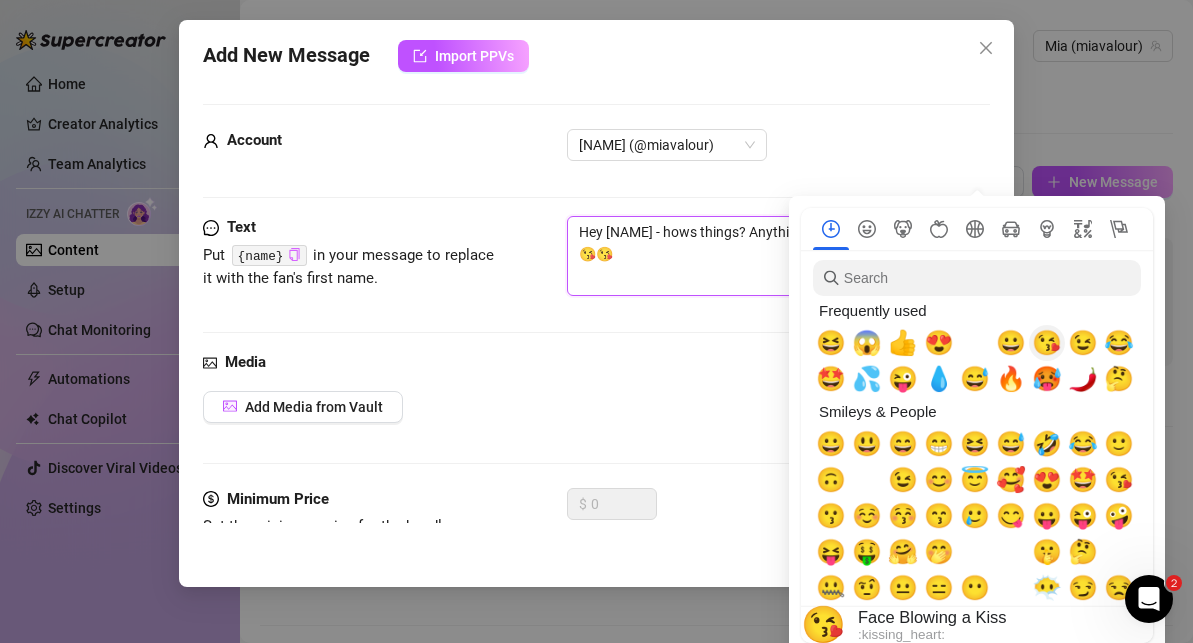 type on "Hey [NAME] - hows things? Anything exciting to report?!
😘😘" 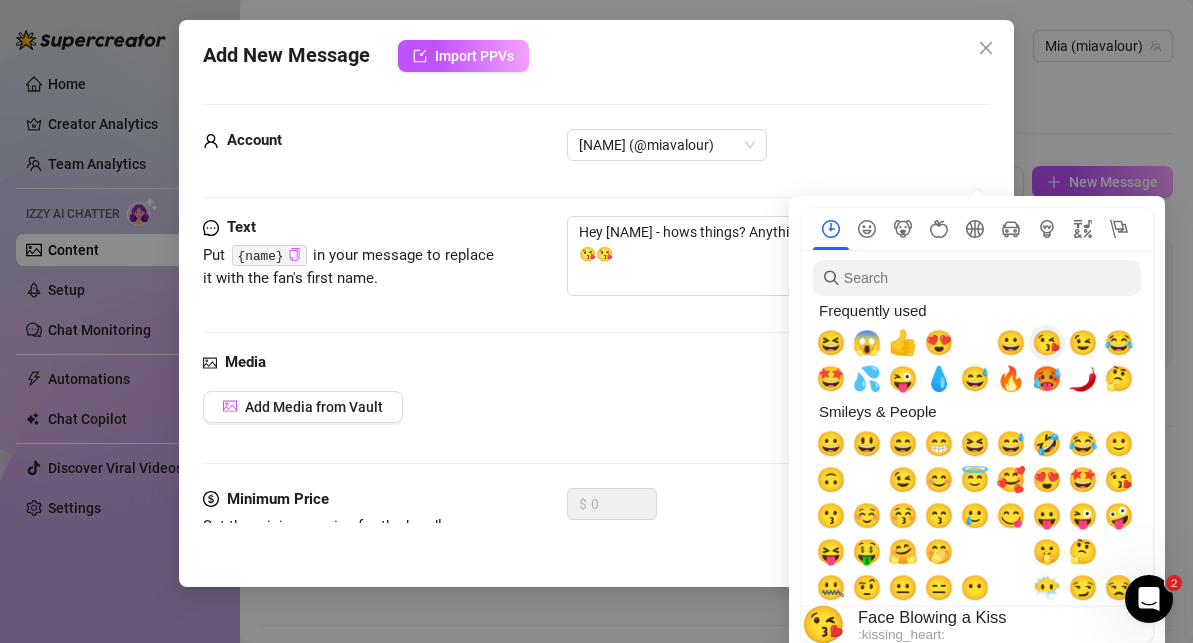 click on "😘" at bounding box center [1047, 343] 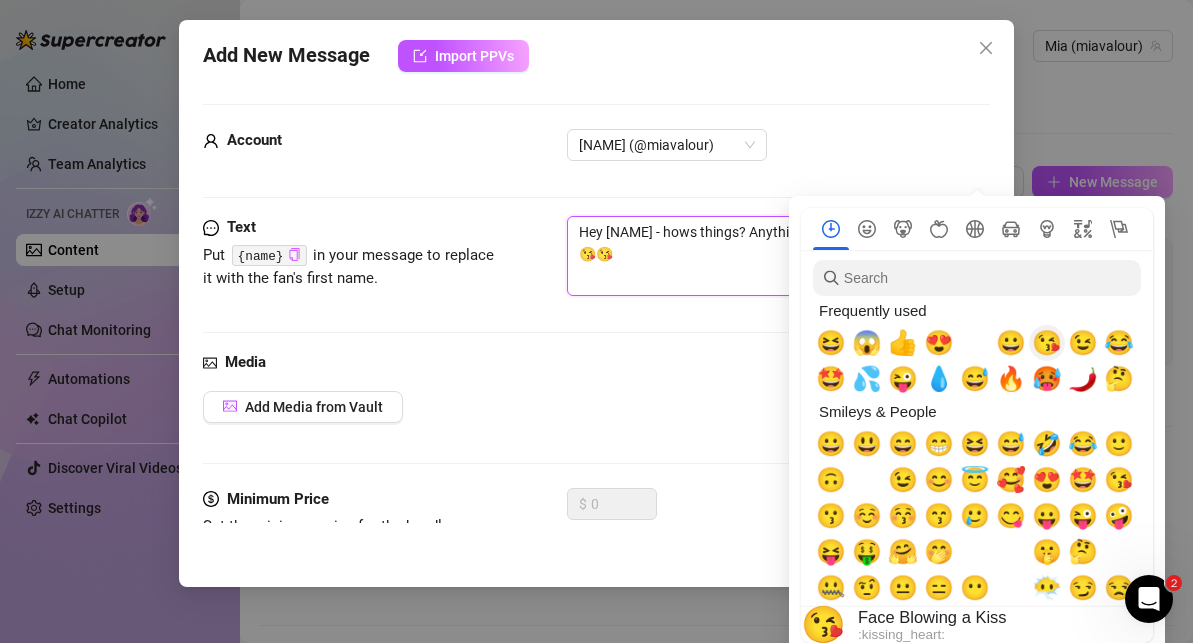 type on "Hey [NAME] - hows things? Anything exciting to report?!
😘😘😘" 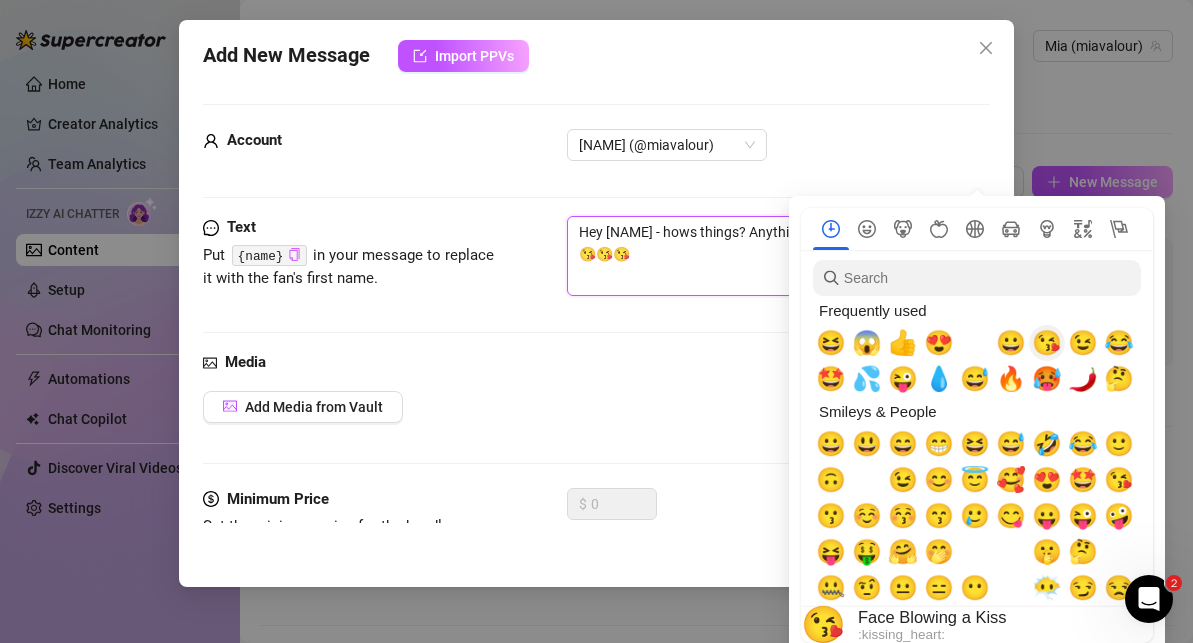 type on "Hey [NAME] - hows things? Anything exciting to report?!
😘😘😘" 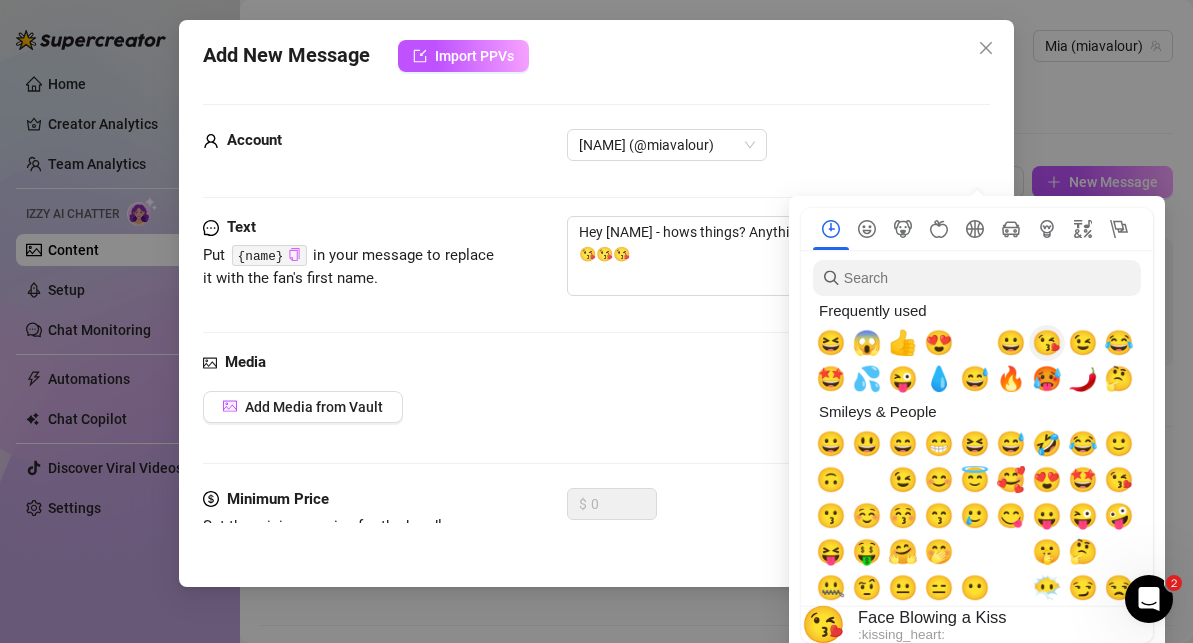 click on "😘" at bounding box center [1047, 343] 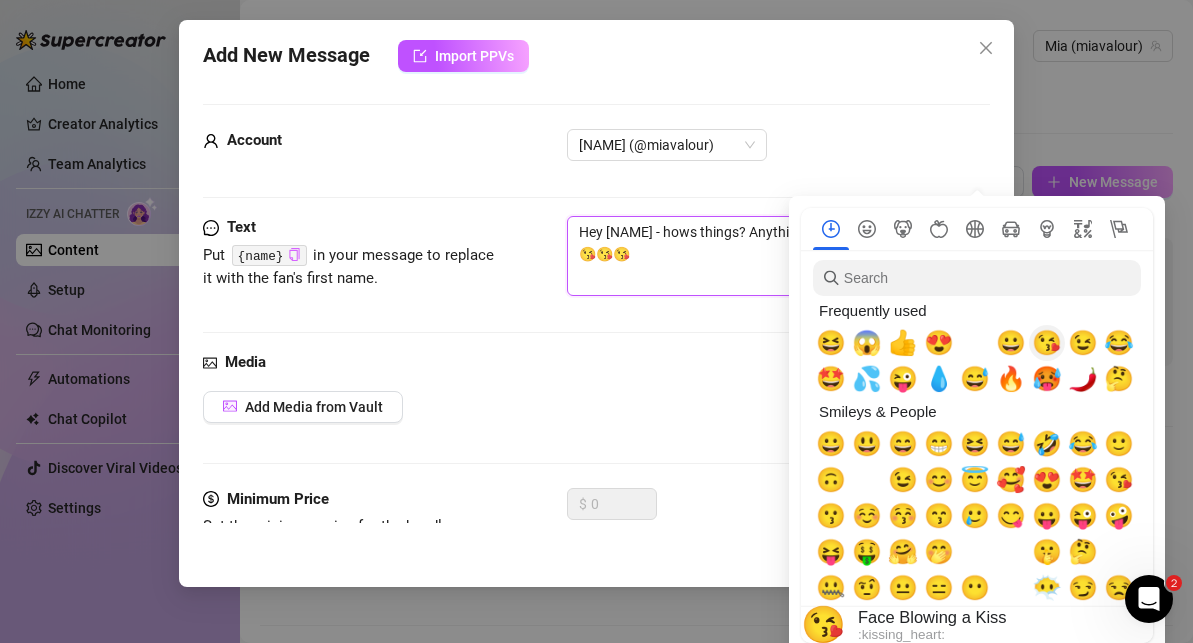 type on "Hey [NAME] - hows things? Anything exciting to report?!\n😘😘😘😘" 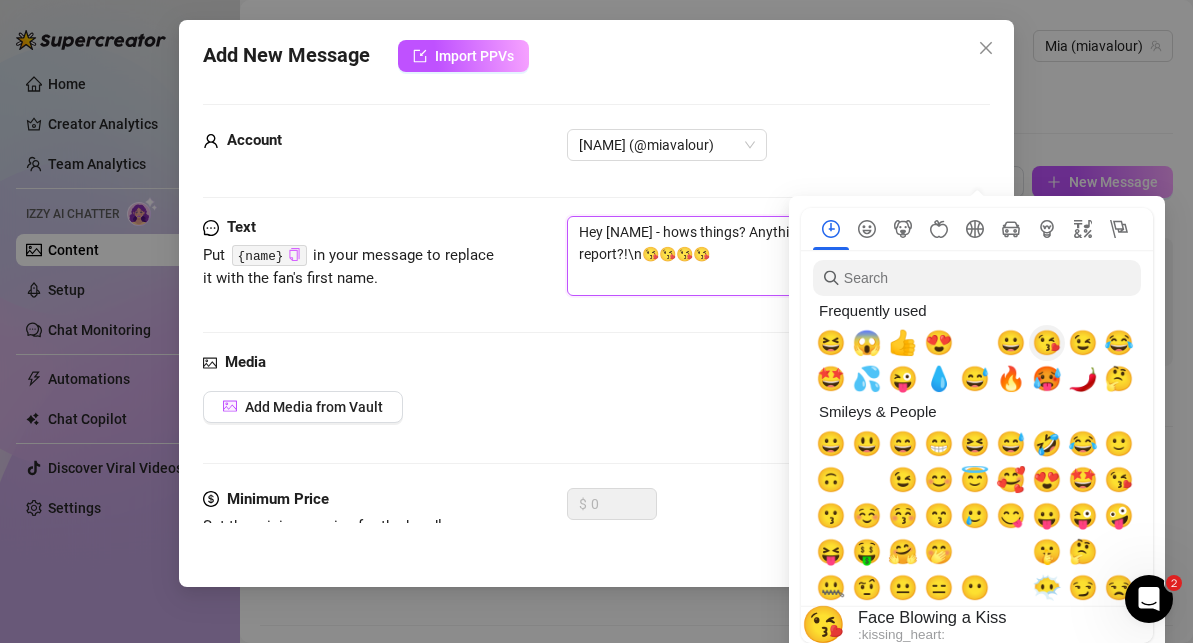 type on "Hey [NAME] - hows things? Anything exciting to report?!\n😘😘😘😘" 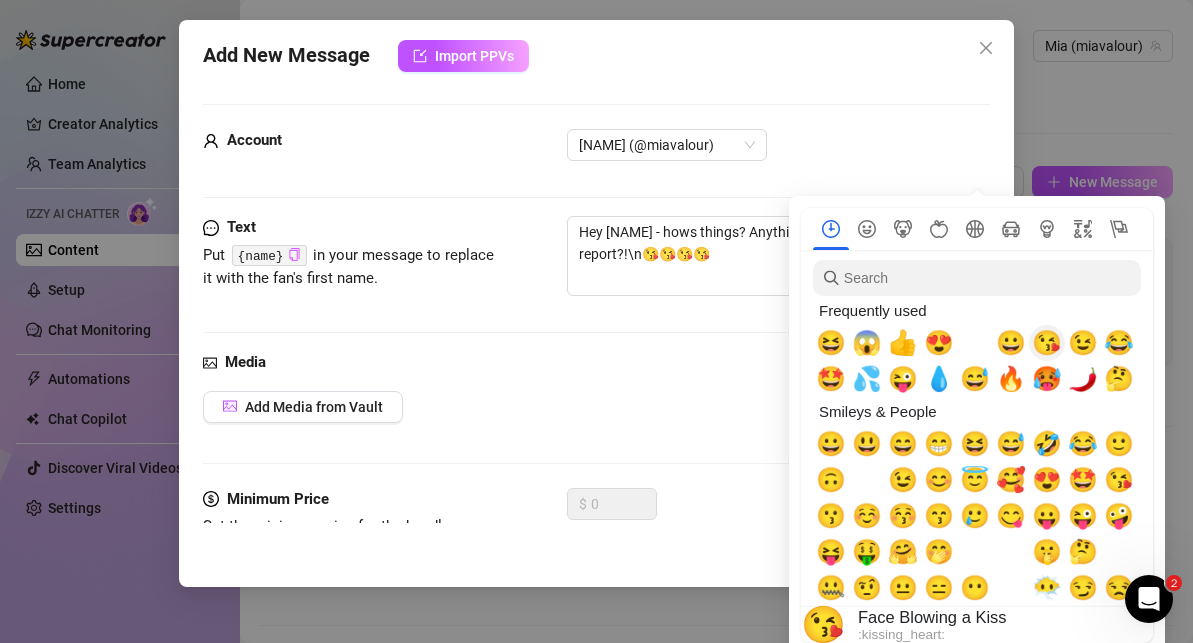 click on "😘" at bounding box center [1047, 343] 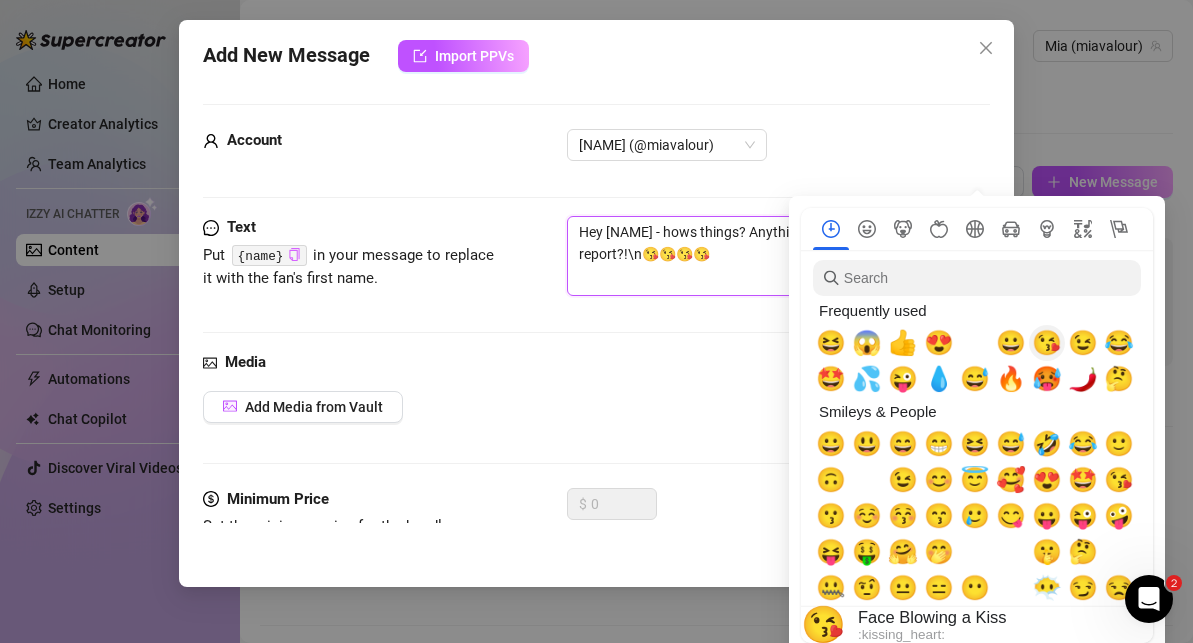 type on "Hey {name} - hows things? Anything exciting to report?!\n😘😘😘😘😘" 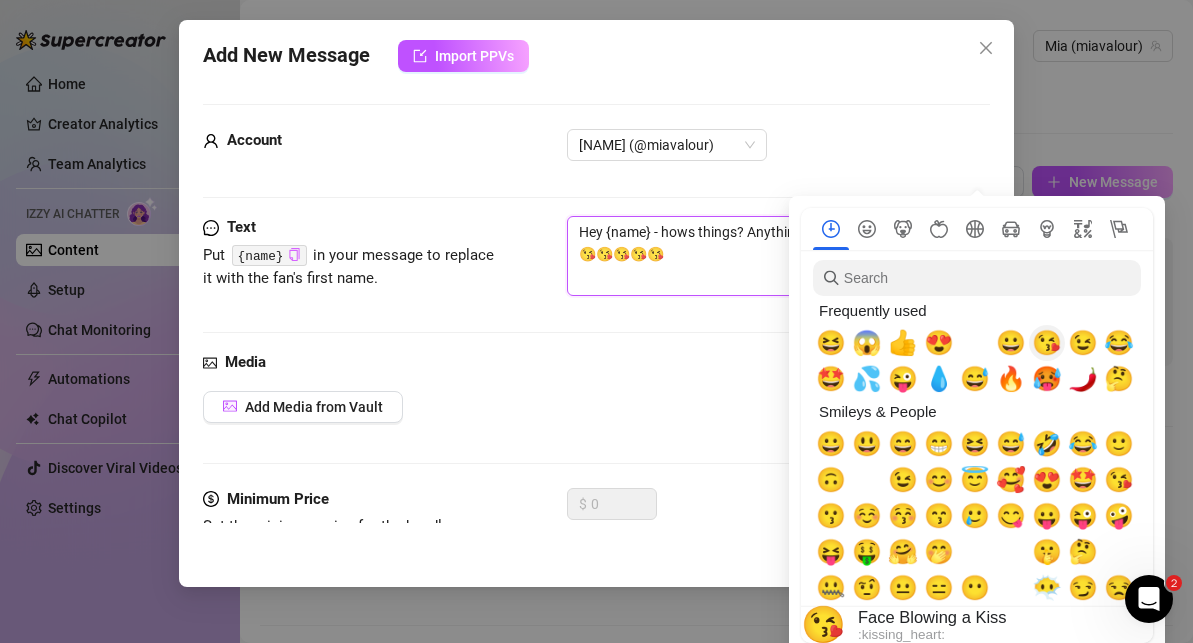 type on "Hey {name} - hows things? Anything exciting to report?!\n😘😘😘😘😘" 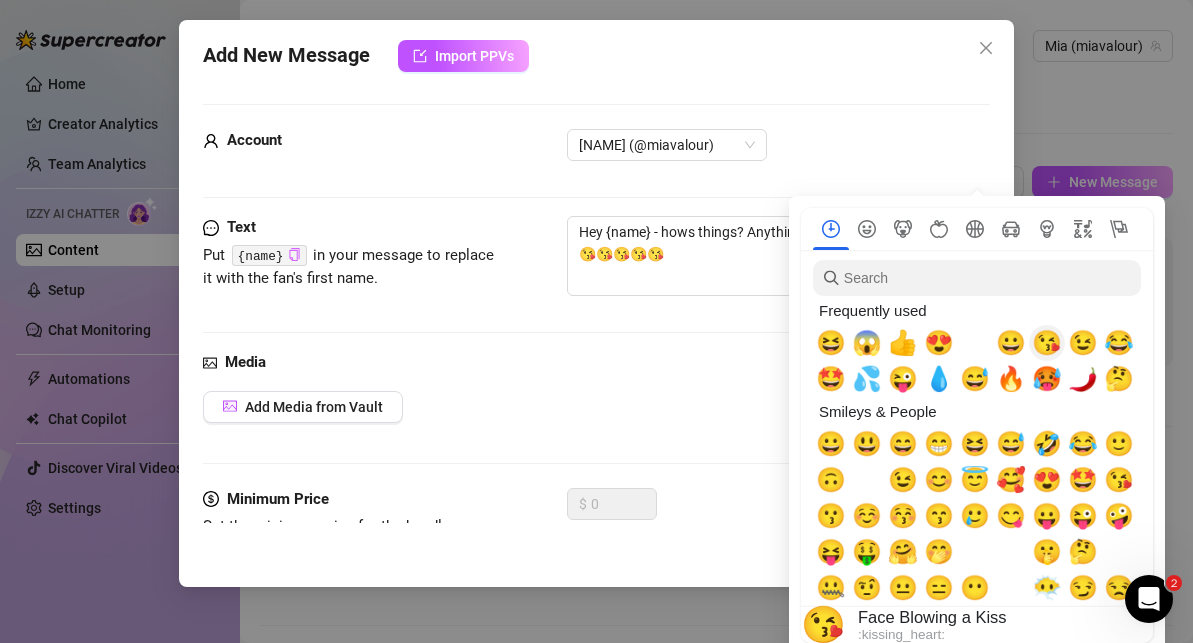 click on "😘" at bounding box center [1047, 343] 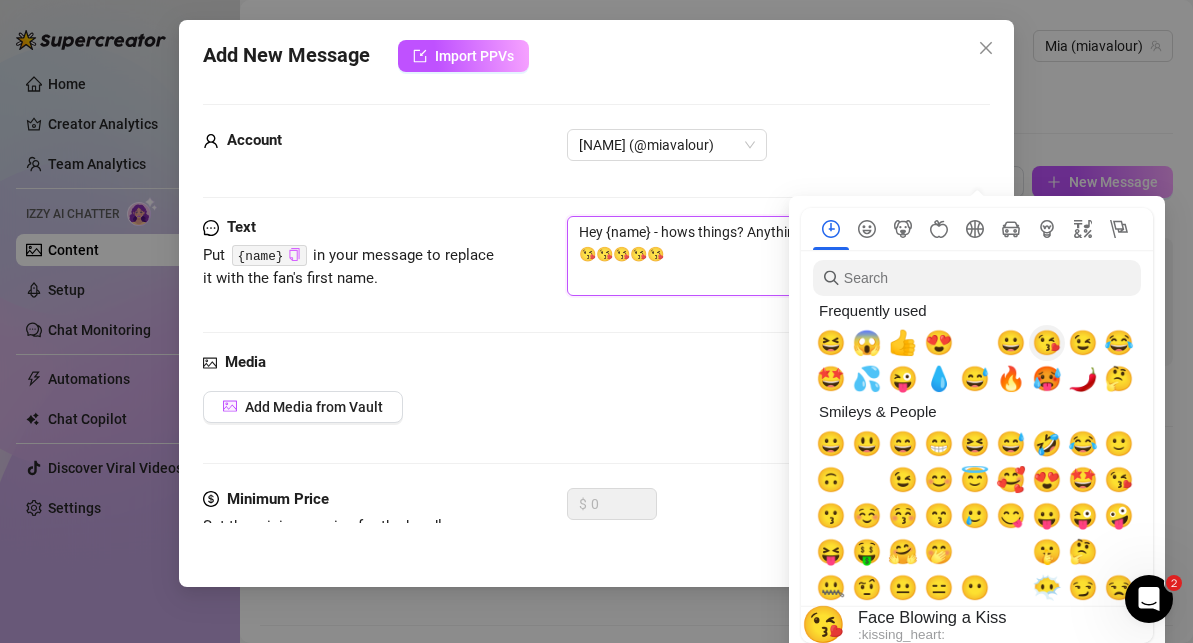 type on "Hey {name} - hows things? Anything exciting to report?!
😘😘😘😘😘😘" 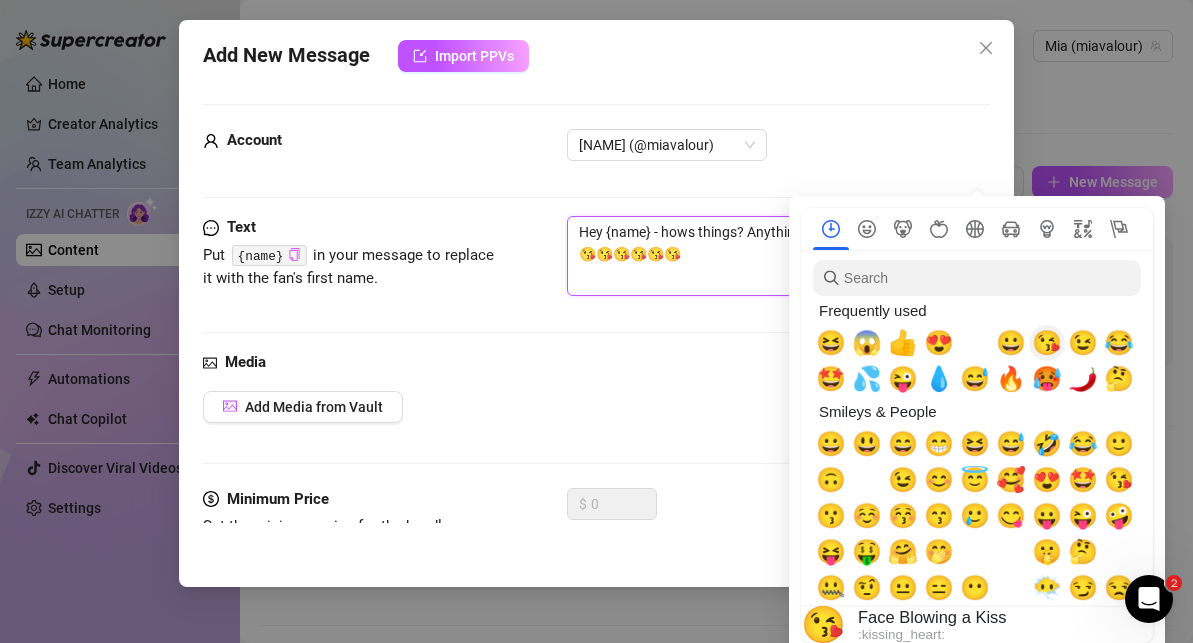 type on "Hey {name} - hows things? Anything exciting to report?!
😘😘😘😘😘😘" 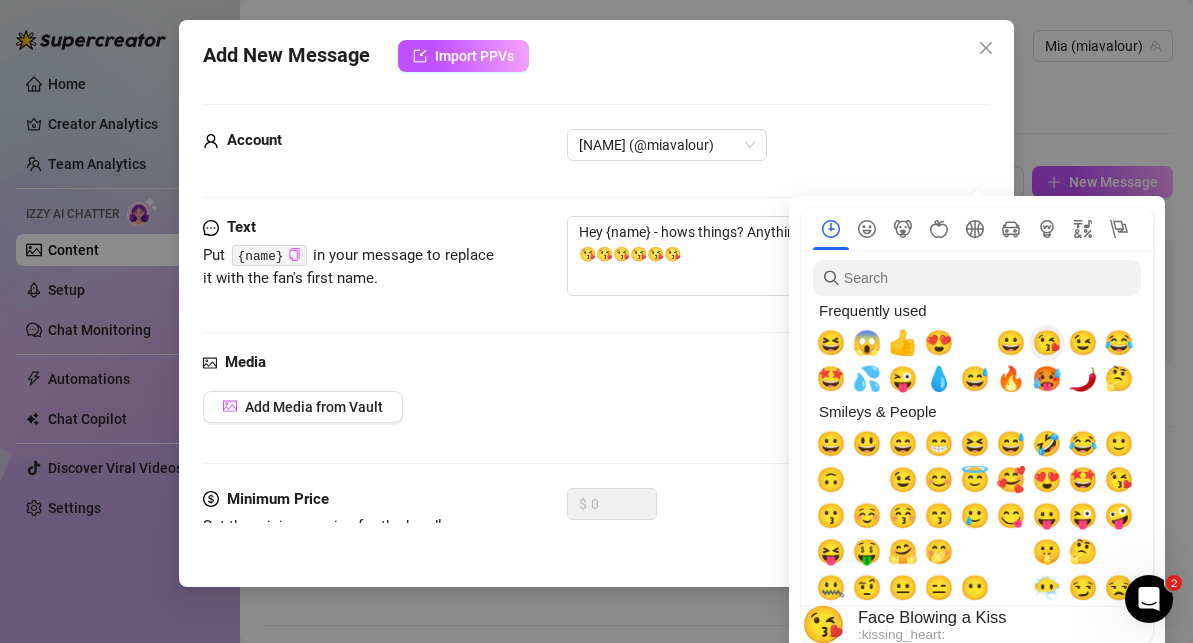 click on "😘" at bounding box center (1047, 343) 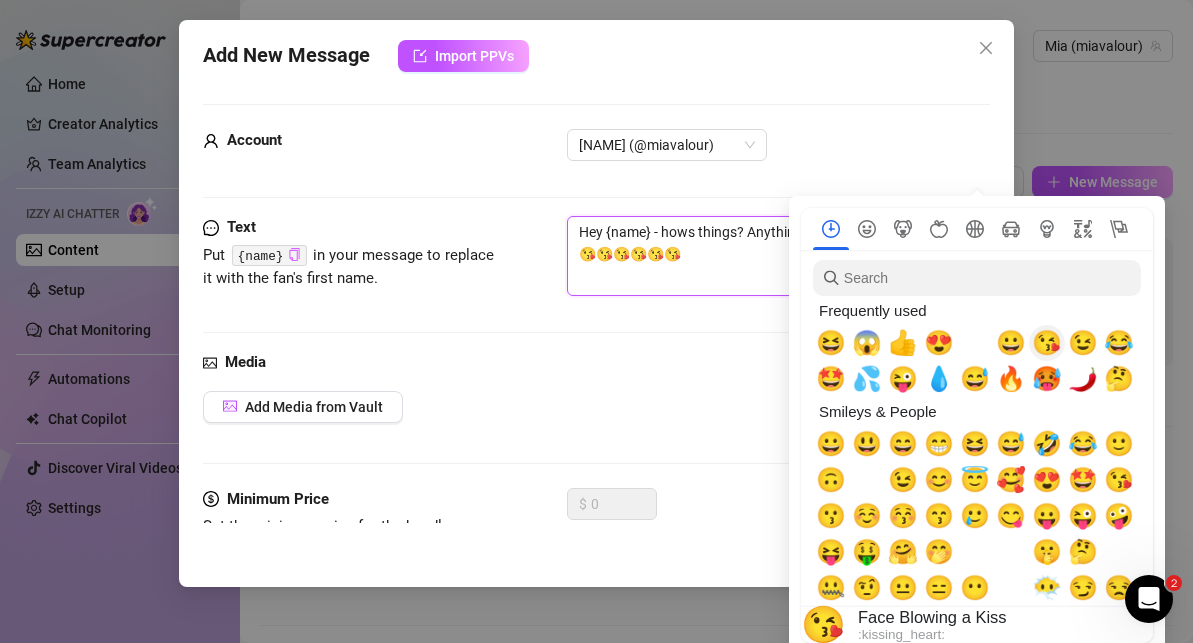 type on "Hey [NAME] - hows things? Anything exciting to report?!\n😘😘😘😘😘😘😘" 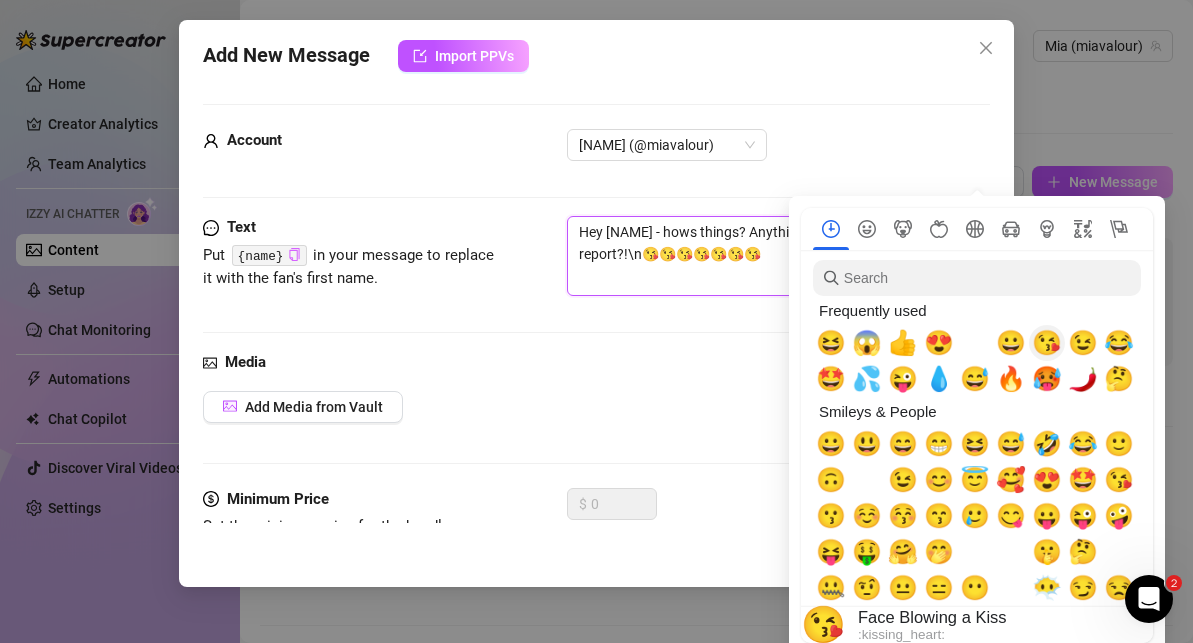 type on "Hey [NAME] - hows things? Anything exciting to report?!\n😘😘😘😘😘😘😘" 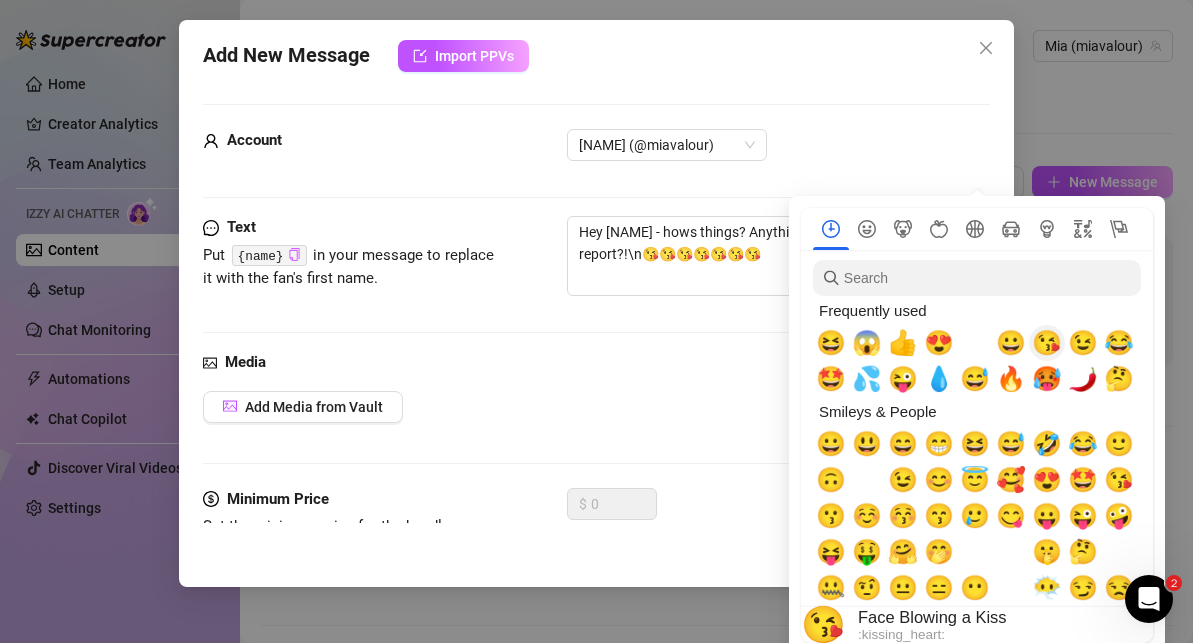 click on "😘" at bounding box center (1047, 343) 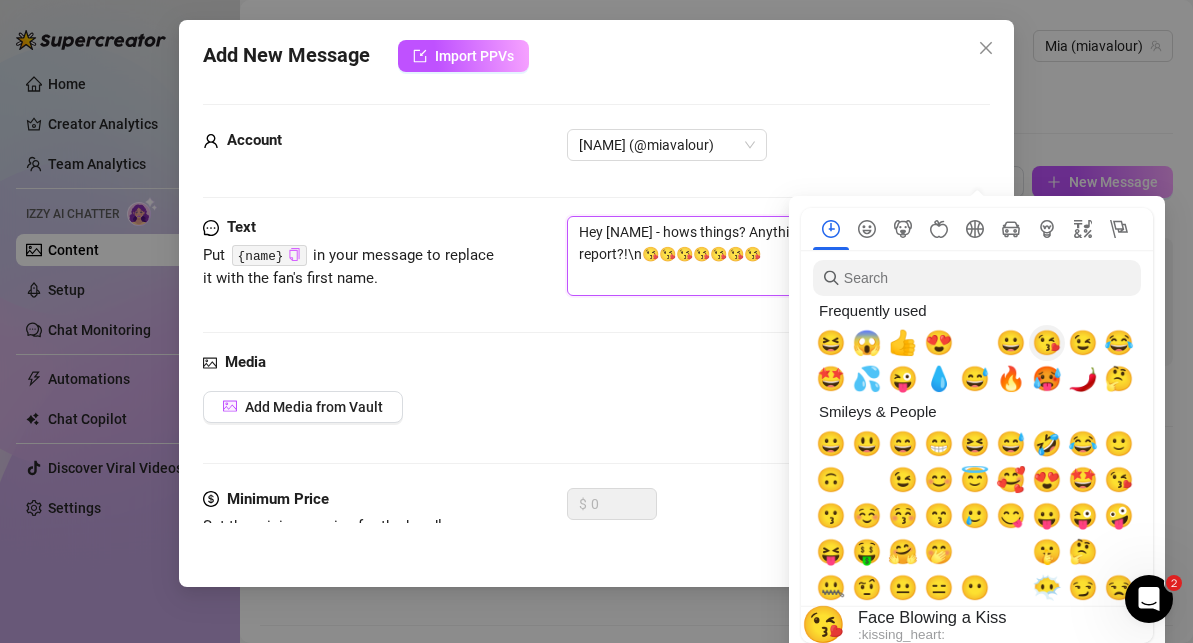 type on "Hey {name} - hows things? Anything exciting to report?!\n😘😘😘😘😘😘😘😘" 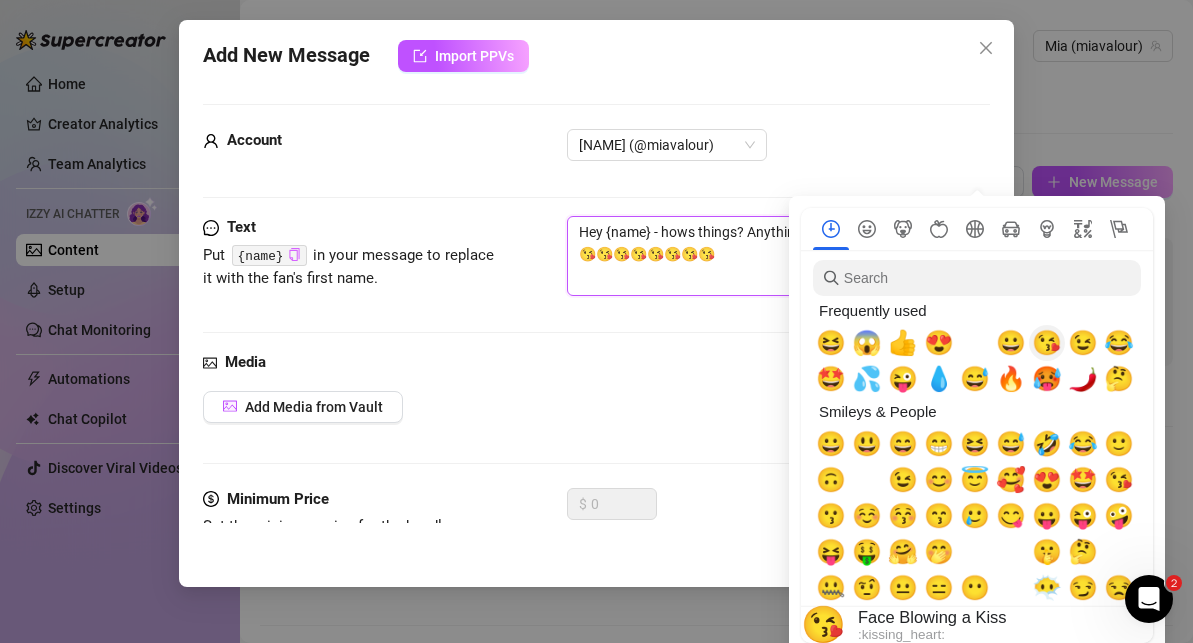type on "Hey {name} - hows things? Anything exciting to report?!\n😘😘😘😘😘😘😘😘" 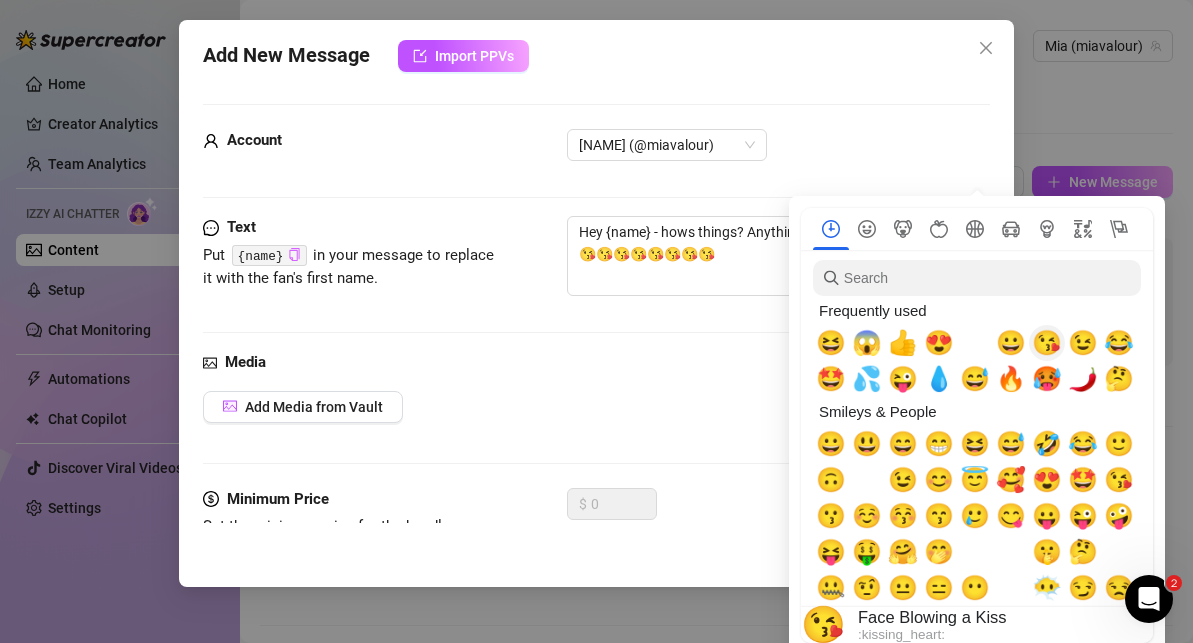 click on "😘" at bounding box center (1047, 343) 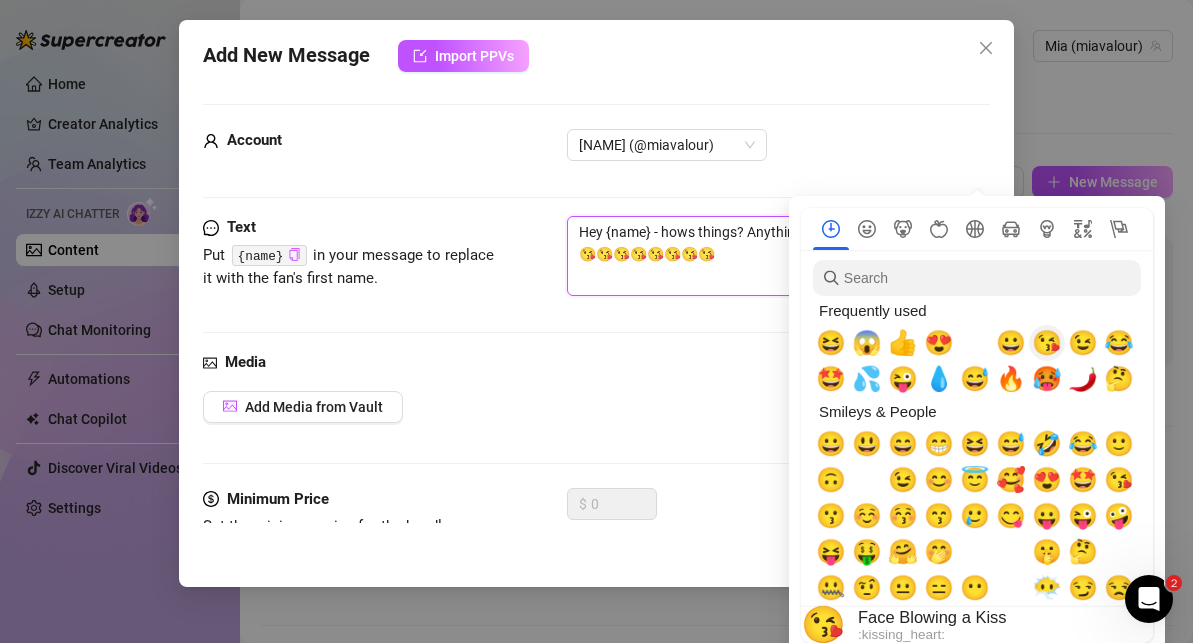 type on "Hey {name} - hows things? Anything exciting to report?!\n😘😘😘😘😘😘😘😘😘" 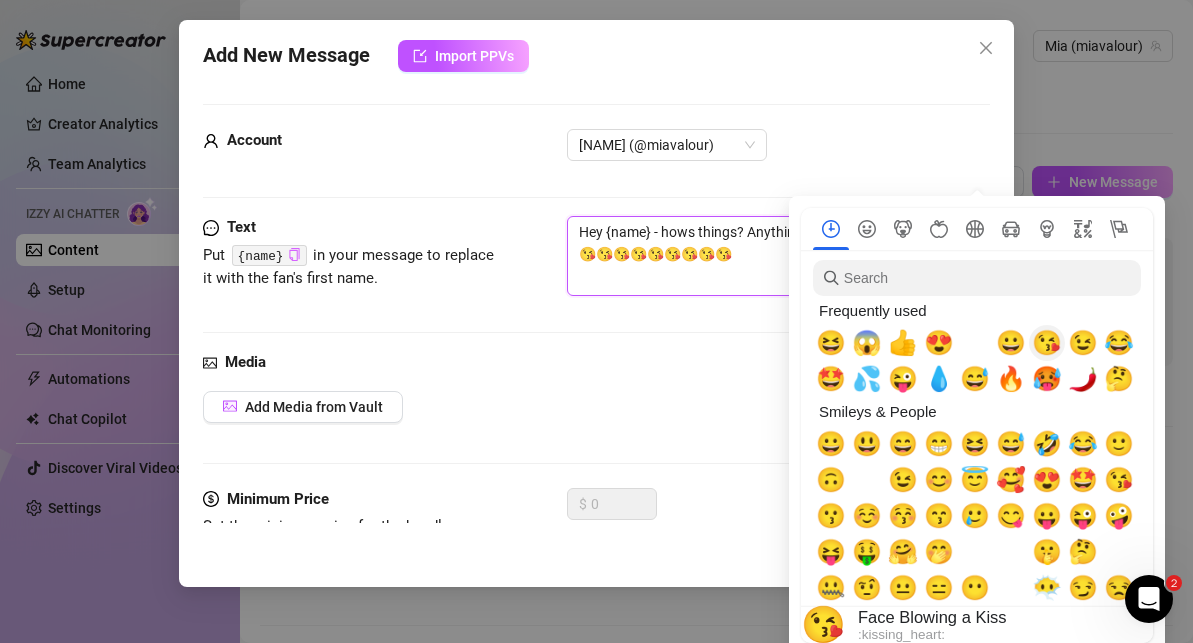 type on "Hey {name} - hows things? Anything exciting to report?!\n😘😘😘😘😘😘😘😘😘" 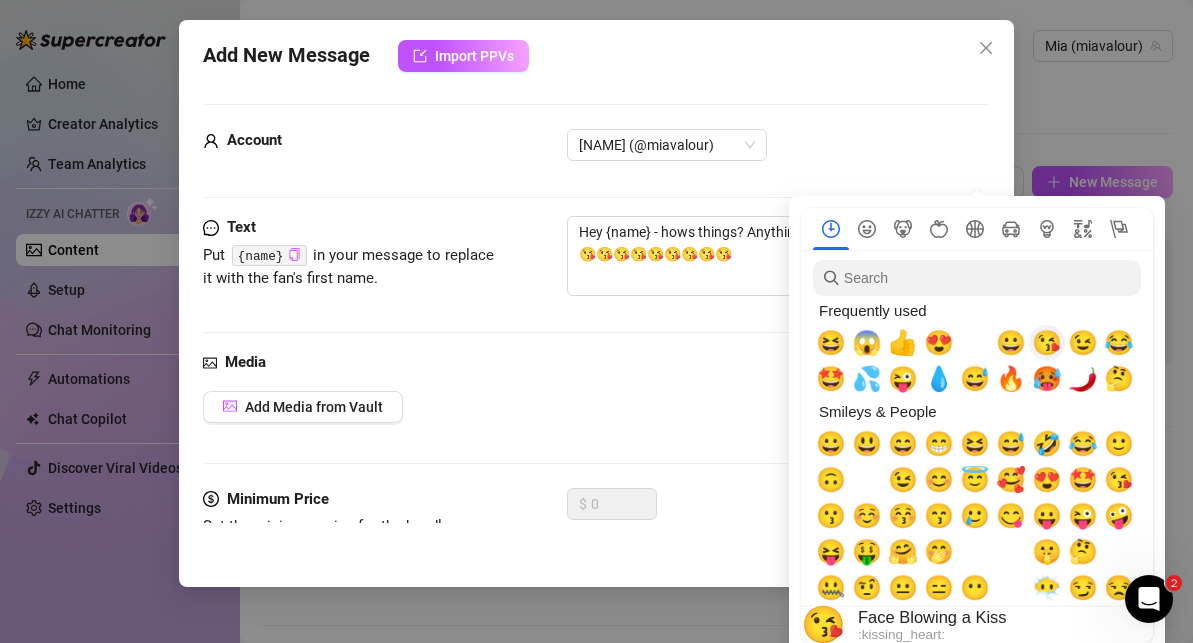 click on "😘" at bounding box center (1047, 343) 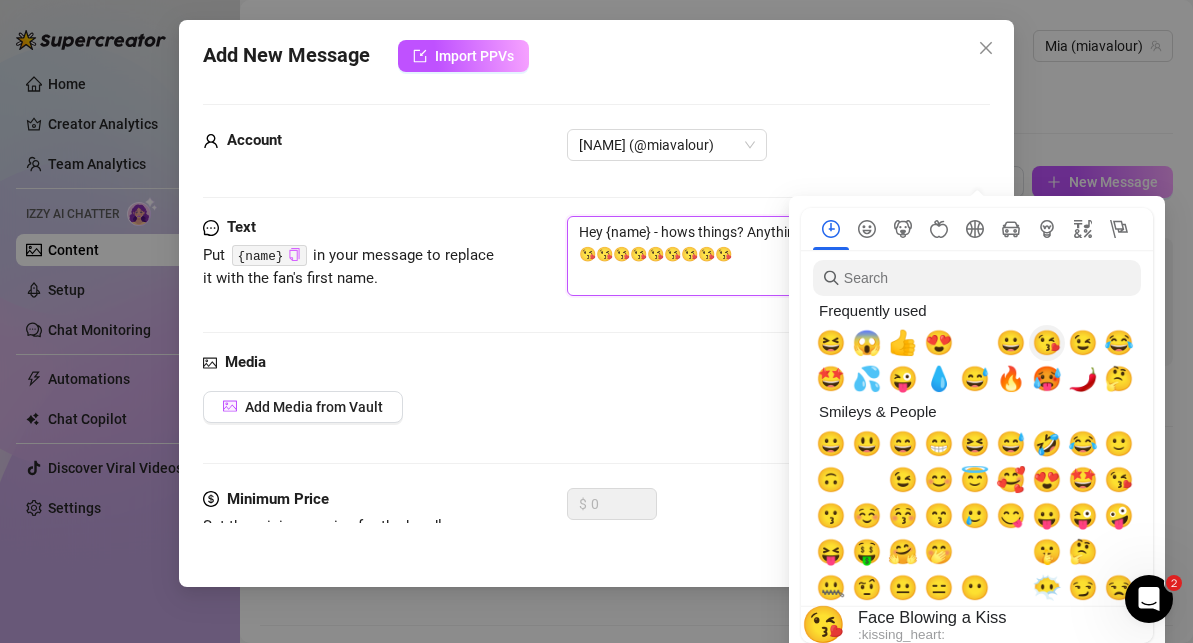 type on "Hey [NAME] - hows things? Anything exciting to report?!
😘😘😘😘😘😘😘😘😘😘" 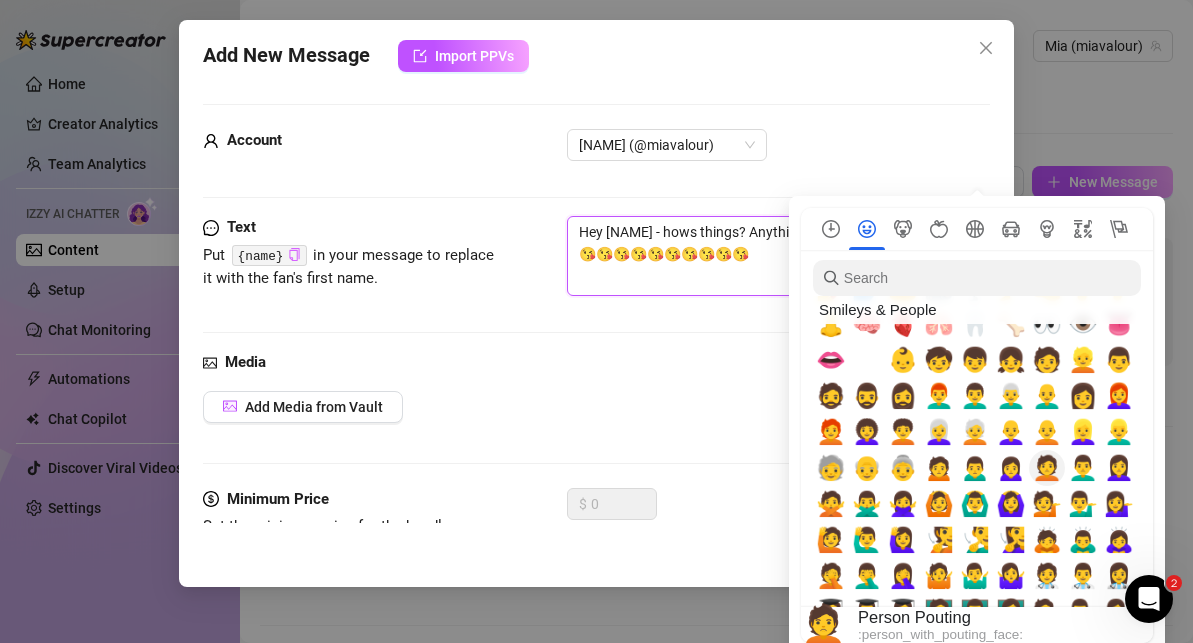 scroll, scrollTop: 1097, scrollLeft: 0, axis: vertical 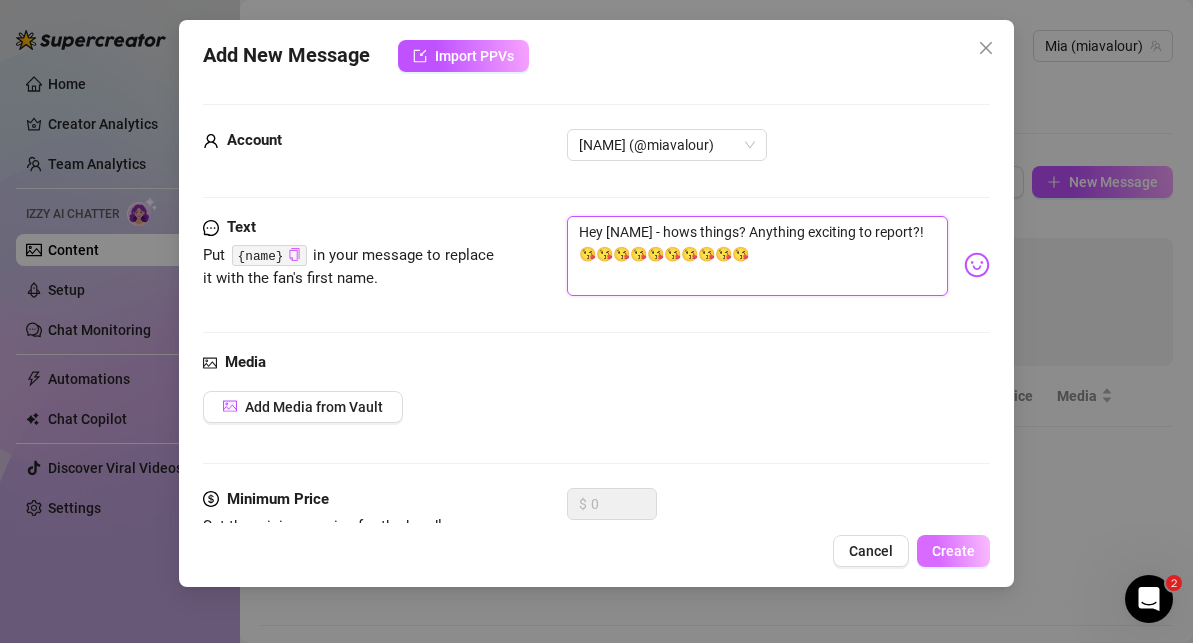 type on "Hey [NAME] - hows things? Anything exciting to report?!
😘😘😘😘😘😘😘😘😘😘" 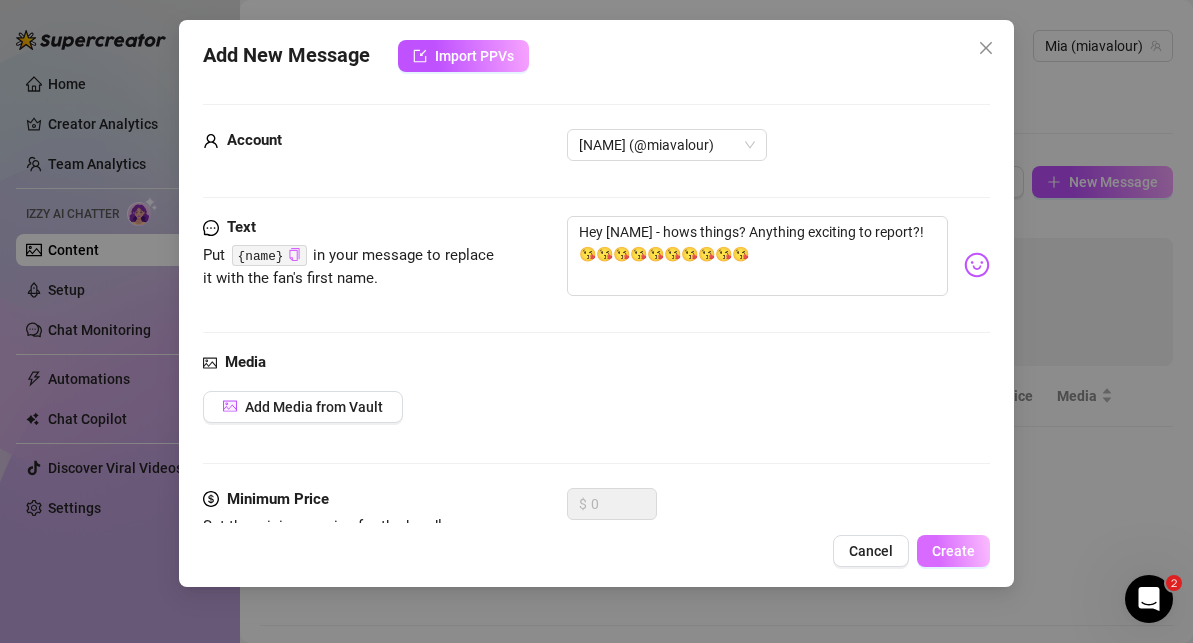 click on "Create" at bounding box center (953, 551) 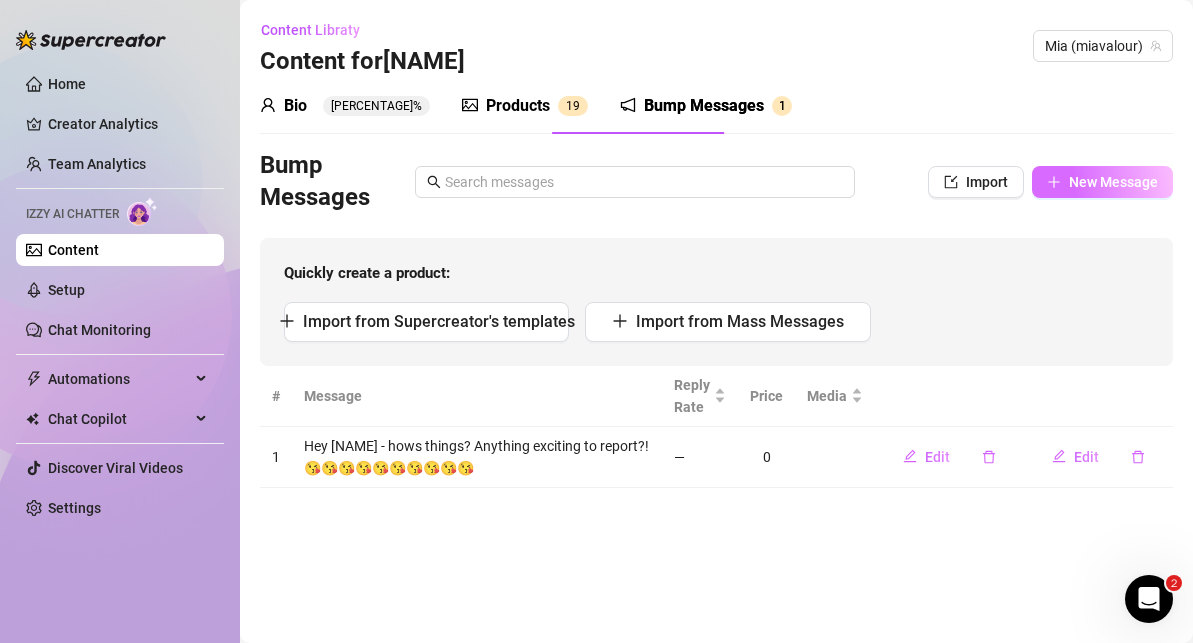 click on "New Message" at bounding box center (1113, 182) 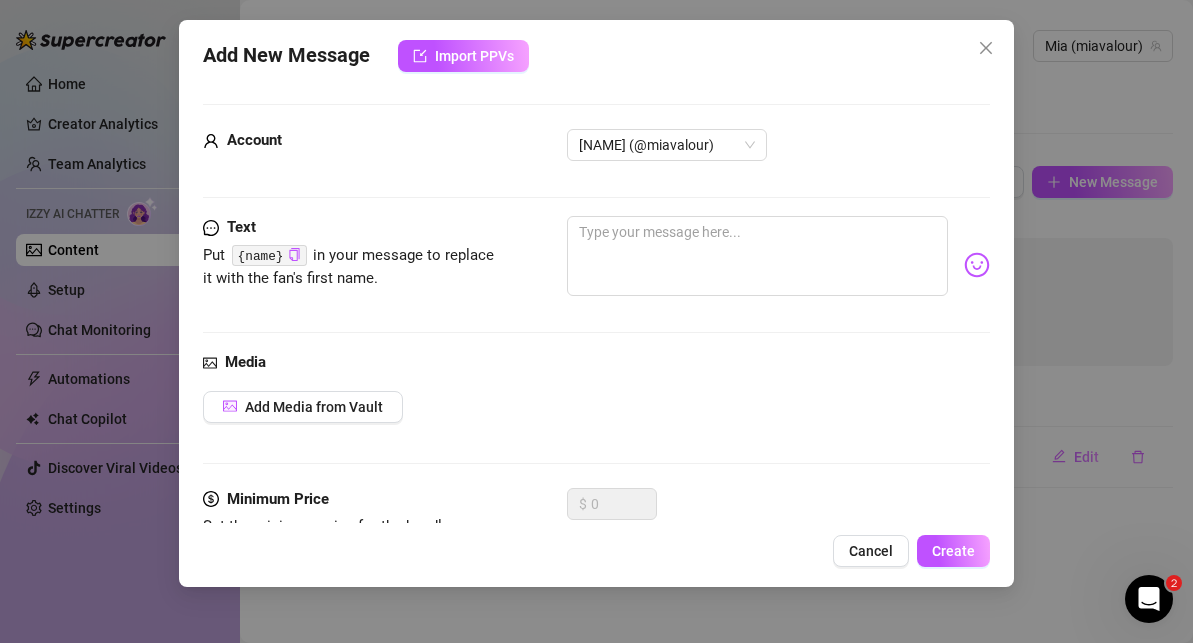 click on "{name}" at bounding box center (269, 255) 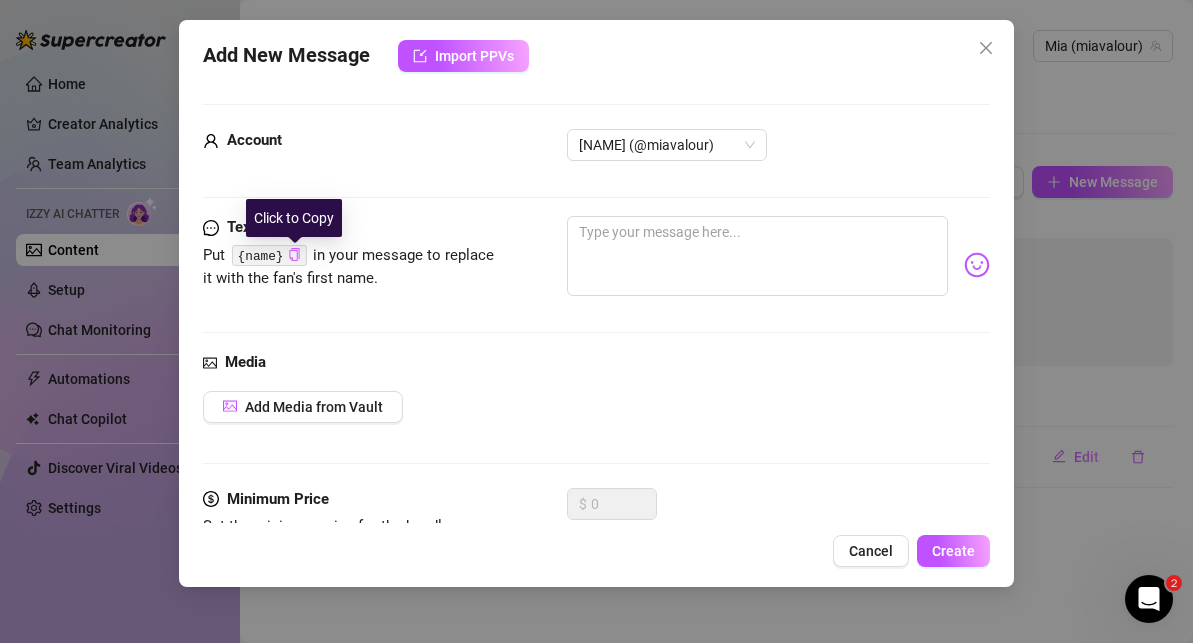 click 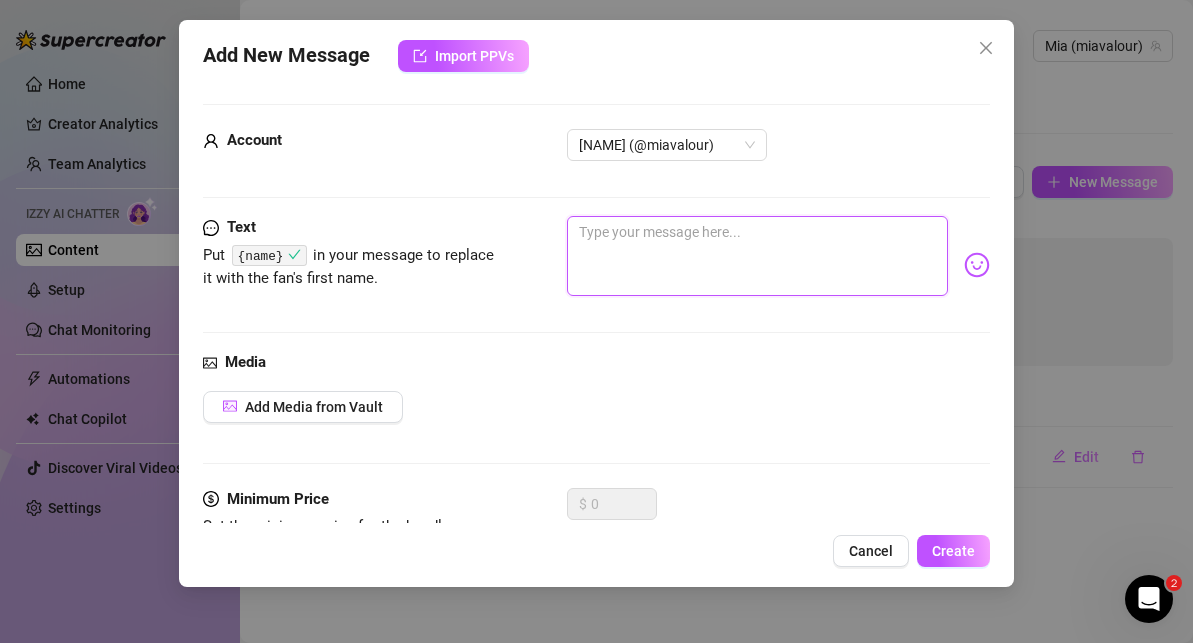 click at bounding box center [757, 256] 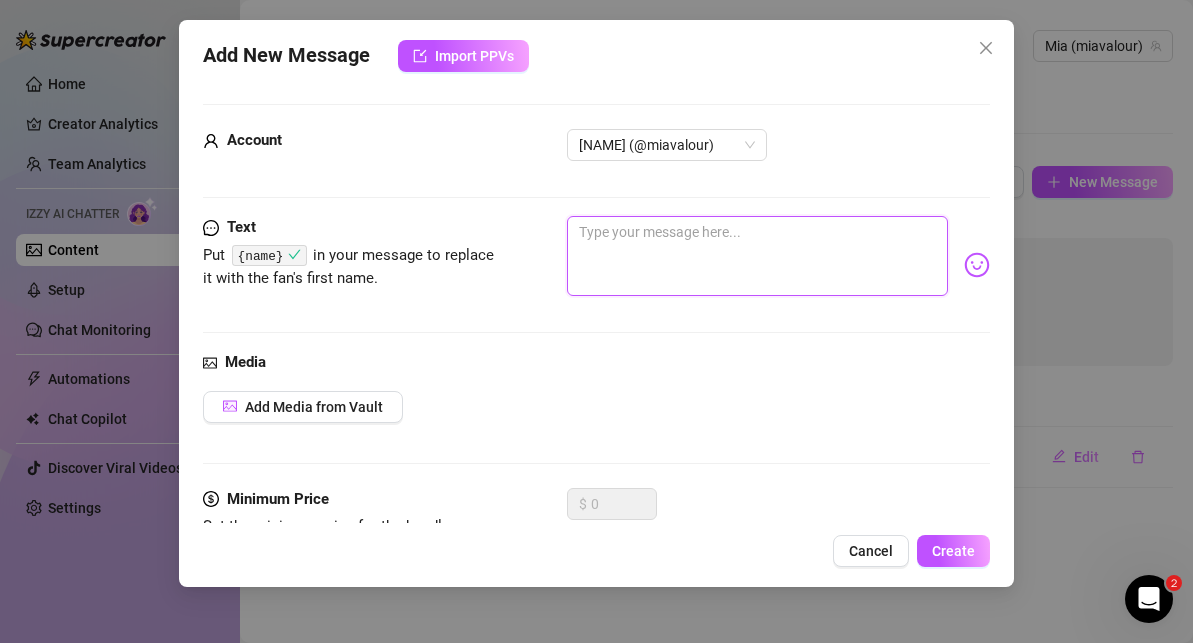 type on "W" 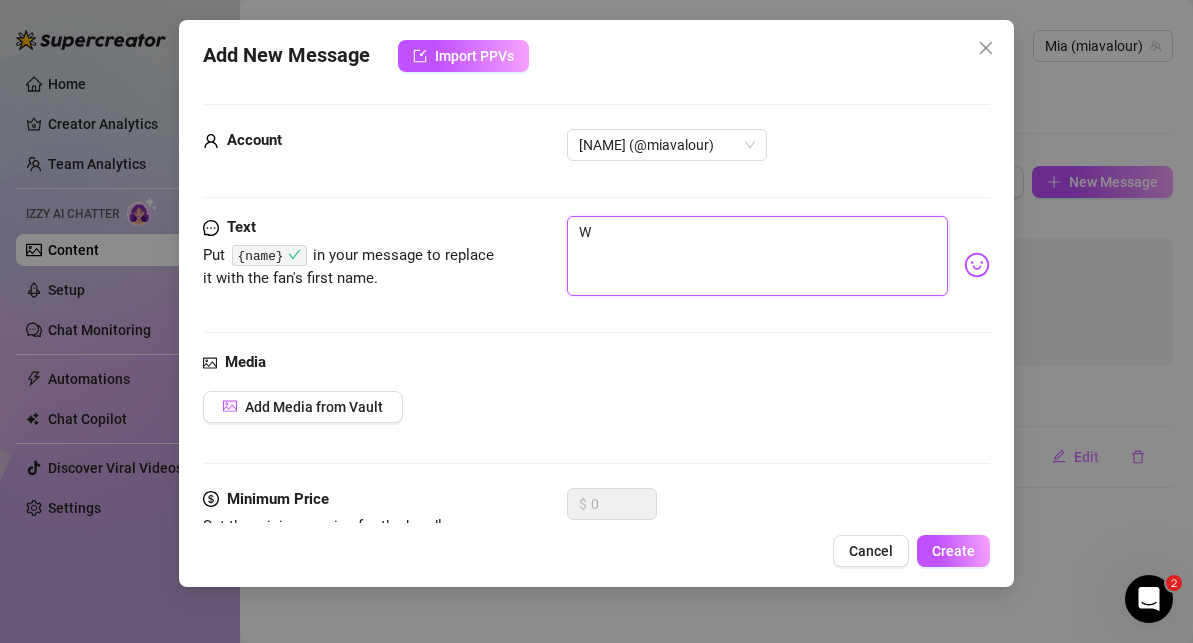 type on "Wh" 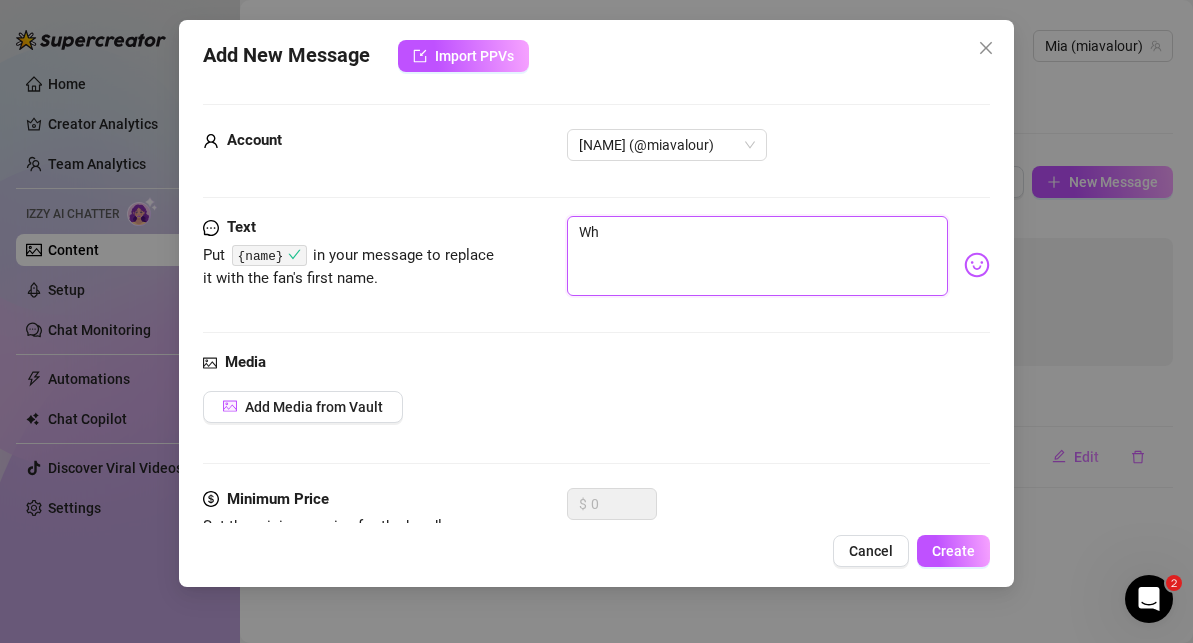 type on "Wha" 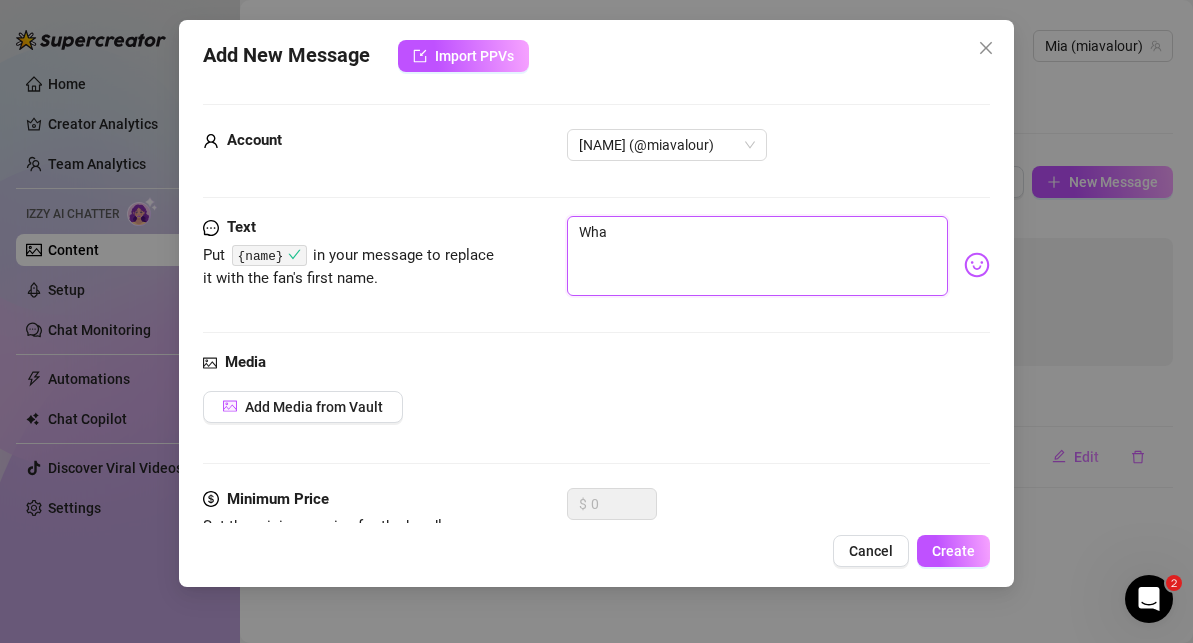 type on "What" 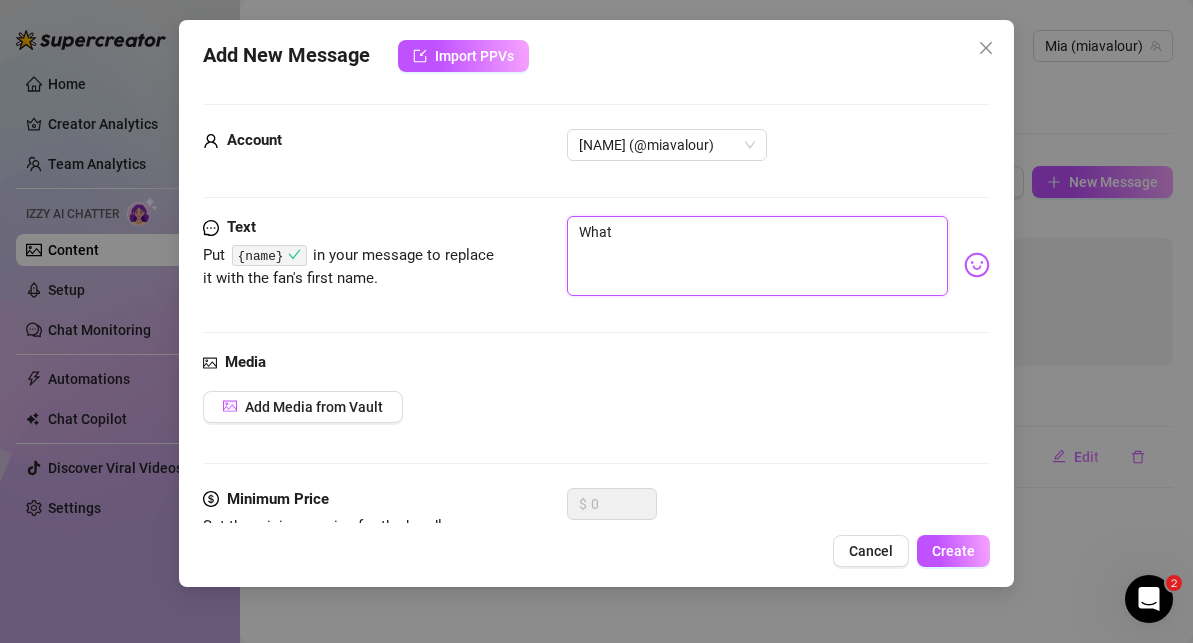type on "What" 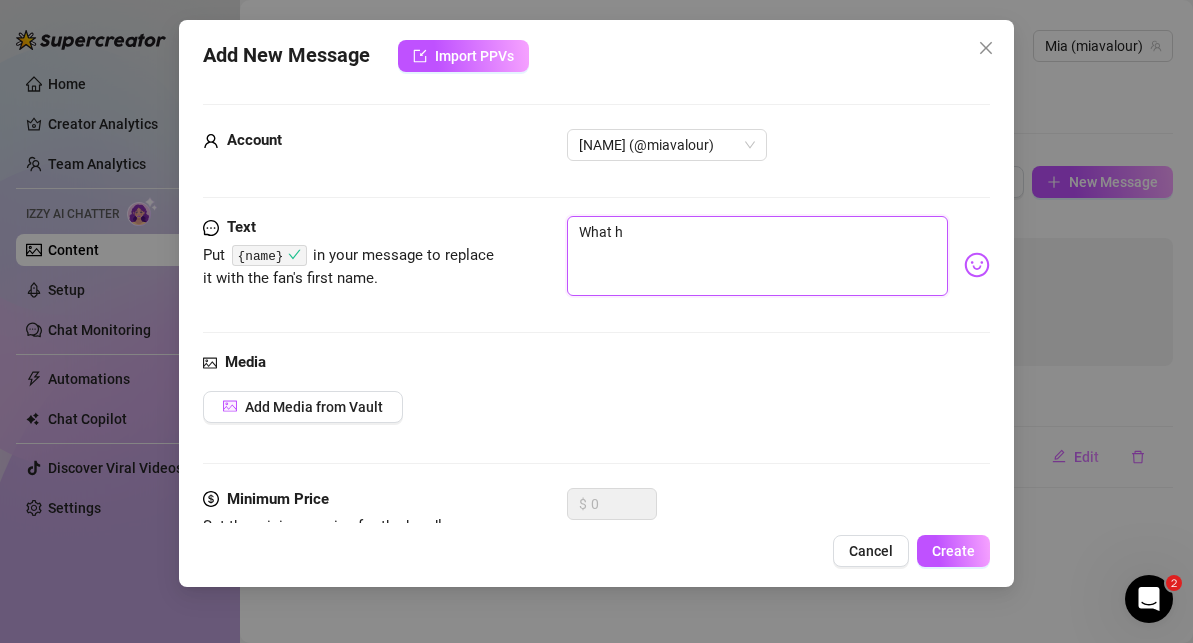 type 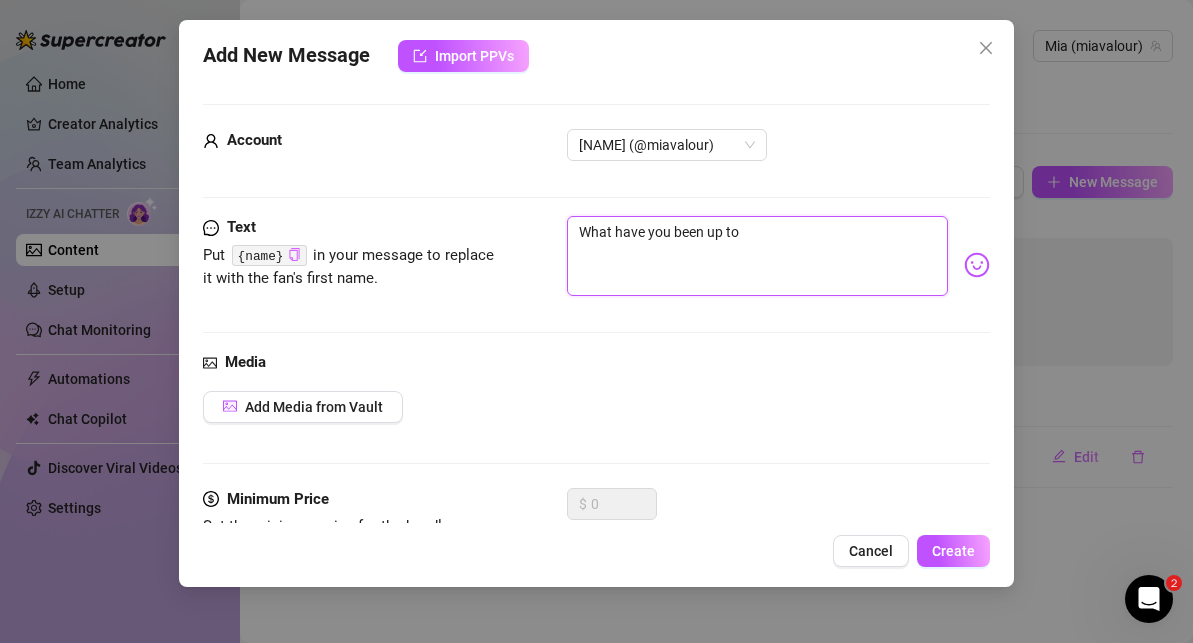 paste on "{name}" 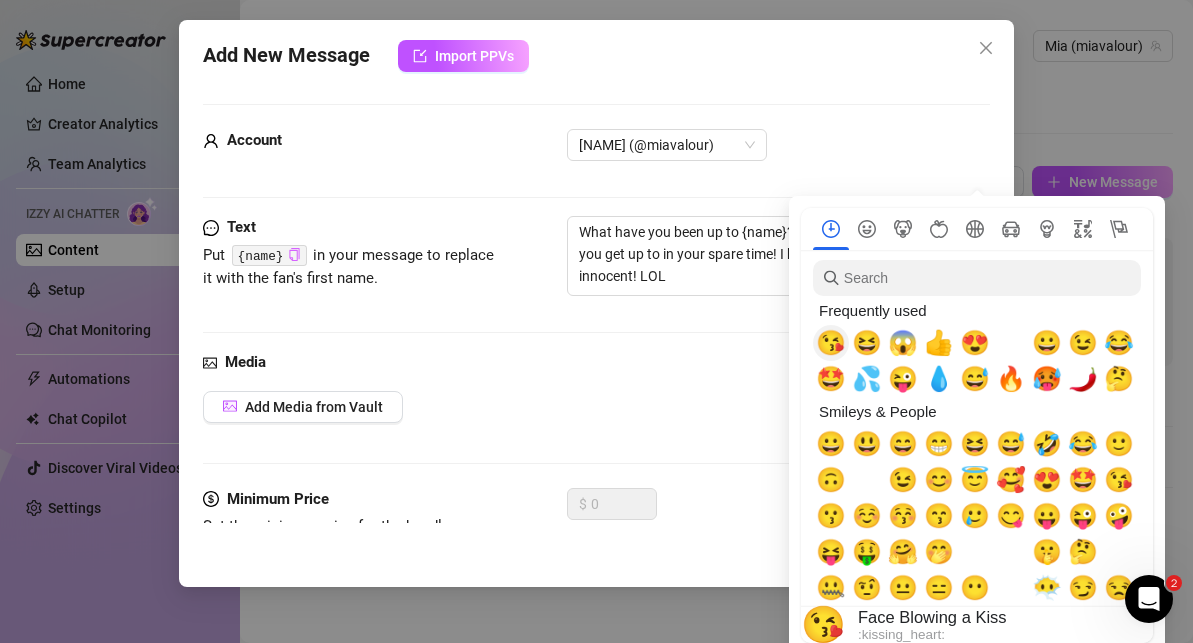 click on "😘" at bounding box center [831, 343] 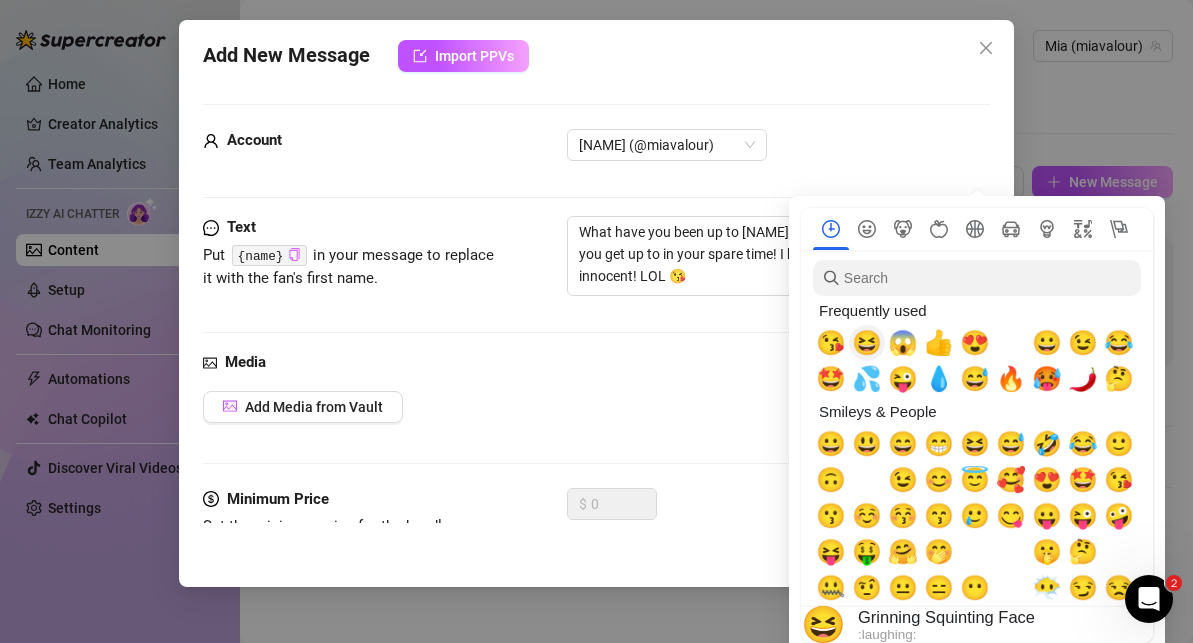 click on "😆" at bounding box center (867, 343) 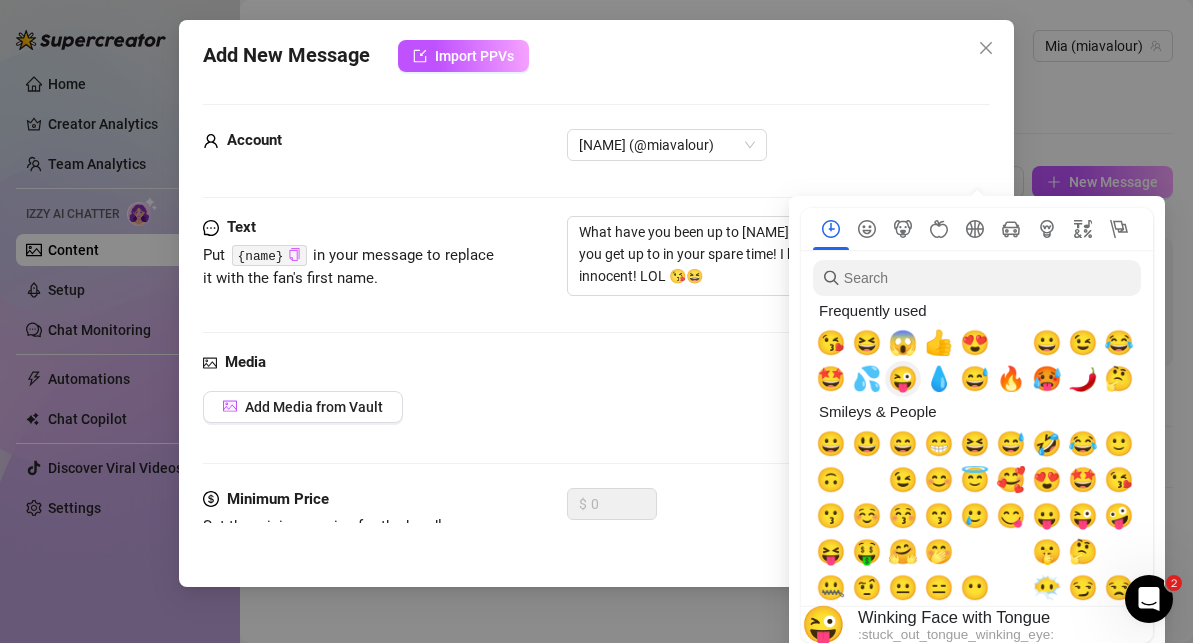 click on "😜" at bounding box center (903, 379) 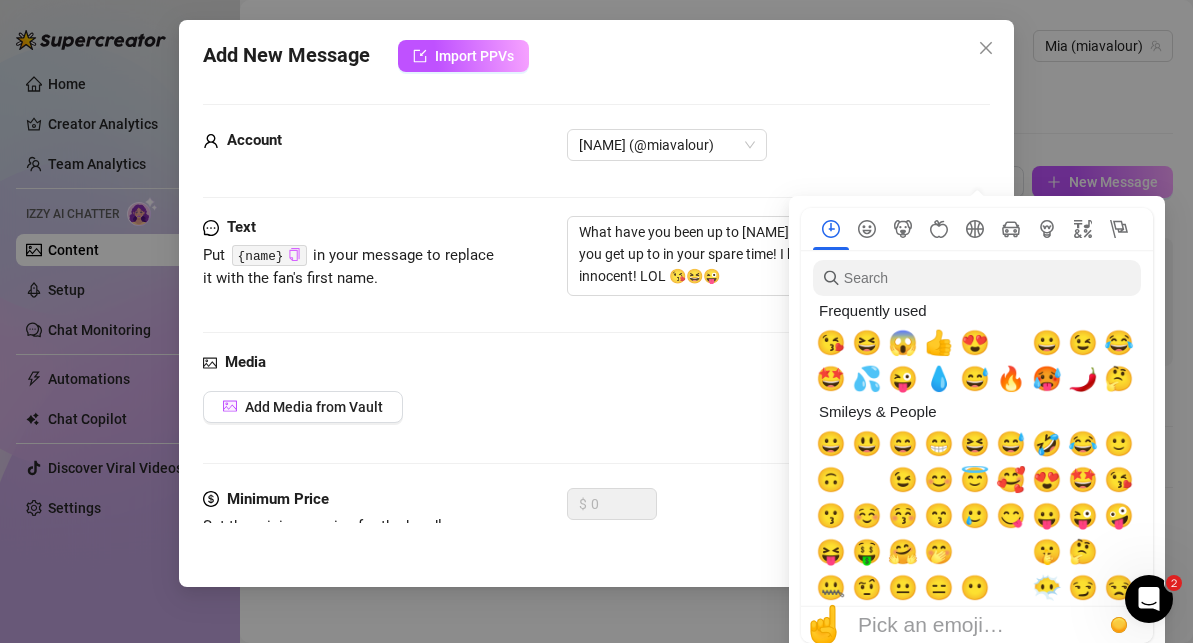 click on "Add Media from Vault" at bounding box center [596, 407] 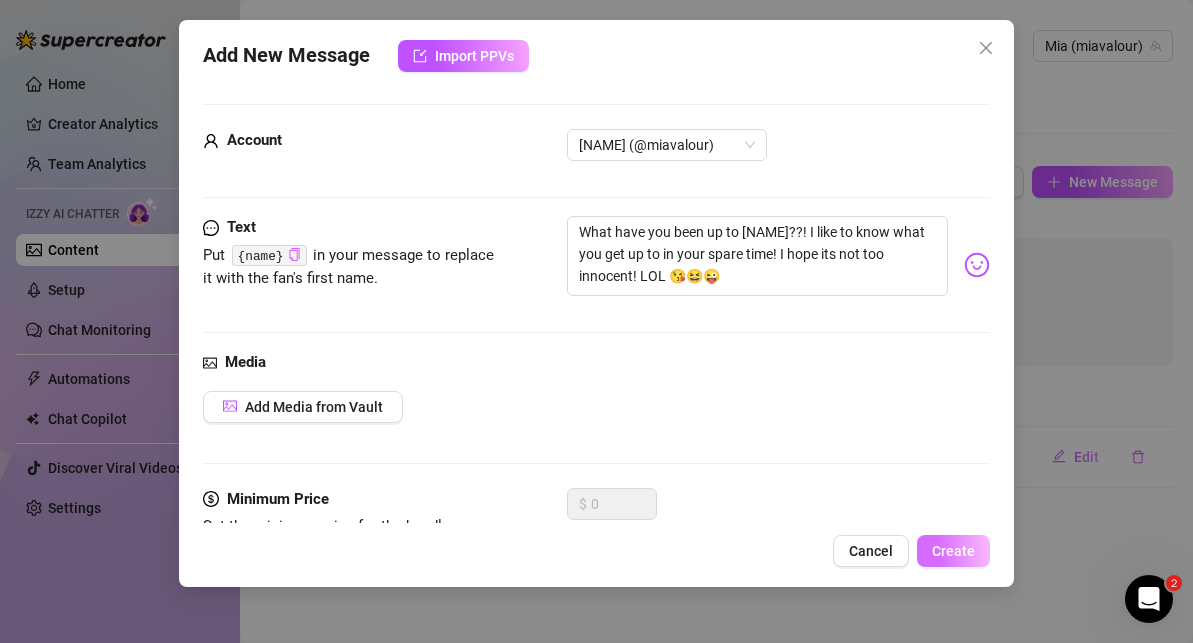 click on "Create" at bounding box center (953, 551) 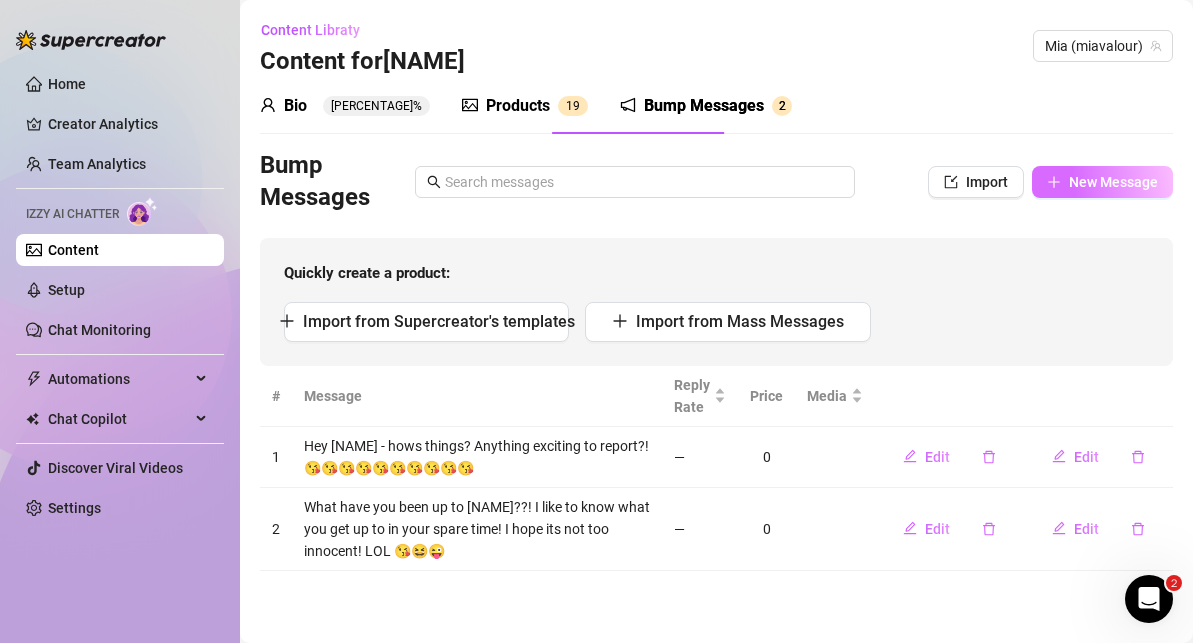 click on "New Message" at bounding box center (1113, 182) 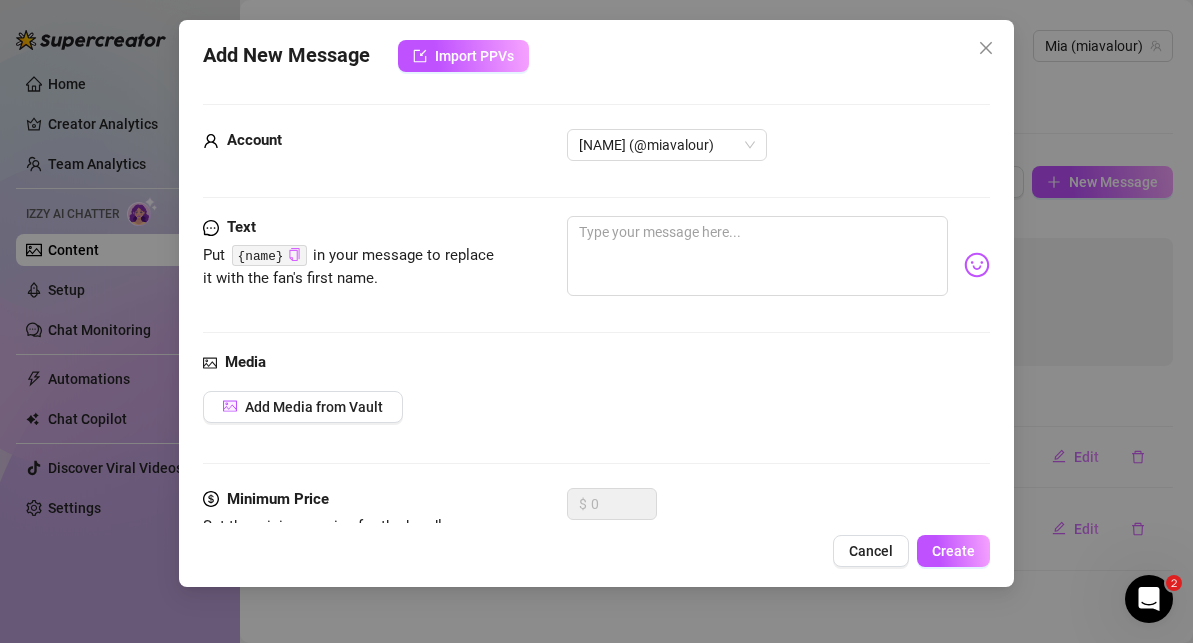 click 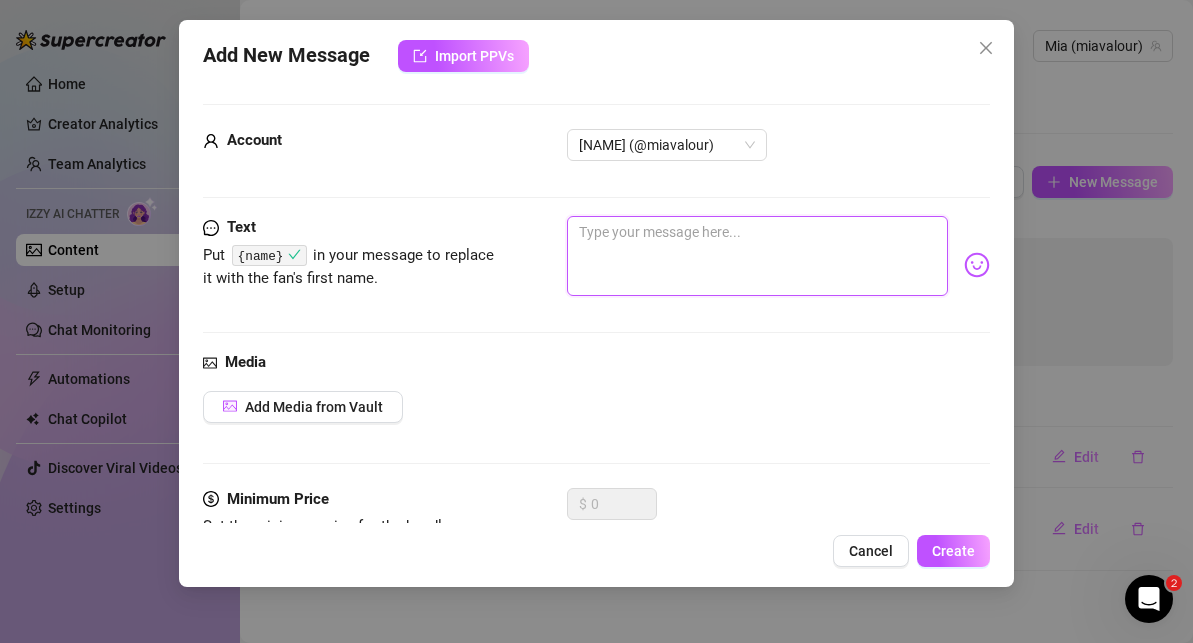 click at bounding box center (757, 256) 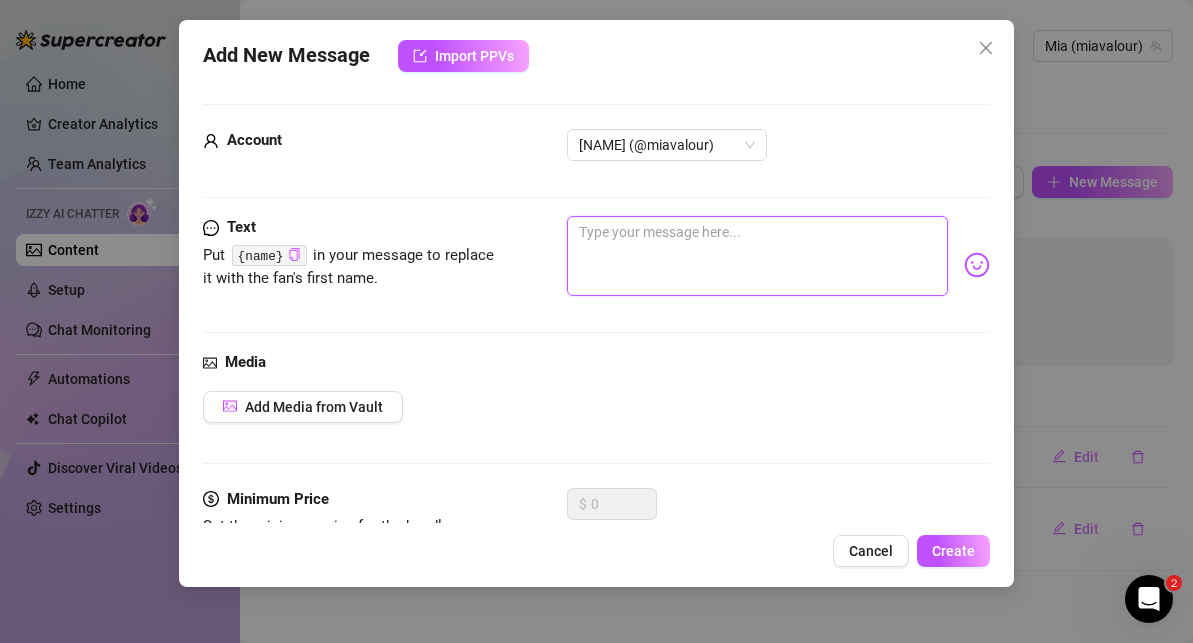 paste on "{name}" 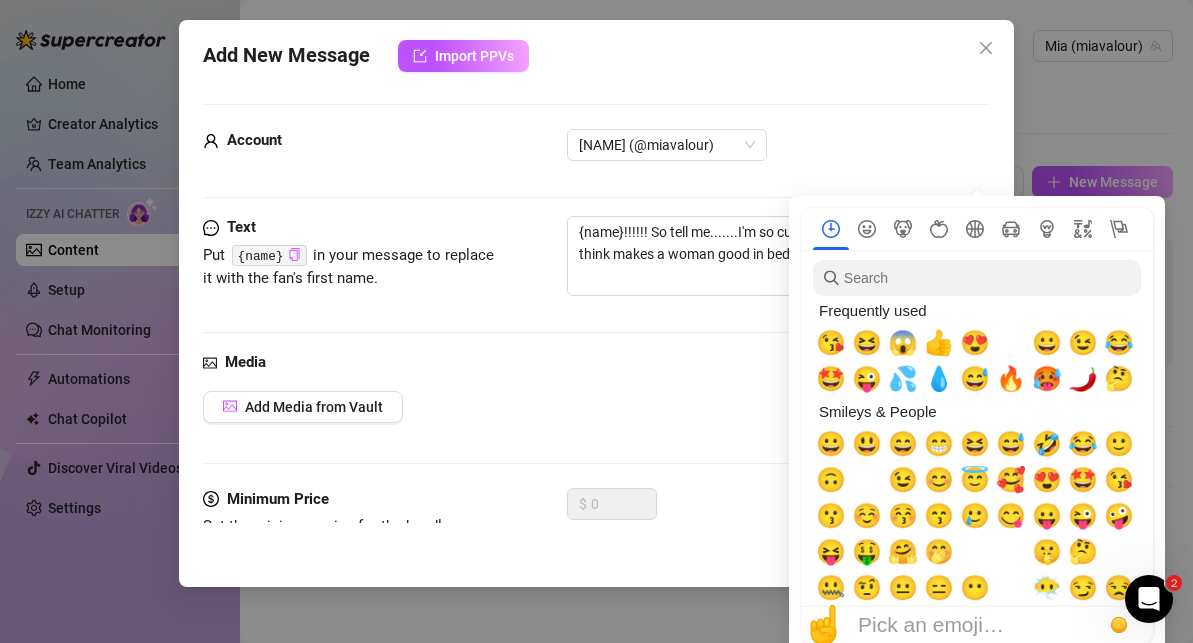 click at bounding box center (977, 278) 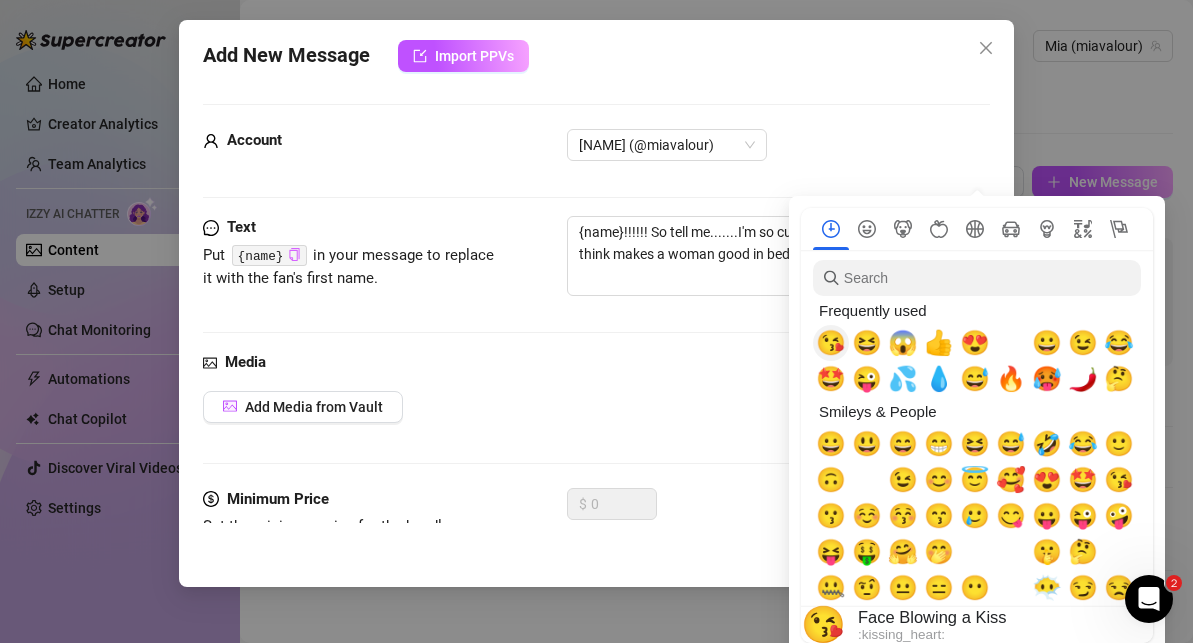 click on "😘" at bounding box center [831, 343] 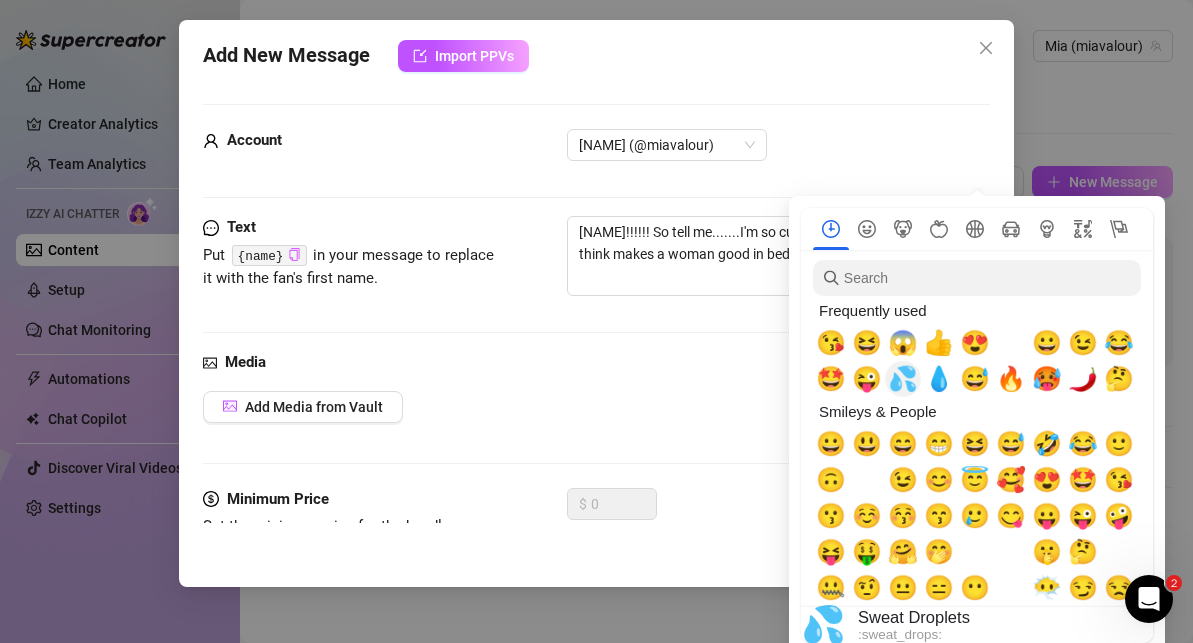 click on "😜" at bounding box center [867, 379] 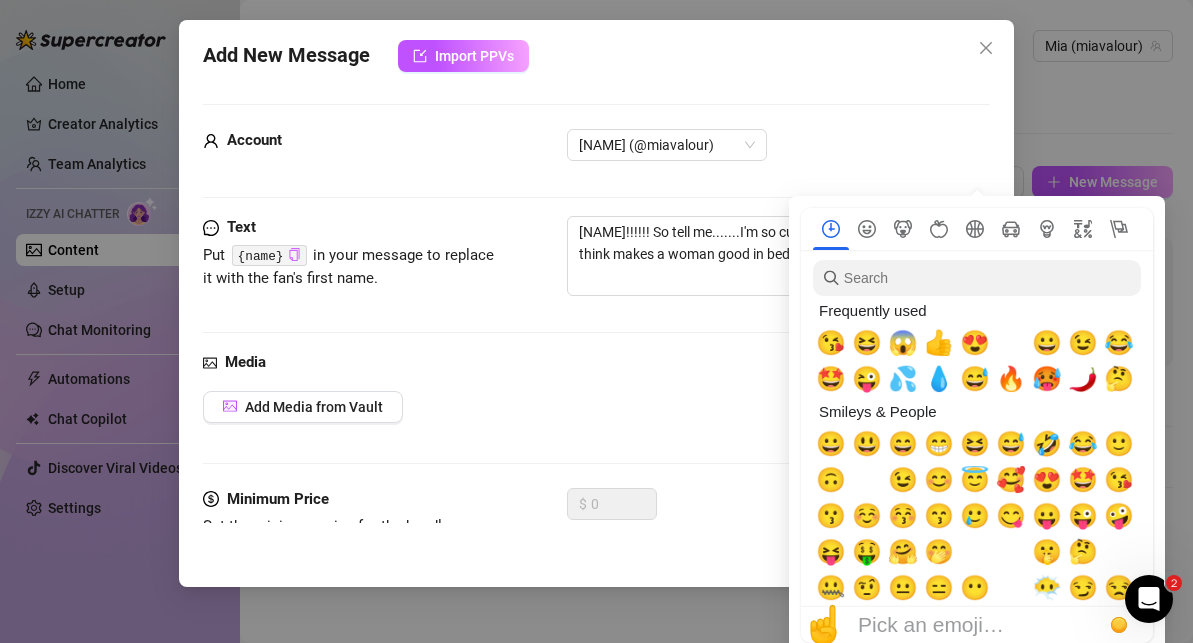 click on "Add Media from Vault" at bounding box center (596, 407) 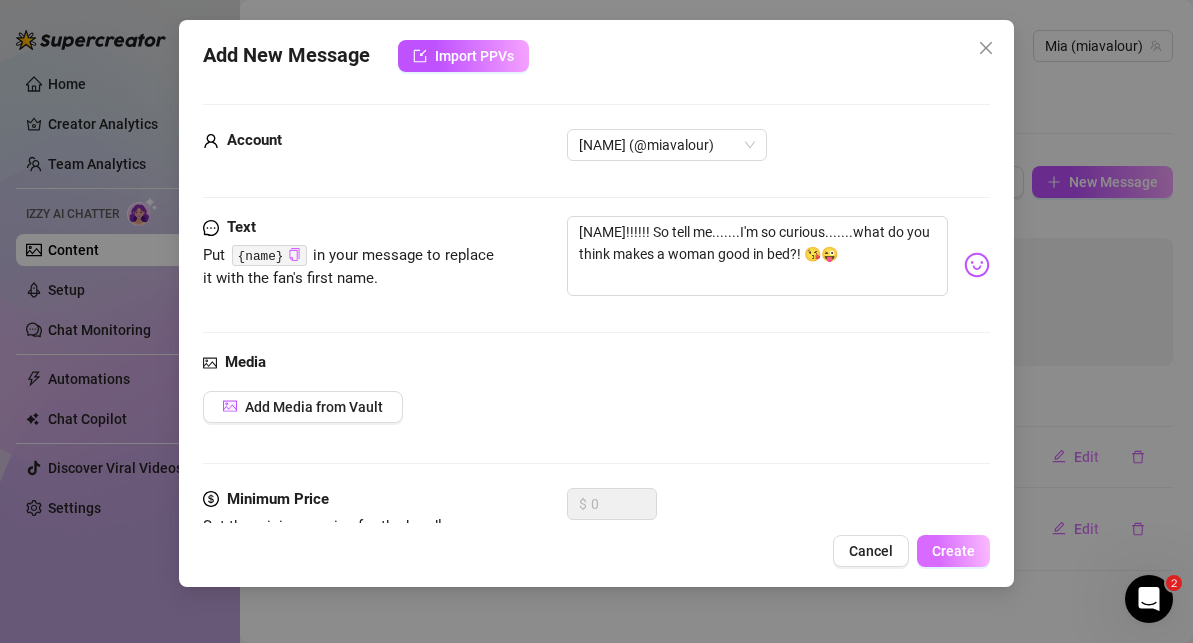 click on "Create" at bounding box center [953, 551] 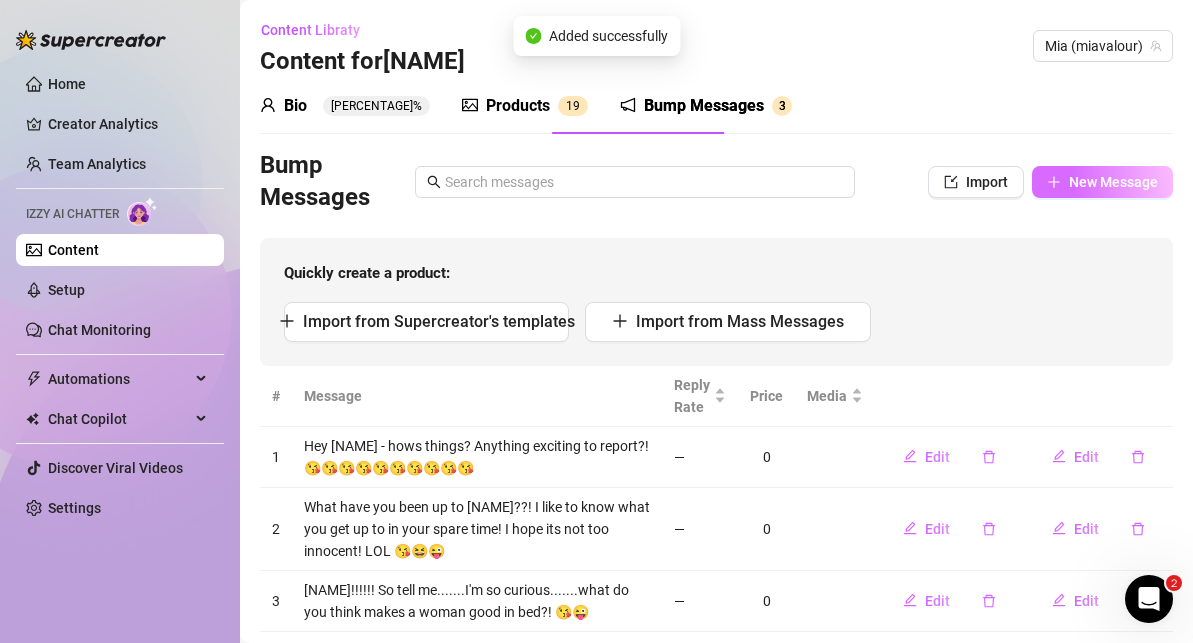 click on "New Message" at bounding box center (1113, 182) 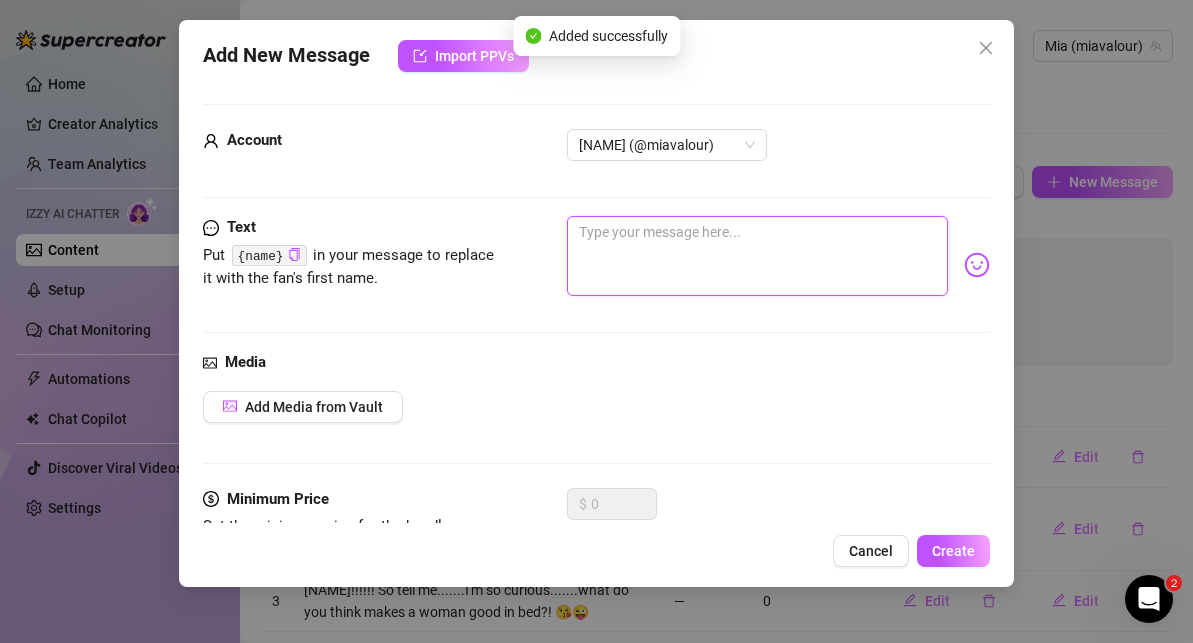 click at bounding box center (757, 256) 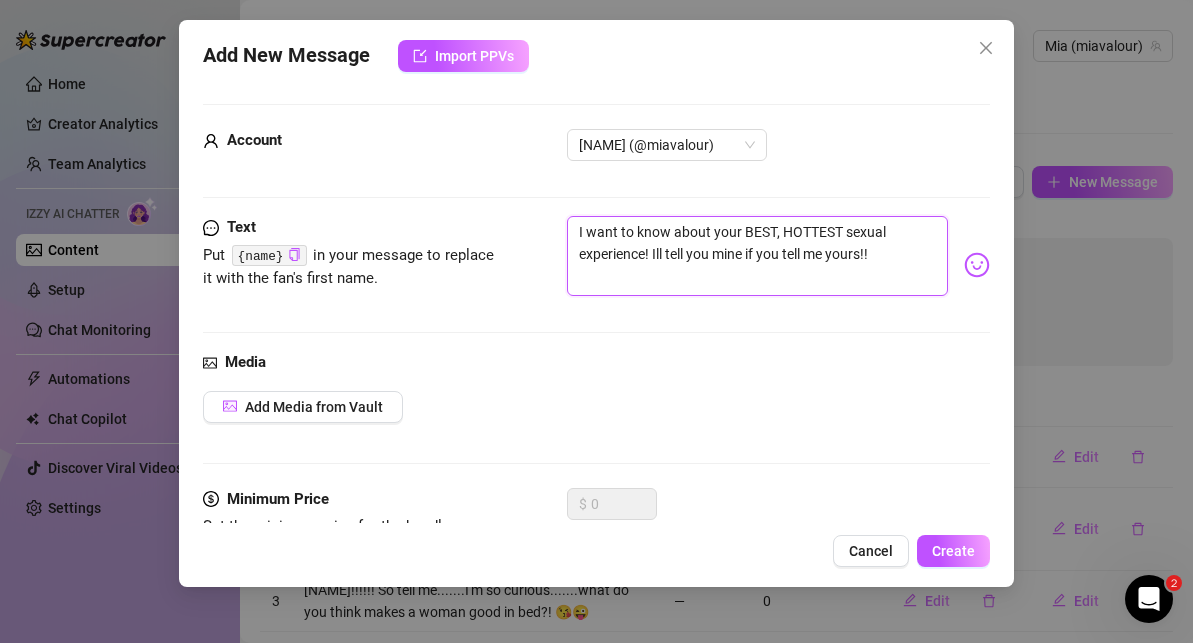 drag, startPoint x: 655, startPoint y: 257, endPoint x: 898, endPoint y: 257, distance: 243 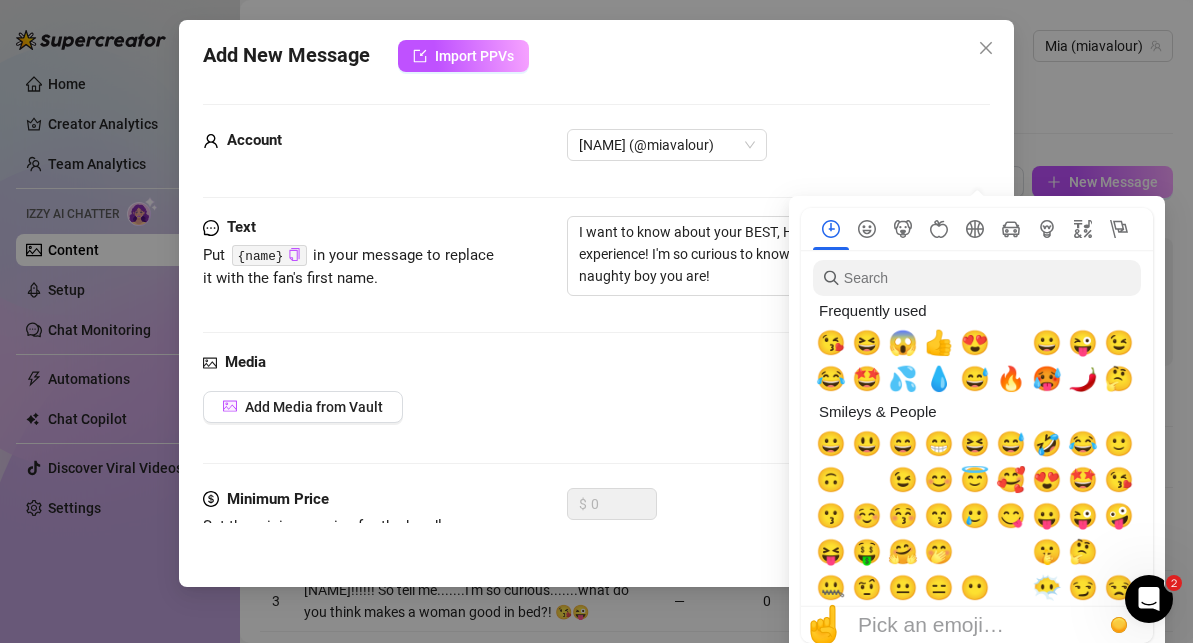 click on "Home Creator Analytics   Team Analytics Izzy AI Chatter Content Setup Chat Monitoring Automations Chat Copilot Discover Viral Videos Settings Izzy AI Chatter Content Libraty Content for  Mia Mia (miavalour) Bio   93% Products 1 9 Bump Messages 3 Bio Import from other creator Personal Info Chatting Lifestyle Physiques Content Intimate Details Socials Name Required Mia Valour Nickname(s) Miss Mia Gender Required Female Male Non-Binary / Genderqueer Agender Bigender Genderfluid Other Where did you grow up? Required United Kingdom Where is your current homebase? (City/Area of your home) Required South East England What is your timezone of your current location? If you are currently traveling, choose your current location Required United Kingdom  ( Europe/London ) Are you currently traveling? If so, where are you right now? what are you doing there? I'm in the UK now but am missing the beach so very much! Birth Date Required February 28th, 1977 Zodiac Sign Pisces Required" at bounding box center [596, 321] 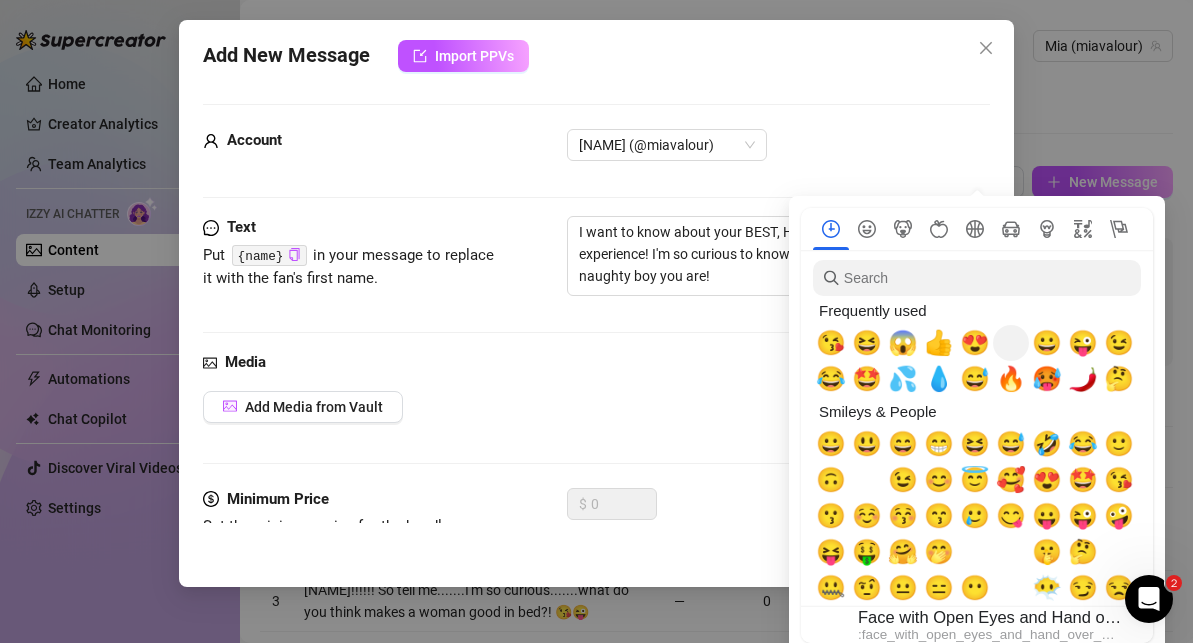 click on "🫢" at bounding box center (1011, 343) 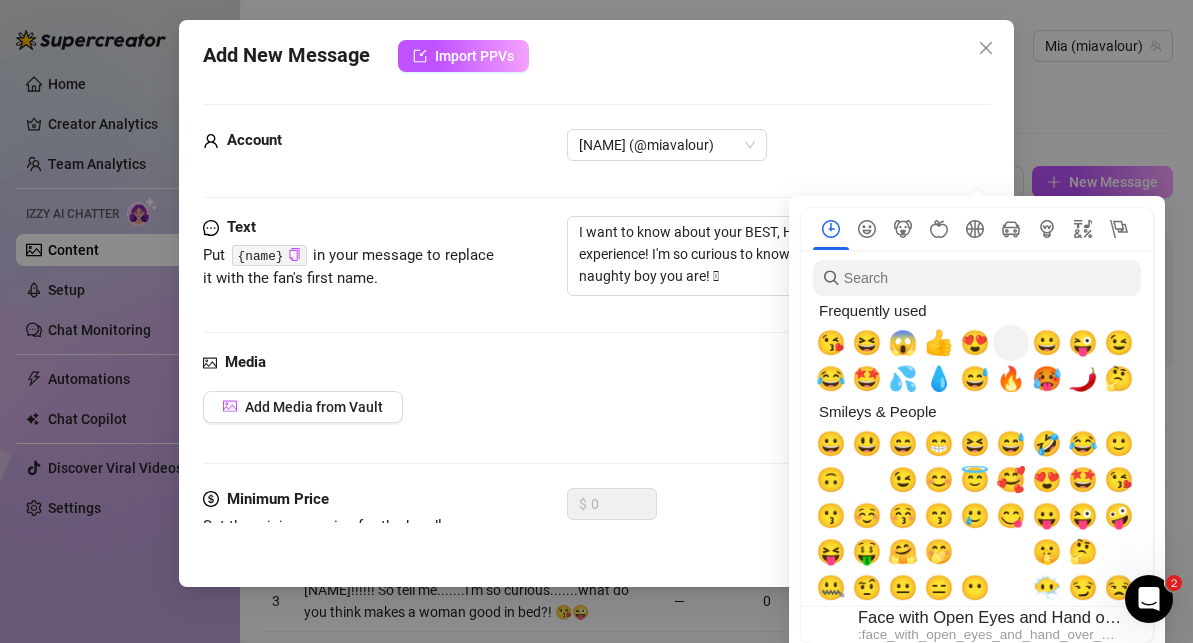 click on "🫢" at bounding box center (1011, 343) 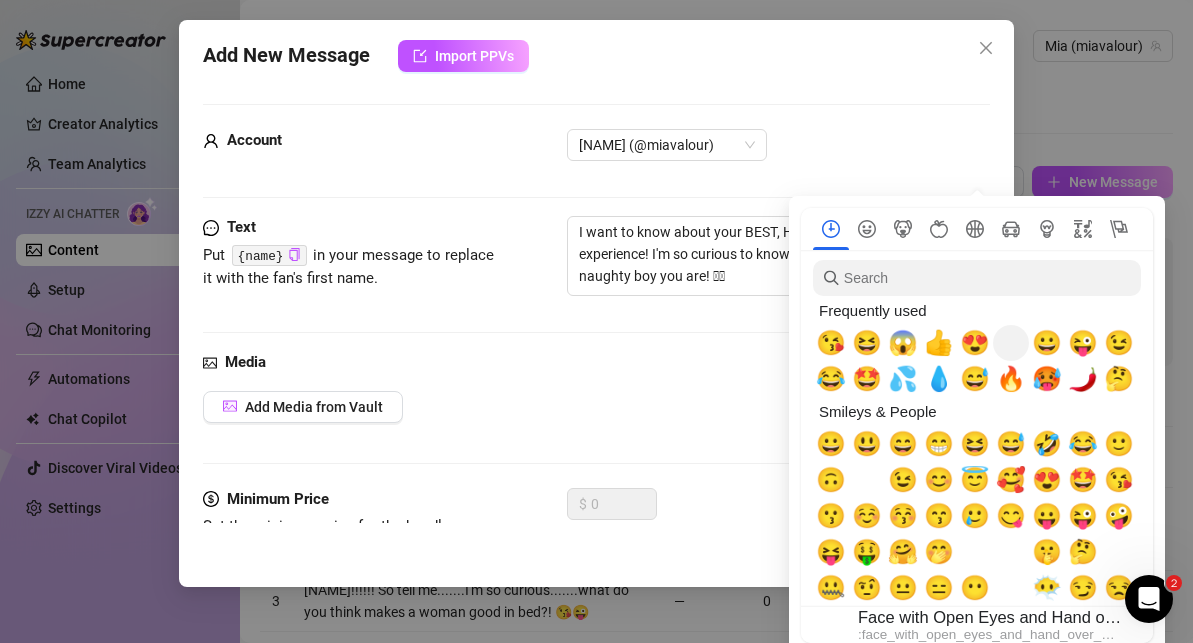 click on "🫢" at bounding box center [1011, 343] 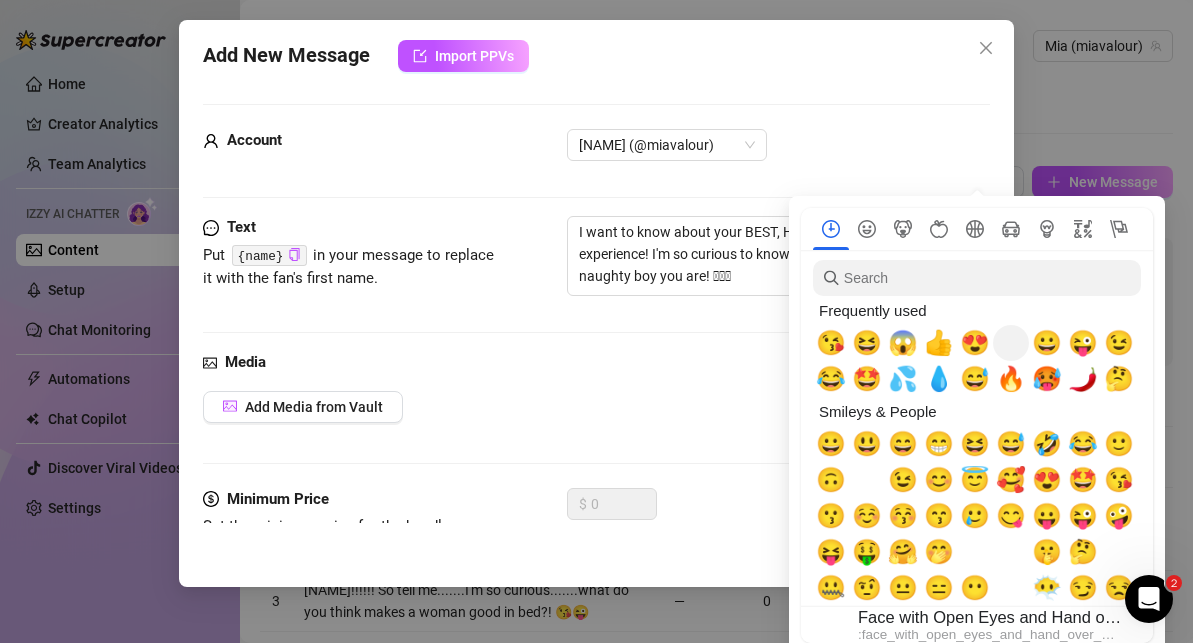 click on "🫢" at bounding box center (1011, 343) 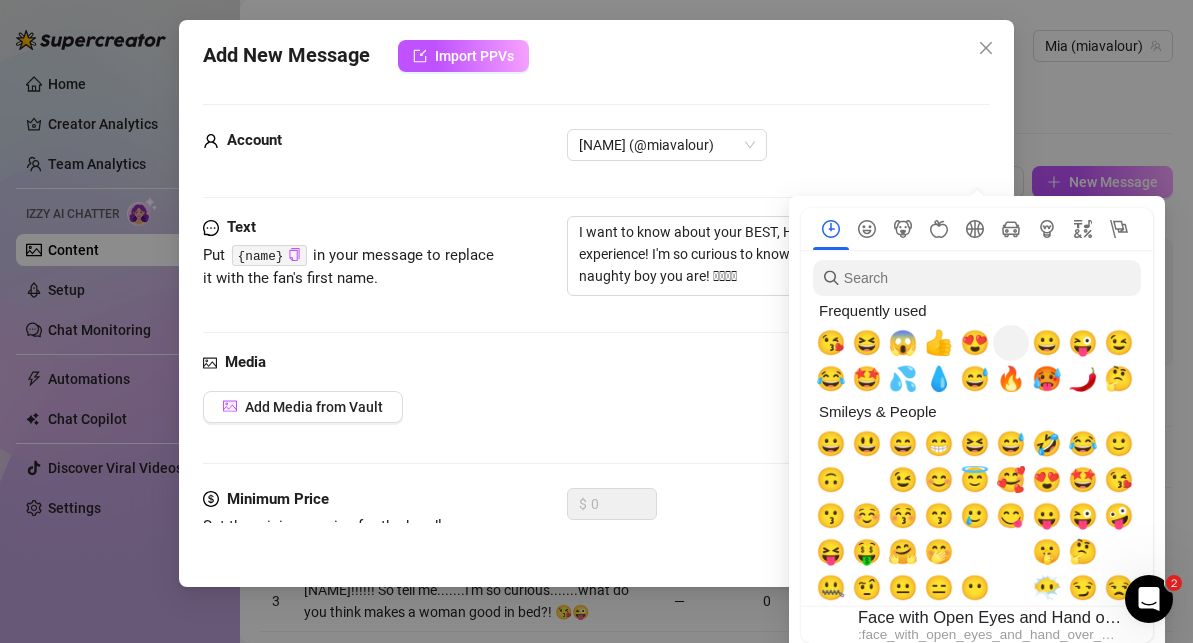 click on "🫢" at bounding box center (1011, 343) 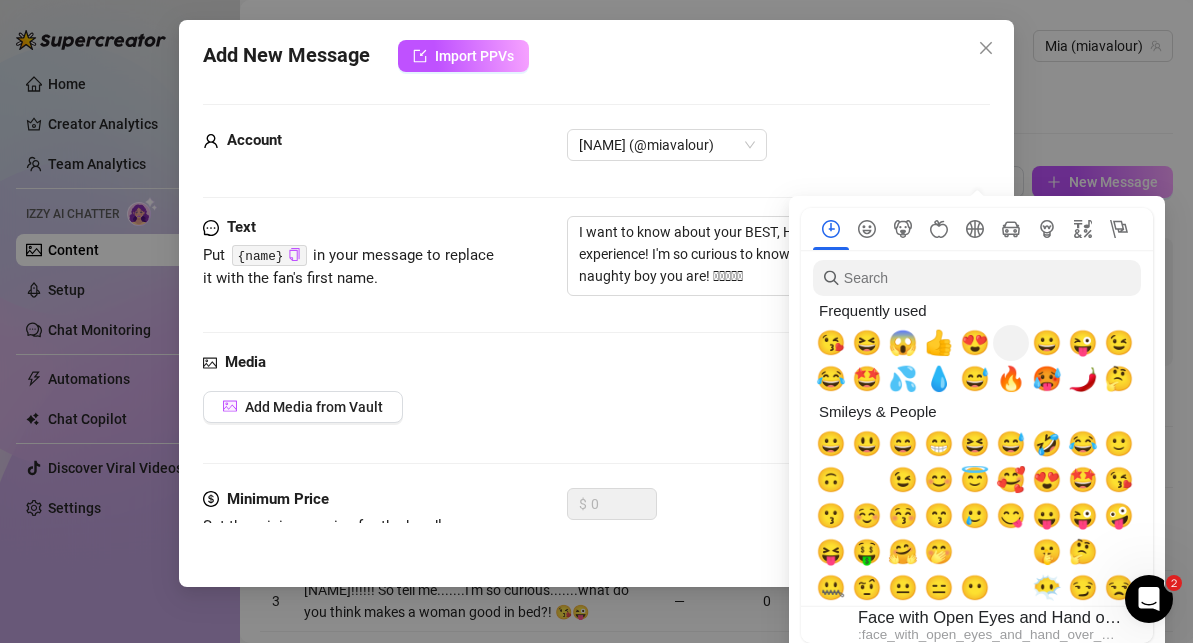 click on "🫢" at bounding box center (1011, 343) 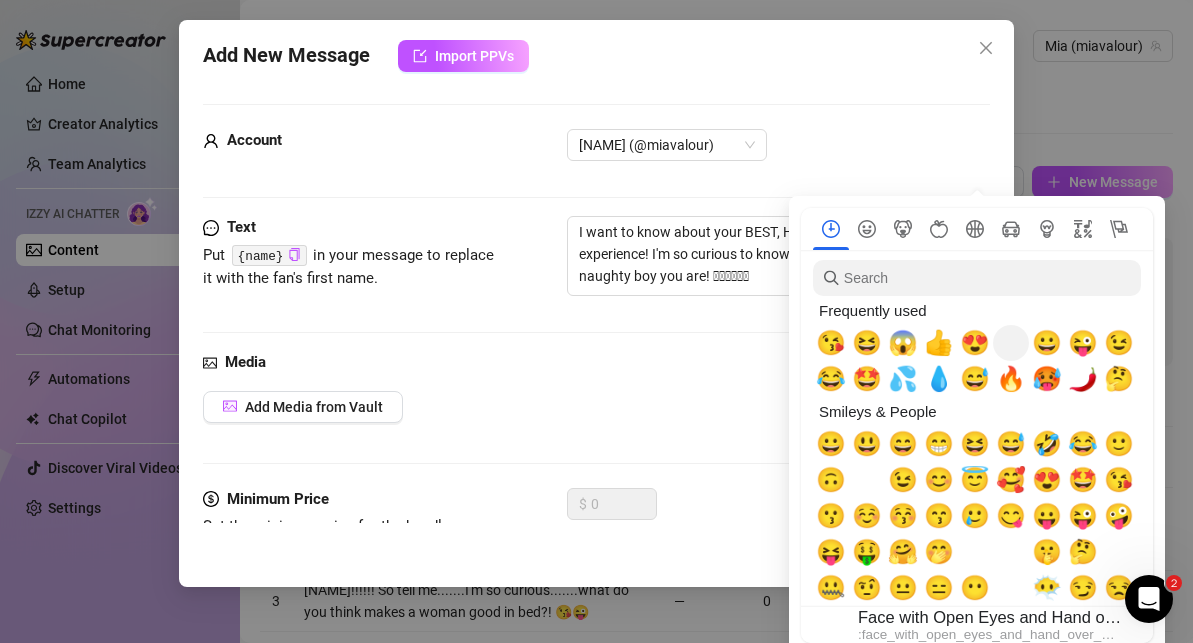 click on "🫢" at bounding box center [1011, 343] 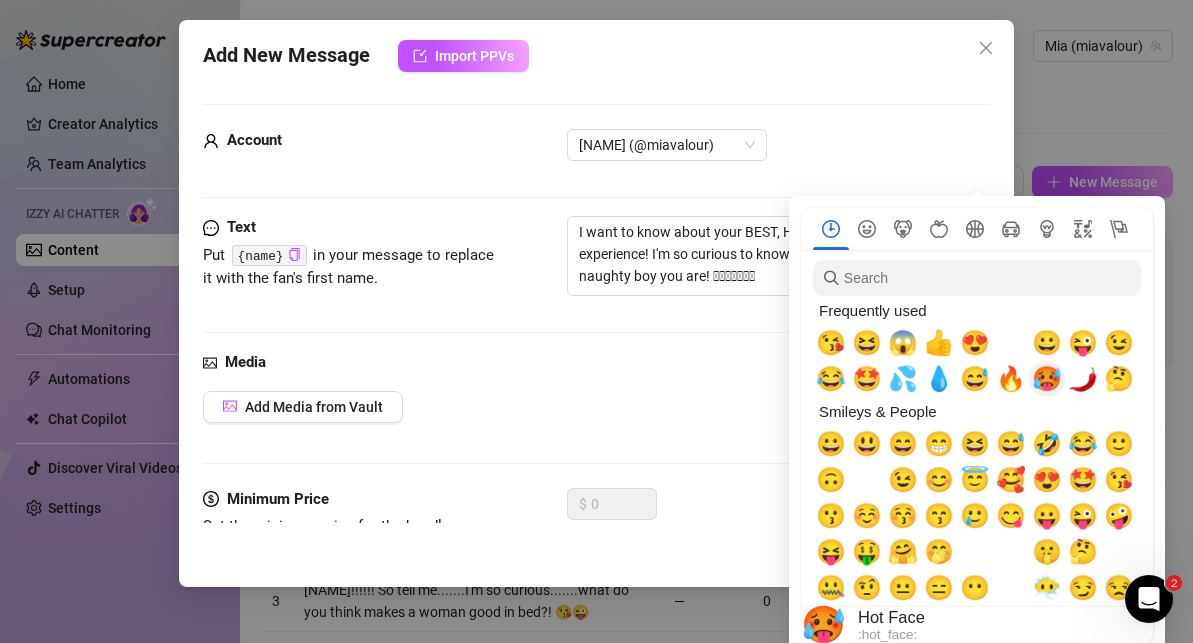 click on "🥵" at bounding box center [1047, 379] 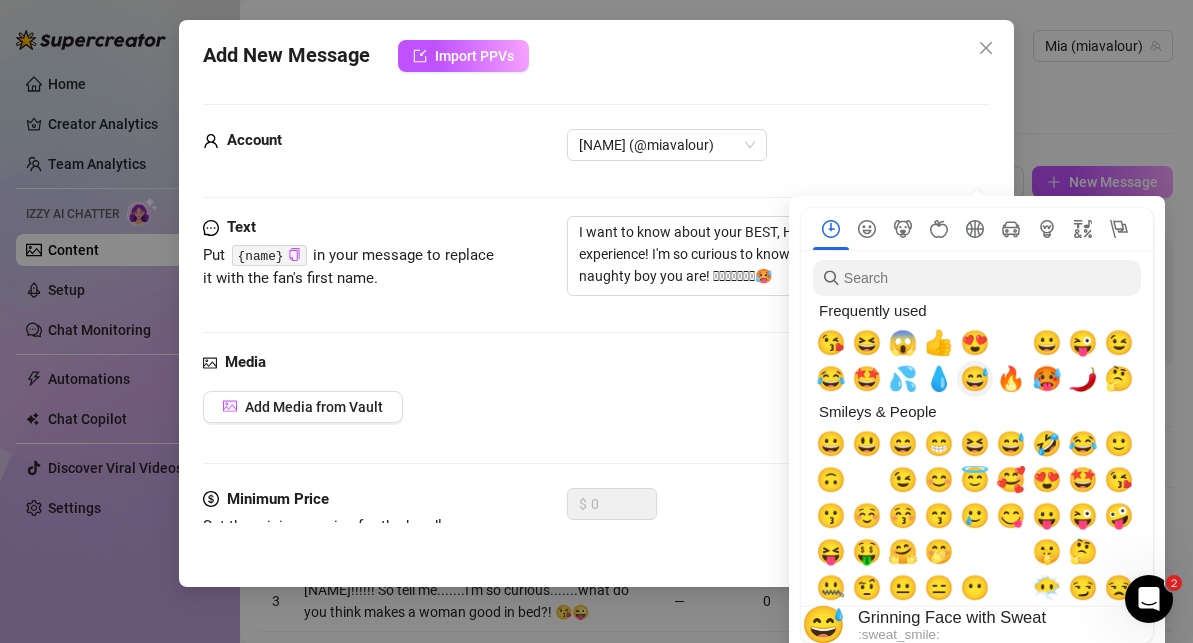 click on "Add Media from Vault" at bounding box center (596, 407) 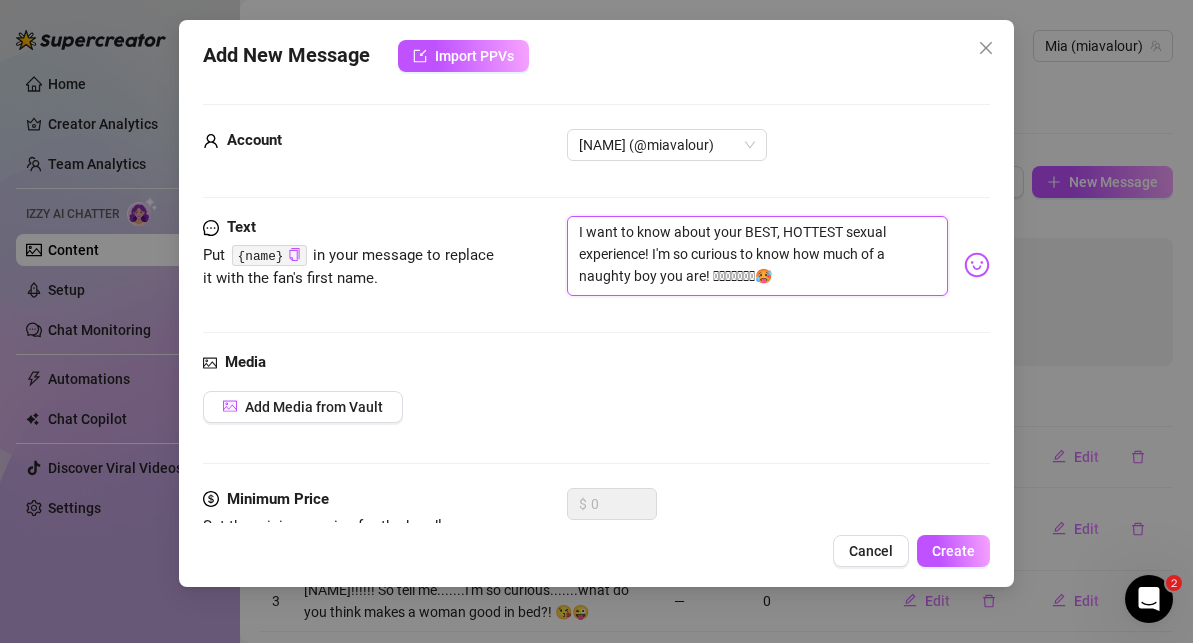 click on "I want to know about your BEST, HOTTEST sexual experience! I'm so curious to know how much of a naughty boy you are! 🫢🫢🫢🫢🫢🫢🫢🥵" at bounding box center [757, 256] 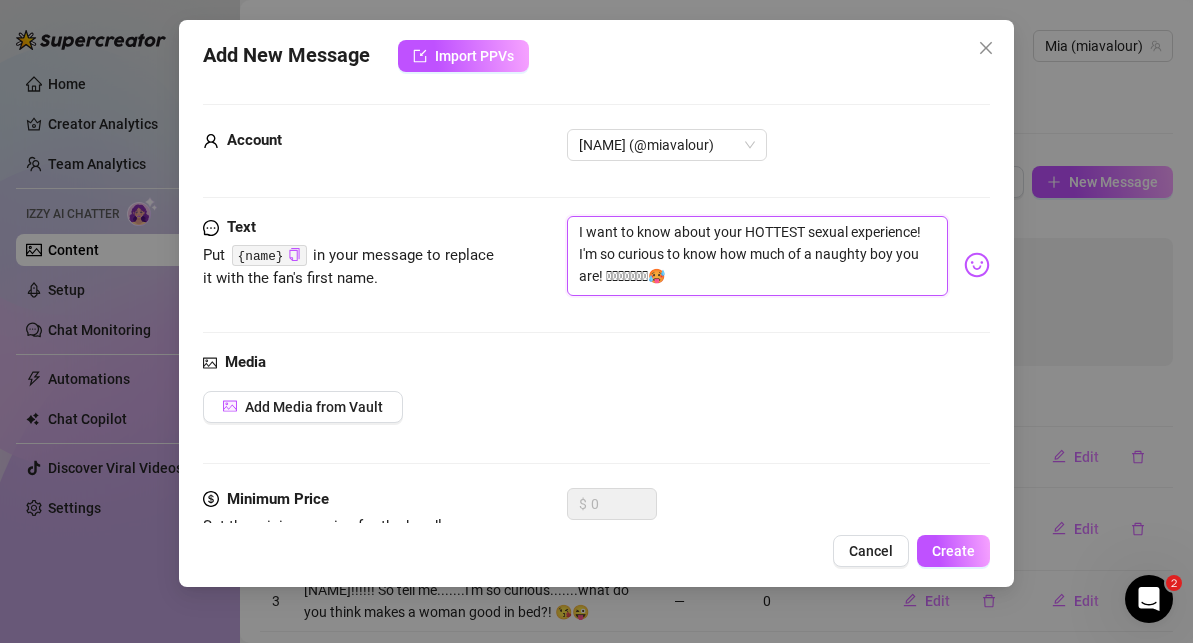 click on "I want to know about your HOTTEST sexual experience! I'm so curious to know how much of a naughty boy you are! 🫢🫢🫢🫢🫢🫢🫢🥵" at bounding box center [757, 256] 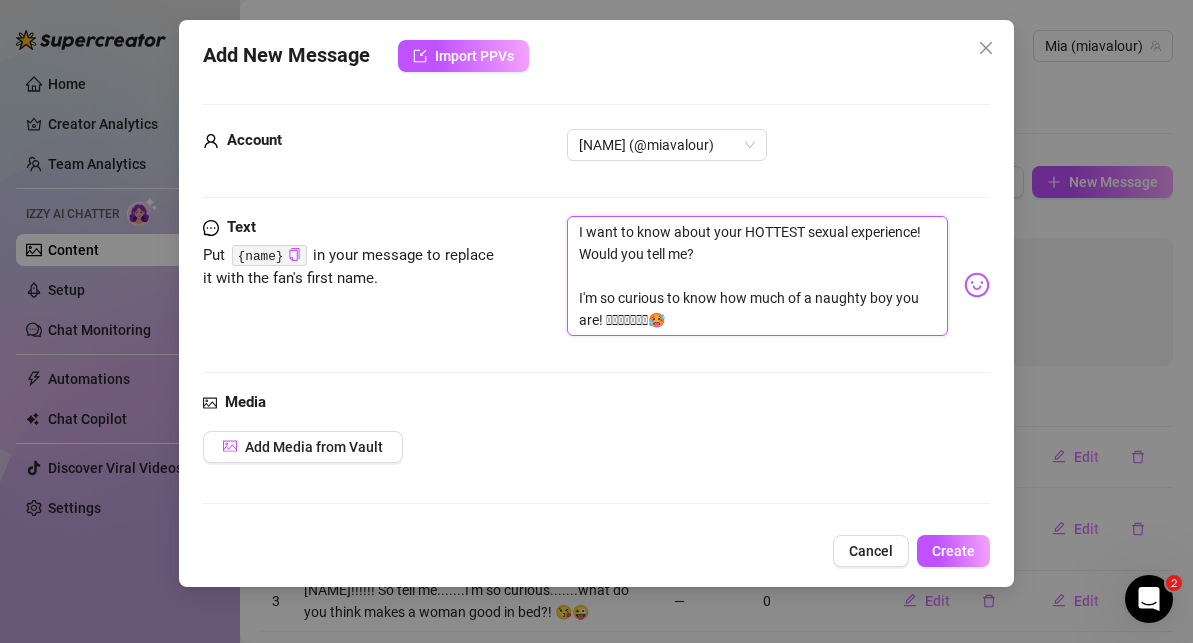 click on "I want to know about your HOTTEST sexual experience! Would you tell me?
I'm so curious to know how much of a naughty boy you are! 🫢🫢🫢🫢🫢🫢🫢🥵" at bounding box center [757, 276] 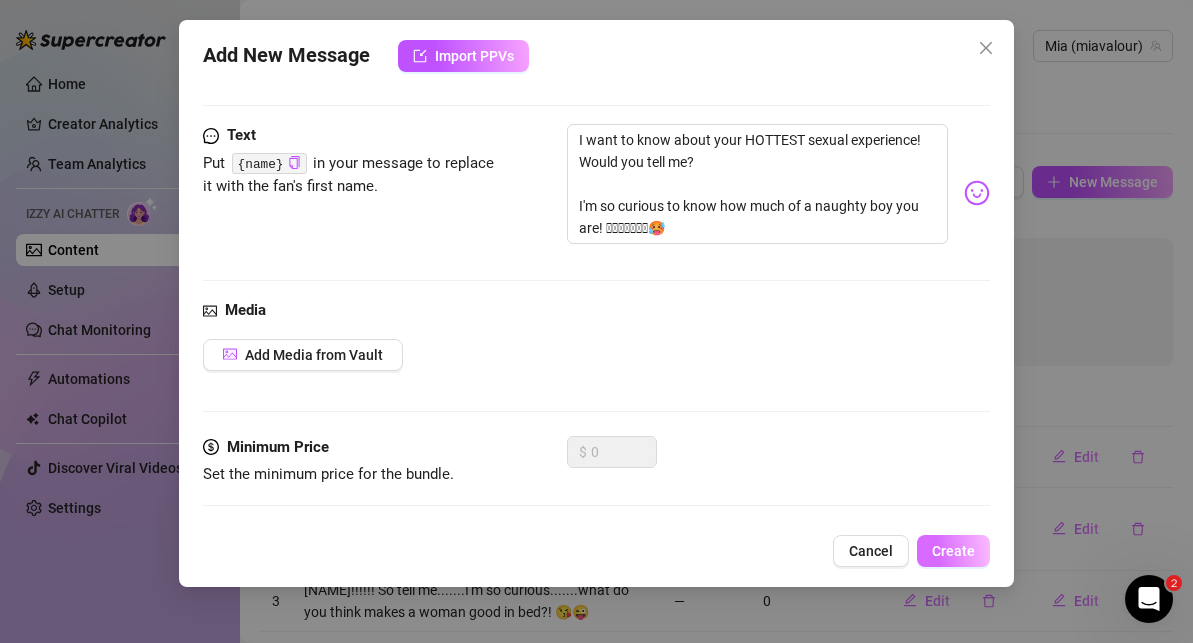 click on "Create" at bounding box center [953, 551] 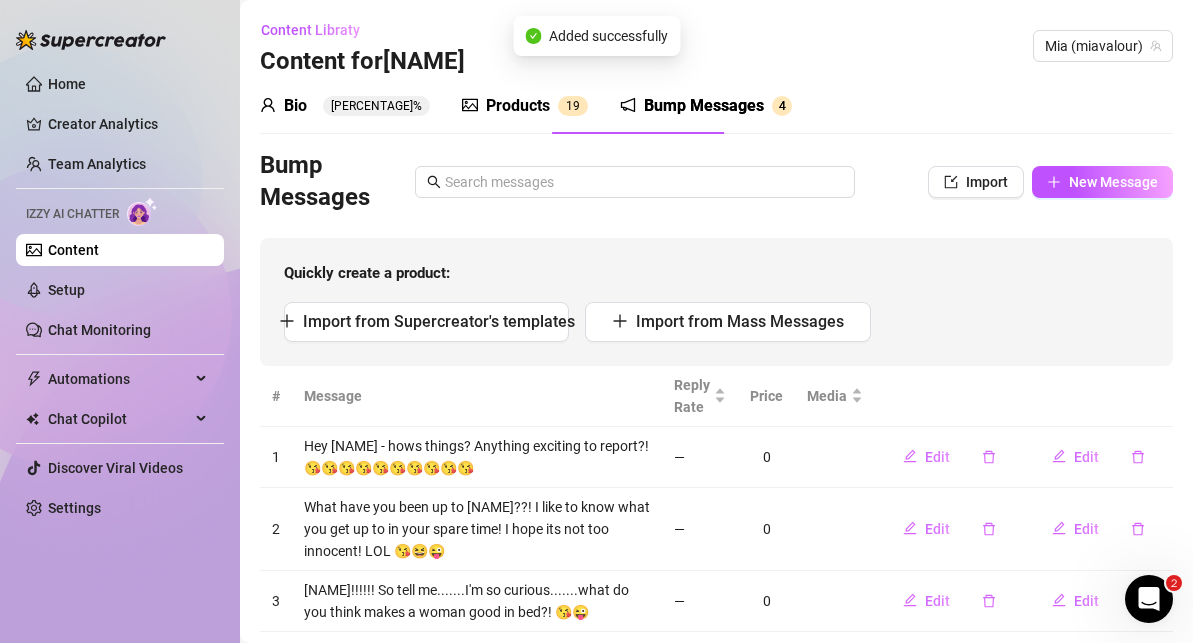 scroll, scrollTop: 131, scrollLeft: 0, axis: vertical 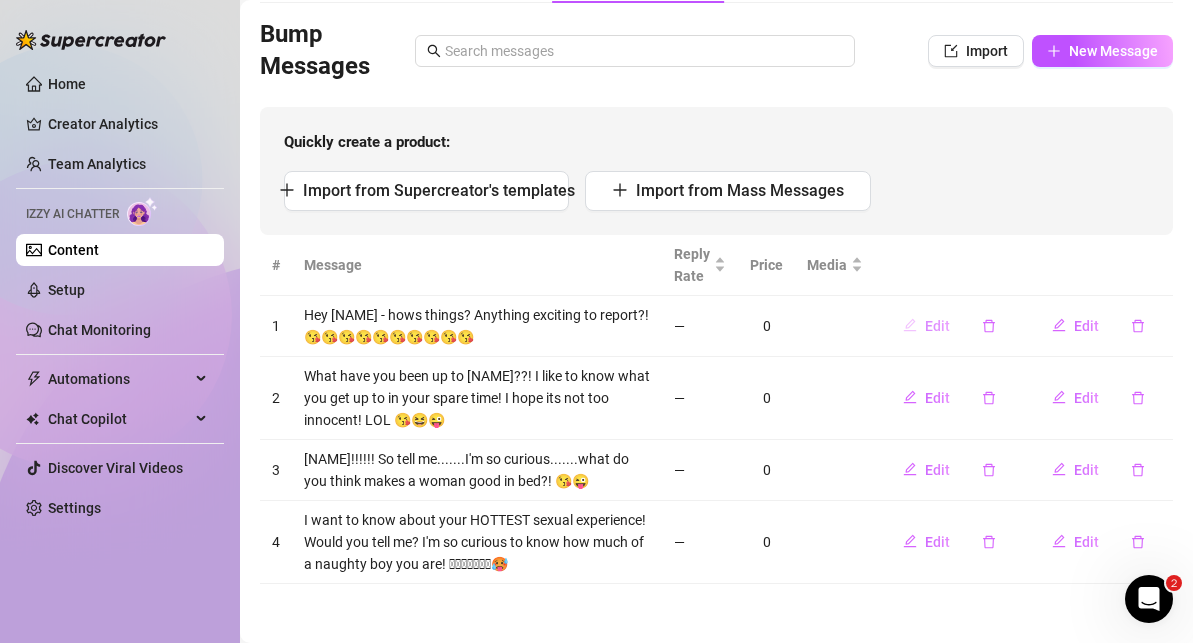 click on "Edit" at bounding box center (937, 326) 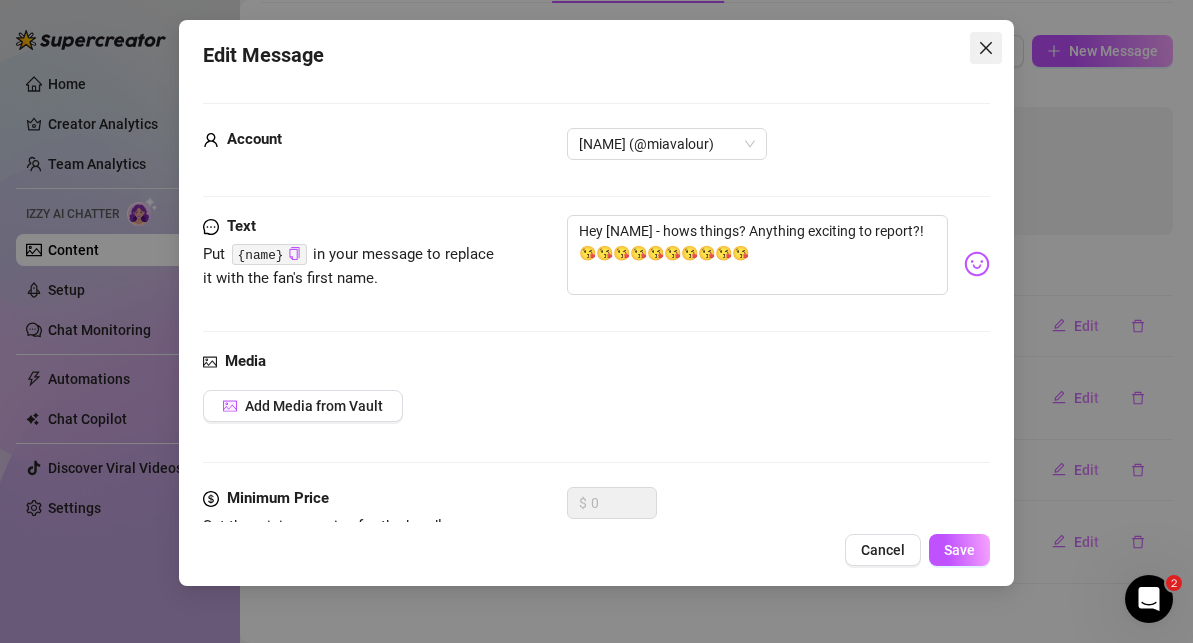 click 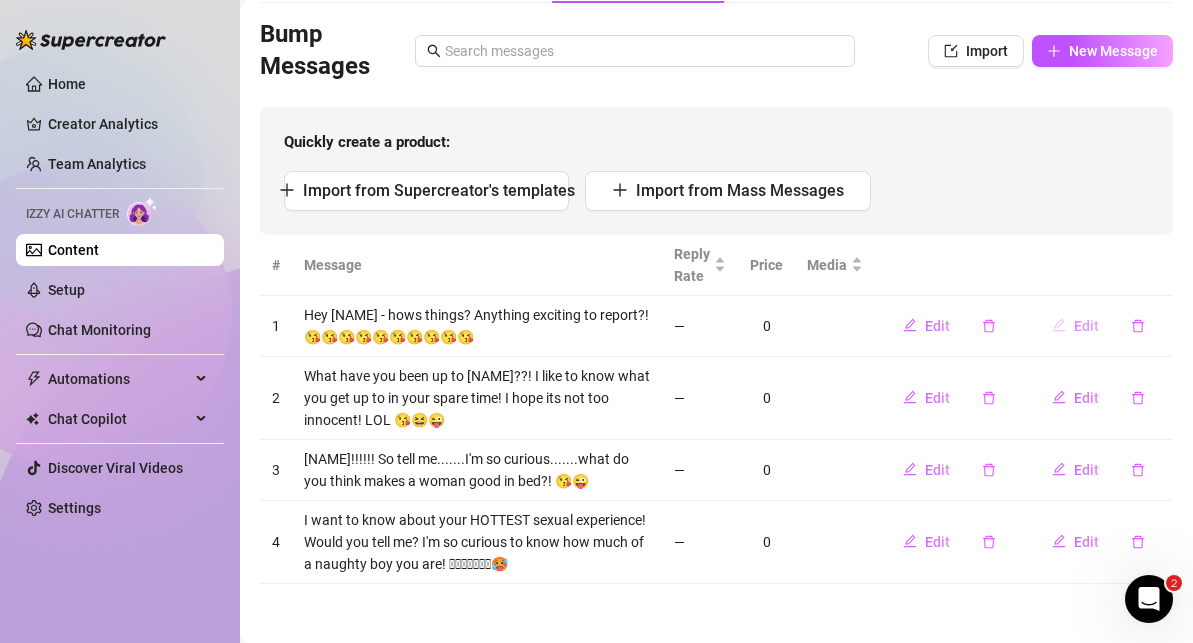 click on "Edit" at bounding box center (1086, 326) 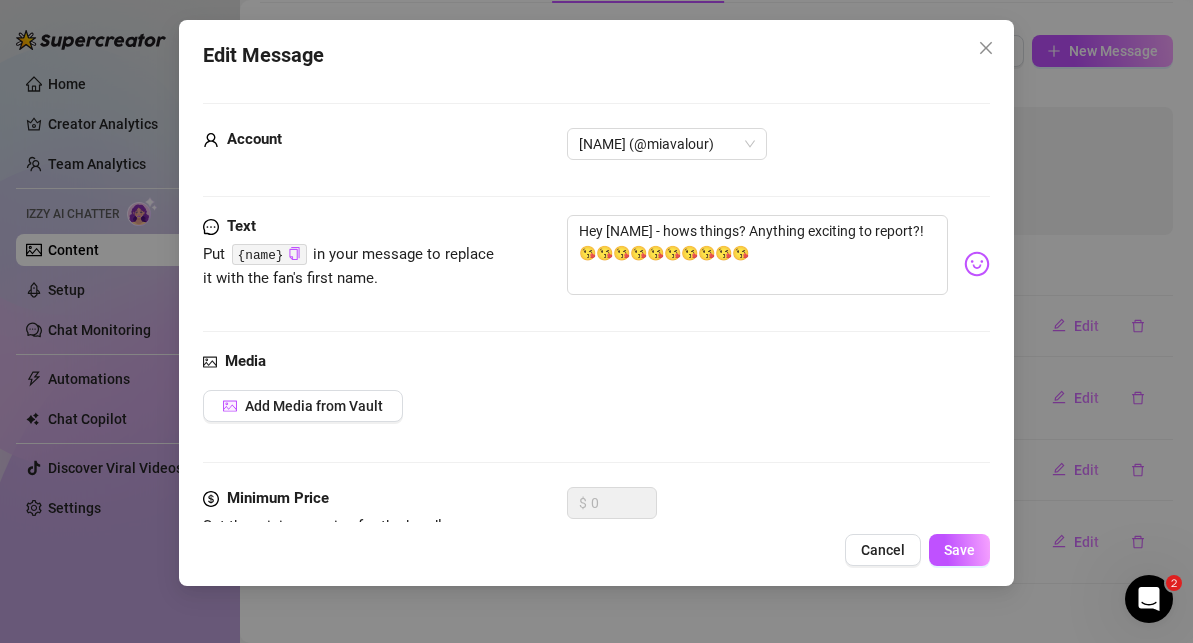 scroll, scrollTop: 52, scrollLeft: 0, axis: vertical 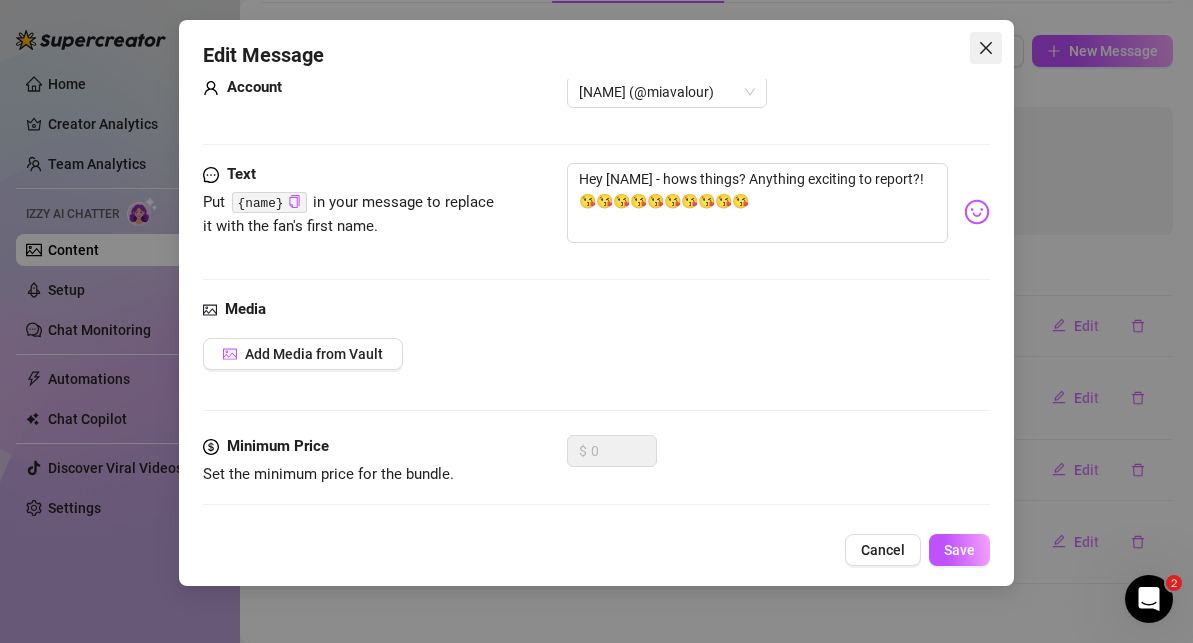 click 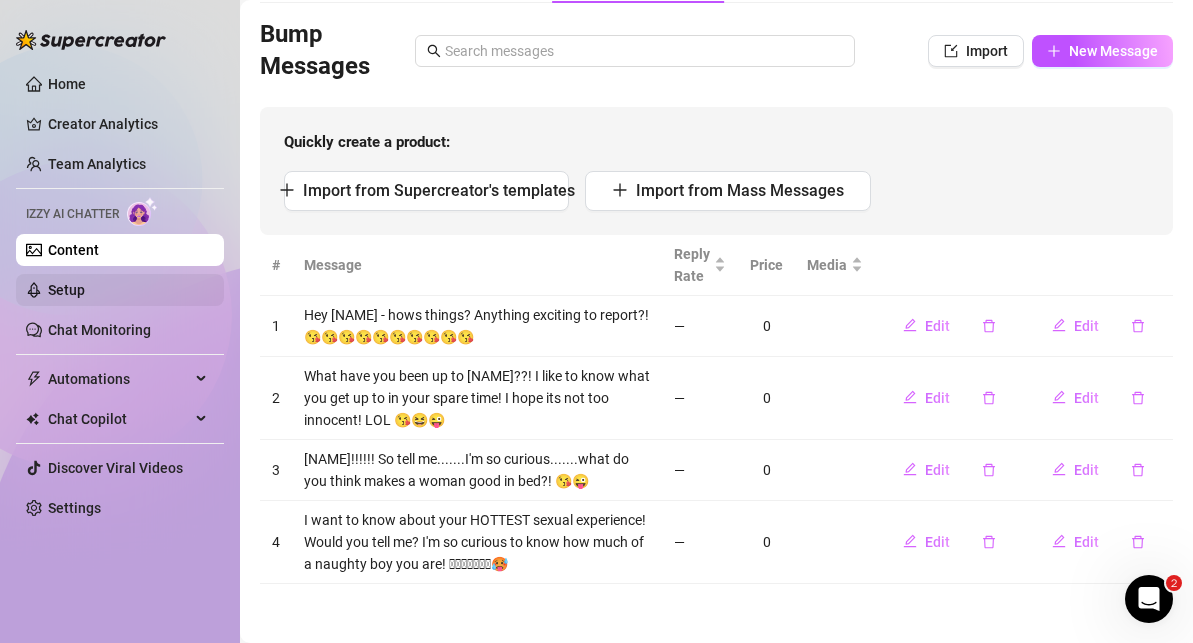 click on "Setup" at bounding box center (66, 290) 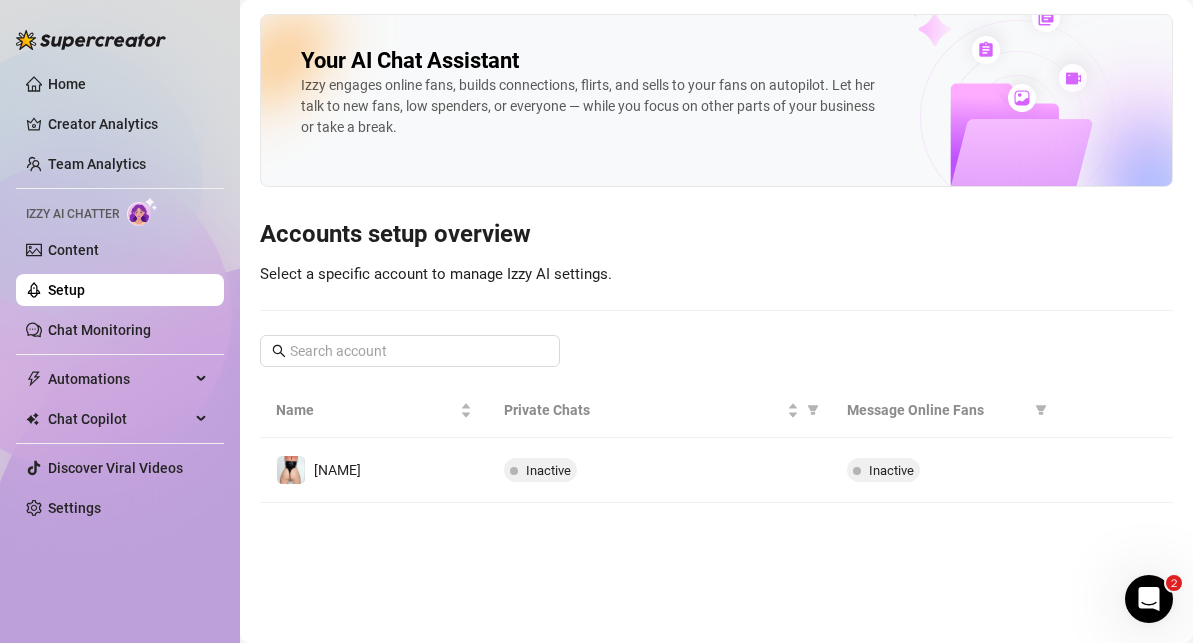 scroll, scrollTop: 0, scrollLeft: 0, axis: both 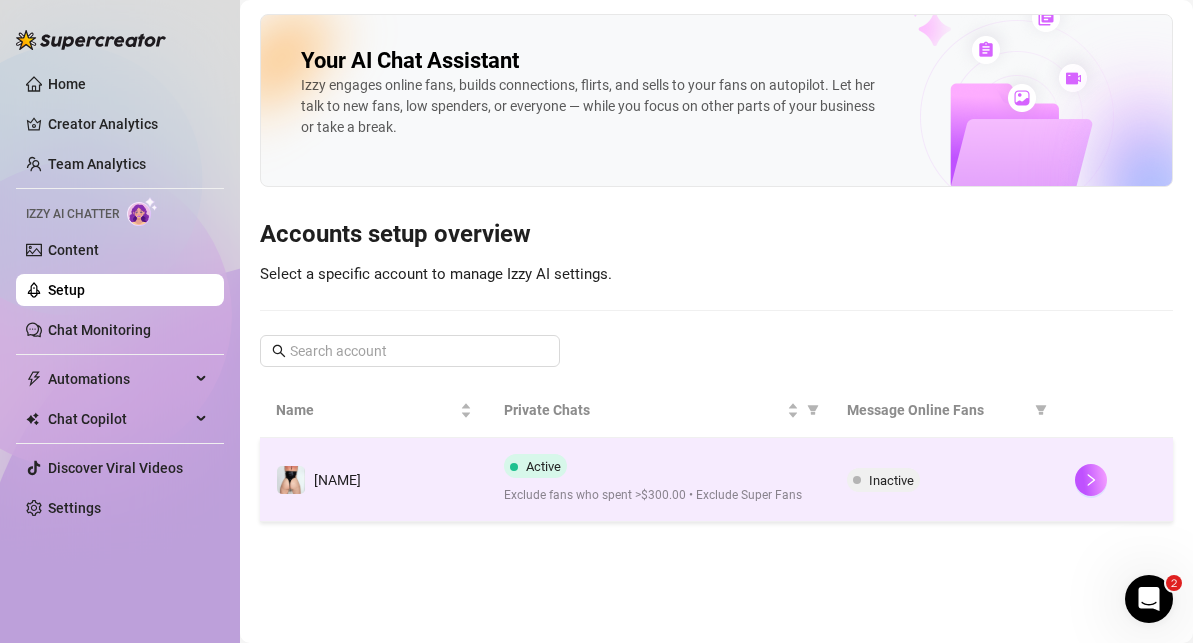 click on "Inactive" at bounding box center (891, 480) 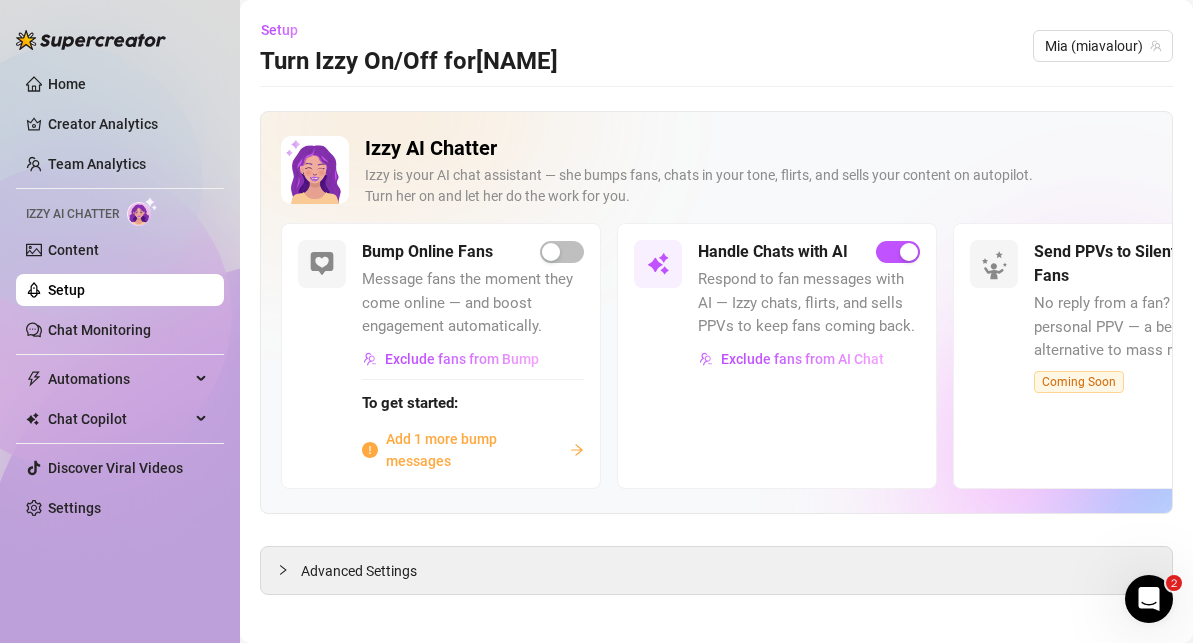 click 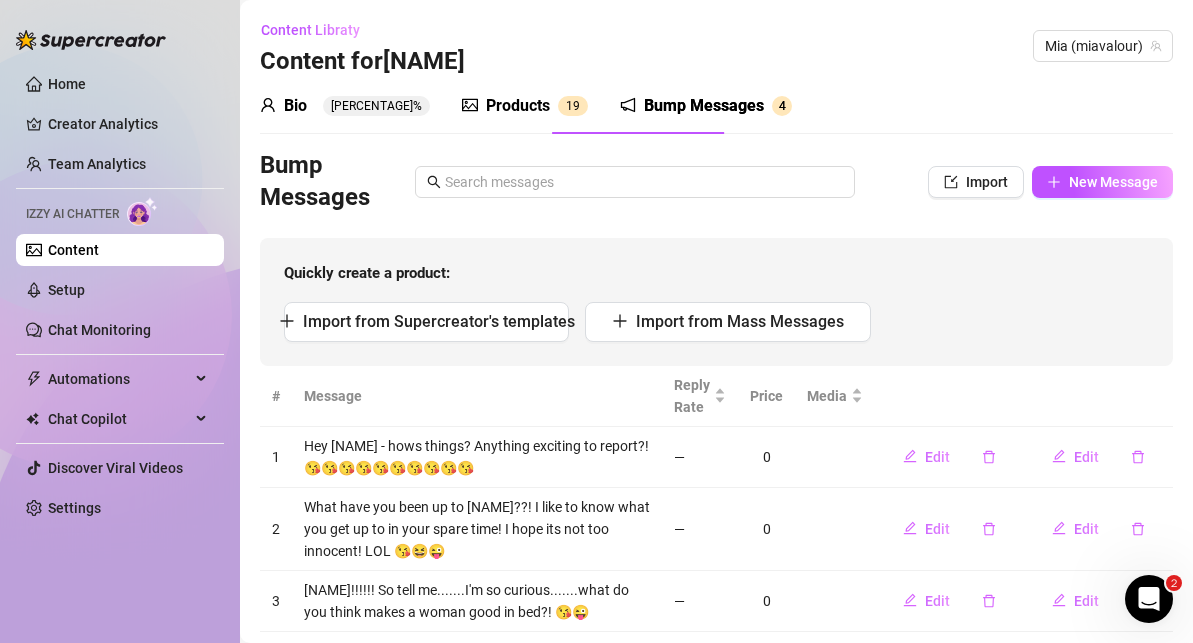 scroll, scrollTop: 131, scrollLeft: 0, axis: vertical 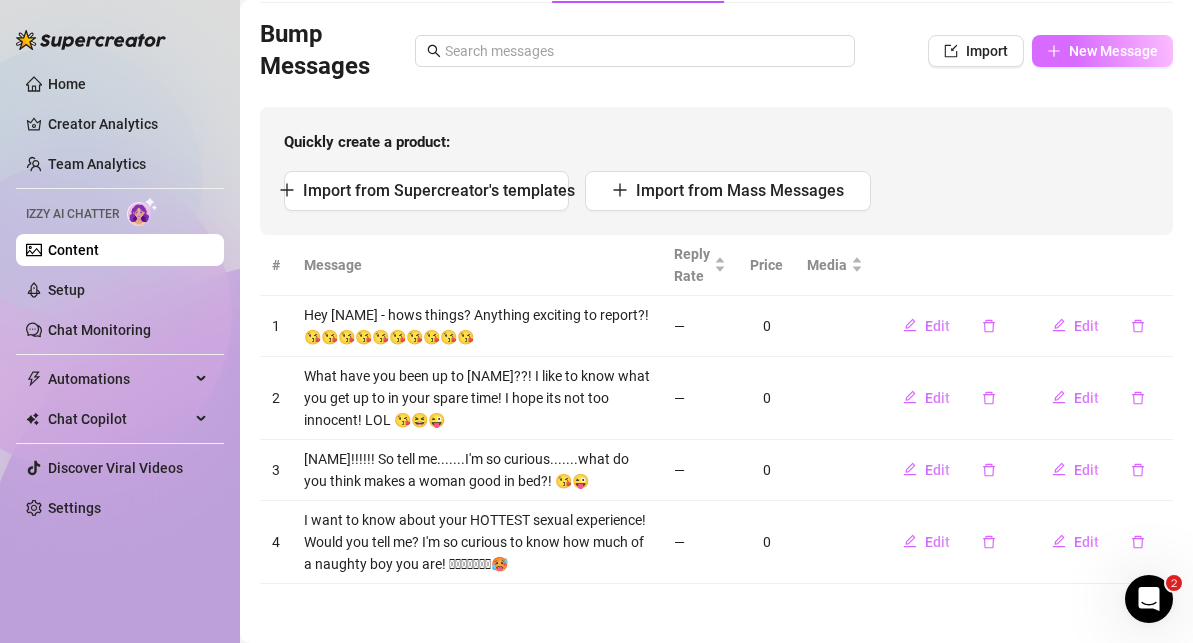 click on "New Message" at bounding box center [1113, 51] 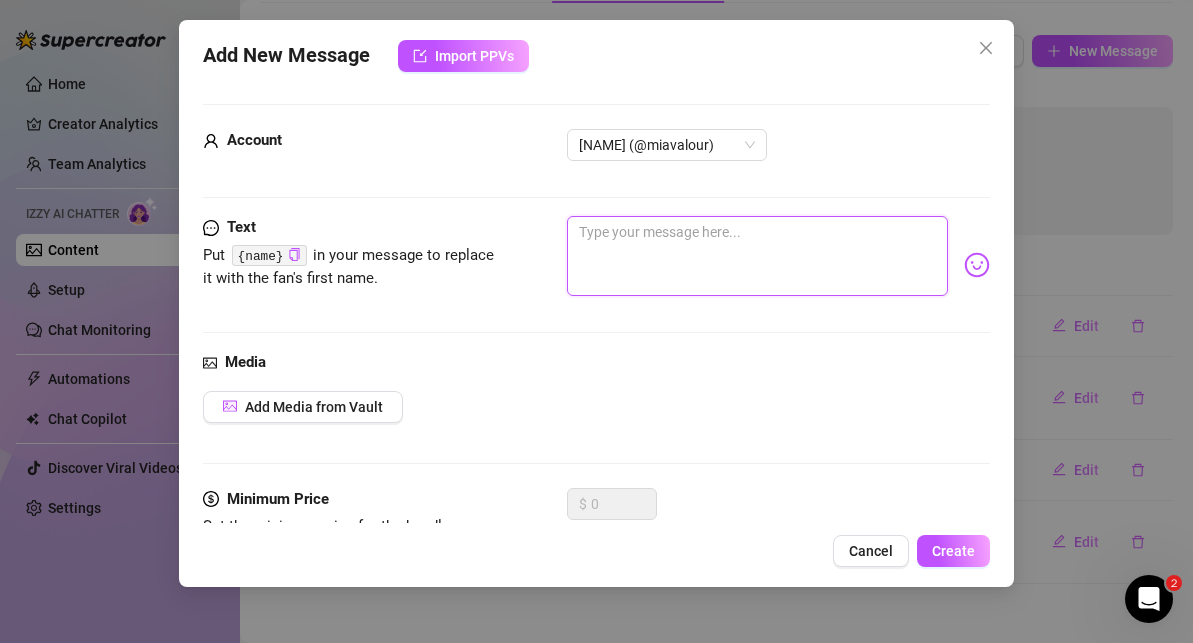 click at bounding box center [757, 256] 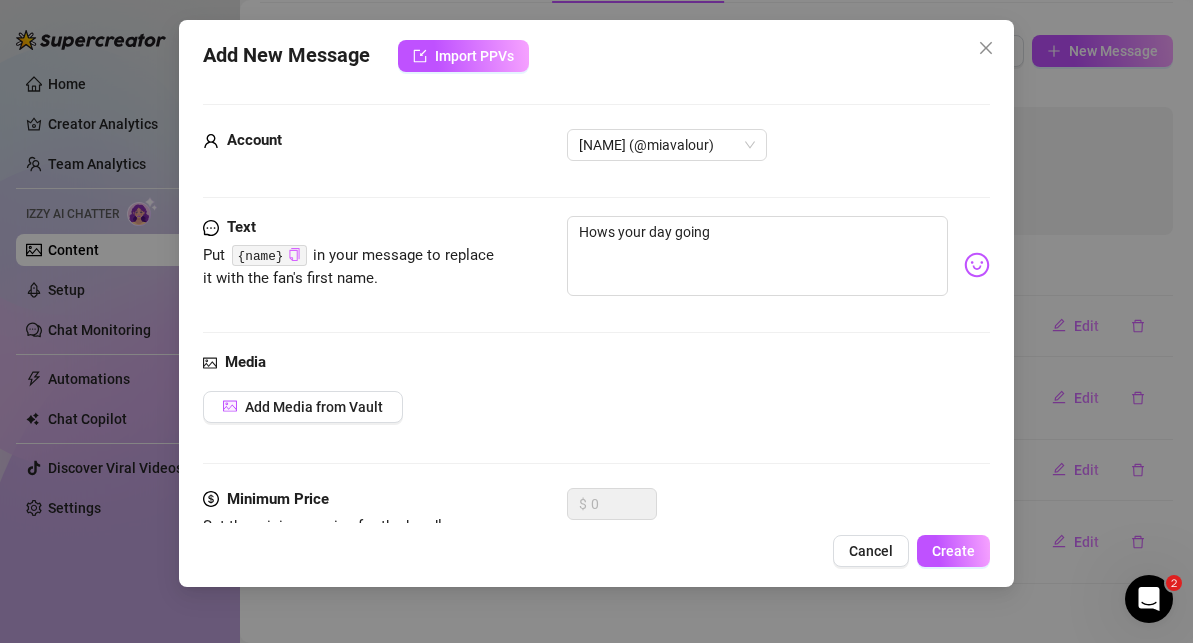 click 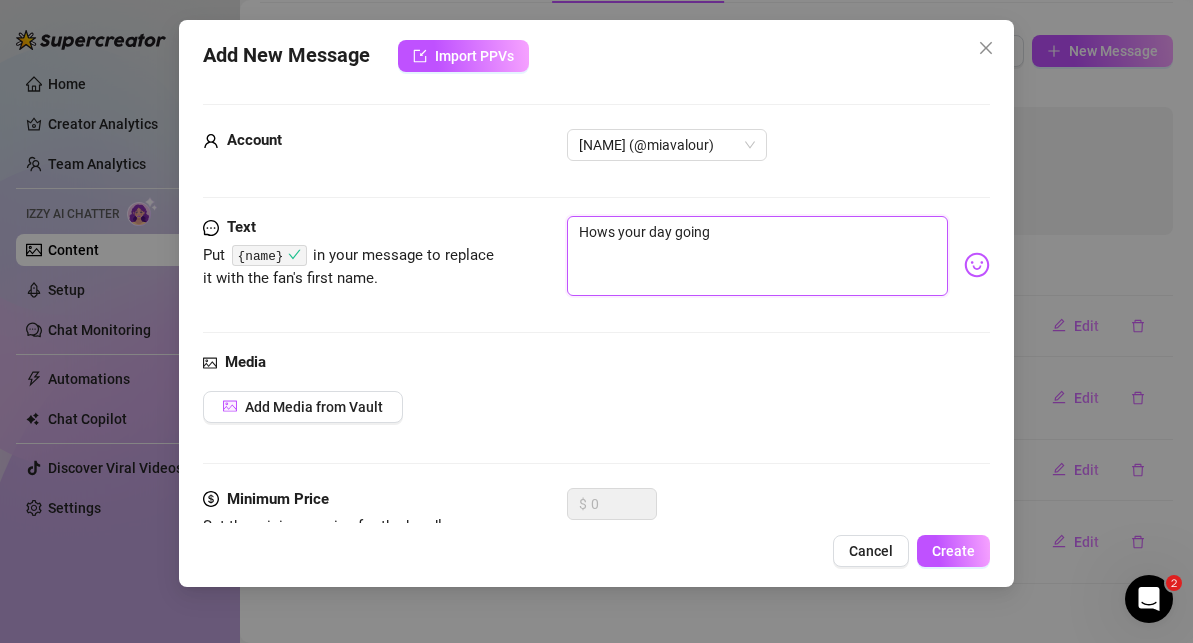 click on "Hows your day going" at bounding box center (757, 256) 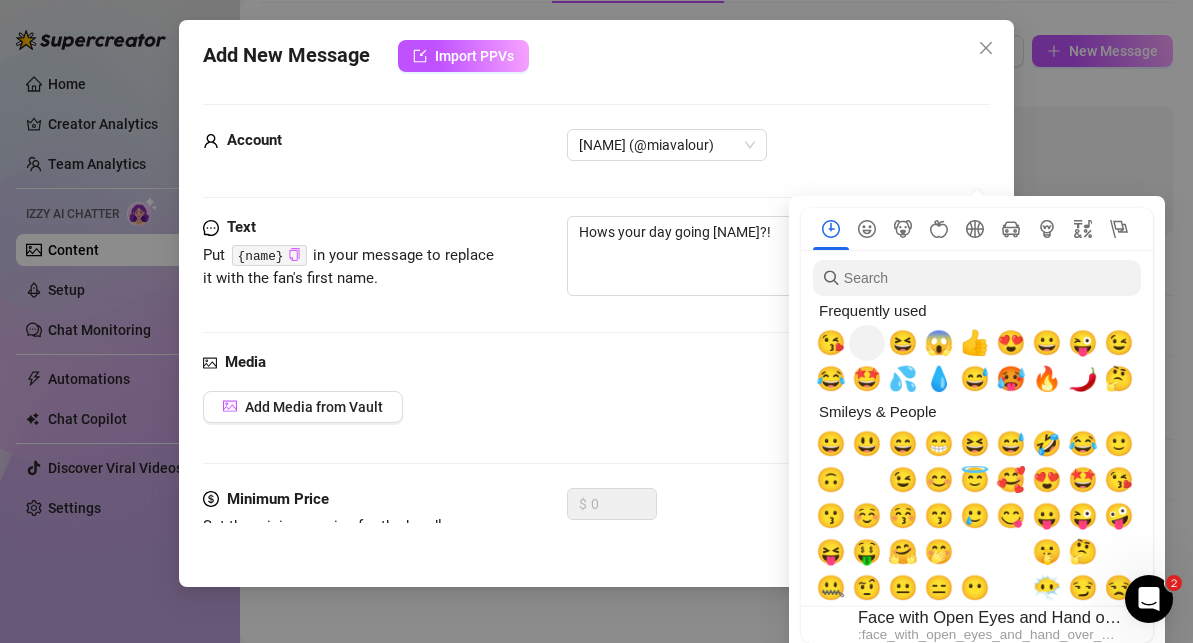 click on "🫢" at bounding box center [867, 343] 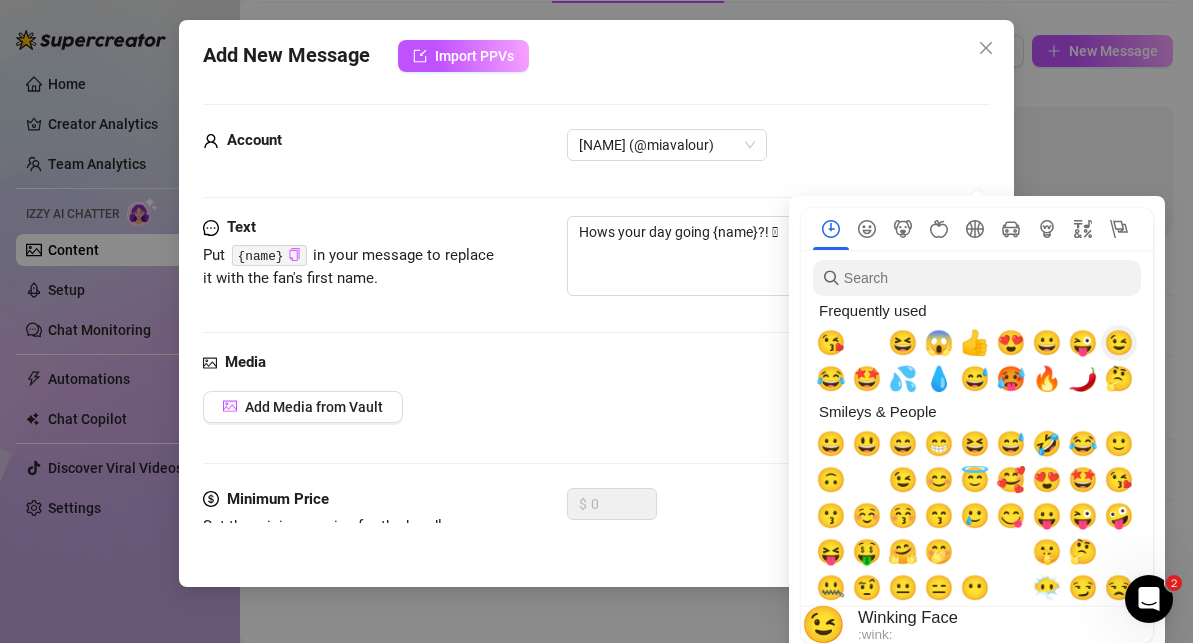 click on "😉" at bounding box center [1119, 343] 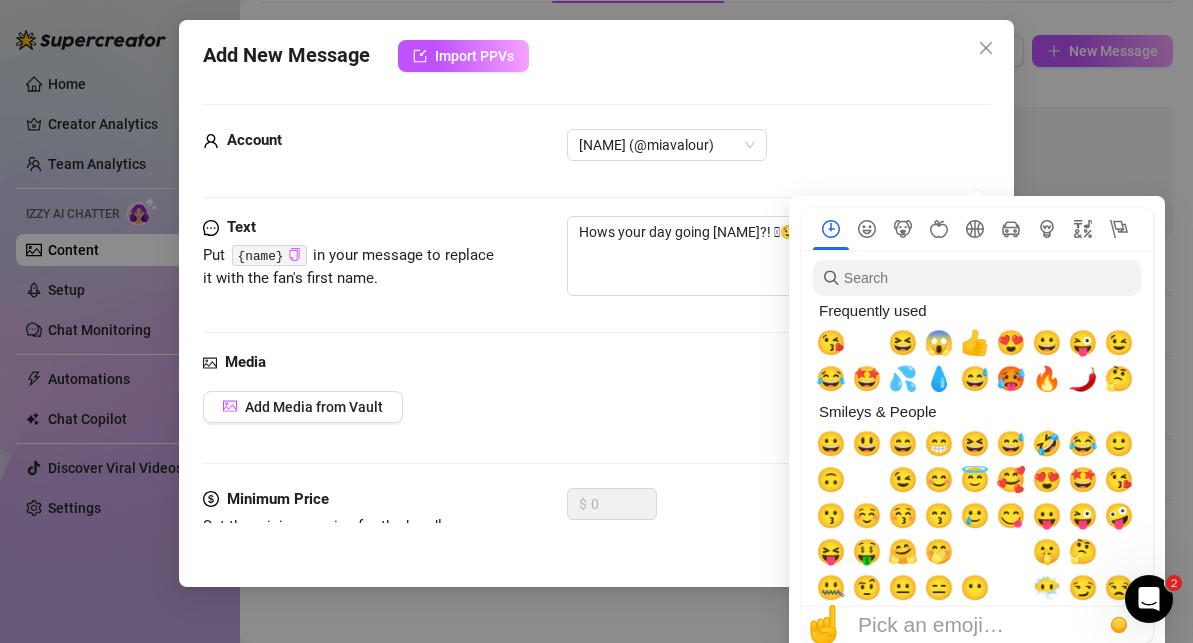 click on "Add Media from Vault" at bounding box center (596, 407) 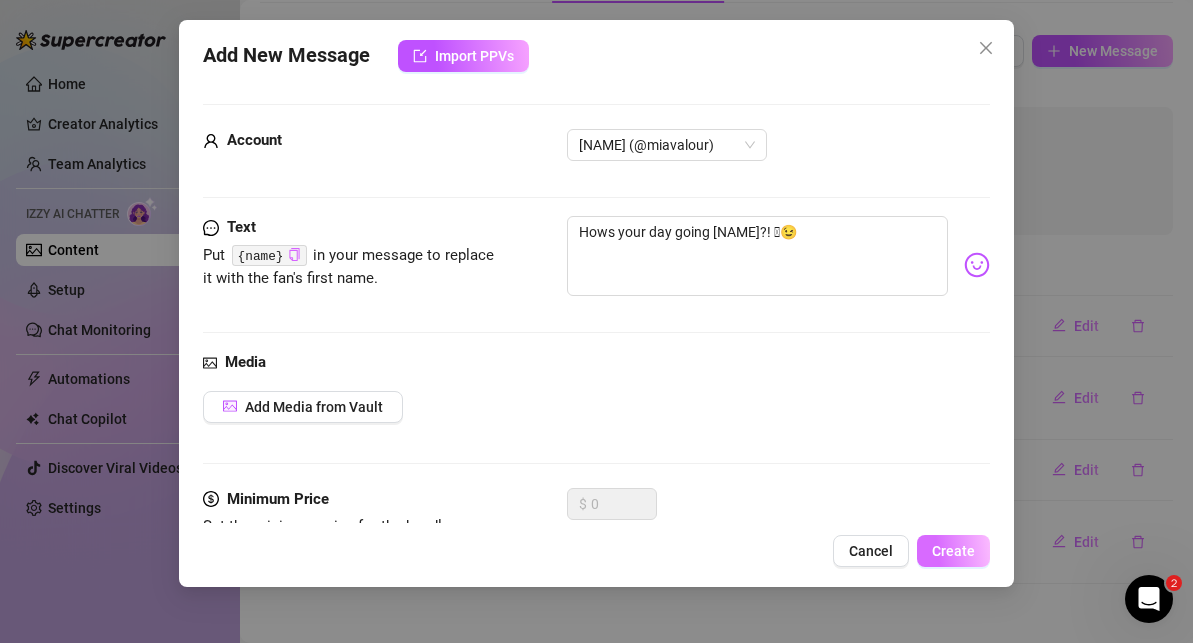 click on "Create" at bounding box center (953, 551) 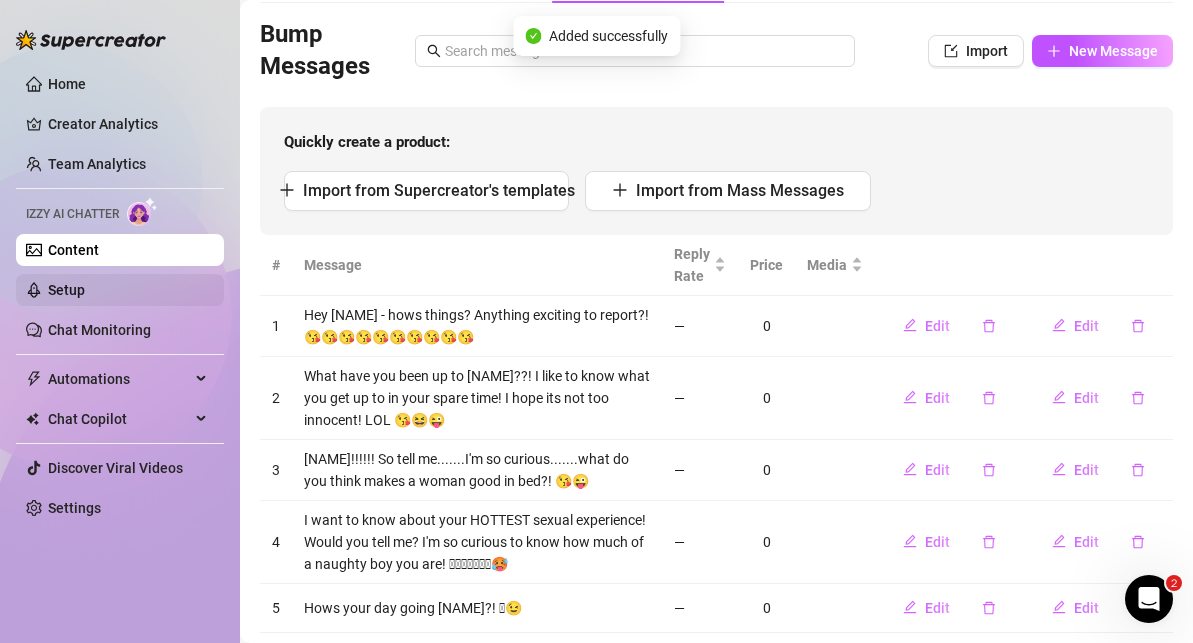 click on "Setup" at bounding box center [66, 290] 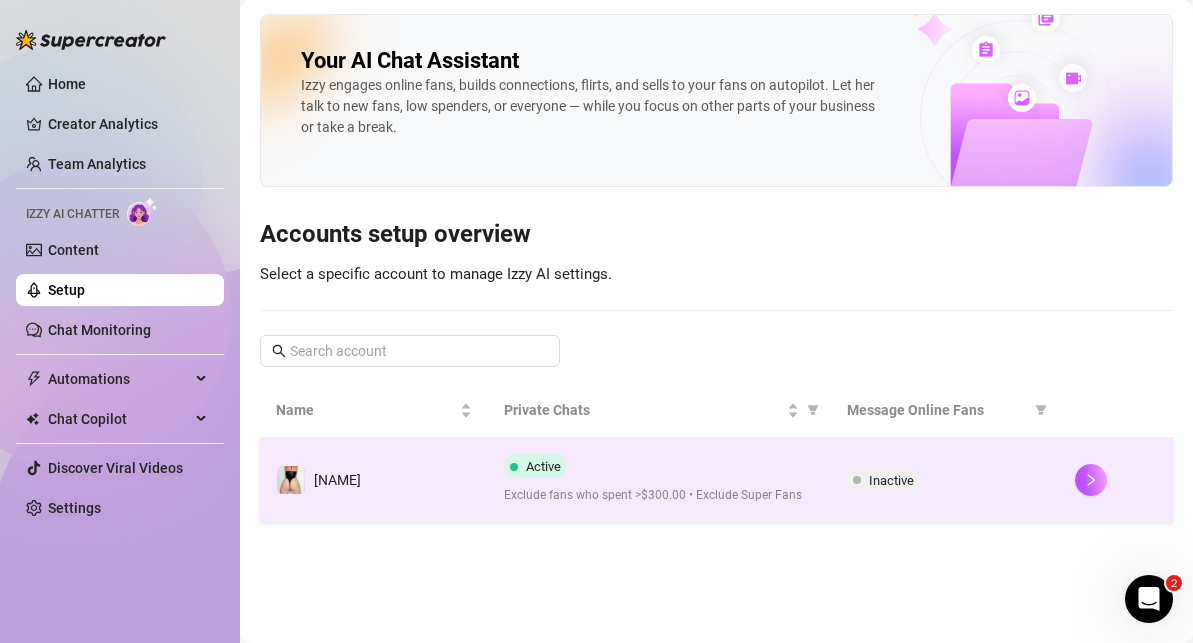 click on "Inactive" at bounding box center [891, 480] 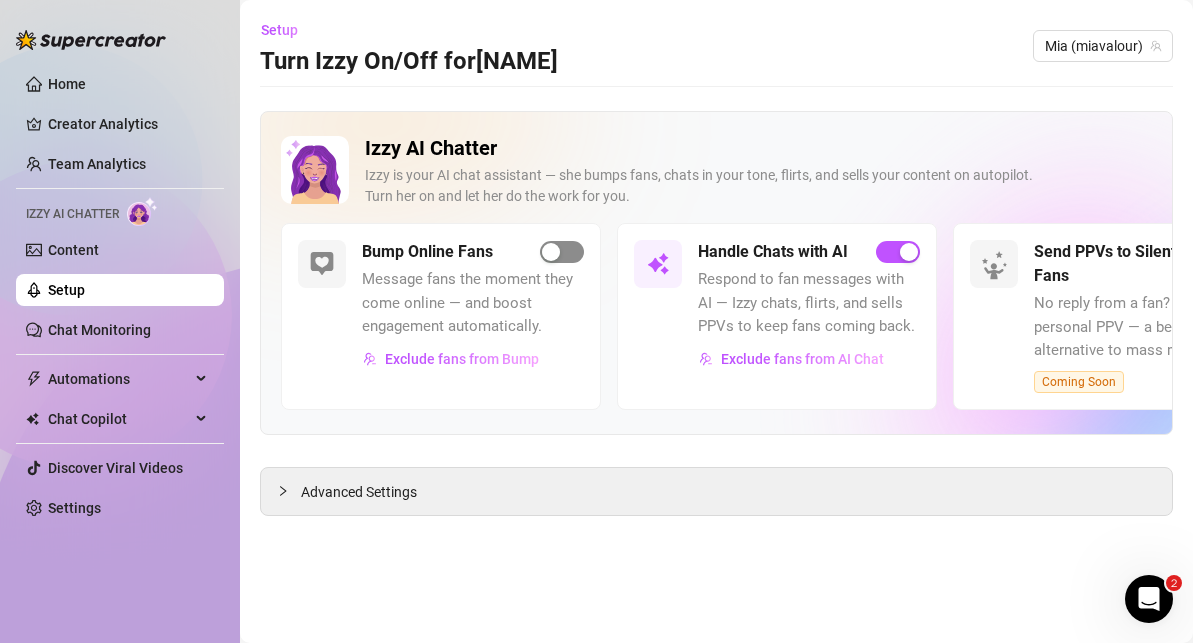 click at bounding box center (551, 252) 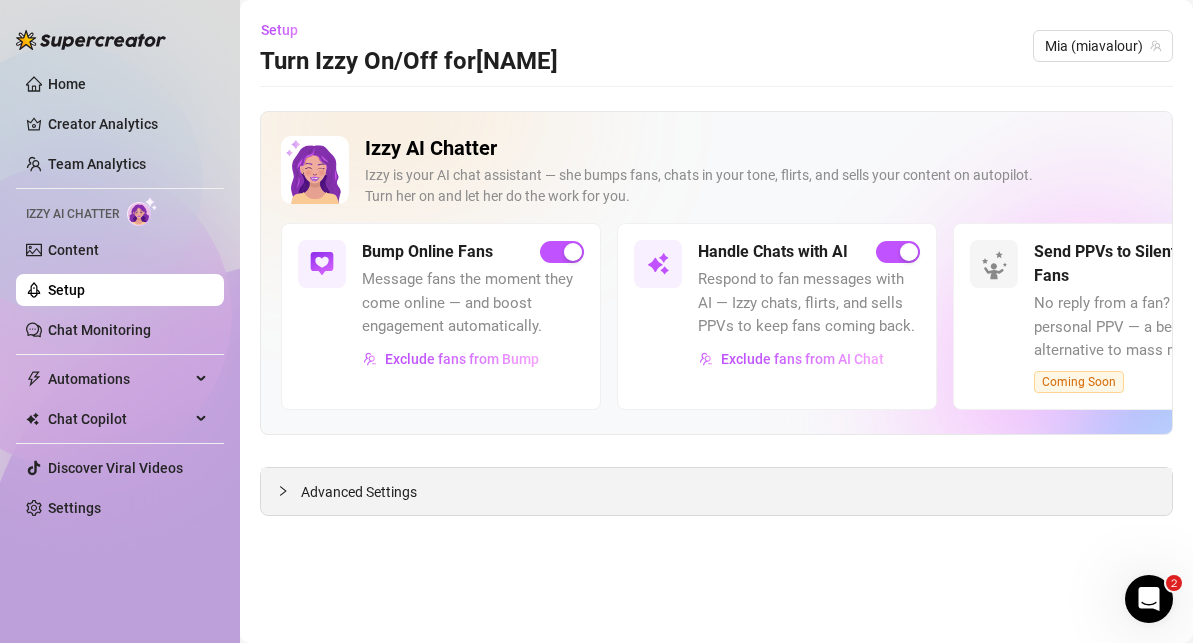 click on "Advanced Settings" at bounding box center [359, 492] 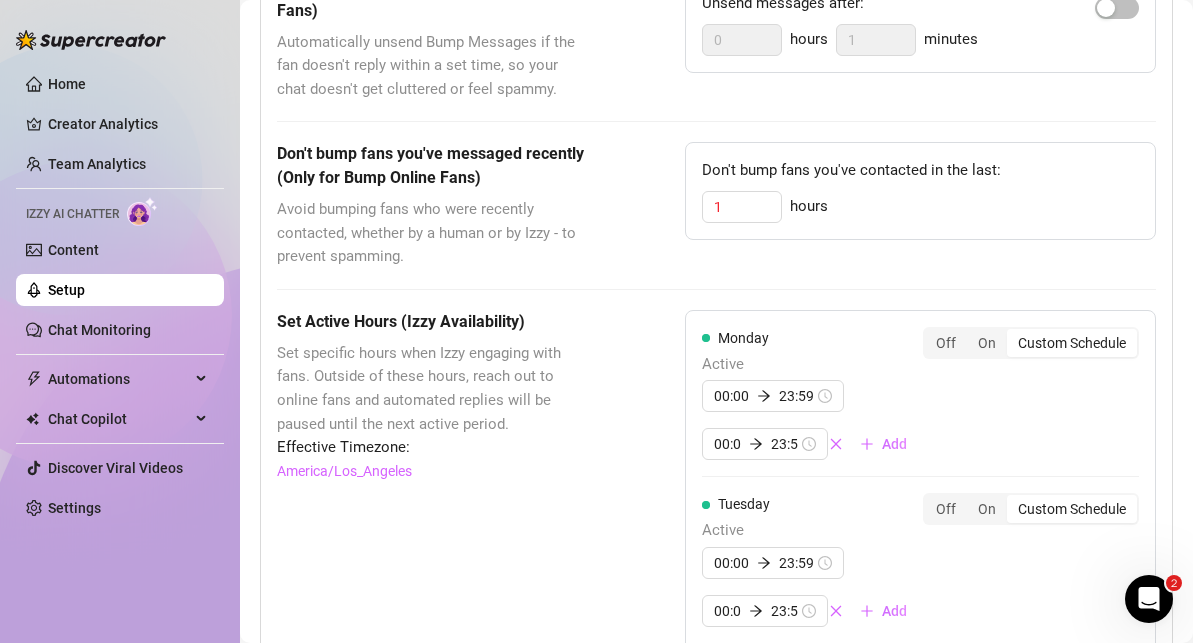 scroll, scrollTop: 899, scrollLeft: 0, axis: vertical 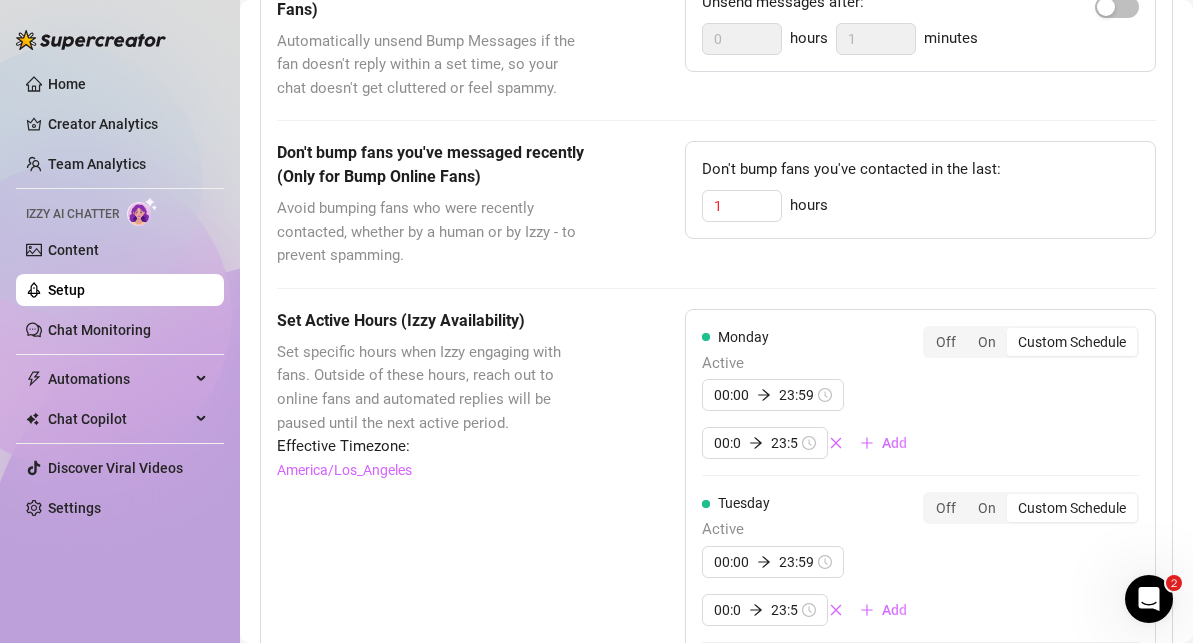 click on "Custom Schedule" at bounding box center (1072, 342) 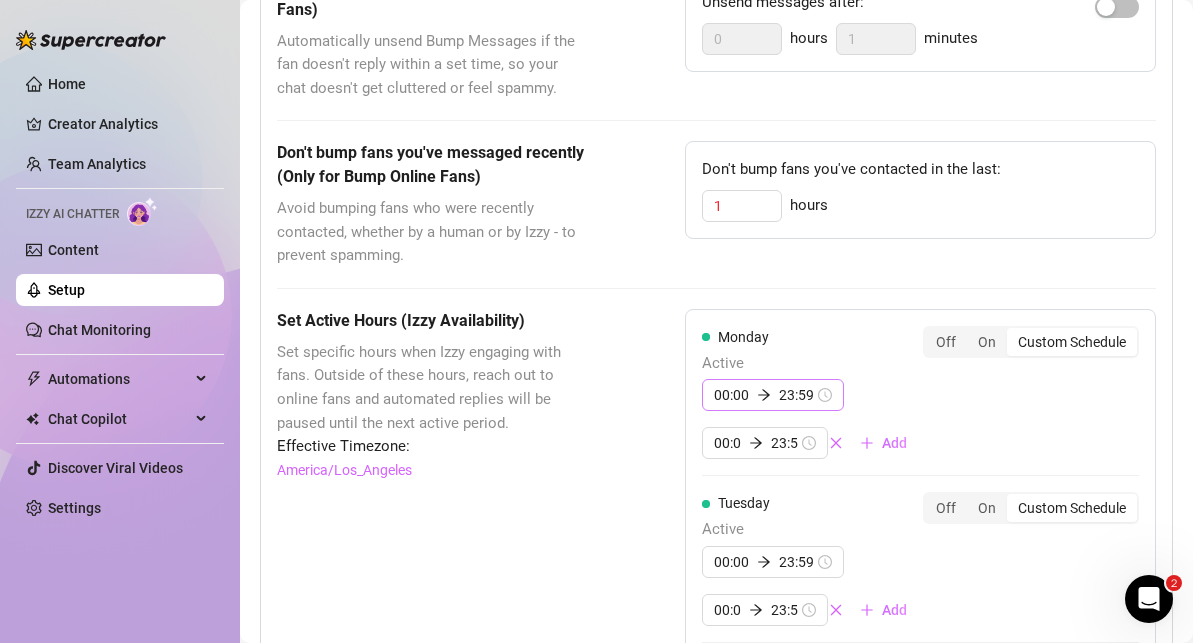 click 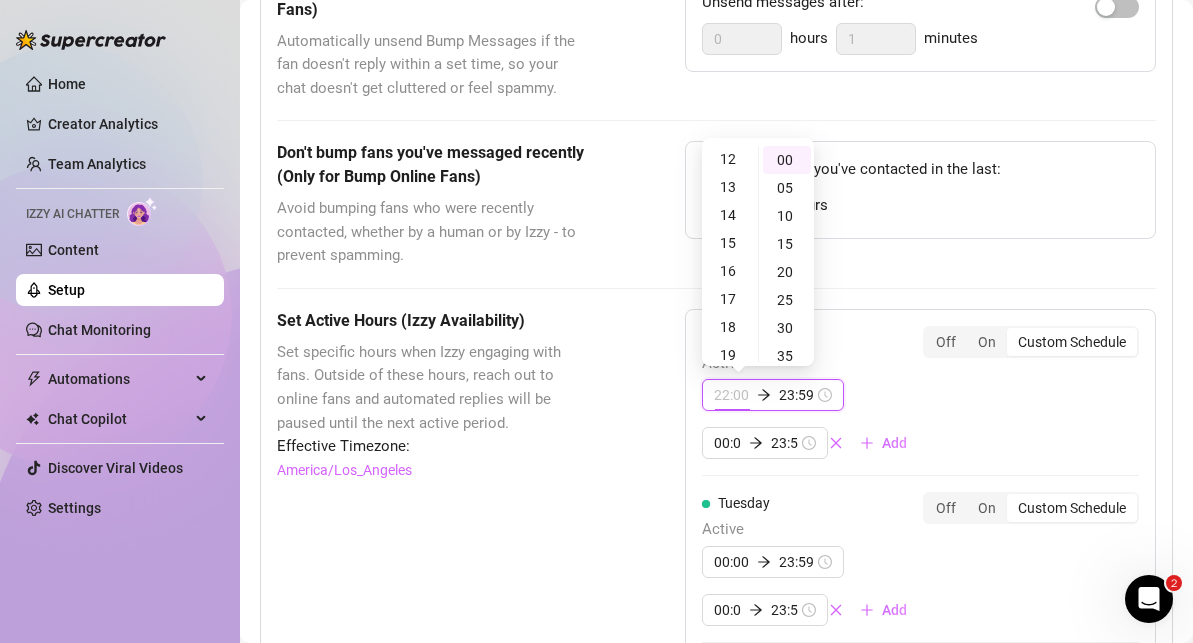 scroll, scrollTop: 0, scrollLeft: 0, axis: both 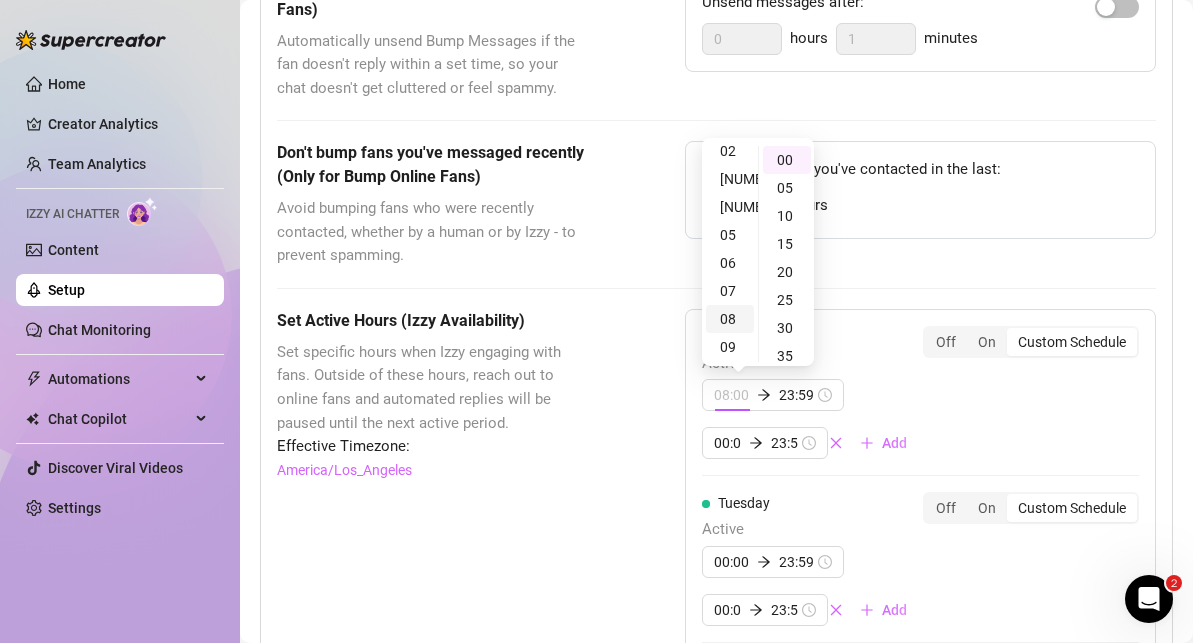 click on "08" at bounding box center (730, 319) 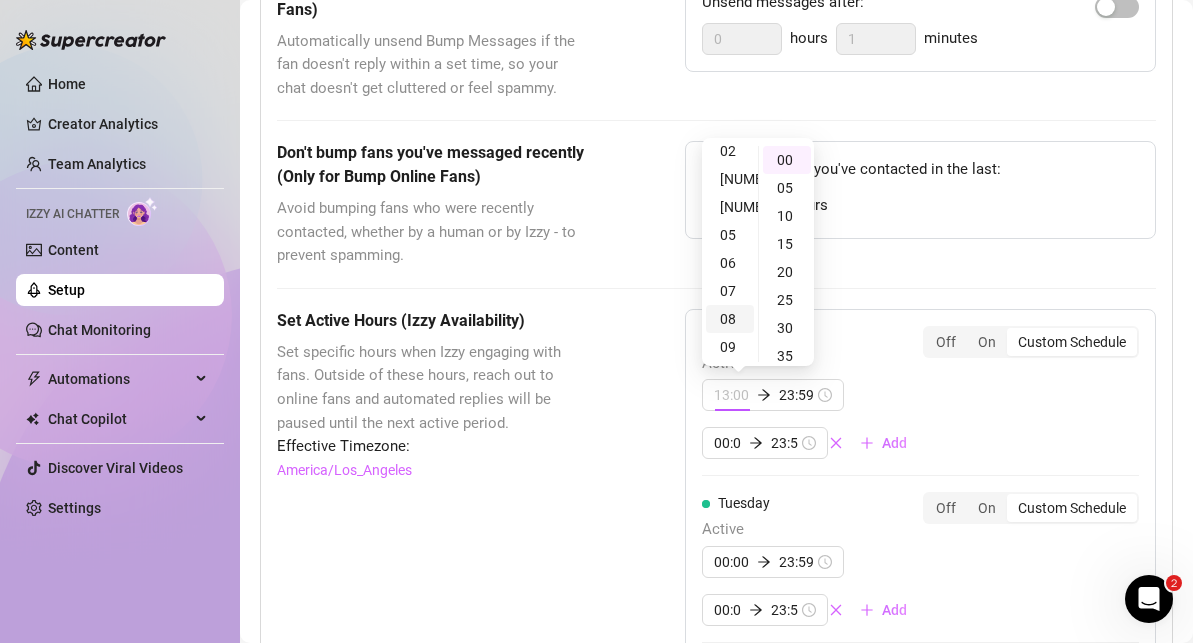 scroll, scrollTop: 224, scrollLeft: 0, axis: vertical 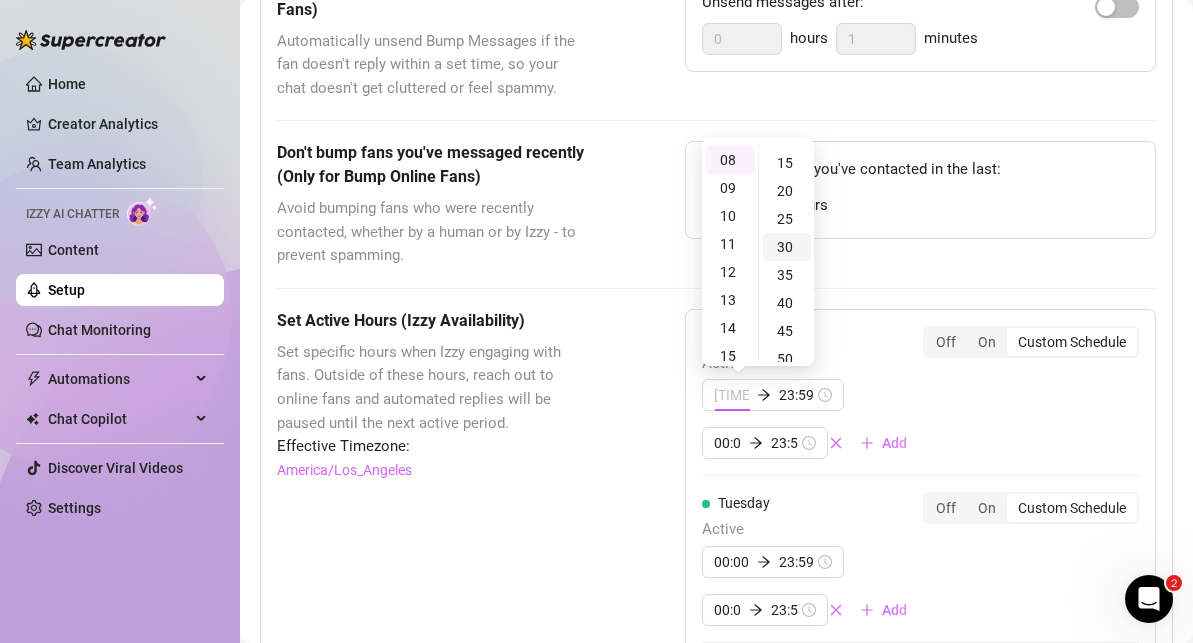 click on "45" at bounding box center [787, 331] 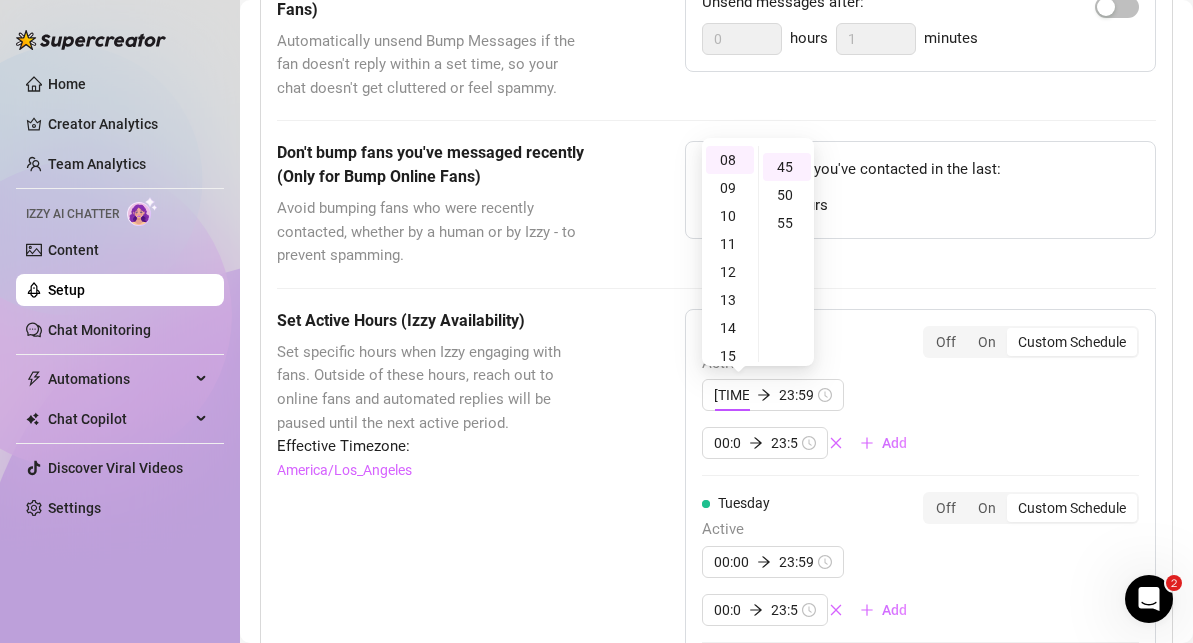 scroll, scrollTop: 252, scrollLeft: 0, axis: vertical 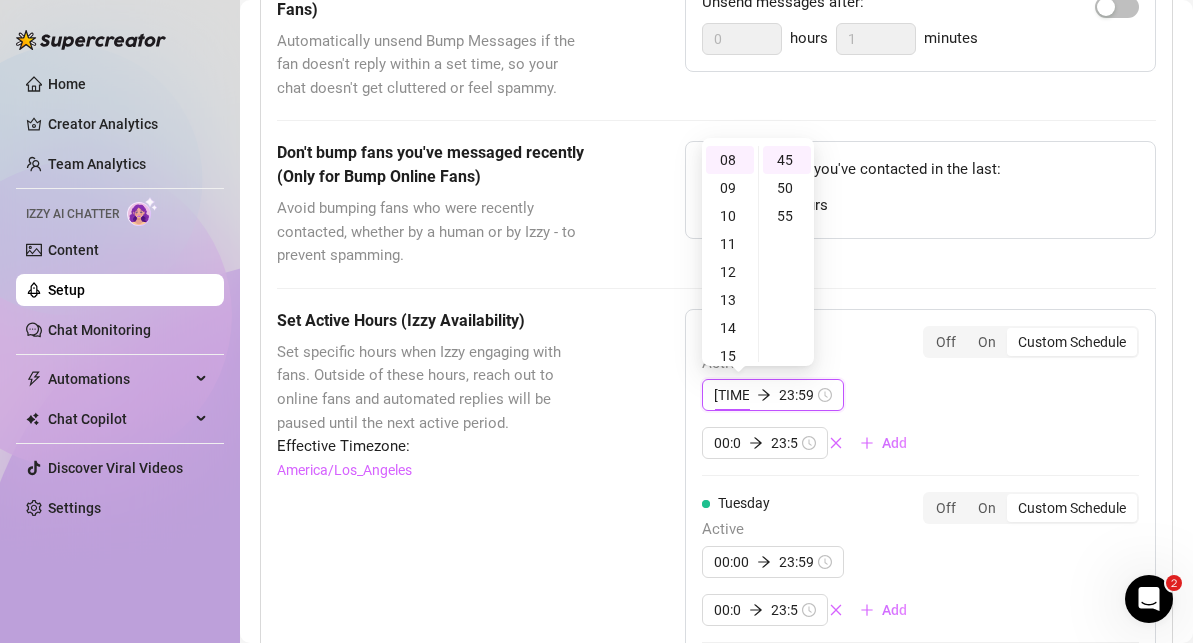 click on "23:59" at bounding box center (796, 395) 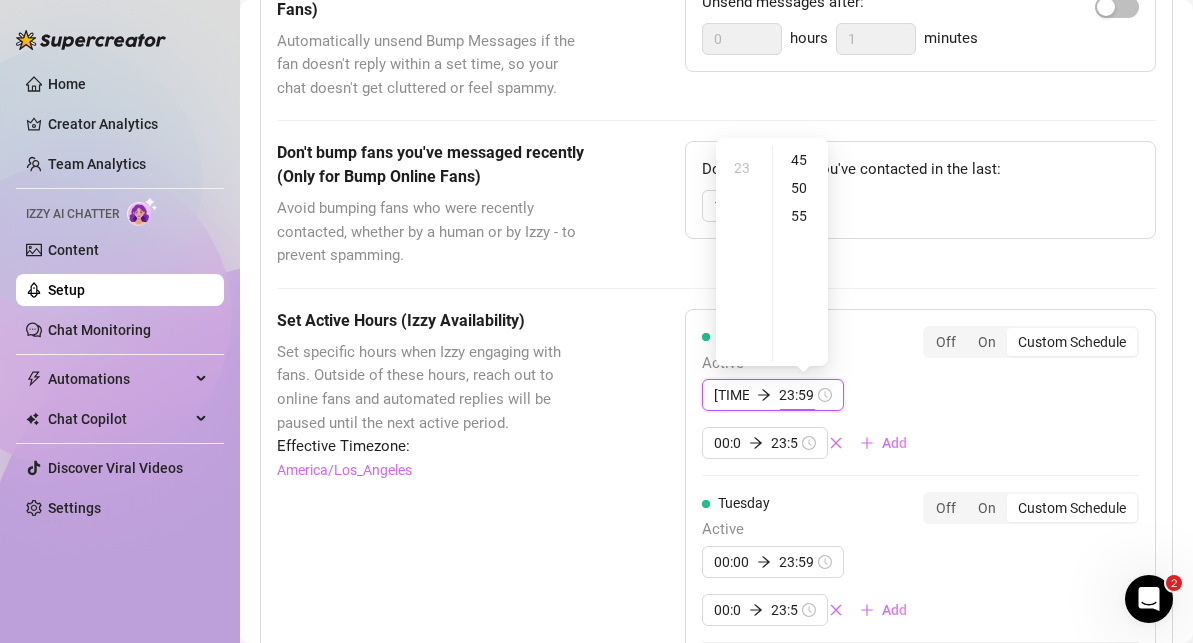 scroll, scrollTop: 644, scrollLeft: 0, axis: vertical 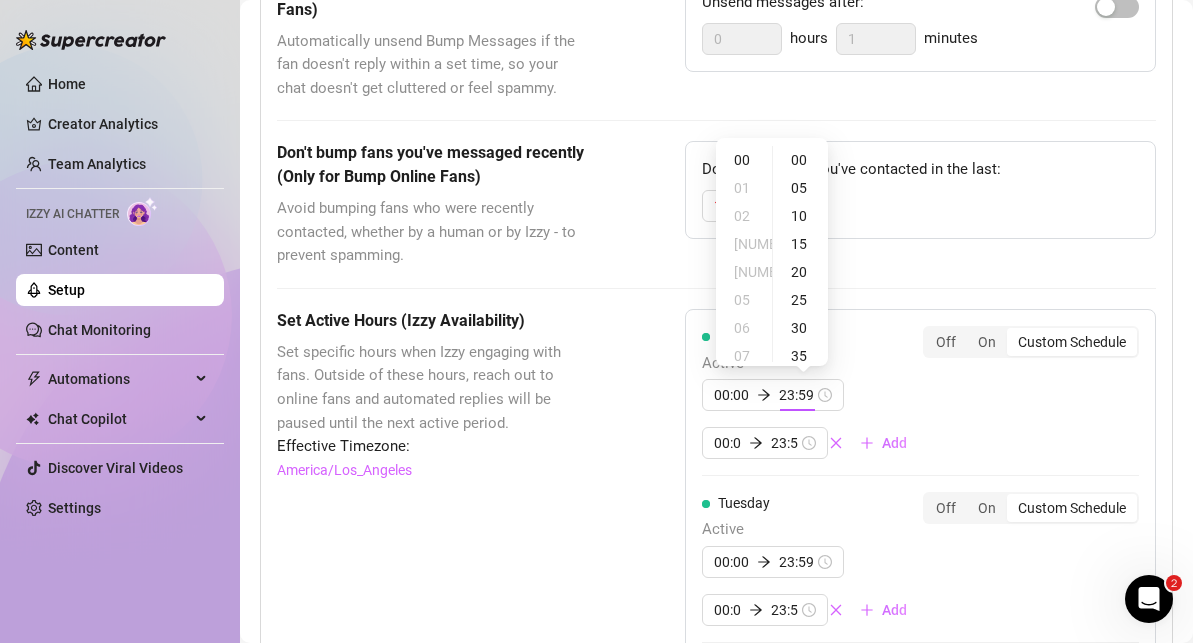 click on "Monday Active 00:00 23:59 00:00 23:59 Add Off On Custom Schedule" at bounding box center (920, 393) 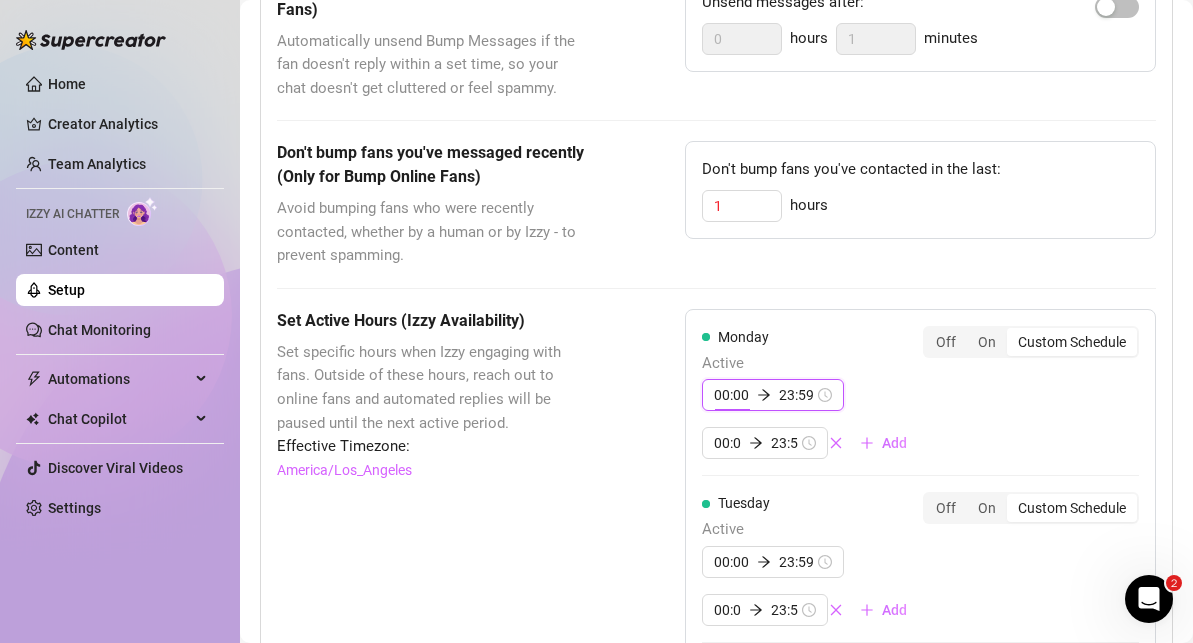 click on "00:00" at bounding box center [731, 395] 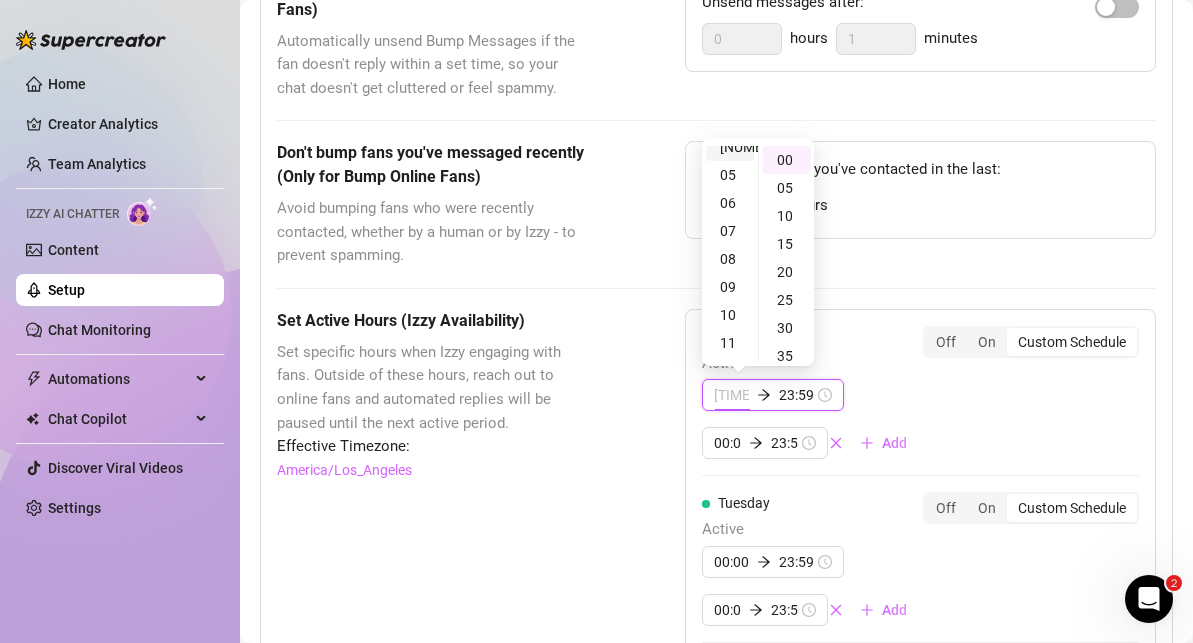 scroll, scrollTop: 0, scrollLeft: 0, axis: both 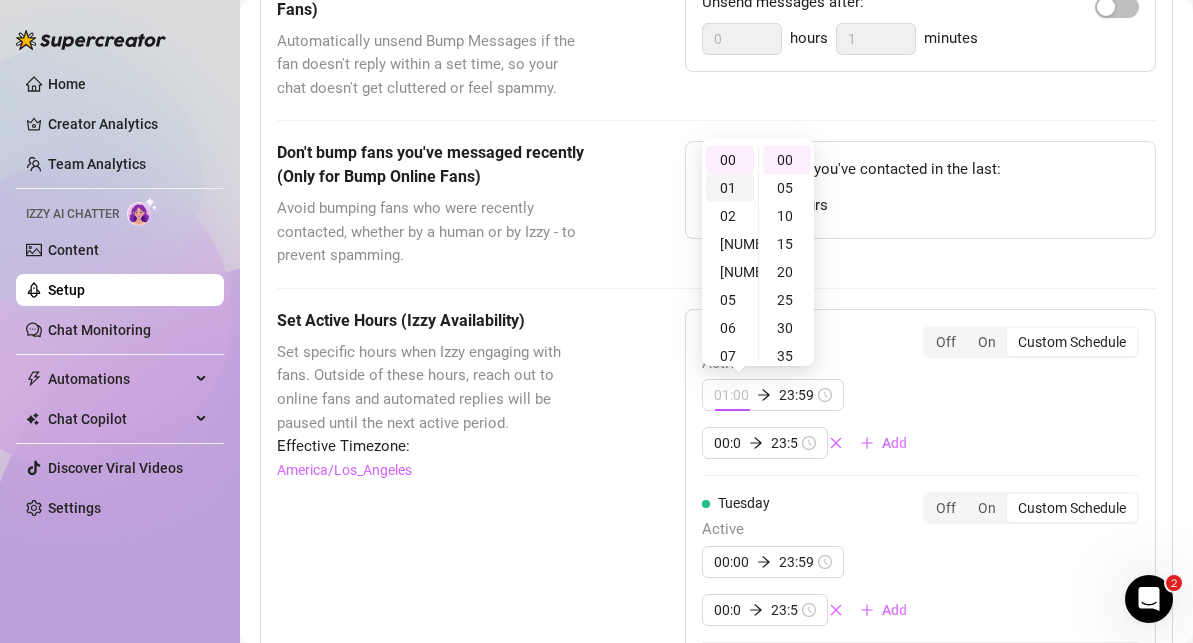 click on "01" at bounding box center (730, 188) 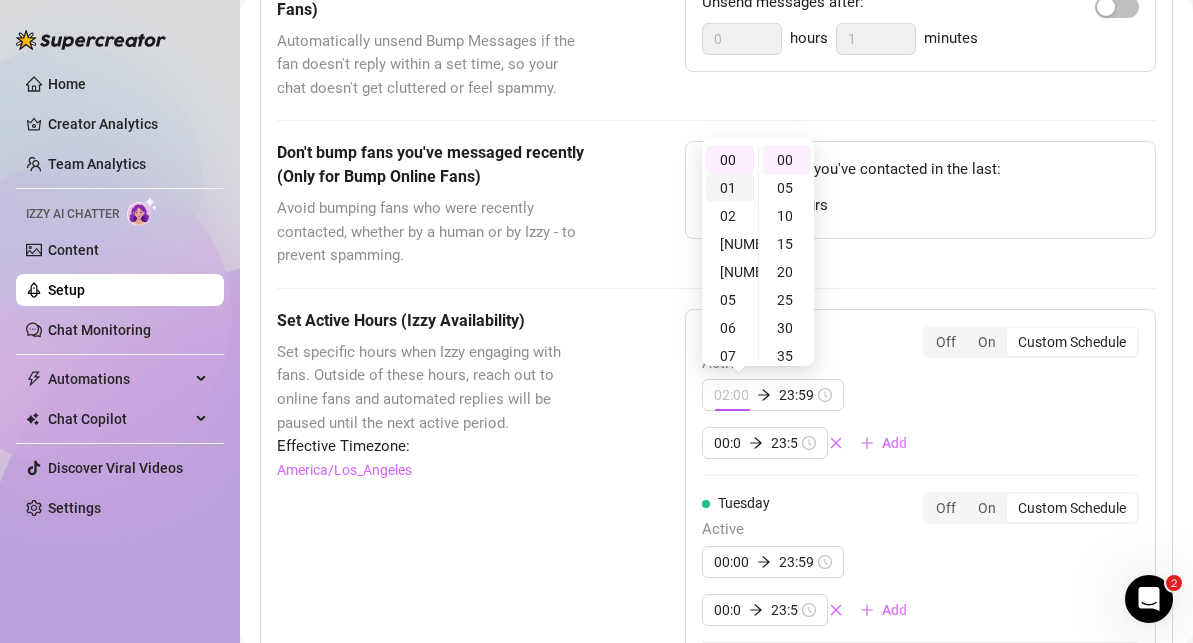 scroll, scrollTop: 28, scrollLeft: 0, axis: vertical 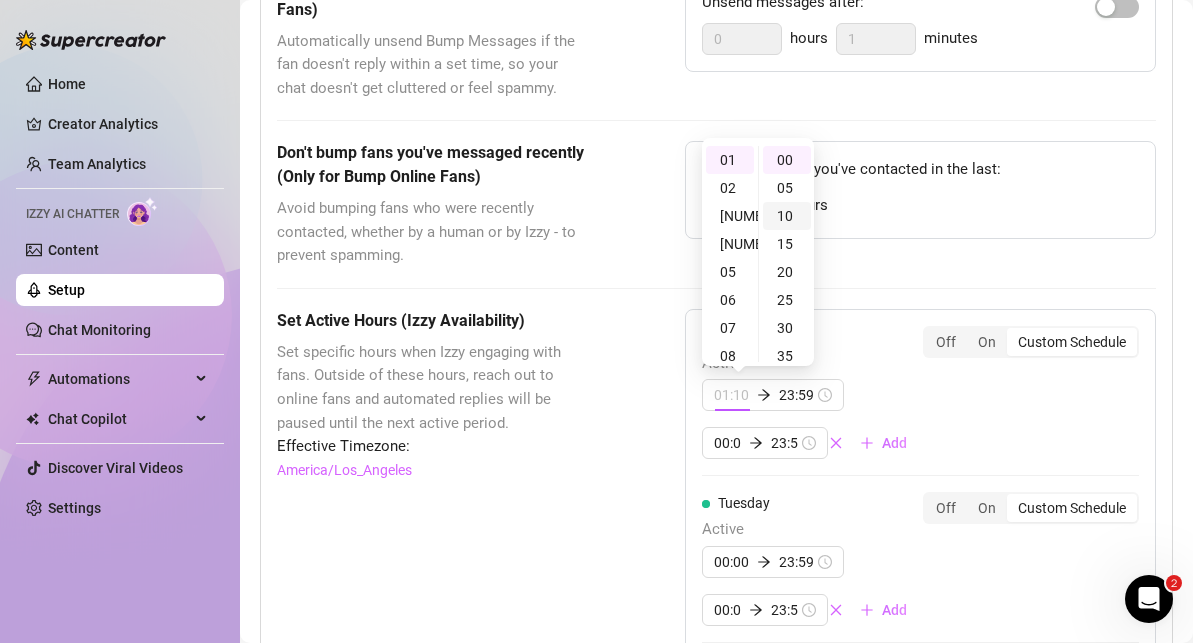 click on "10" at bounding box center (787, 216) 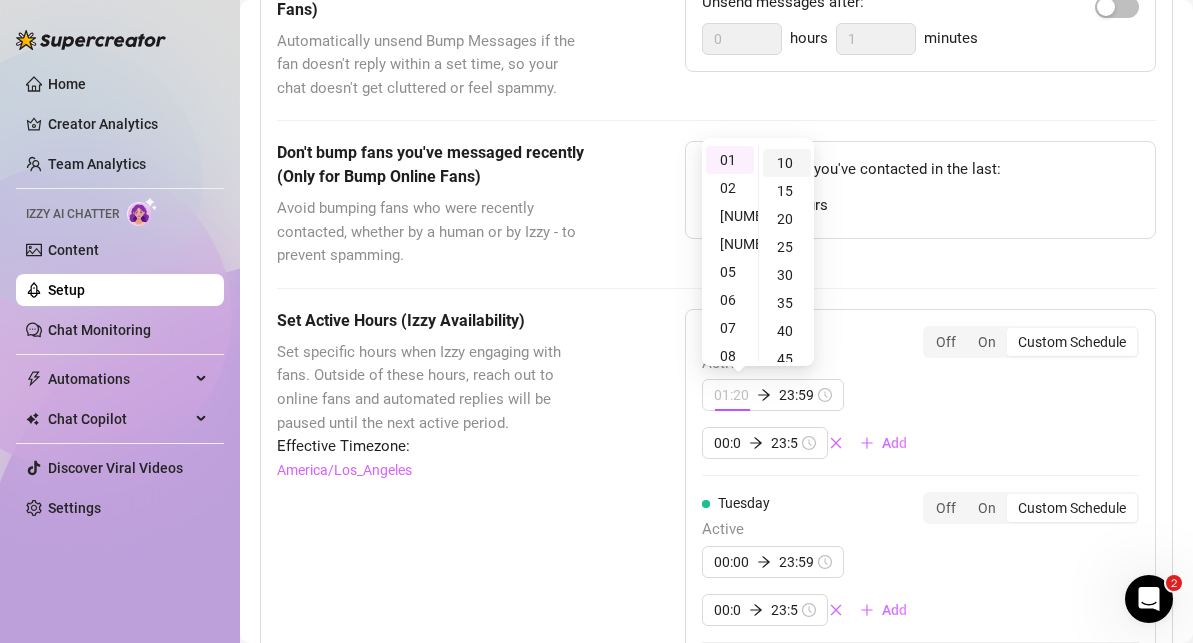 scroll, scrollTop: 56, scrollLeft: 0, axis: vertical 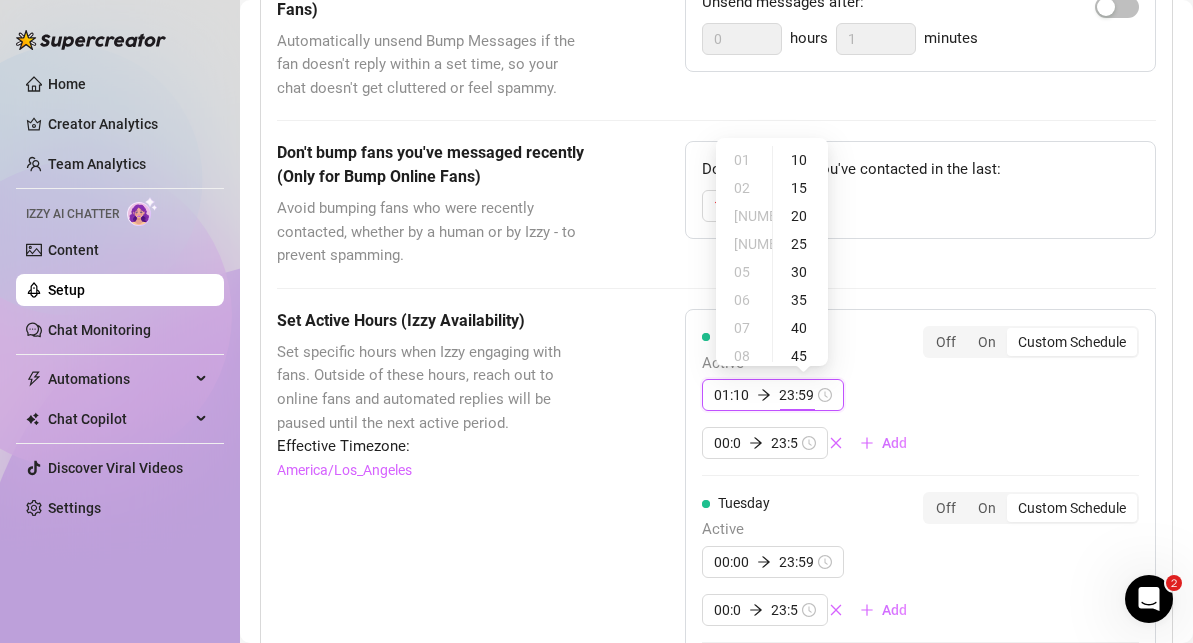 click on "Active" at bounding box center [812, 364] 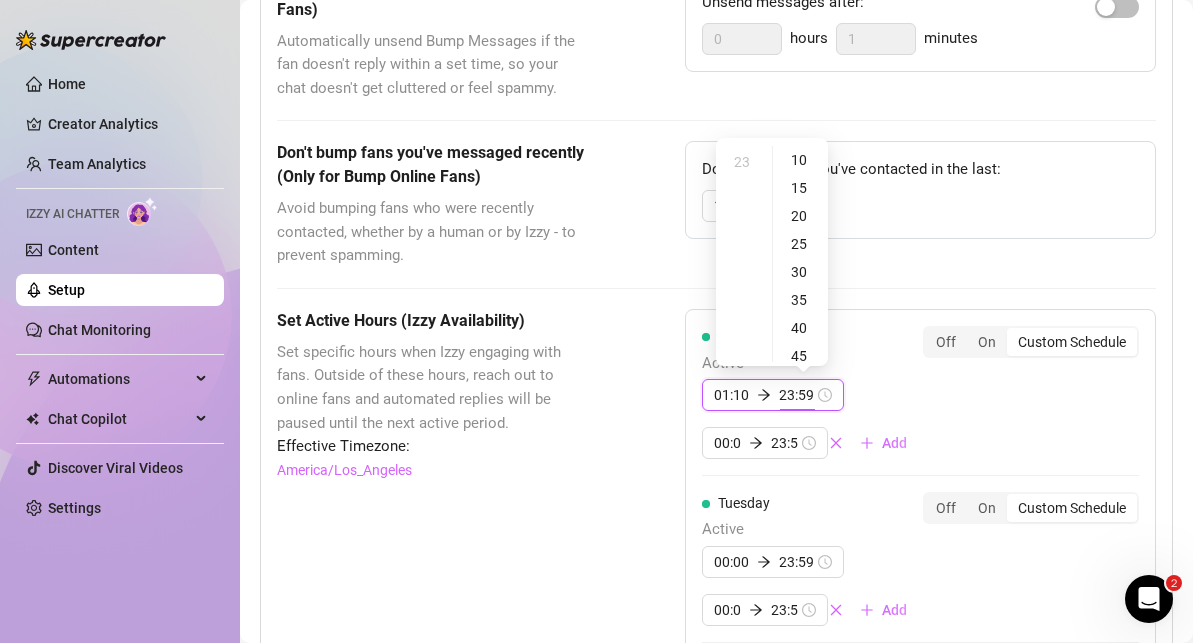 scroll, scrollTop: 644, scrollLeft: 0, axis: vertical 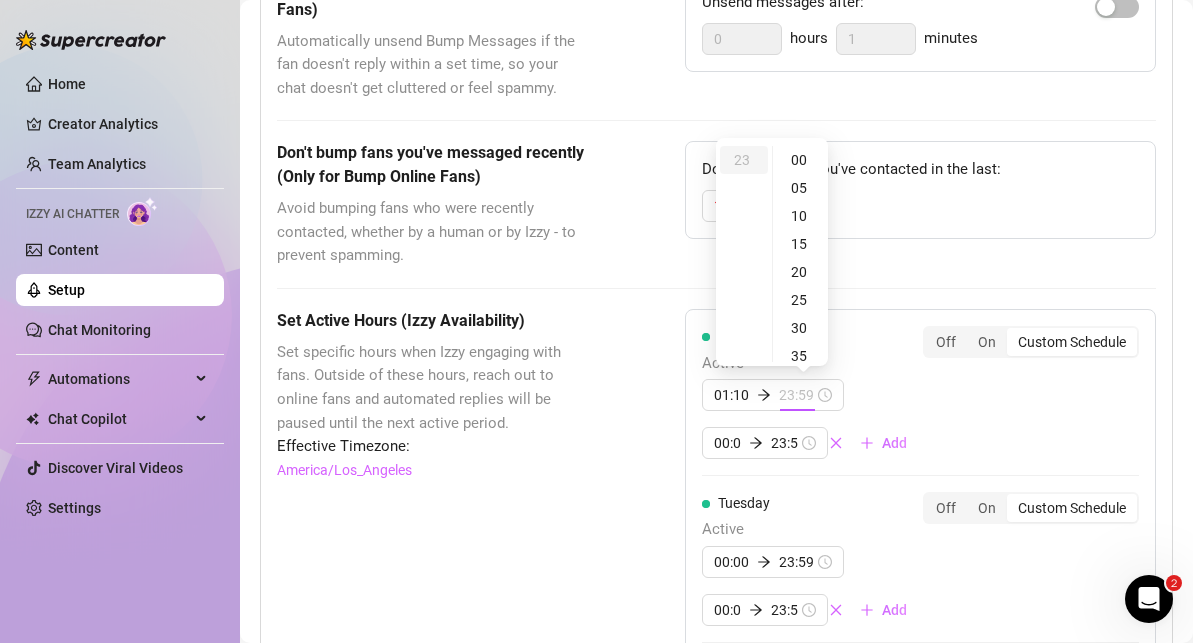 click on "23" at bounding box center [744, 160] 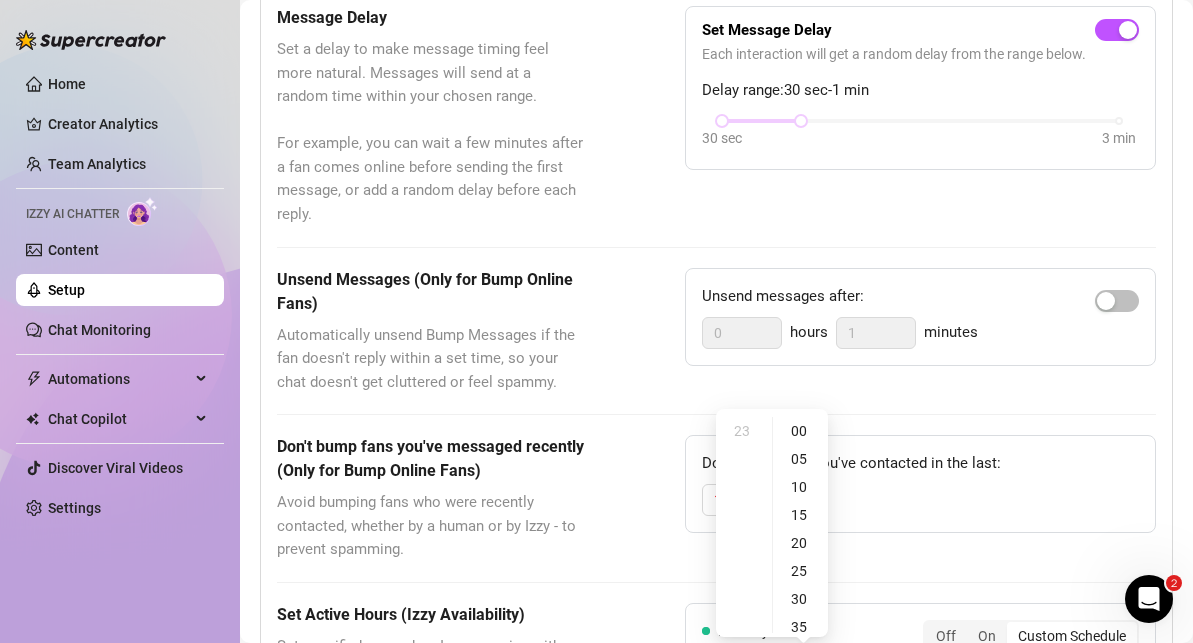 scroll, scrollTop: 786, scrollLeft: 0, axis: vertical 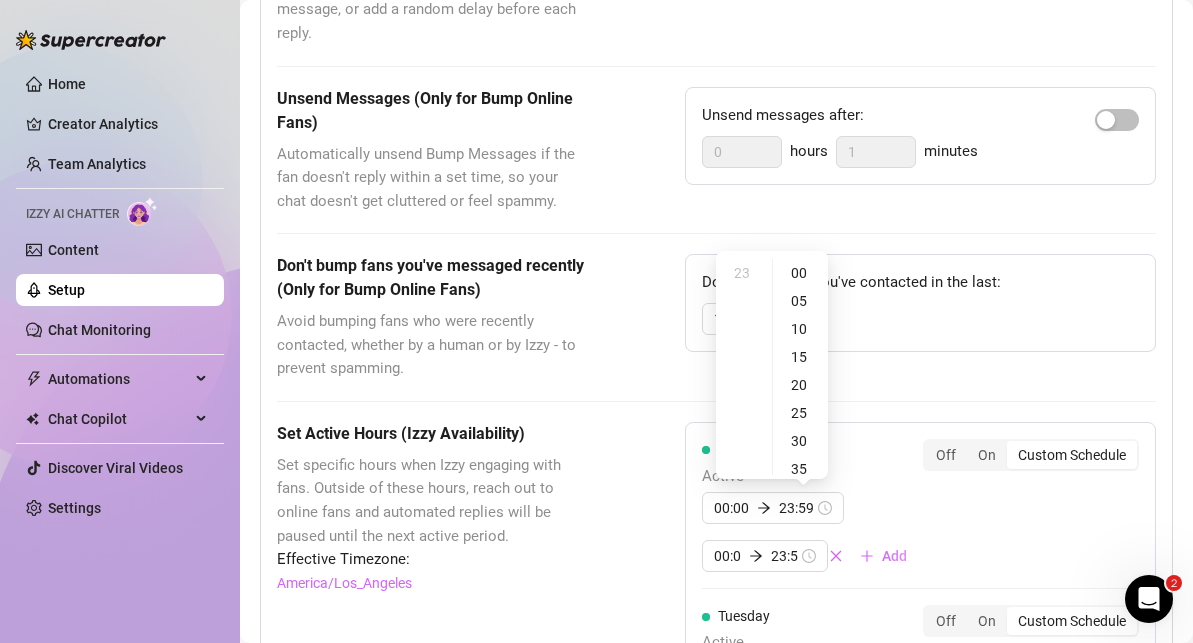 click on "[TIME] [TIME] [TIME] [TIME] Add" at bounding box center [812, 532] 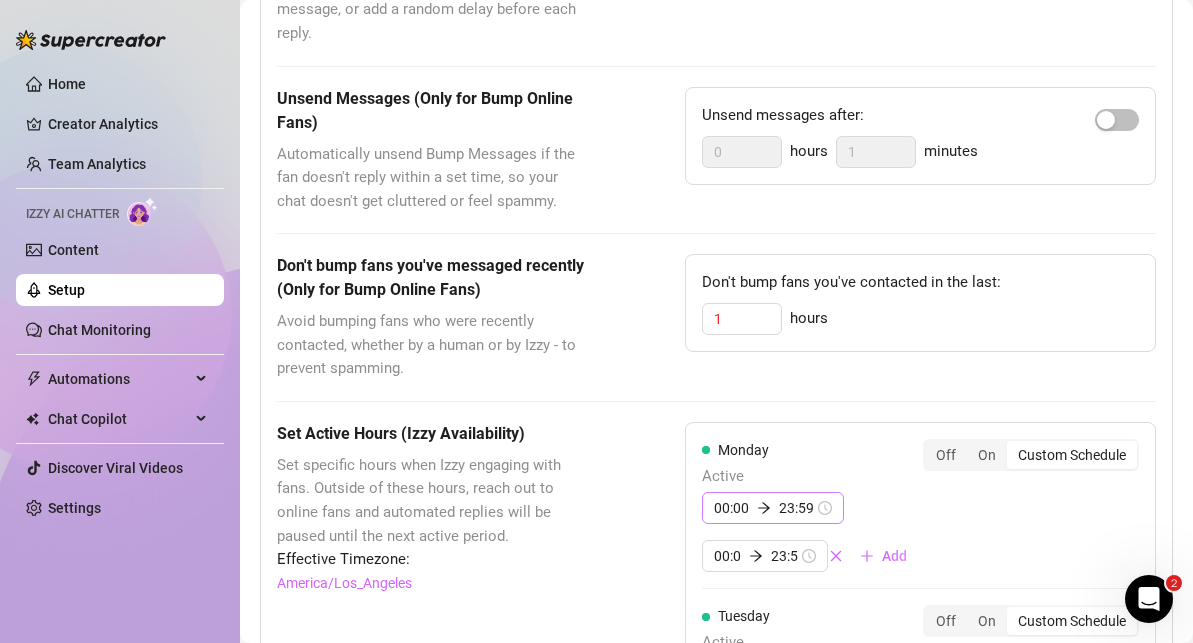 click on "[TIME] [TIME]" at bounding box center (773, 508) 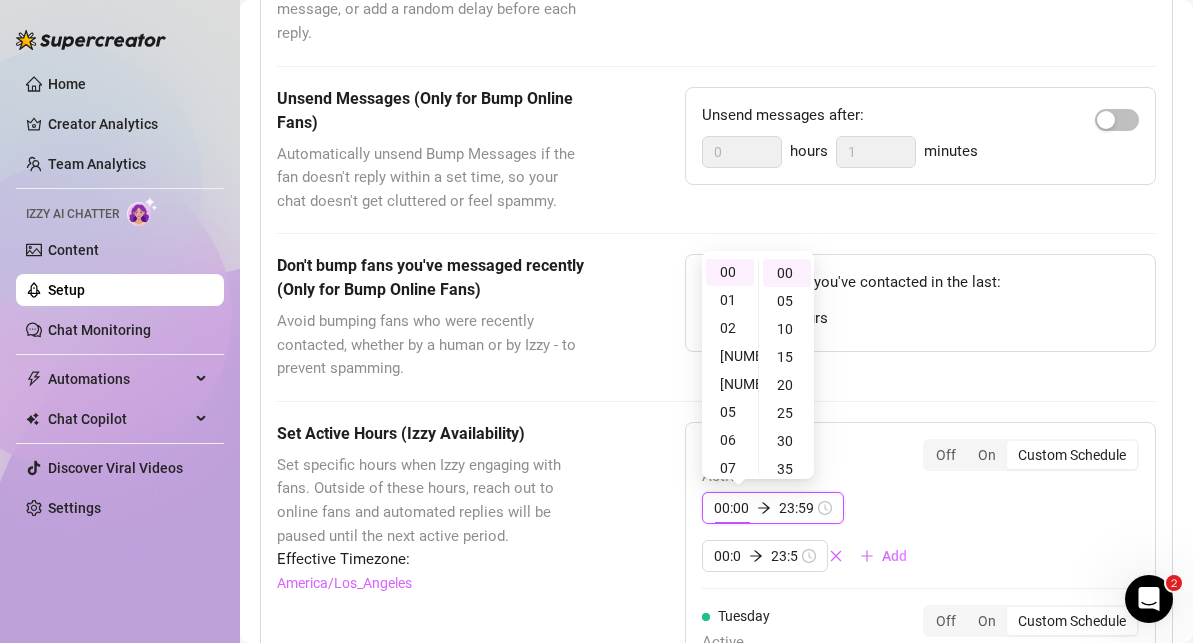 scroll, scrollTop: 0, scrollLeft: 0, axis: both 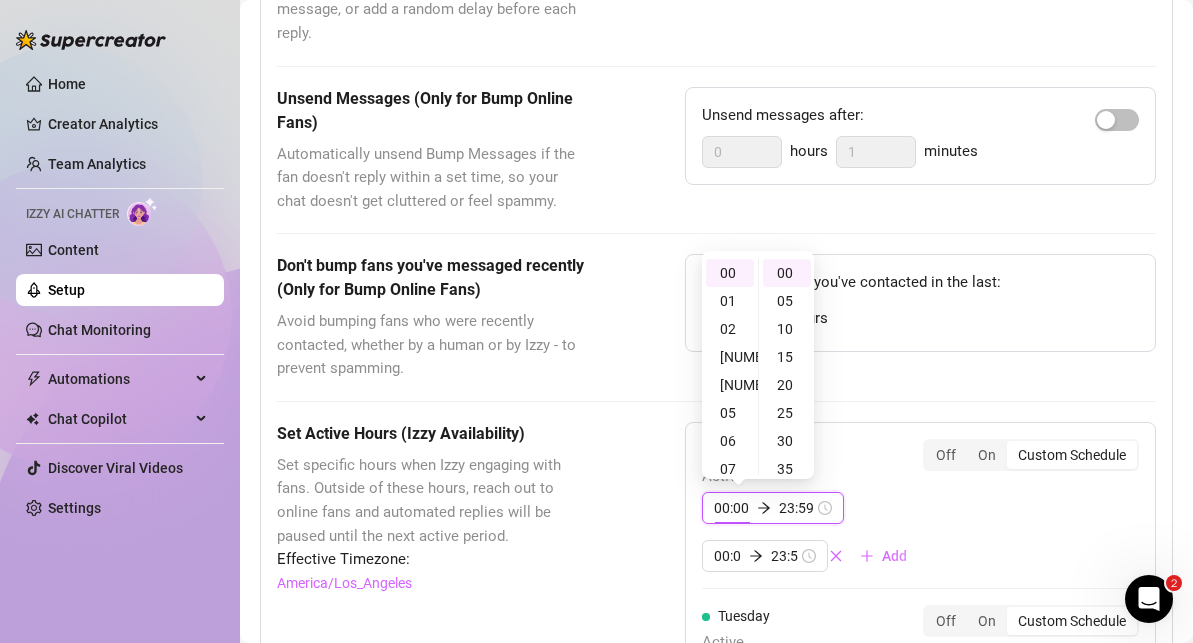 click on "00:00" at bounding box center (731, 508) 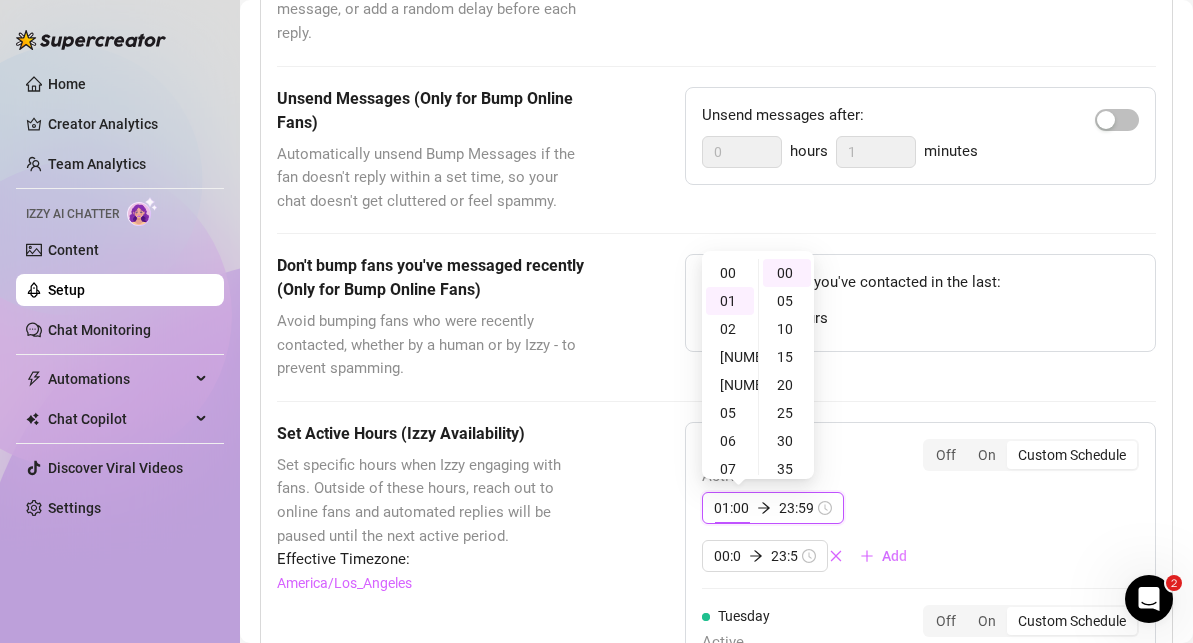 scroll, scrollTop: 28, scrollLeft: 0, axis: vertical 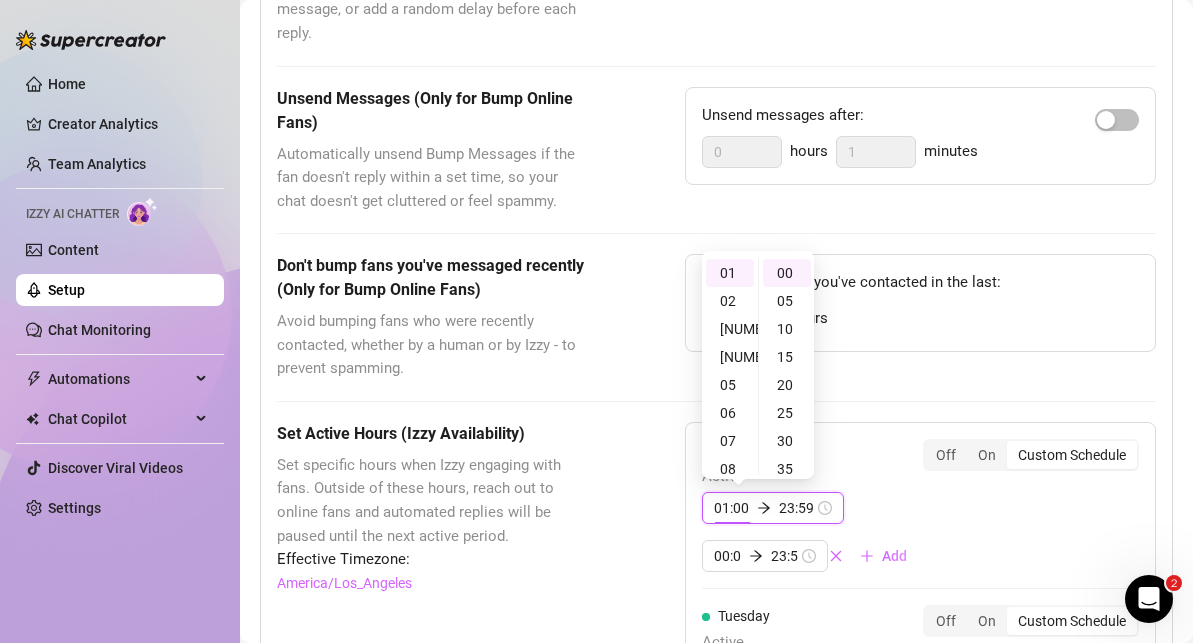 click on "01:00" at bounding box center (731, 508) 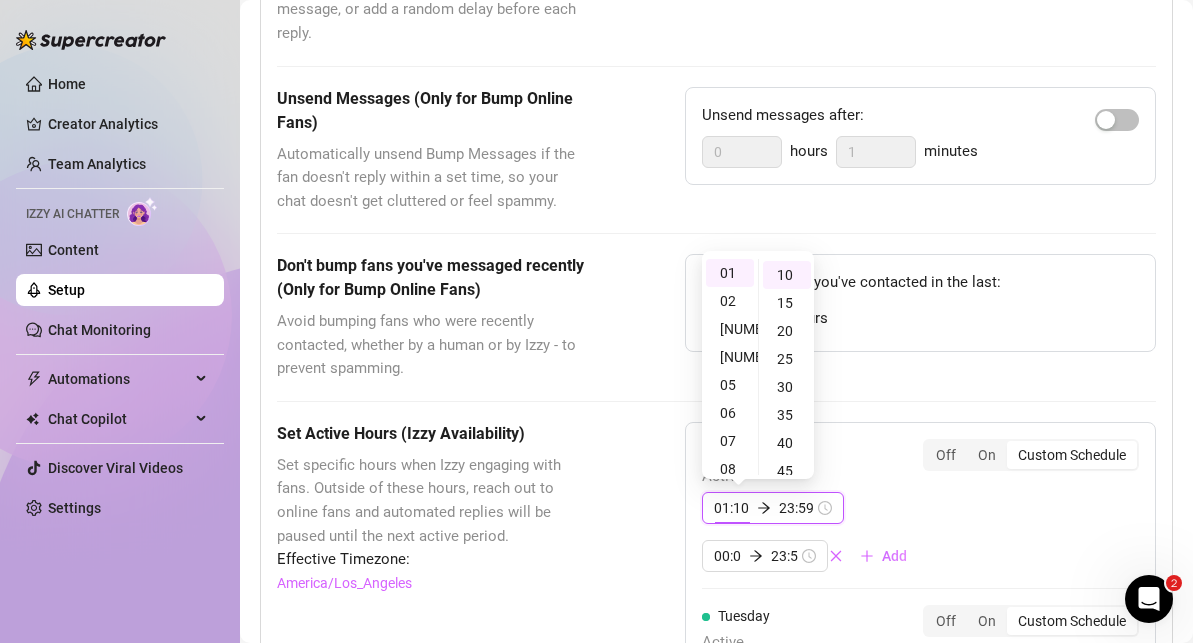 scroll, scrollTop: 56, scrollLeft: 0, axis: vertical 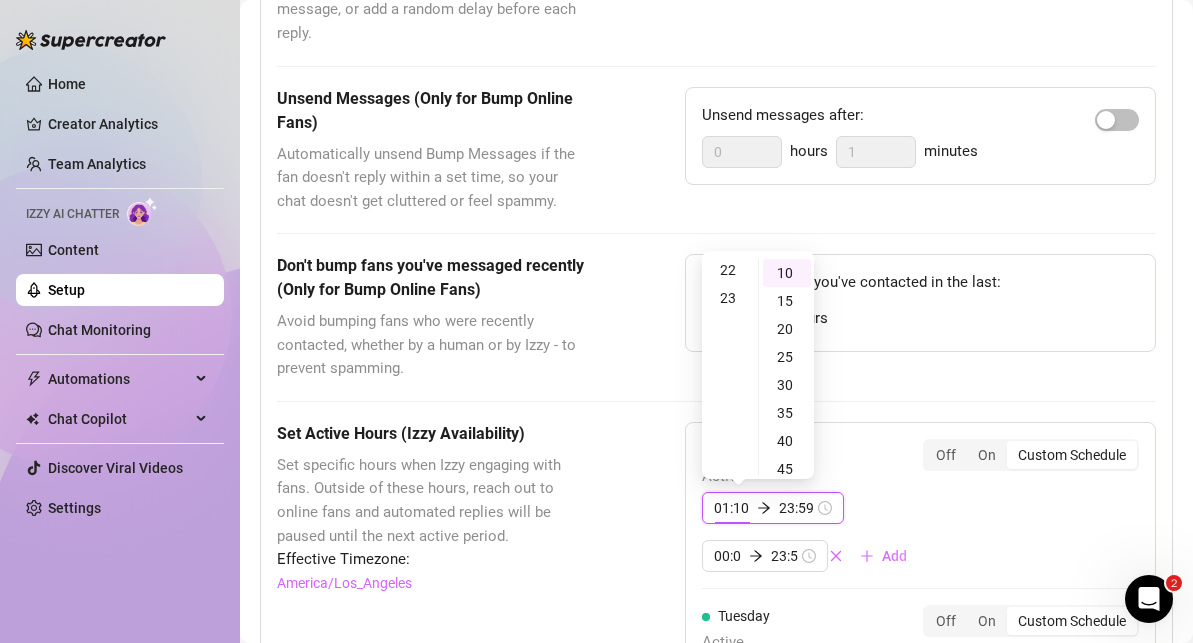 click on "23:59" at bounding box center [796, 508] 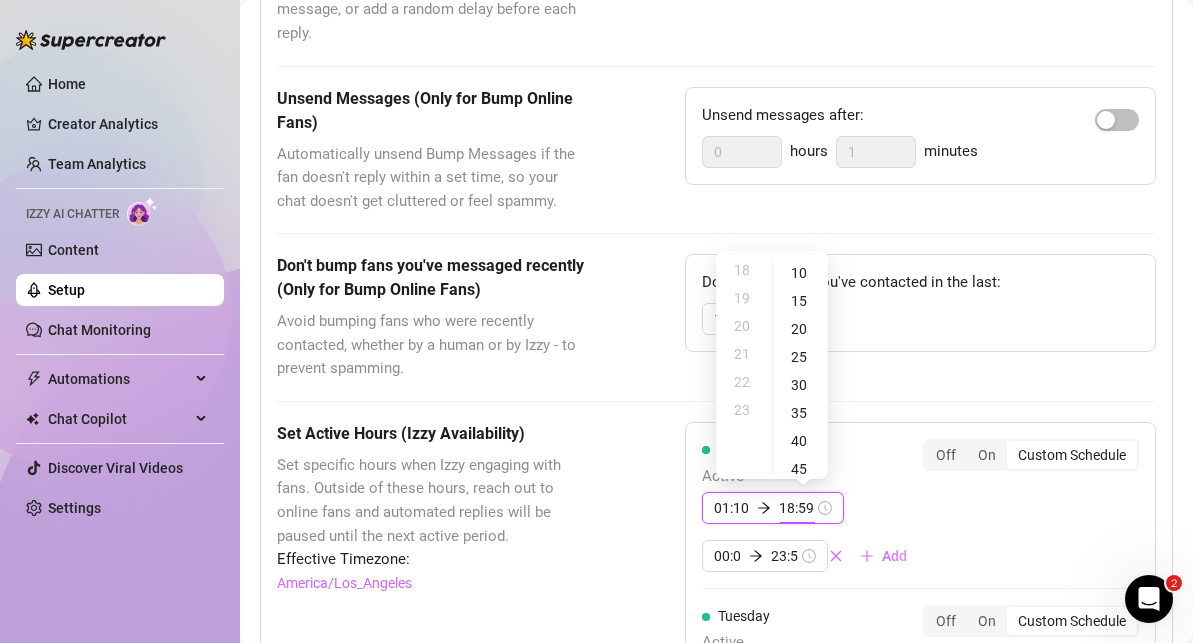 scroll, scrollTop: 504, scrollLeft: 0, axis: vertical 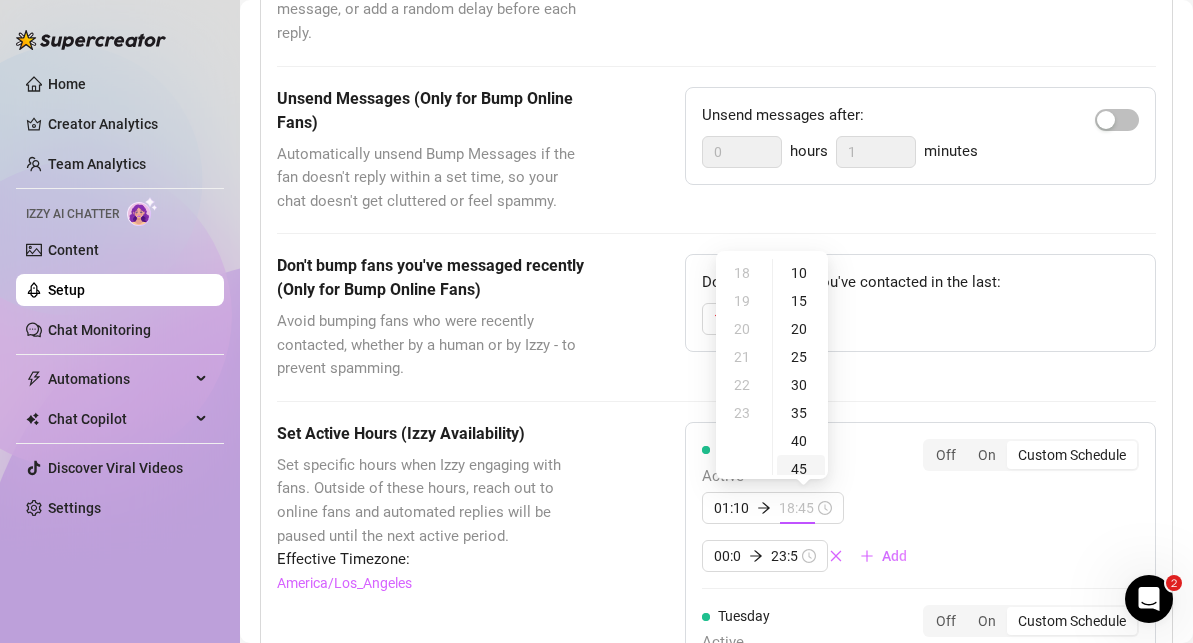 click on "45" at bounding box center (801, 469) 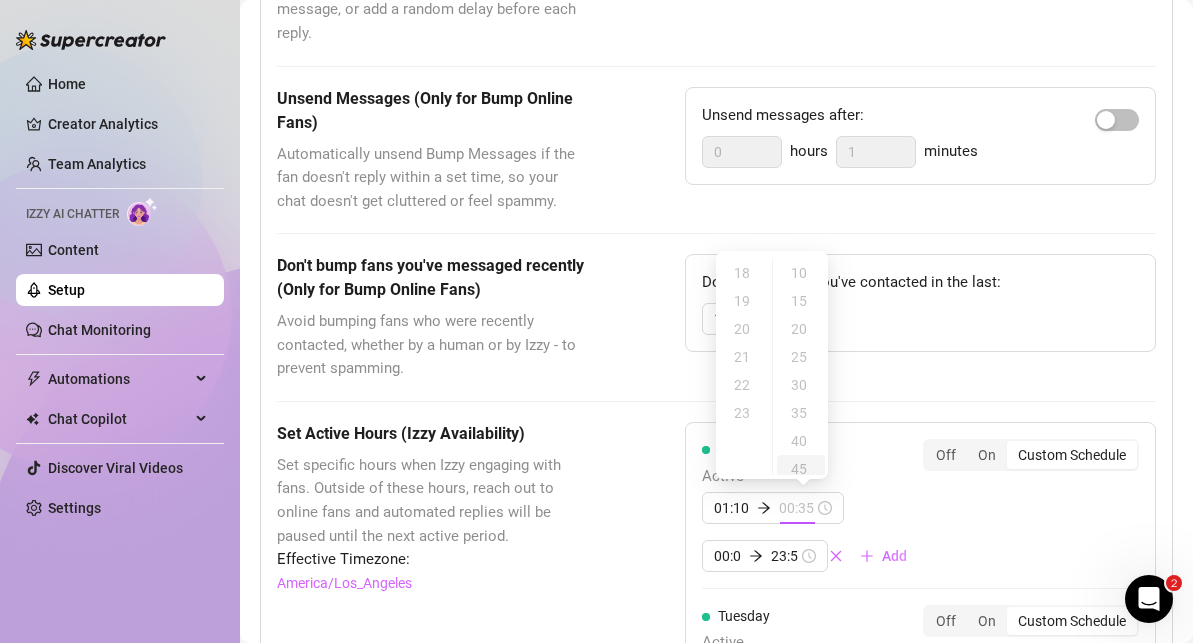 scroll, scrollTop: 0, scrollLeft: 0, axis: both 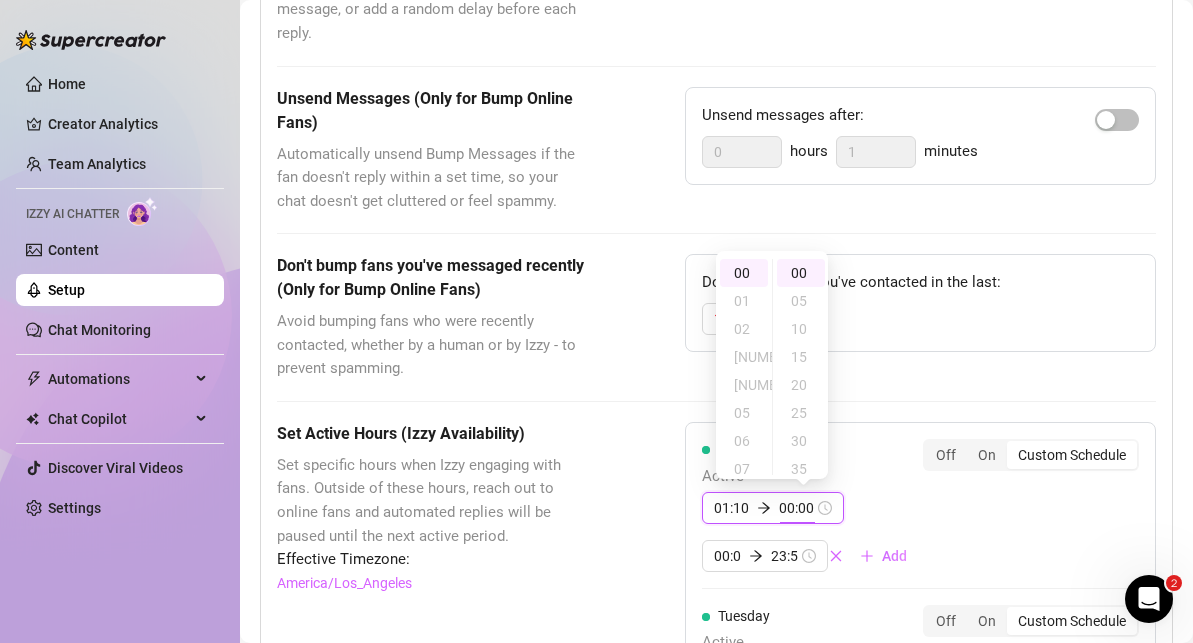click on "00:00" at bounding box center (796, 508) 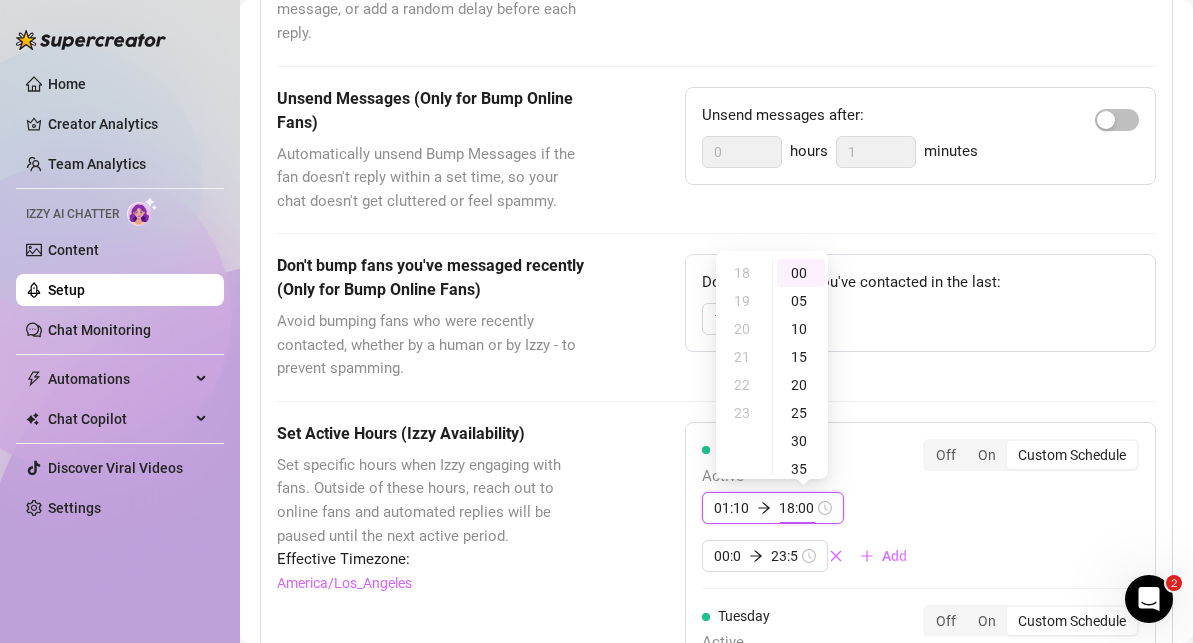 scroll, scrollTop: 504, scrollLeft: 0, axis: vertical 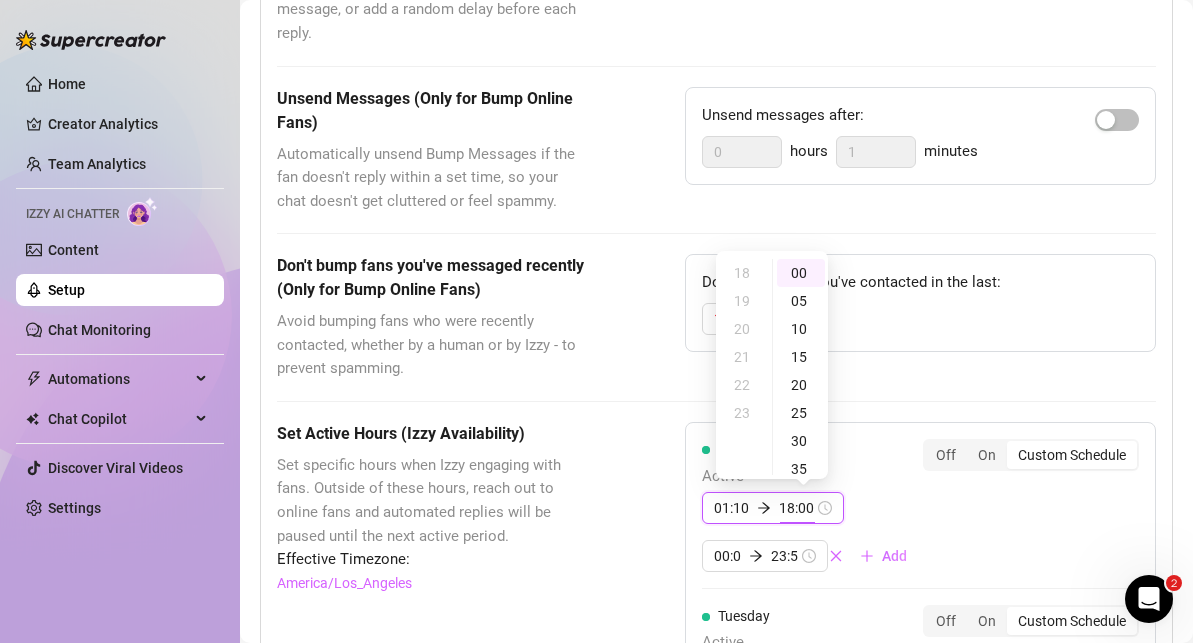 click on "18:00" at bounding box center [796, 508] 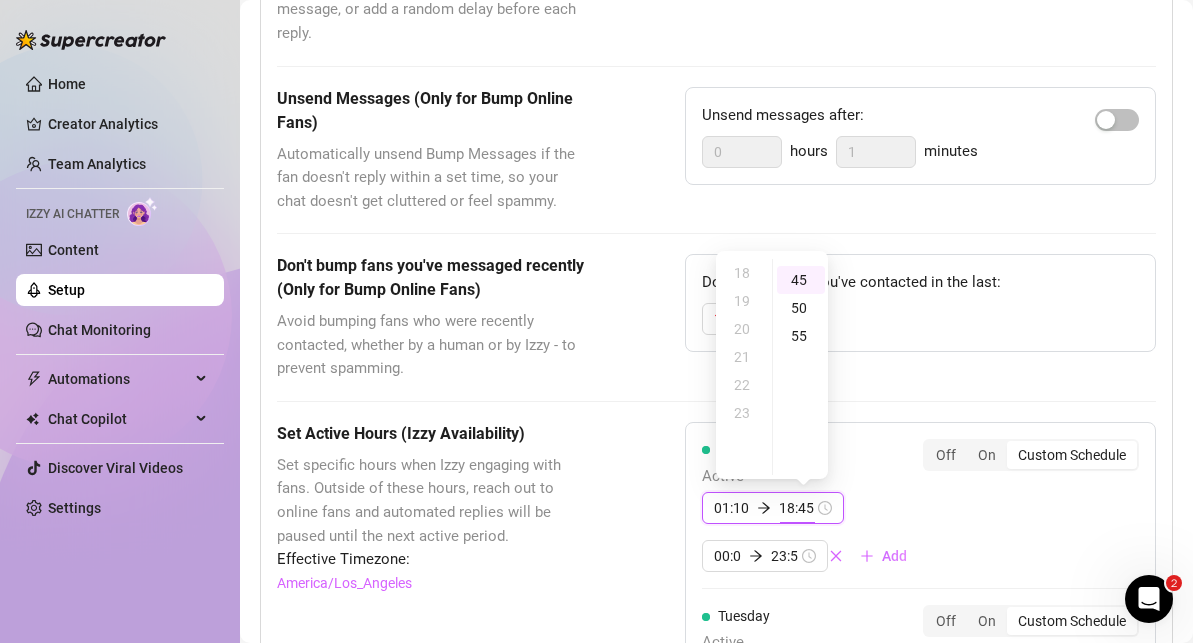 scroll, scrollTop: 252, scrollLeft: 0, axis: vertical 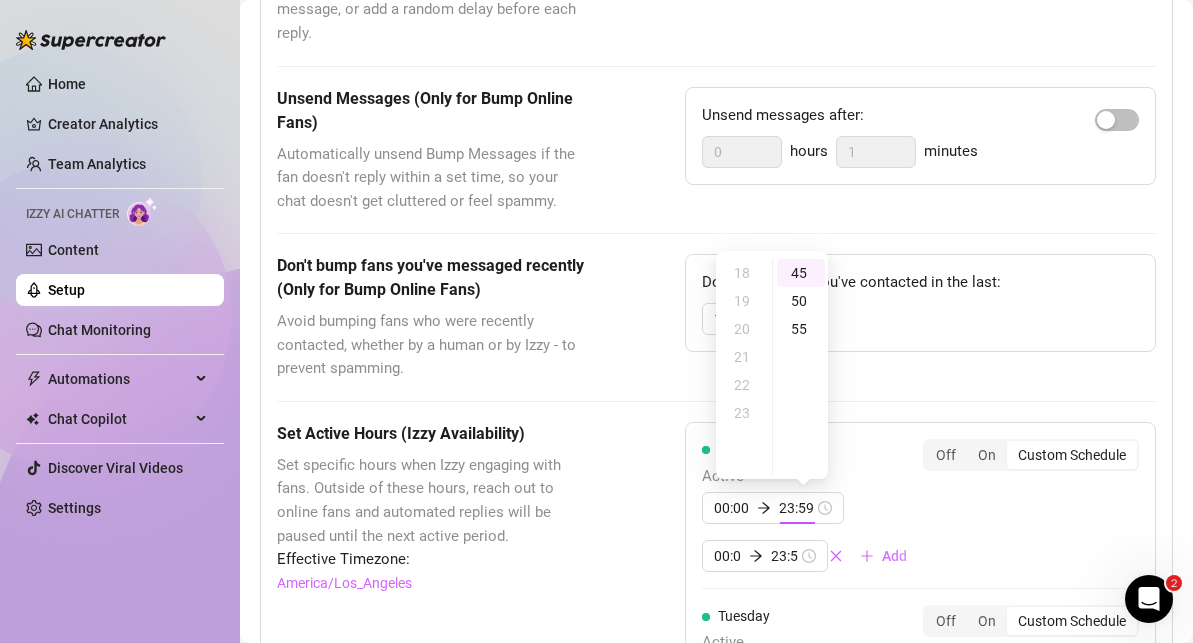 click on "Monday Active 00:00 23:59 00:00 23:59 Add Off On Custom Schedule" at bounding box center [920, 506] 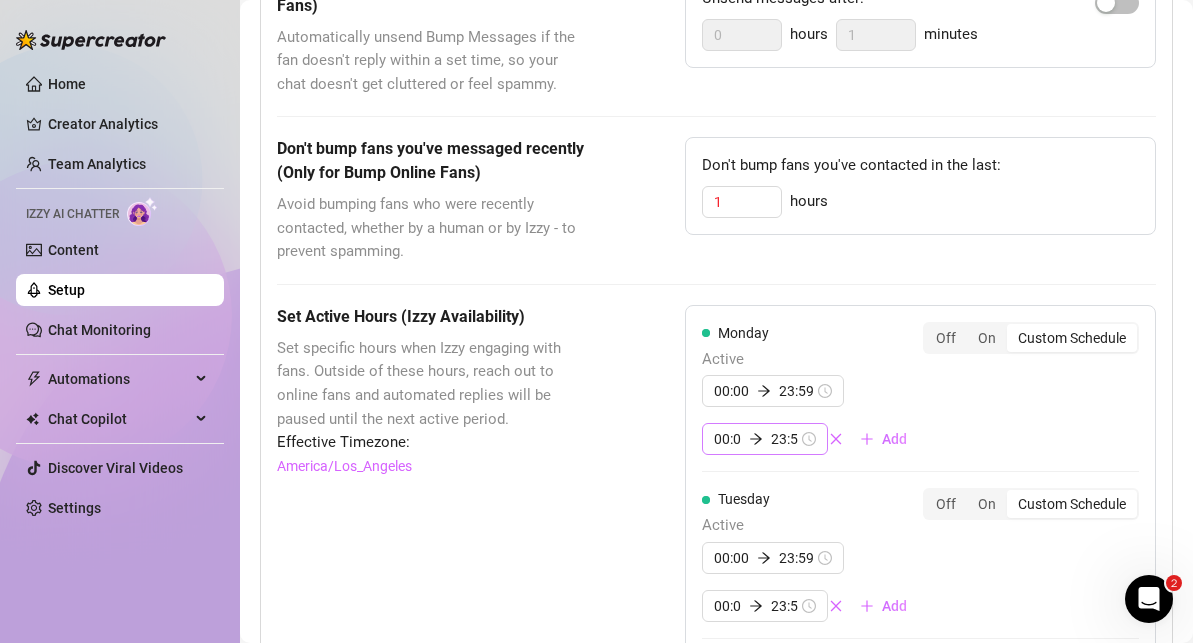 scroll, scrollTop: 904, scrollLeft: 0, axis: vertical 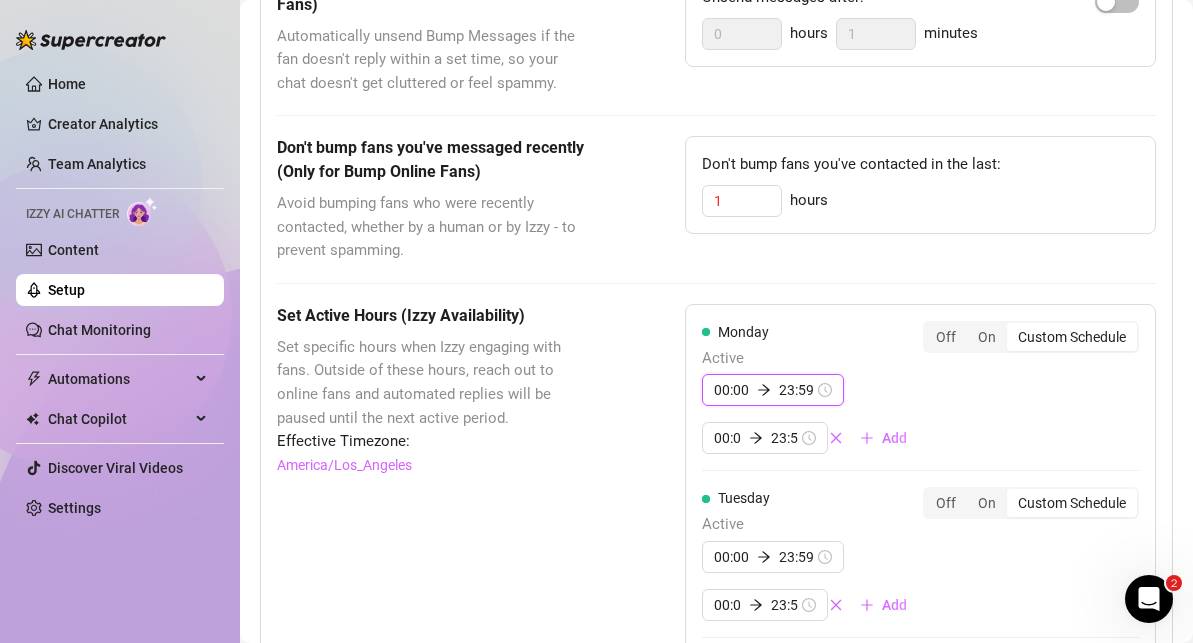 click on "00:00" at bounding box center (731, 390) 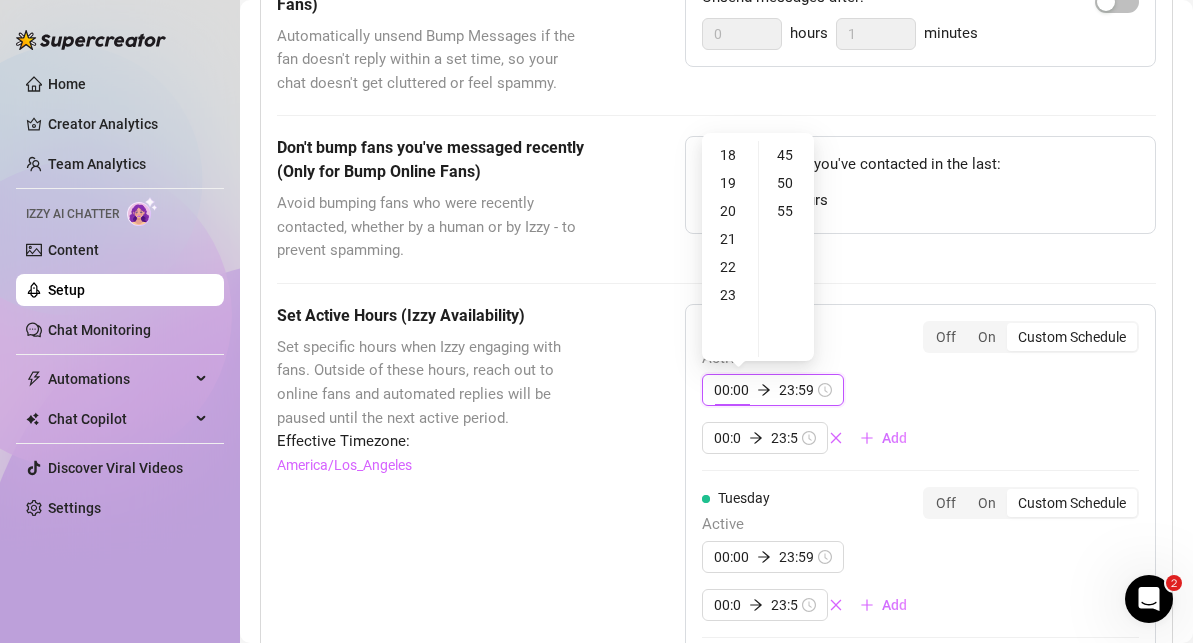 scroll, scrollTop: 0, scrollLeft: 0, axis: both 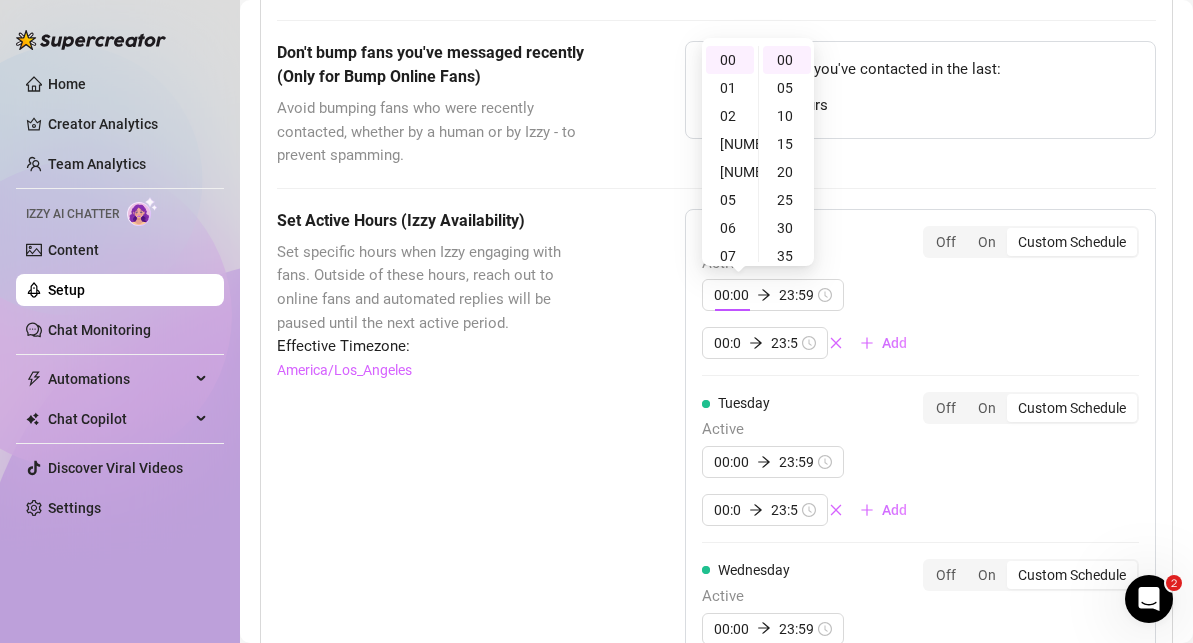 click on "Custom Schedule" at bounding box center [1072, 242] 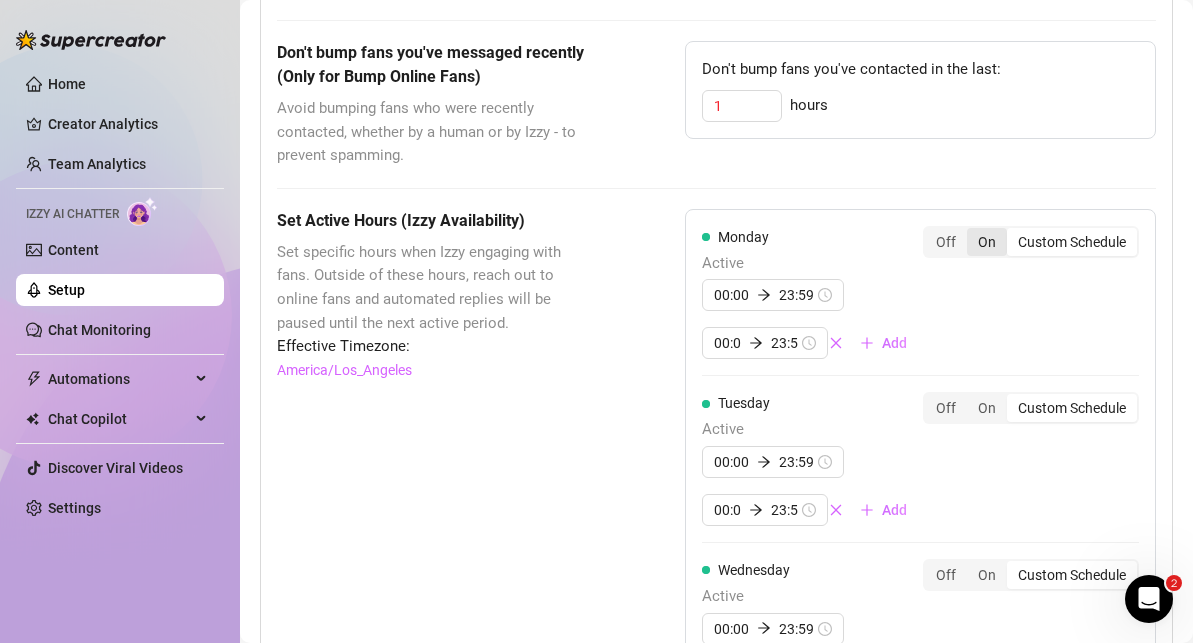 click on "On" at bounding box center (987, 242) 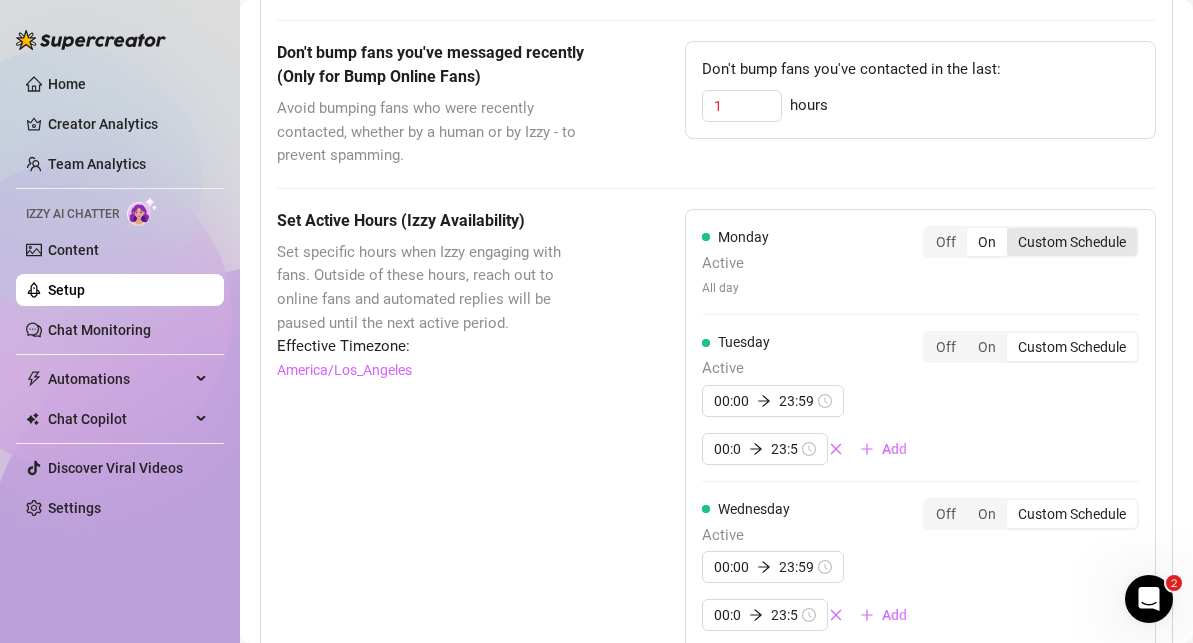 click on "Custom Schedule" at bounding box center [1072, 242] 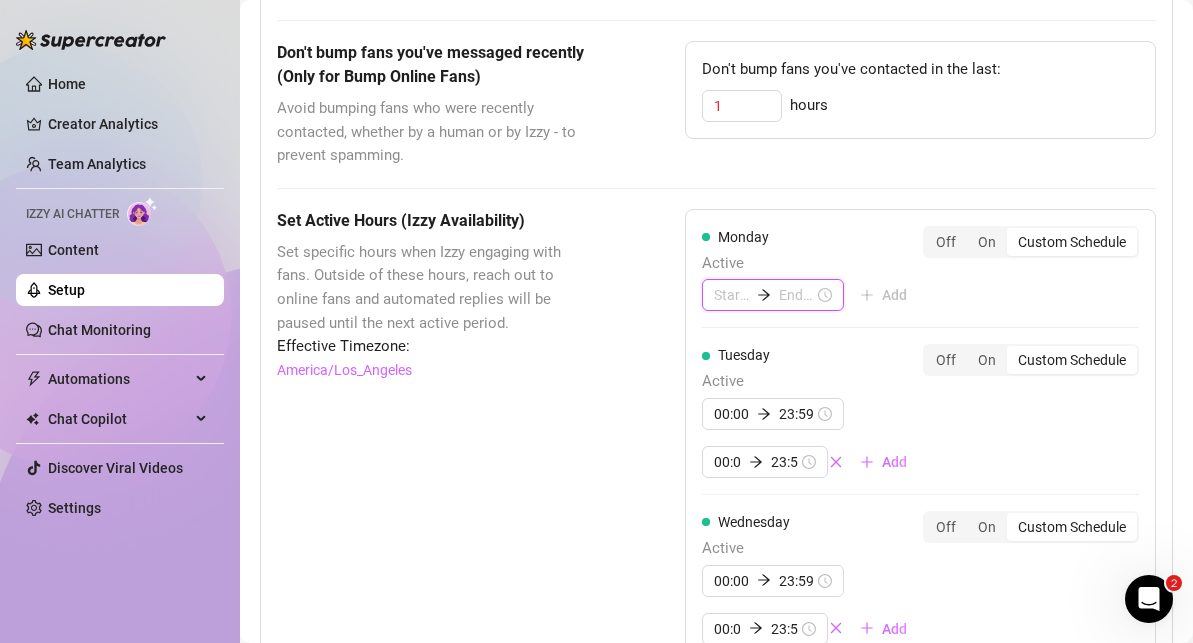 click at bounding box center (731, 295) 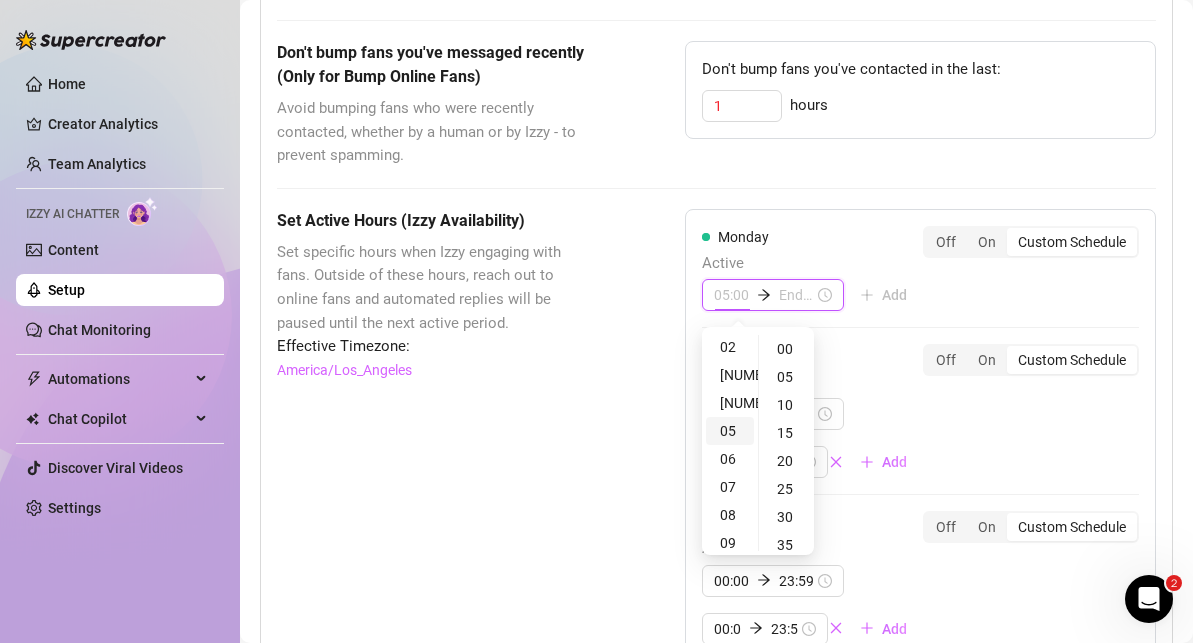 scroll, scrollTop: 60, scrollLeft: 0, axis: vertical 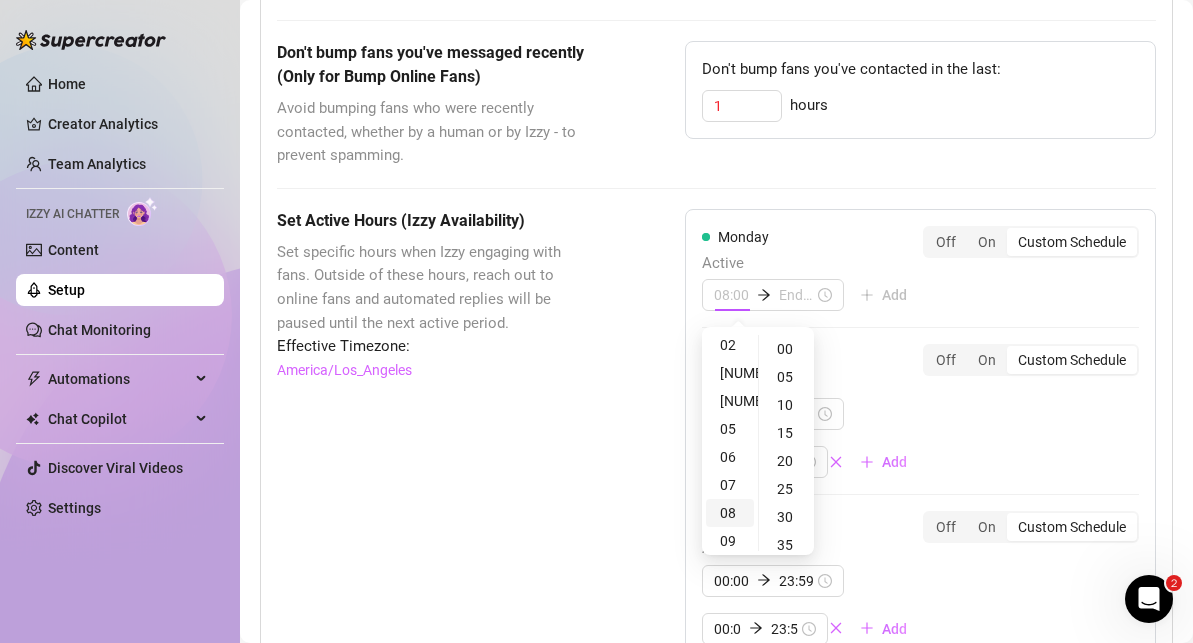 click on "08" at bounding box center [730, 513] 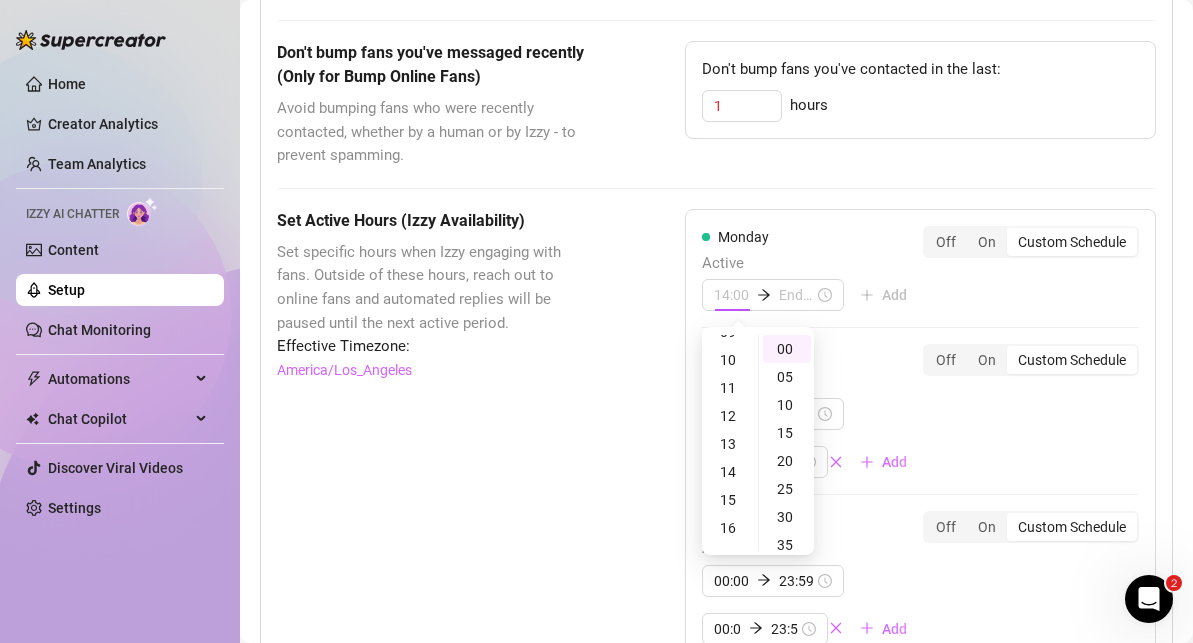 scroll, scrollTop: 271, scrollLeft: 0, axis: vertical 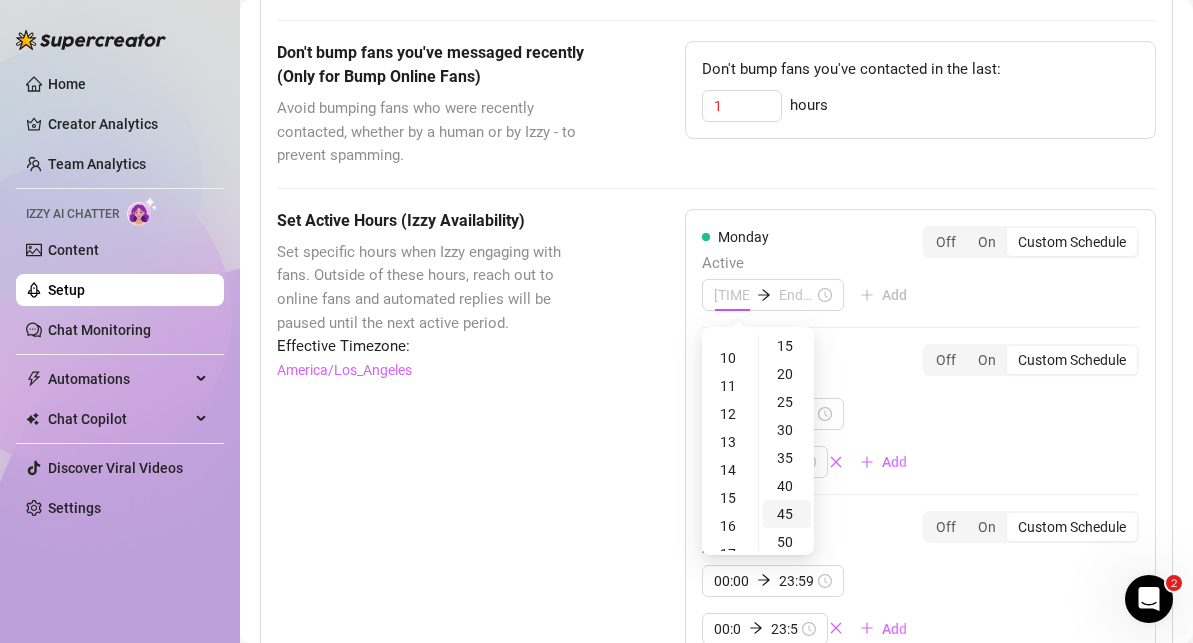 click on "45" at bounding box center (787, 514) 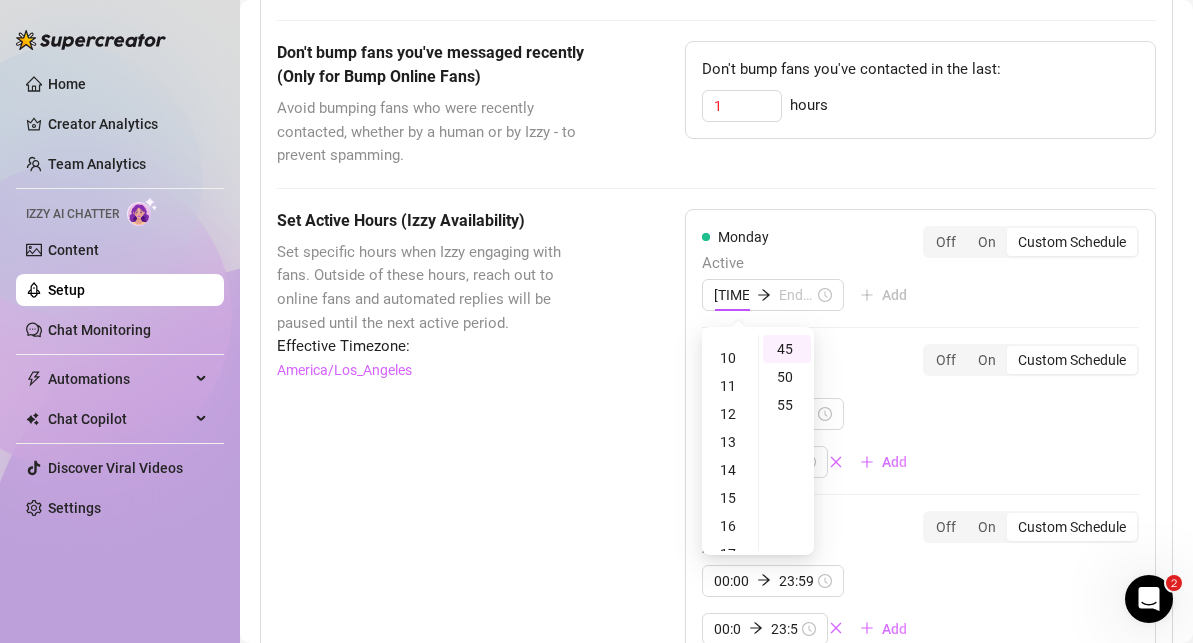 scroll, scrollTop: 252, scrollLeft: 0, axis: vertical 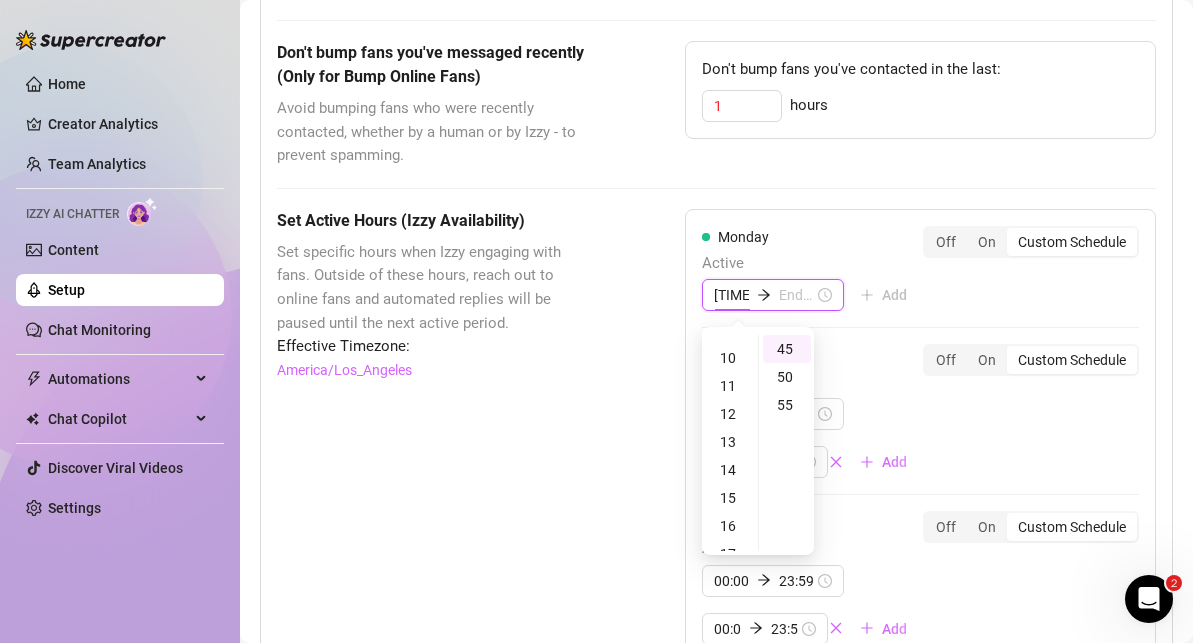 click at bounding box center (796, 295) 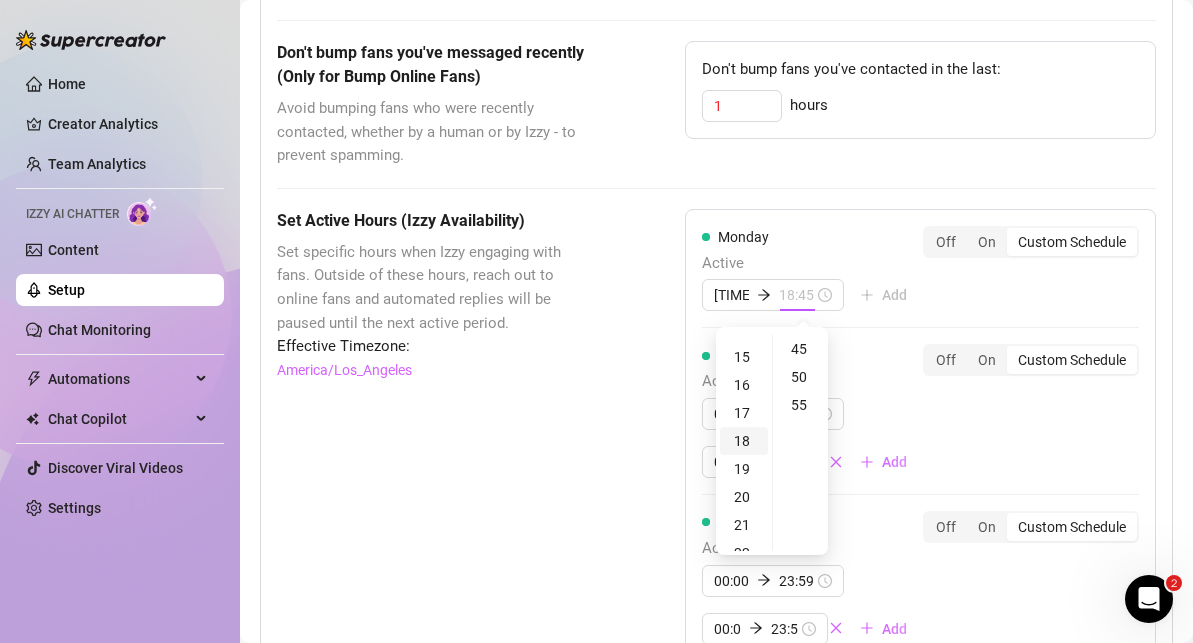 click on "18" at bounding box center (744, 441) 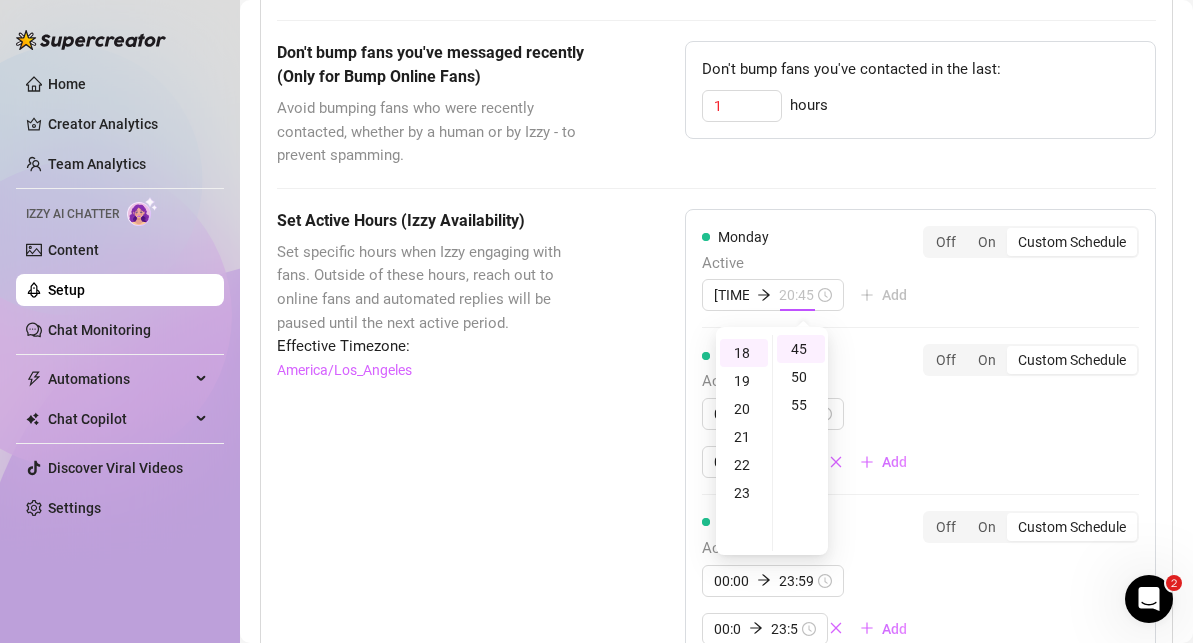 scroll, scrollTop: 504, scrollLeft: 0, axis: vertical 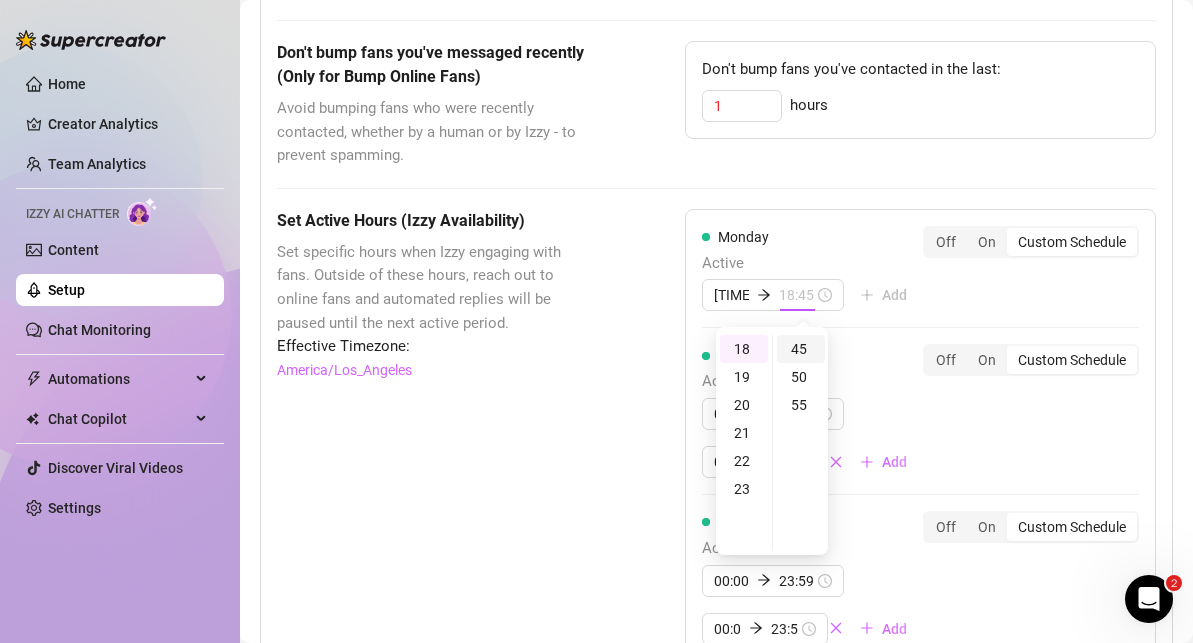 click on "45" at bounding box center [801, 349] 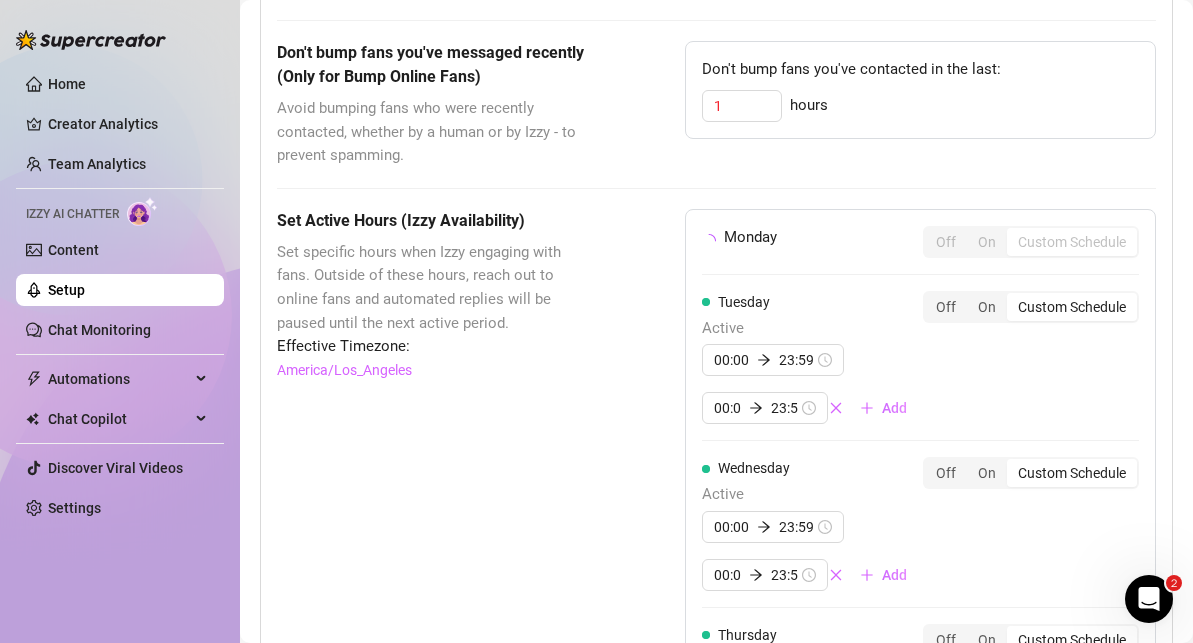 click on "[DAY] Off On Custom Schedule [DAY] Active [TIME] [TIME] [TIME] [TIME] Add Off On Custom Schedule [DAY] Active [TIME] [TIME] [TIME] [TIME] Add Off On Custom Schedule [DAY] Active [TIME] [TIME] [TIME] [TIME] Add Off On Custom Schedule [DAY] Active [TIME] [TIME] [TIME] [TIME] Add Off On Custom Schedule [DAY] Active [TIME] [TIME] [TIME] [TIME] Add Off On Custom Schedule [DAY] Active [TIME] [TIME] [TIME] [TIME] Add Off On Custom Schedule [DAY] Active [TIME] [TIME] [TIME] [TIME] Add Off On Custom Schedule" at bounding box center (920, 750) 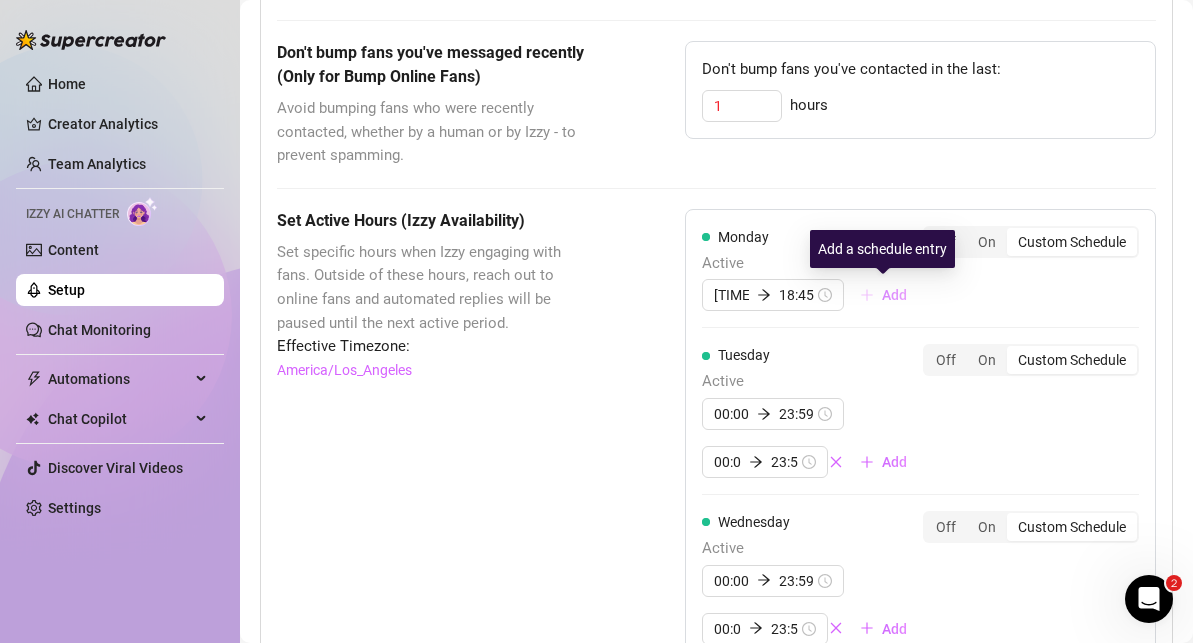 click 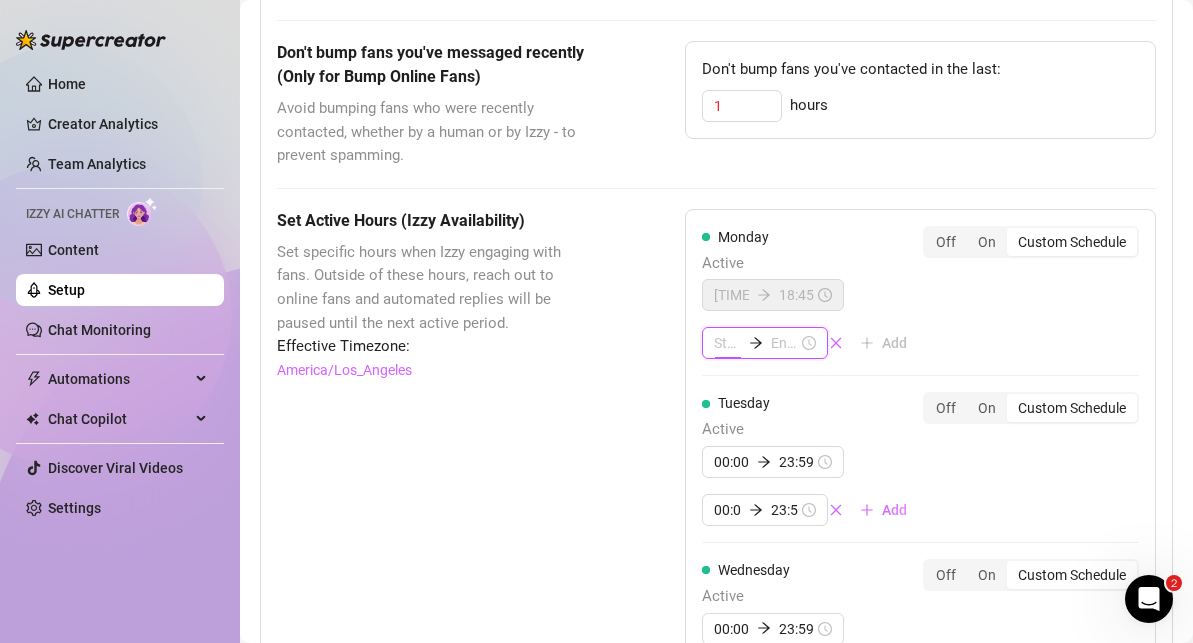 click at bounding box center (727, 343) 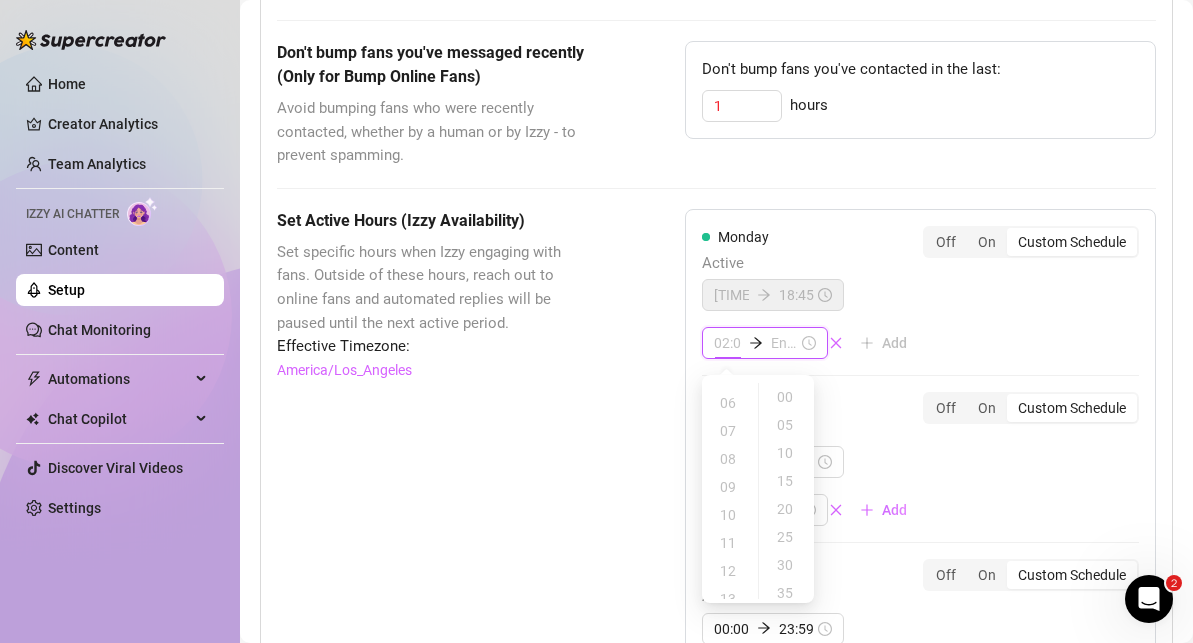 scroll, scrollTop: 163, scrollLeft: 0, axis: vertical 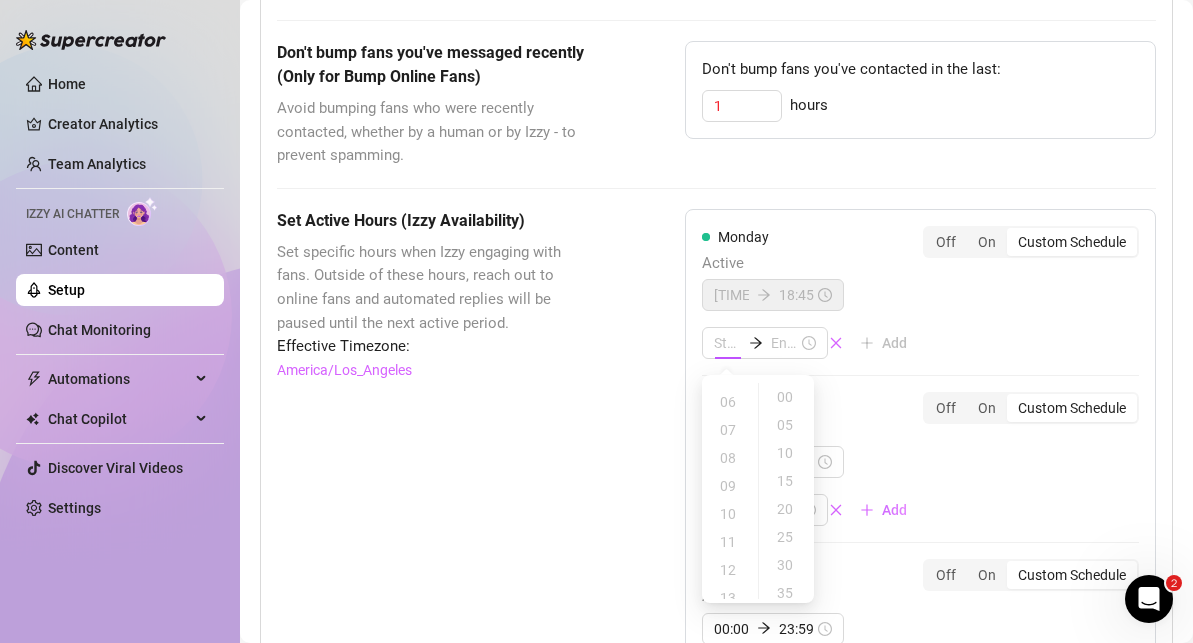 click on "[DAY] Active [TIME] [TIME] Add Off On Custom Schedule" at bounding box center (920, 293) 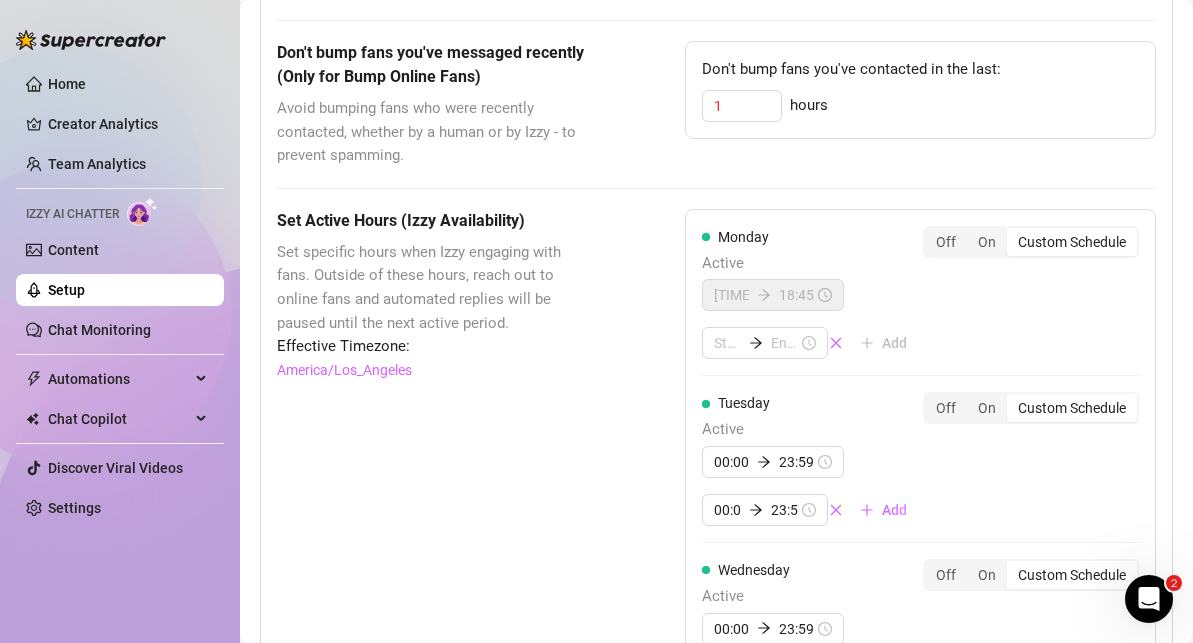 click on "Custom Schedule" at bounding box center (1072, 408) 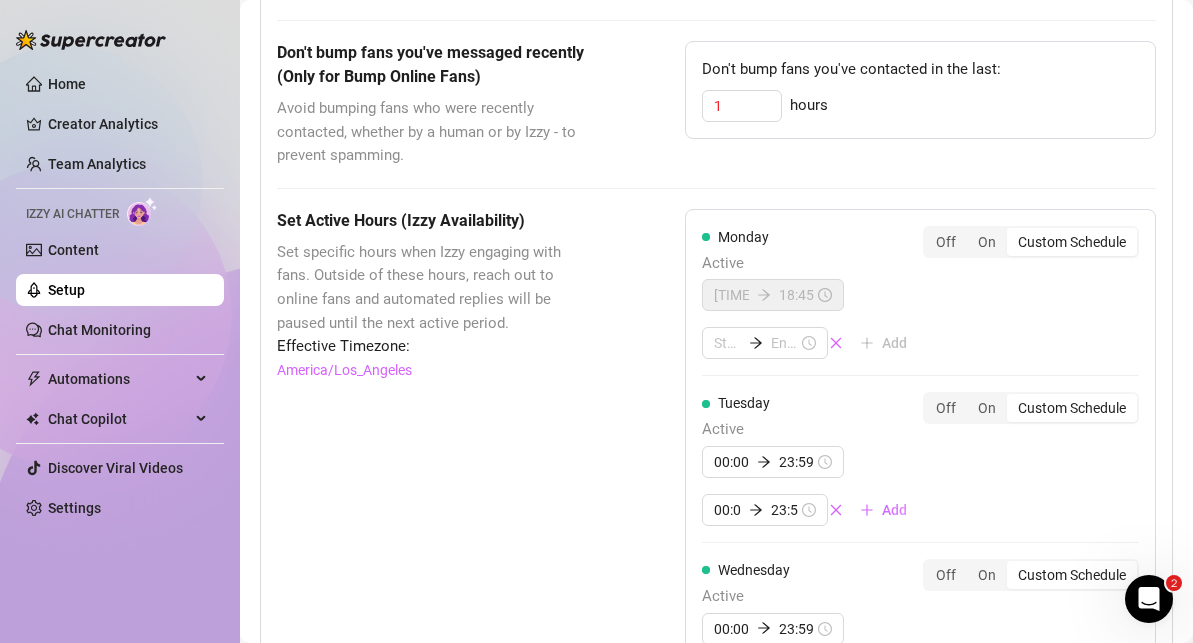 click on "[TIME] [TIME] [TIME] [TIME] Add" at bounding box center (812, 486) 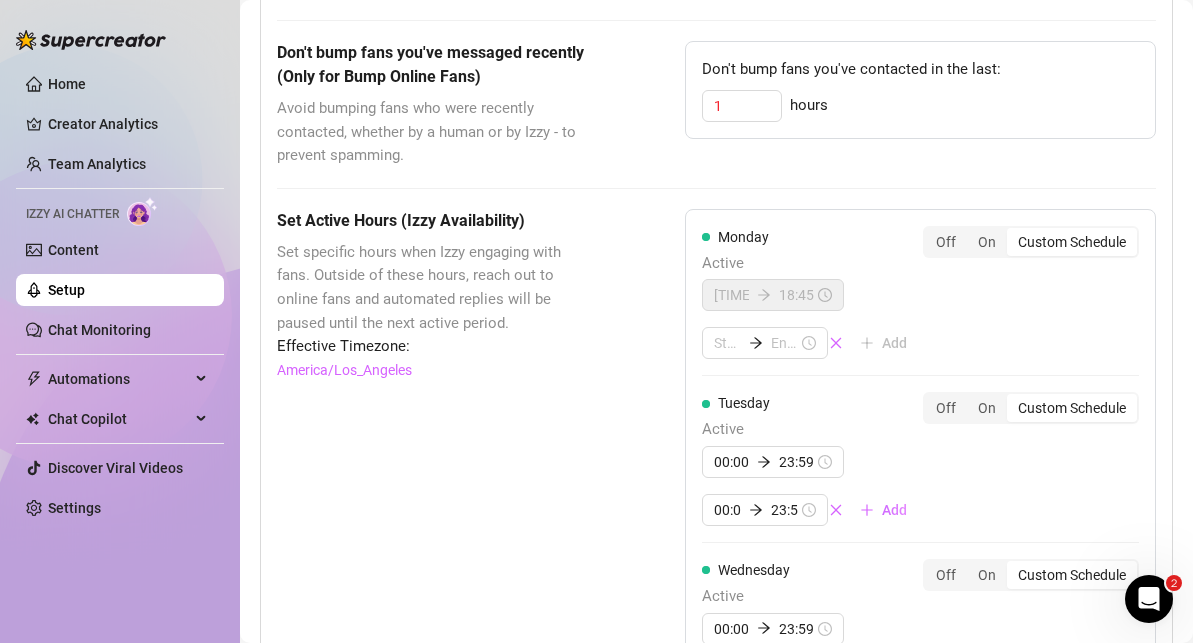 click on "Custom Schedule" at bounding box center (1072, 408) 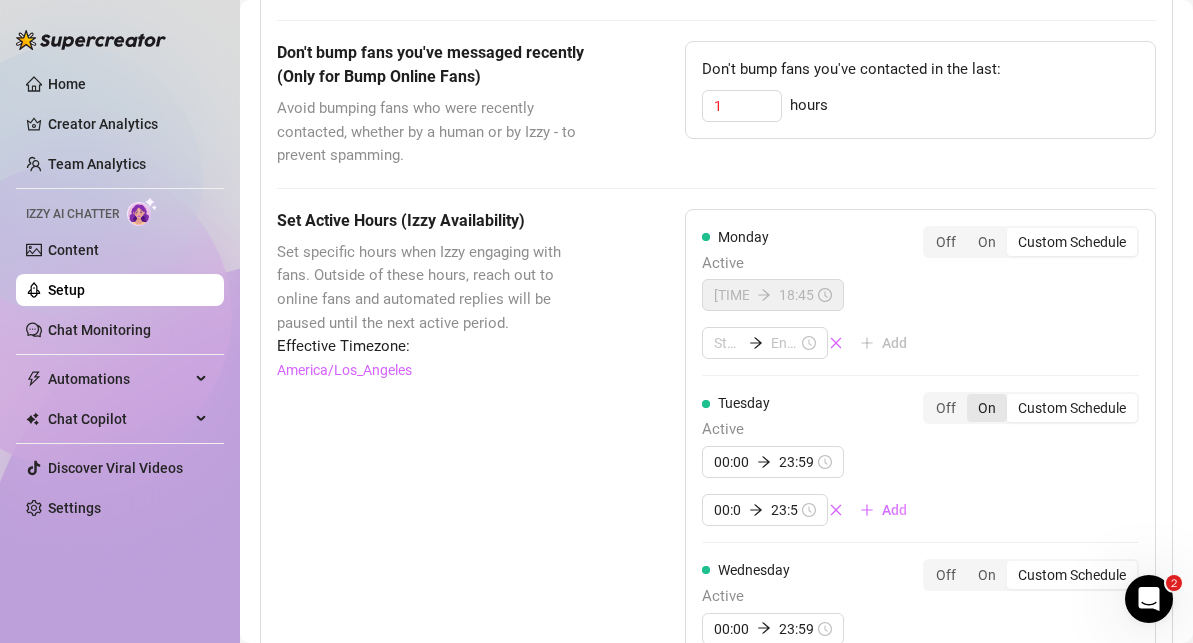 click on "On" at bounding box center (987, 408) 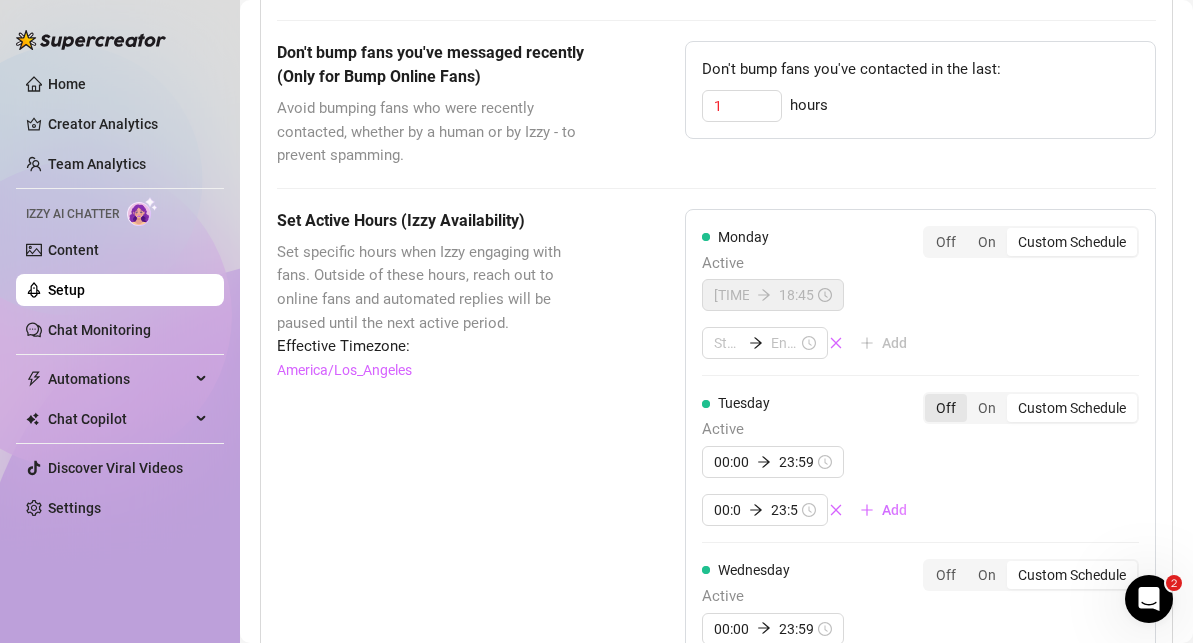 click on "Off" at bounding box center [946, 408] 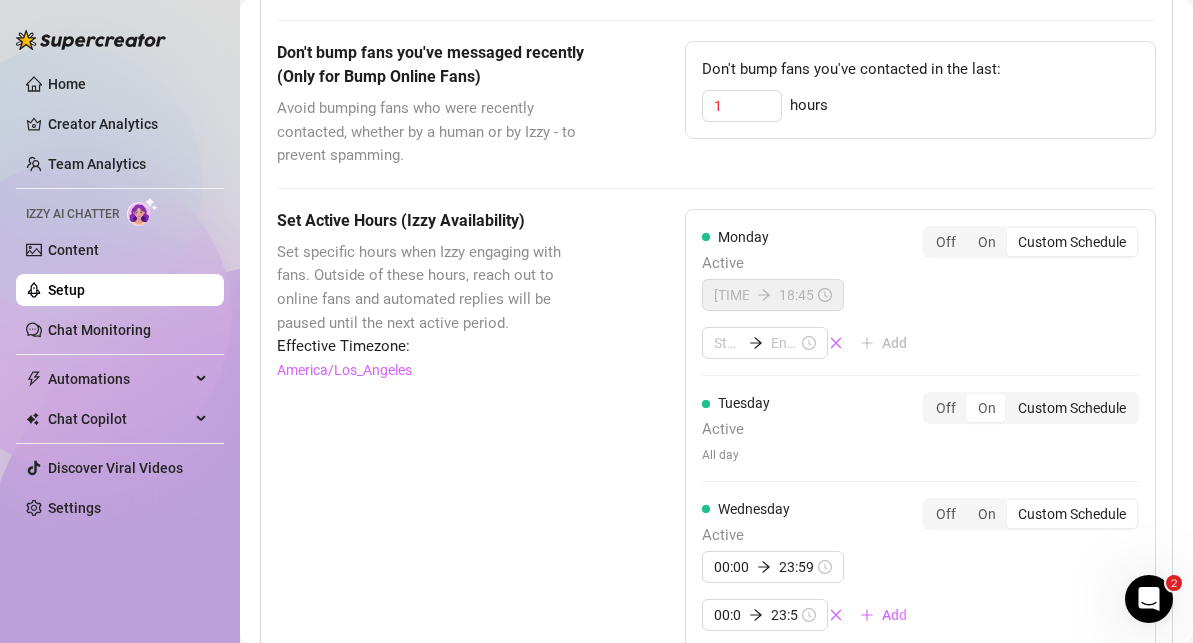 click on "Custom Schedule" at bounding box center (1072, 408) 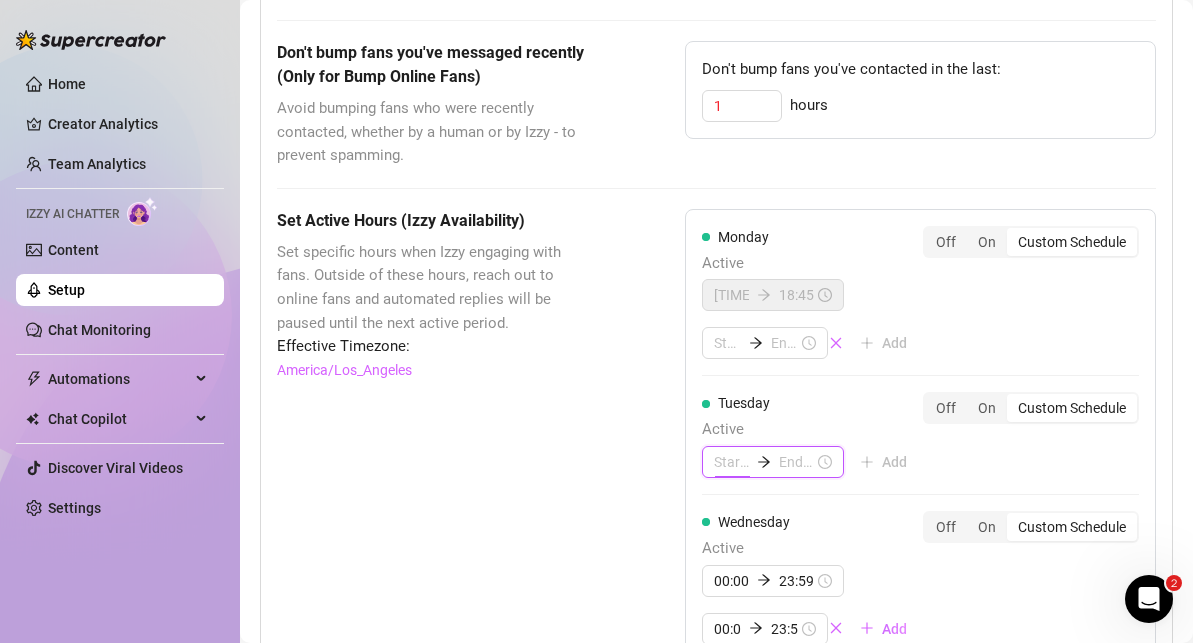 click at bounding box center (731, 462) 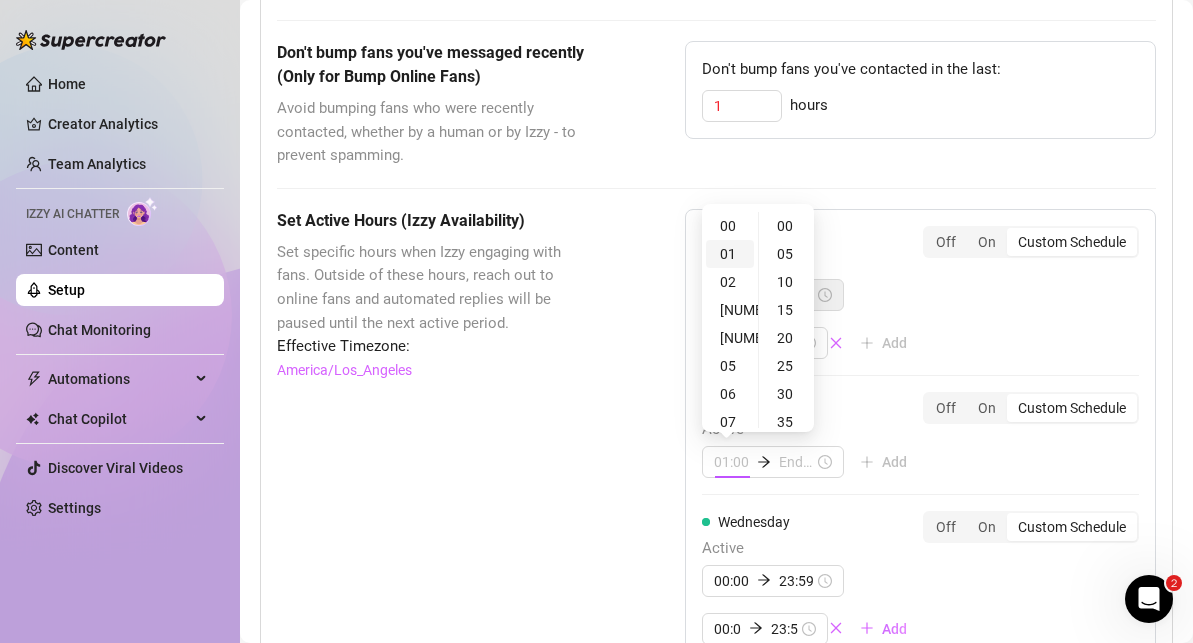 click on "01" at bounding box center [730, 254] 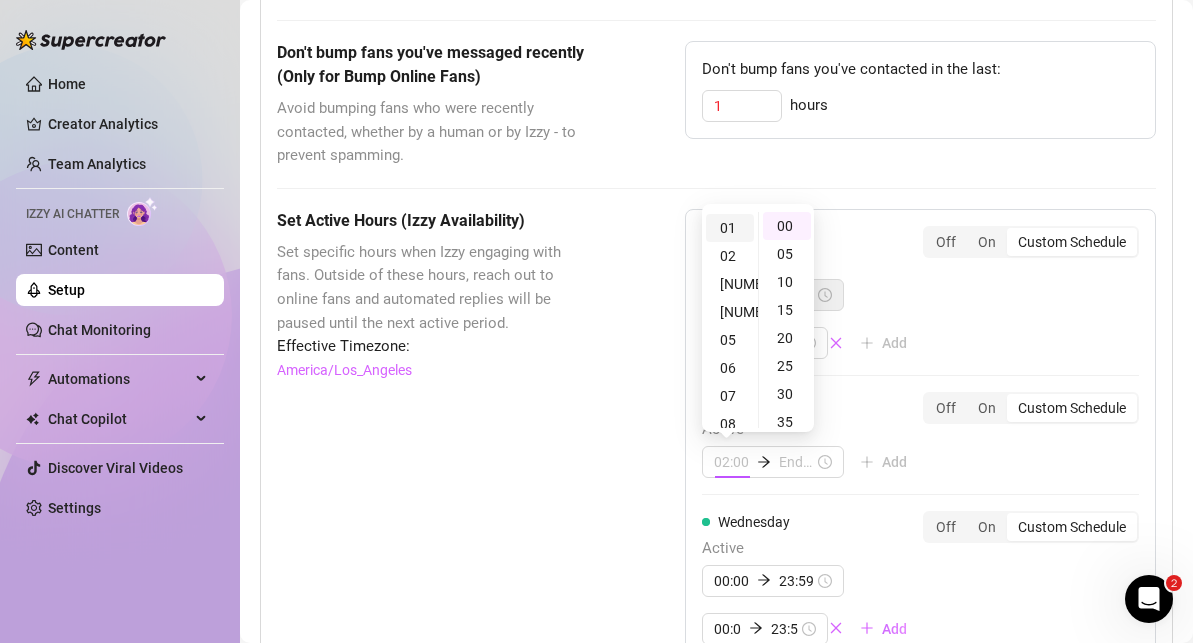 scroll, scrollTop: 28, scrollLeft: 0, axis: vertical 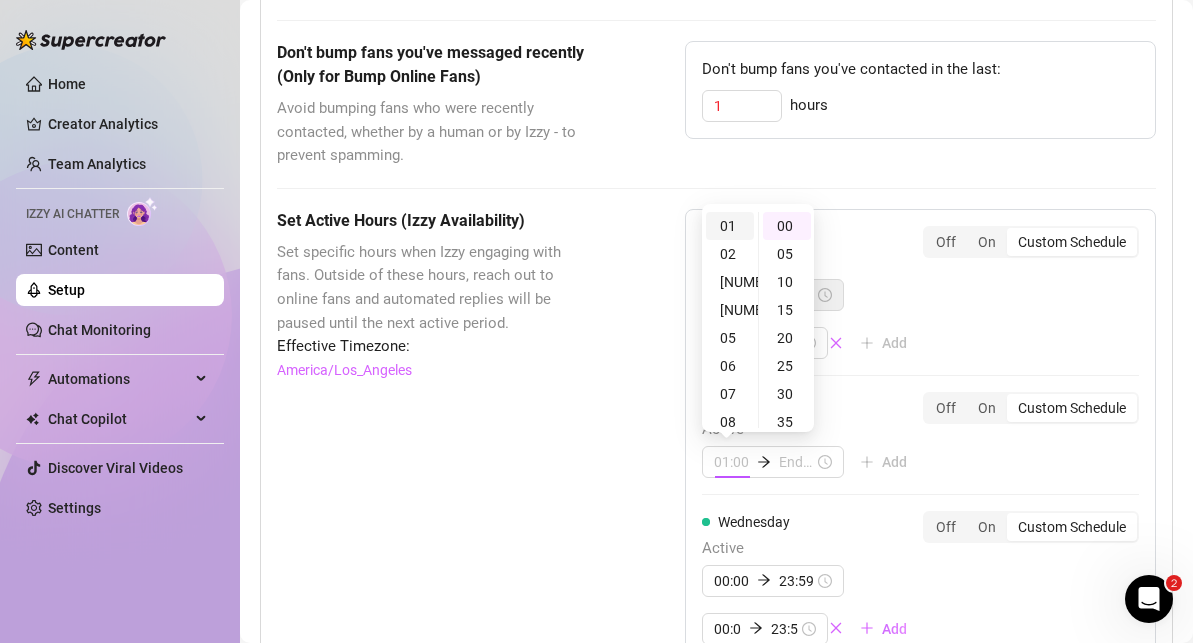 click on "01" at bounding box center [730, 226] 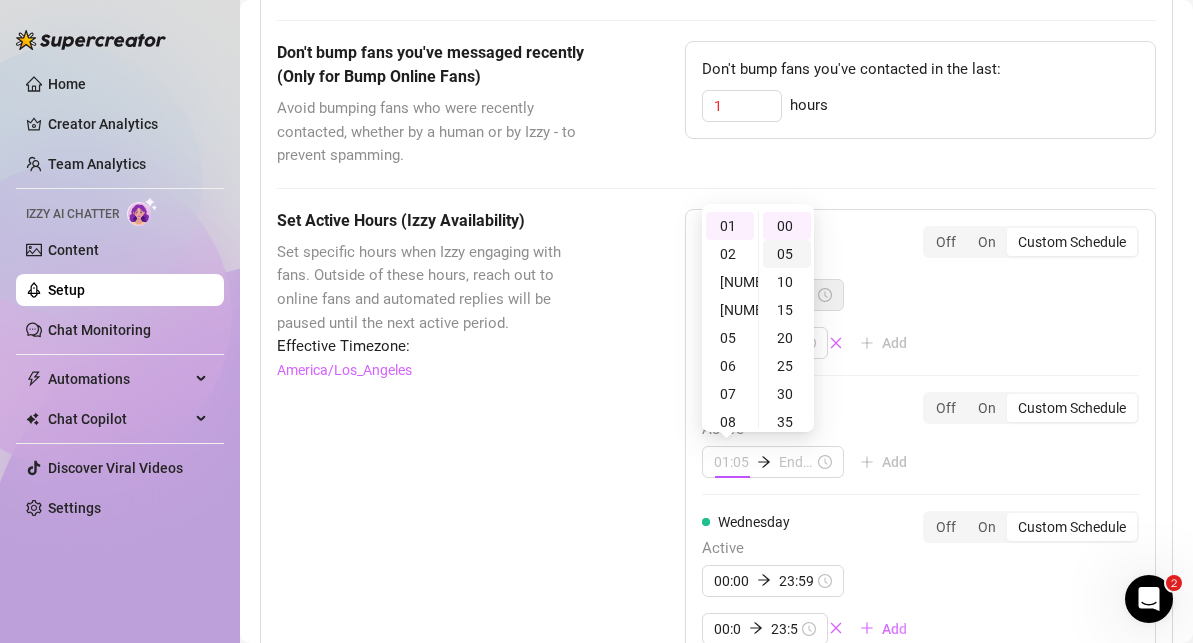 click on "05" at bounding box center [787, 254] 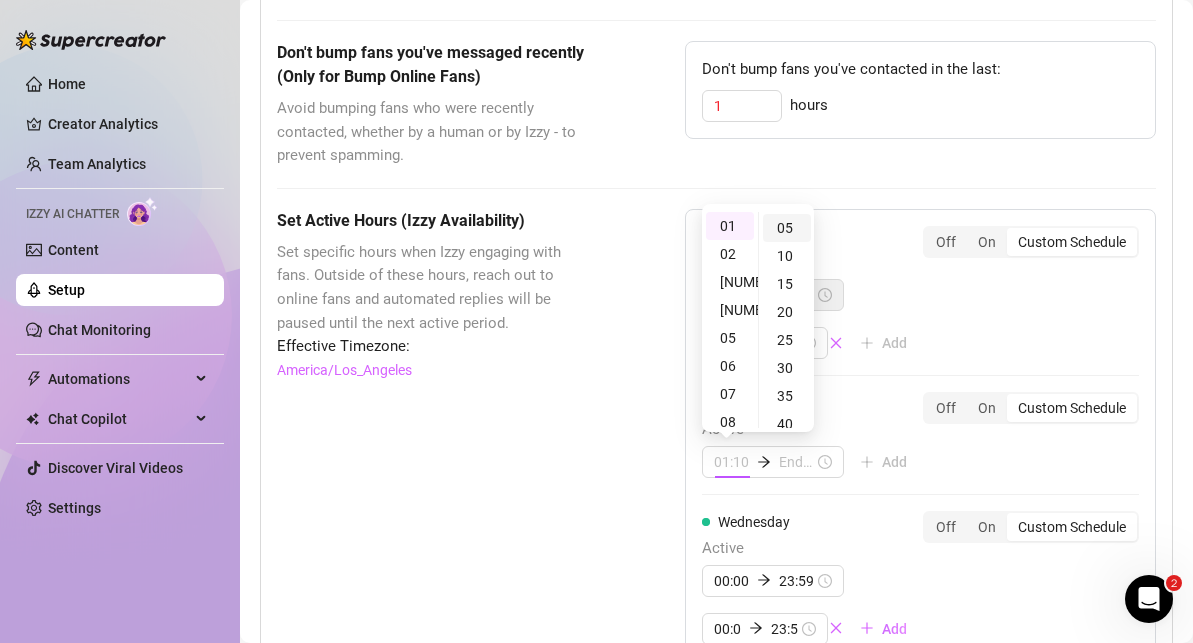 scroll, scrollTop: 28, scrollLeft: 0, axis: vertical 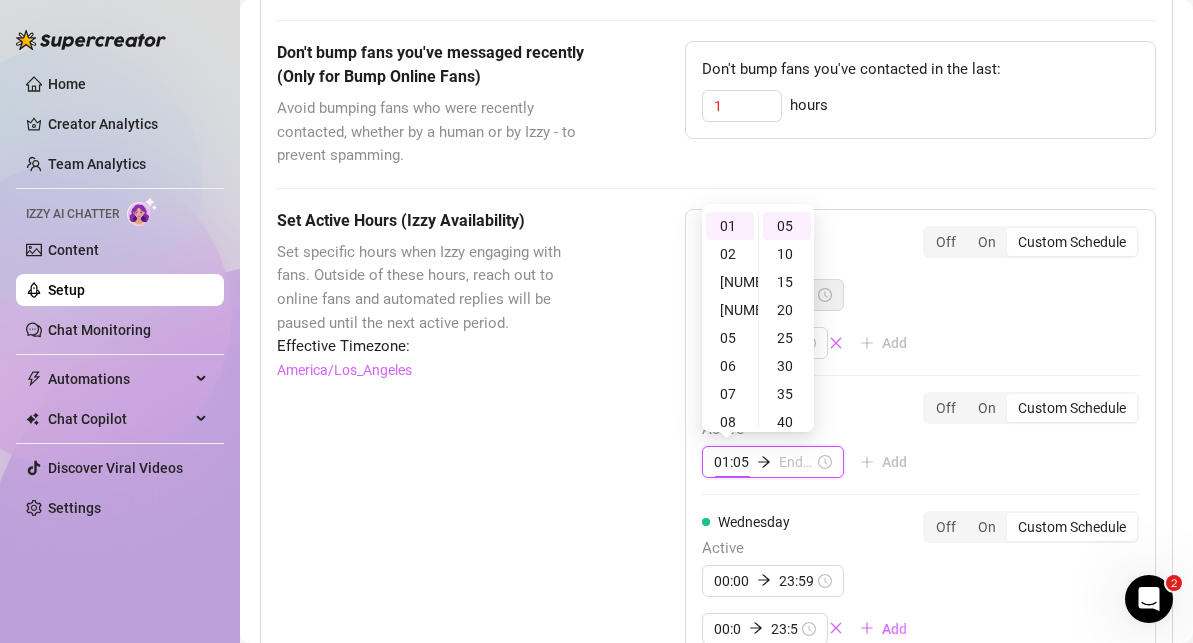 click at bounding box center (796, 462) 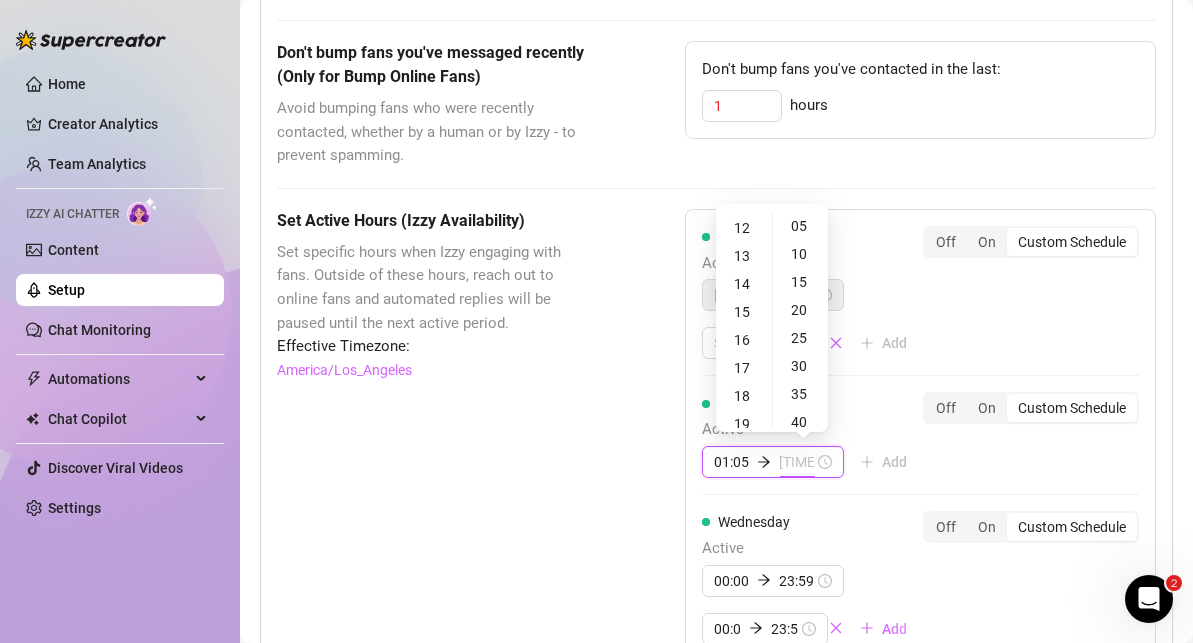 scroll, scrollTop: 401, scrollLeft: 0, axis: vertical 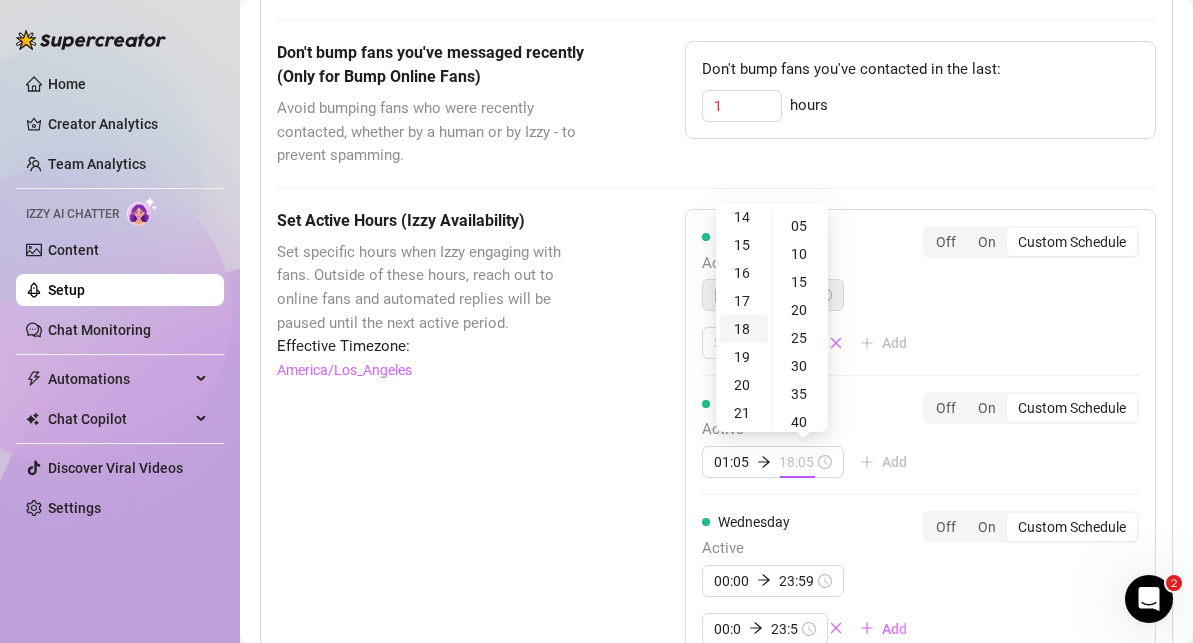 click on "18" at bounding box center [744, 329] 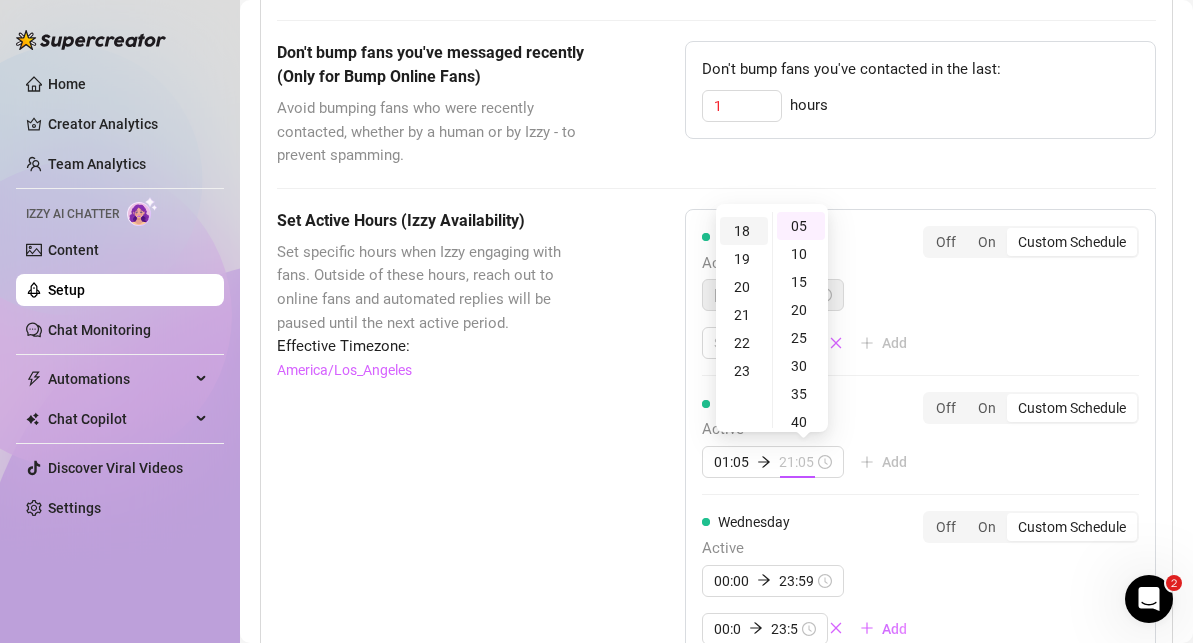 scroll, scrollTop: 504, scrollLeft: 0, axis: vertical 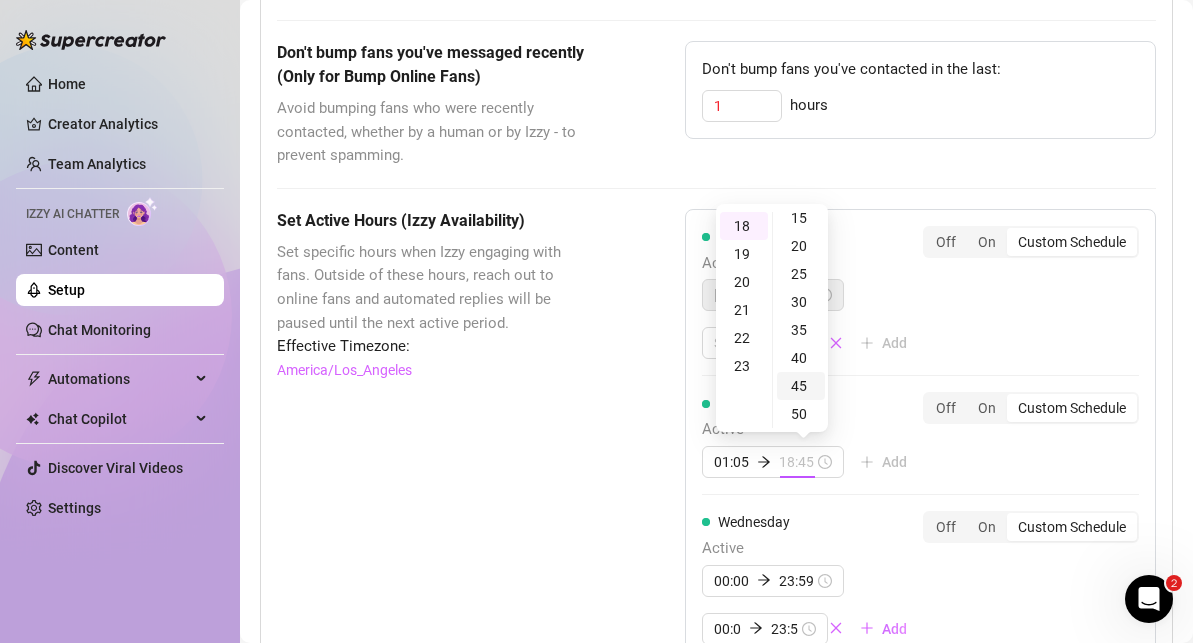 click on "45" at bounding box center (801, 386) 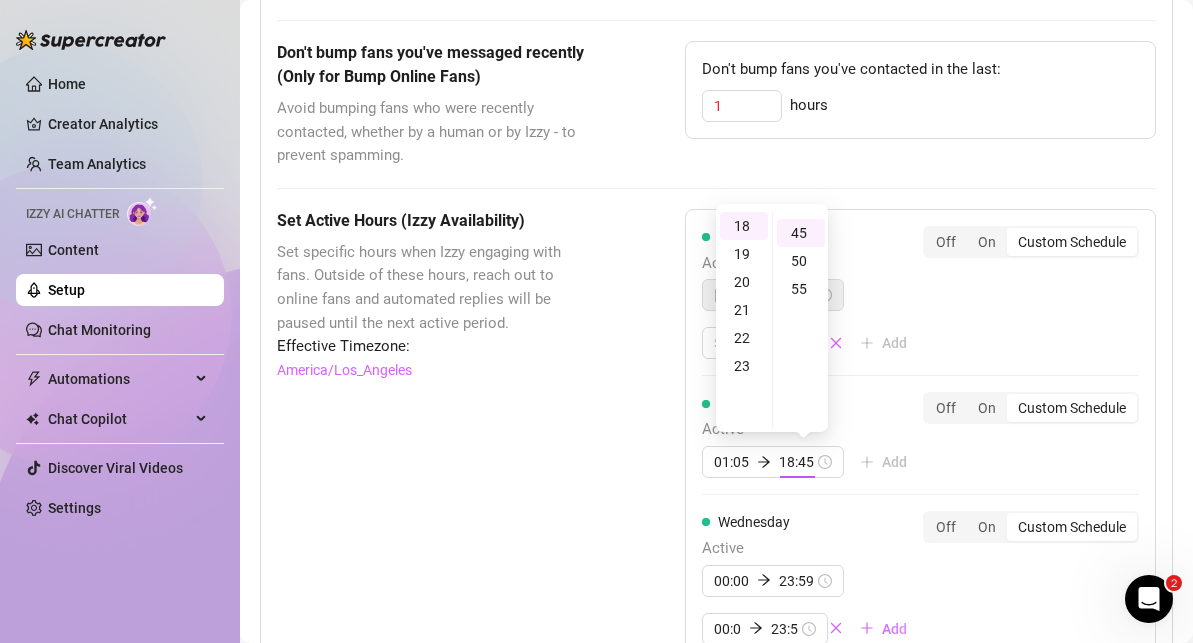 scroll, scrollTop: 252, scrollLeft: 0, axis: vertical 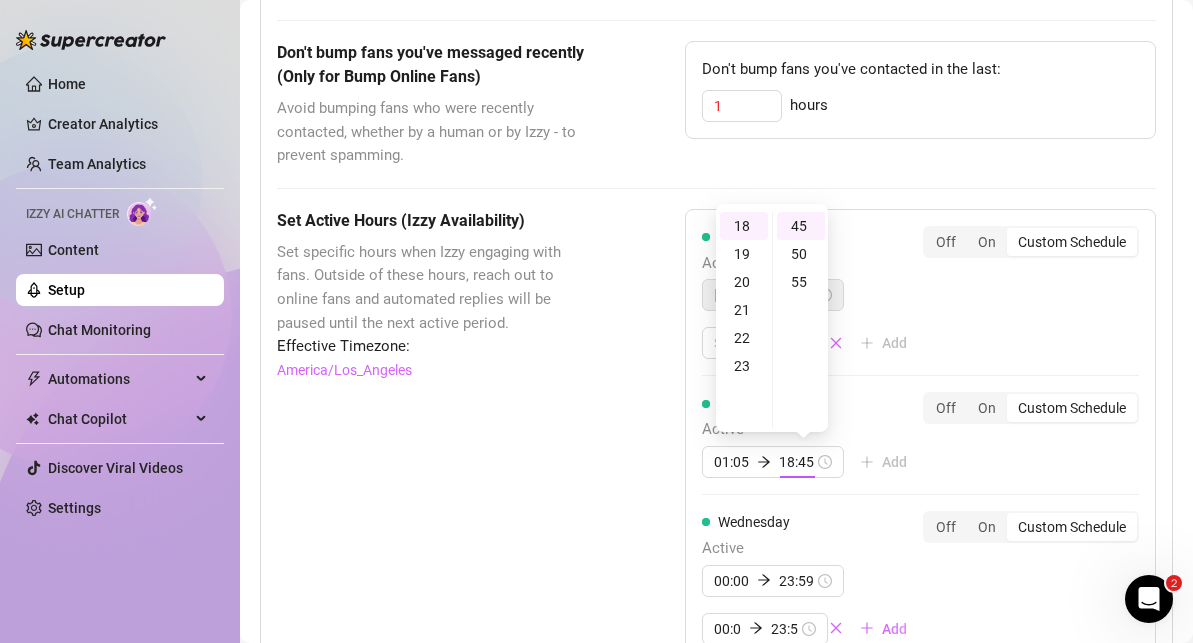 click on "Monday Active 08:45 18:45 Add Off On Custom Schedule Tuesday Active 01:05 18:45 Add Off On Custom Schedule Wednesday Active 00:00 23:59 00:00 23:59 Add Off On Custom Schedule Thursday Active 00:00 23:59 00:00 23:59 Add Off On Custom Schedule Friday Active 00:00 23:59 00:00 23:59 Add Off On Custom Schedule Saturday Active 00:00 23:59 00:00 23:59 Add Off On Custom Schedule Sunday Active 00:00 23:59 00:00 23:59 Add Off On Custom Schedule" at bounding box center [920, 777] 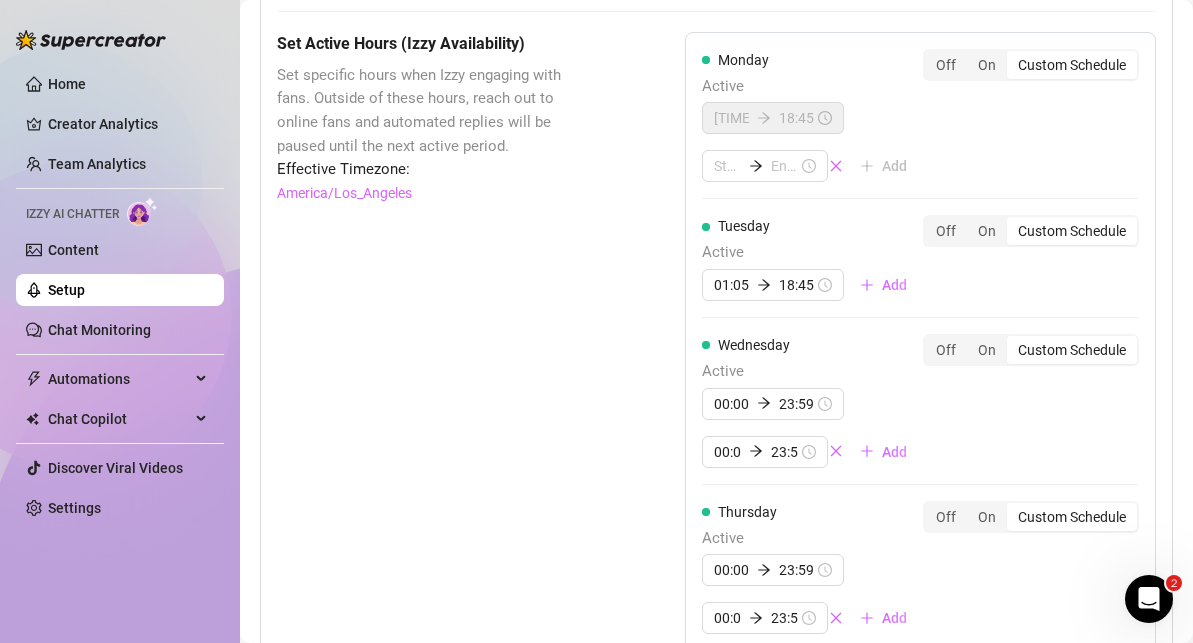 scroll, scrollTop: 1177, scrollLeft: 0, axis: vertical 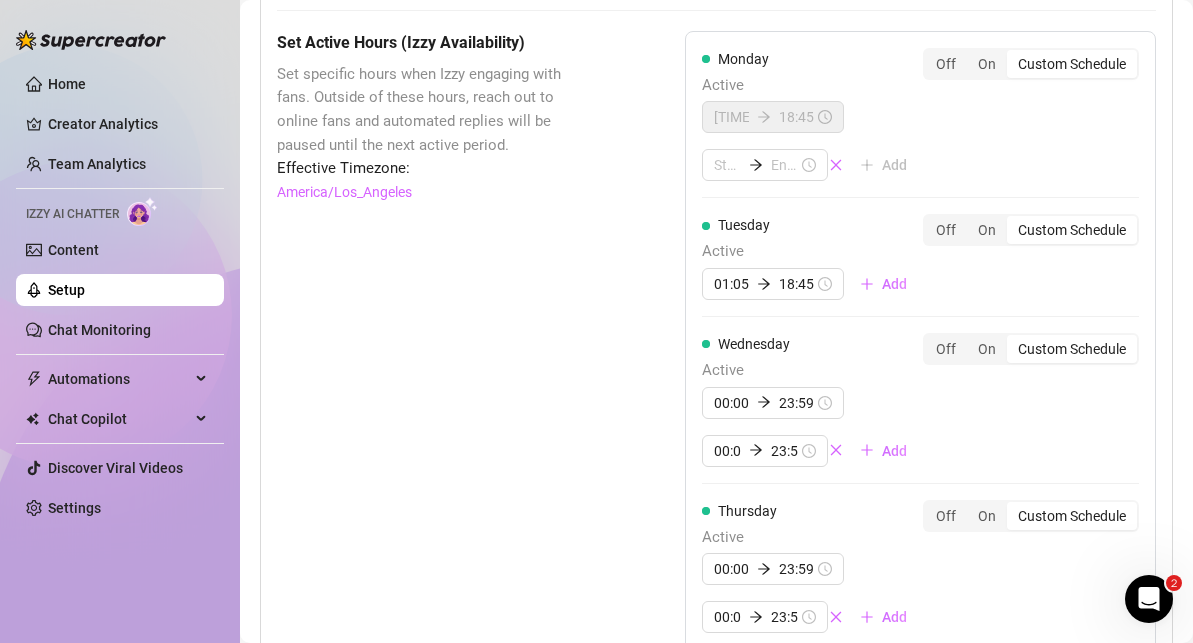 click on "Wednesday Active 00:00 23:59 00:00 23:59 Add Off On Custom Schedule" at bounding box center (920, 400) 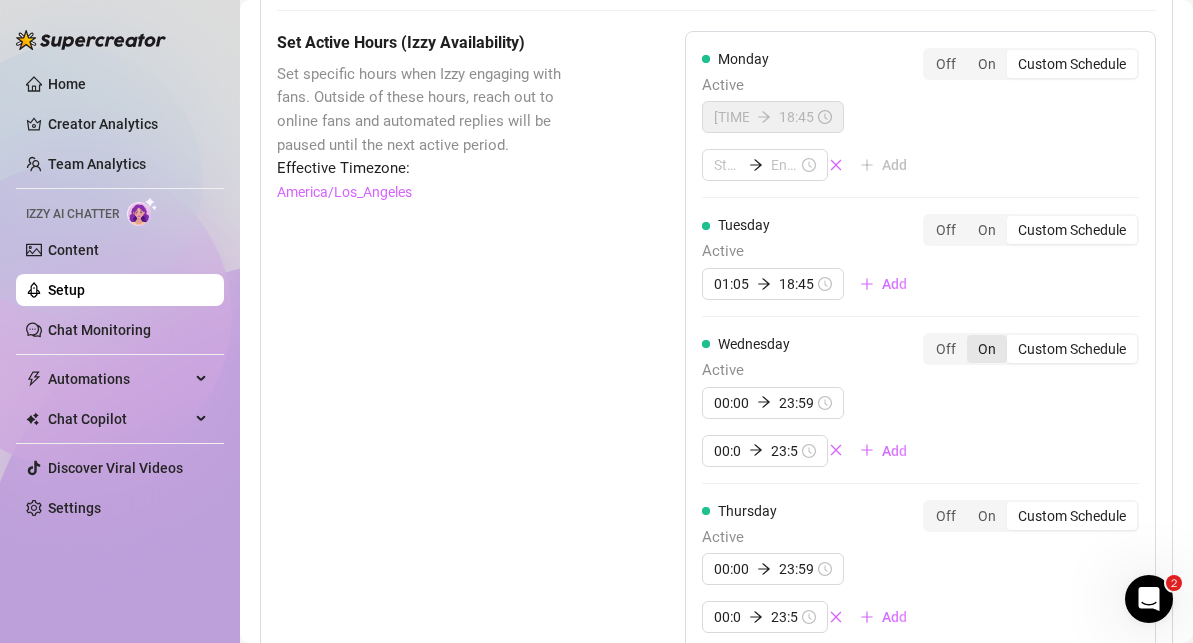 click on "On" at bounding box center (987, 349) 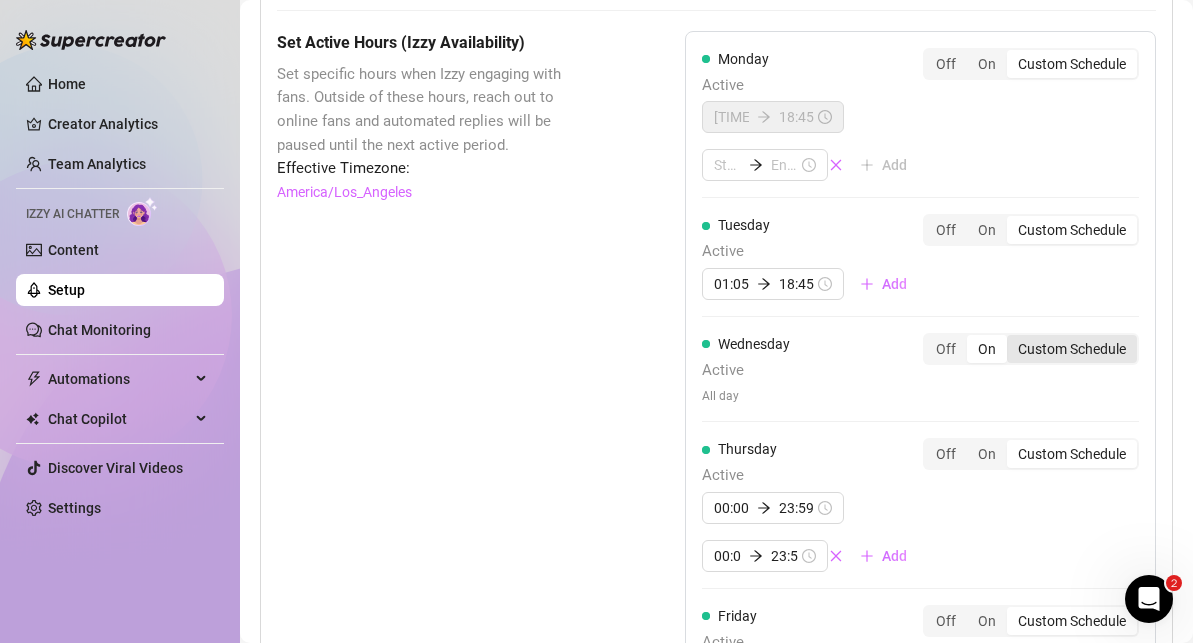 click on "Custom Schedule" at bounding box center (1072, 349) 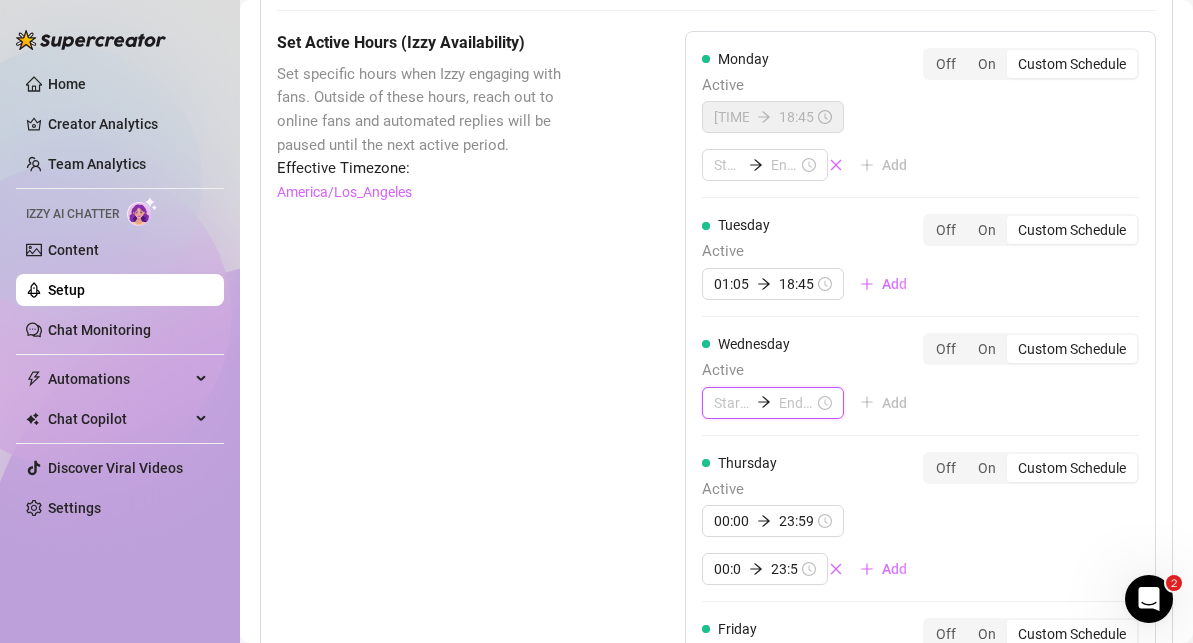 click at bounding box center (731, 403) 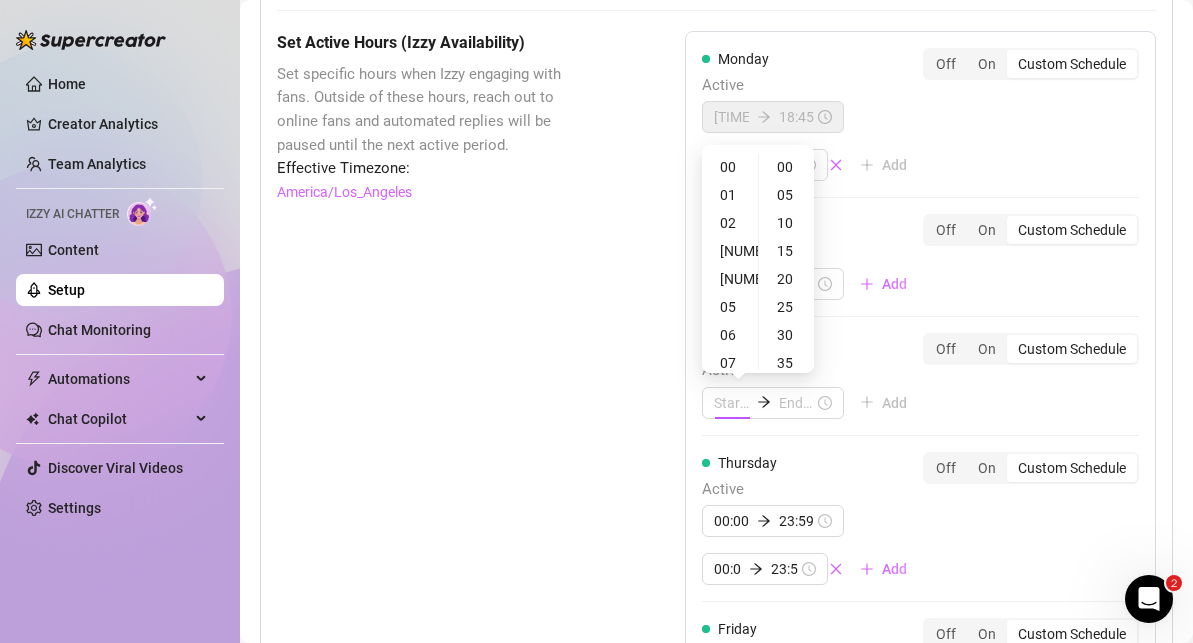 click on "Tuesday Active 01:05 18:45 Add Off On Custom Schedule" at bounding box center [920, 257] 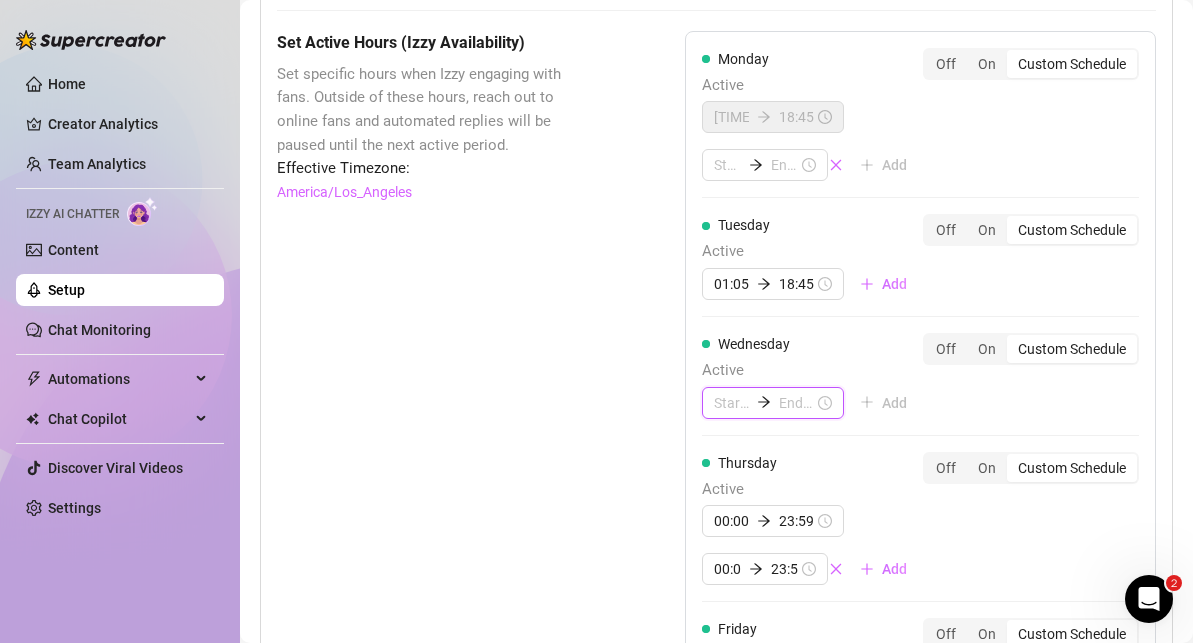 click at bounding box center [731, 403] 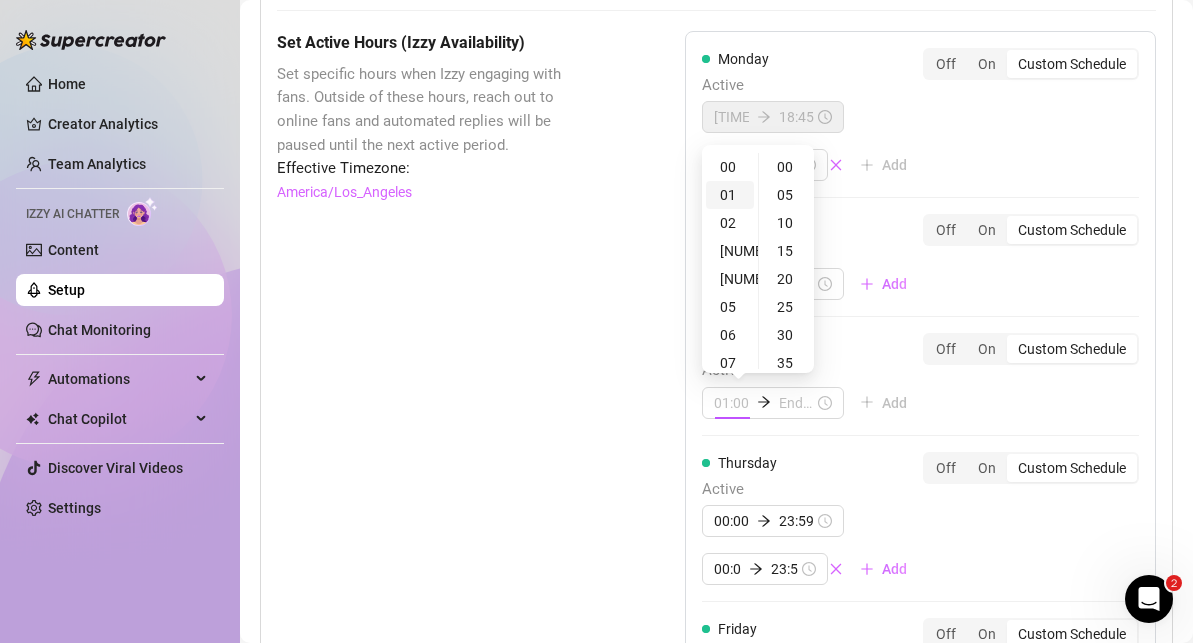 click on "01" at bounding box center [730, 195] 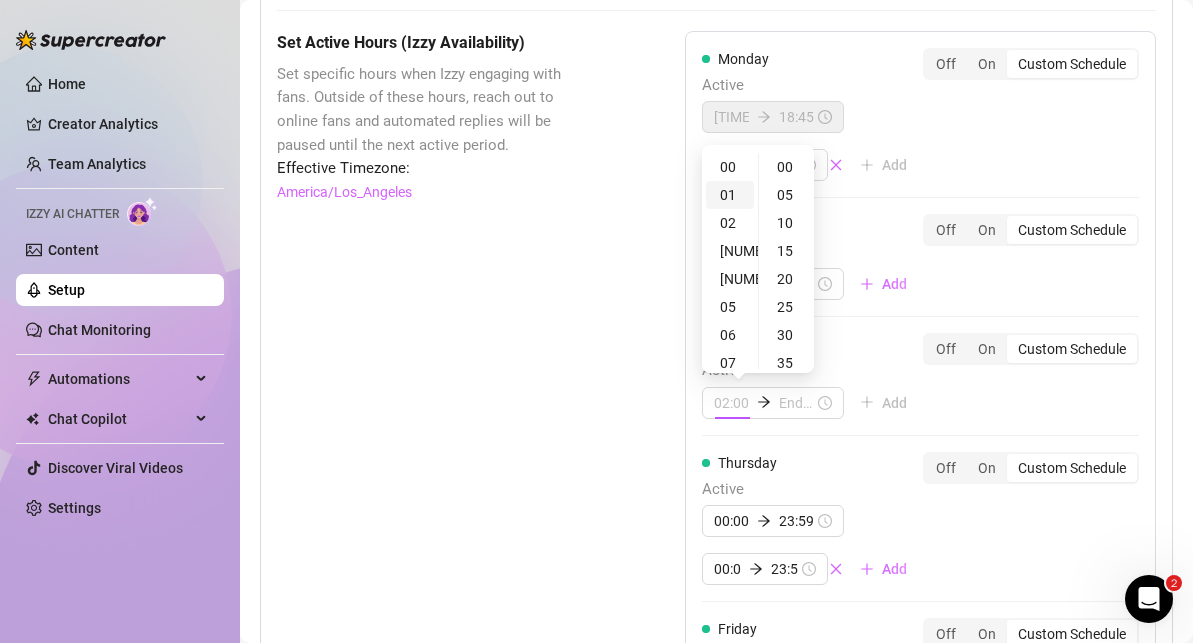 scroll, scrollTop: 28, scrollLeft: 0, axis: vertical 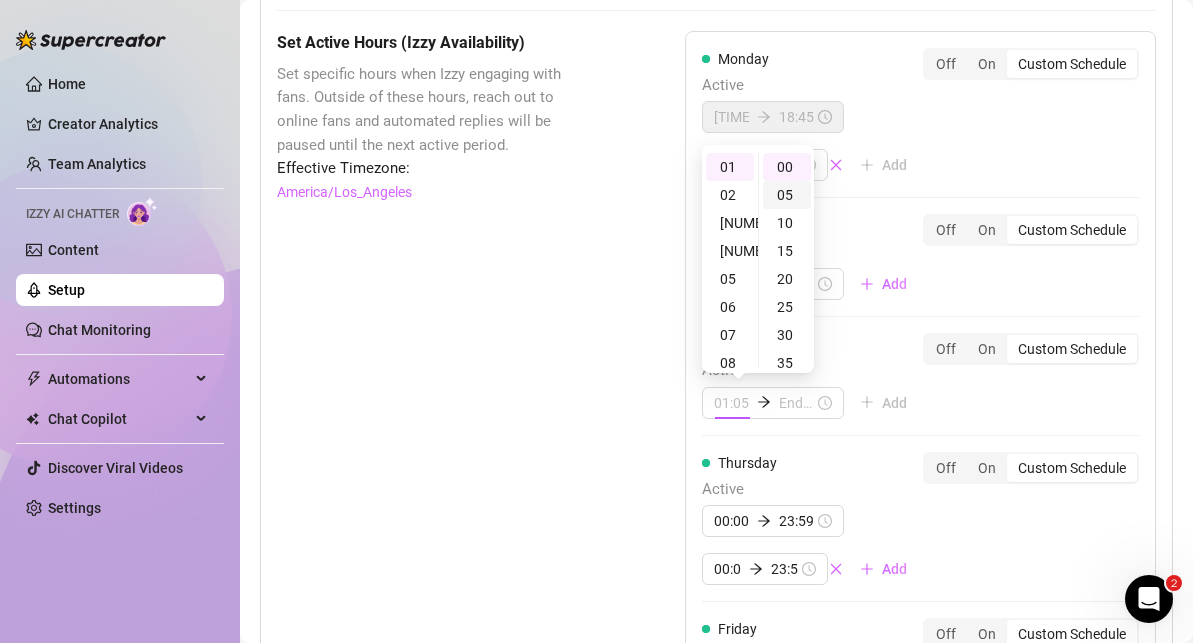 click on "05" at bounding box center (787, 195) 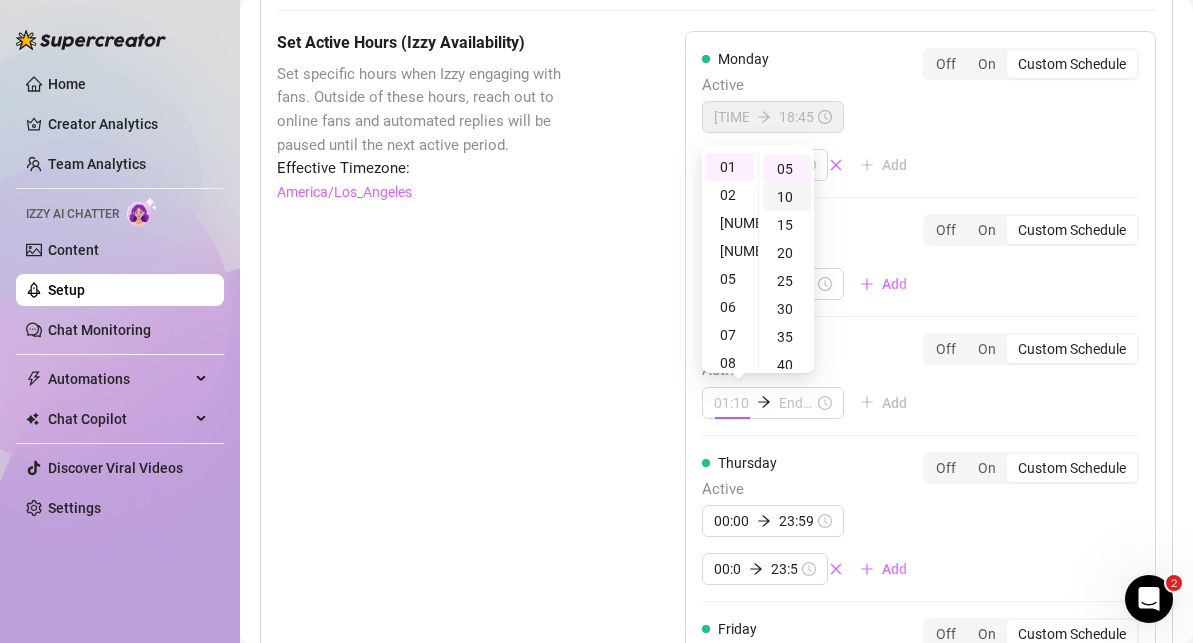 scroll, scrollTop: 28, scrollLeft: 0, axis: vertical 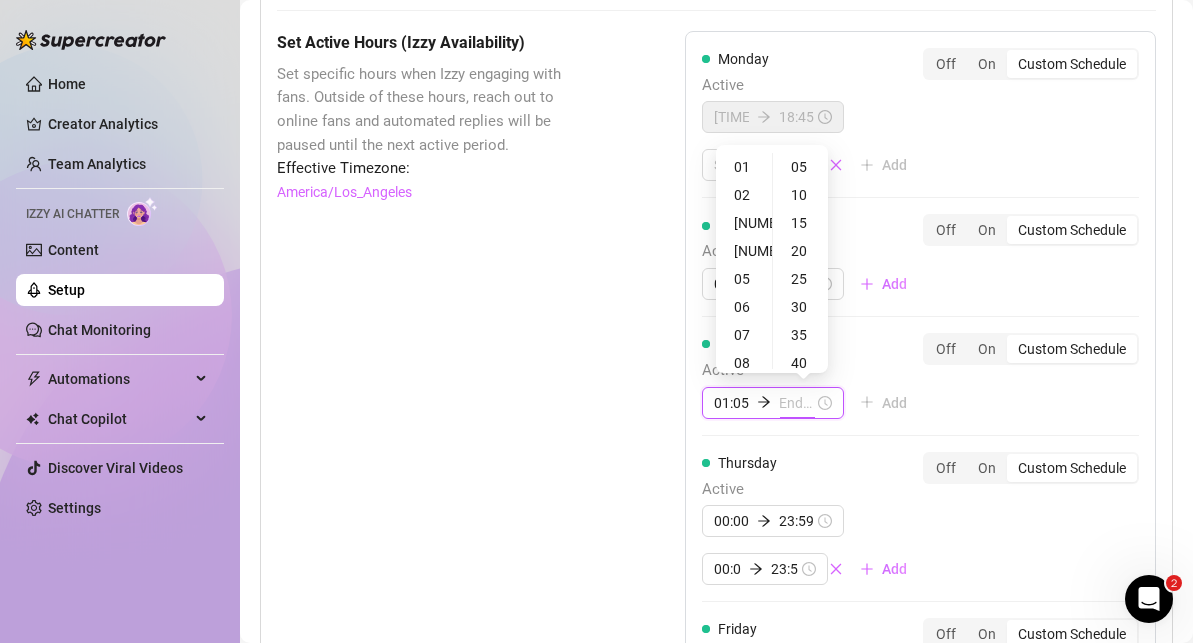click at bounding box center (796, 403) 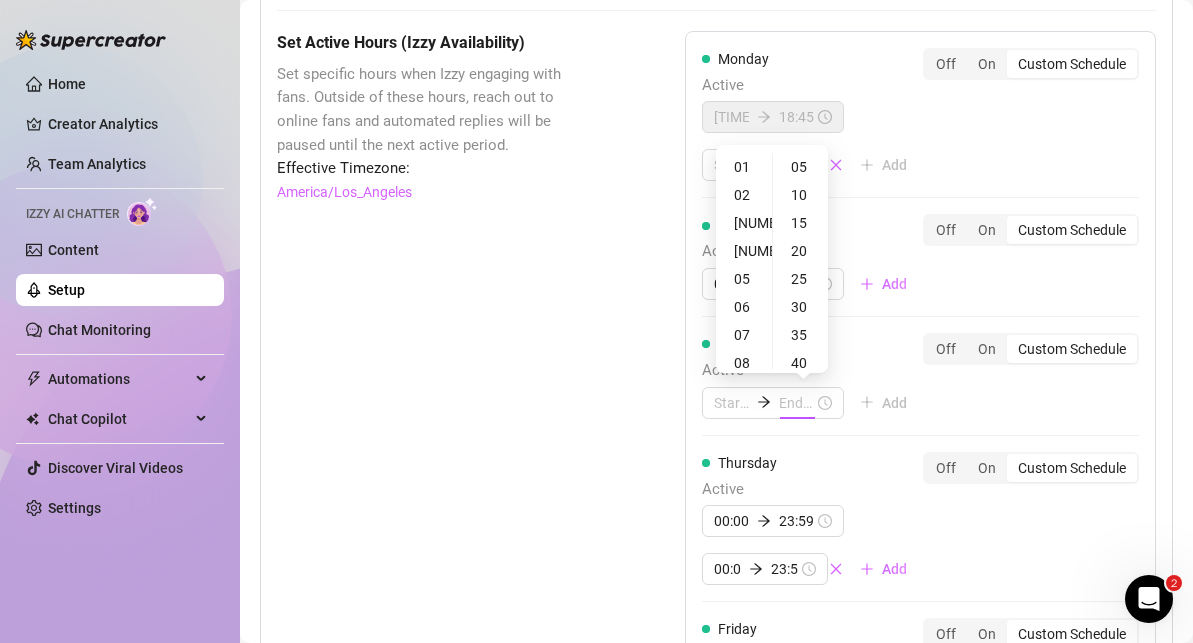 click on "Wednesday Active Add Off On Custom Schedule" at bounding box center [920, 376] 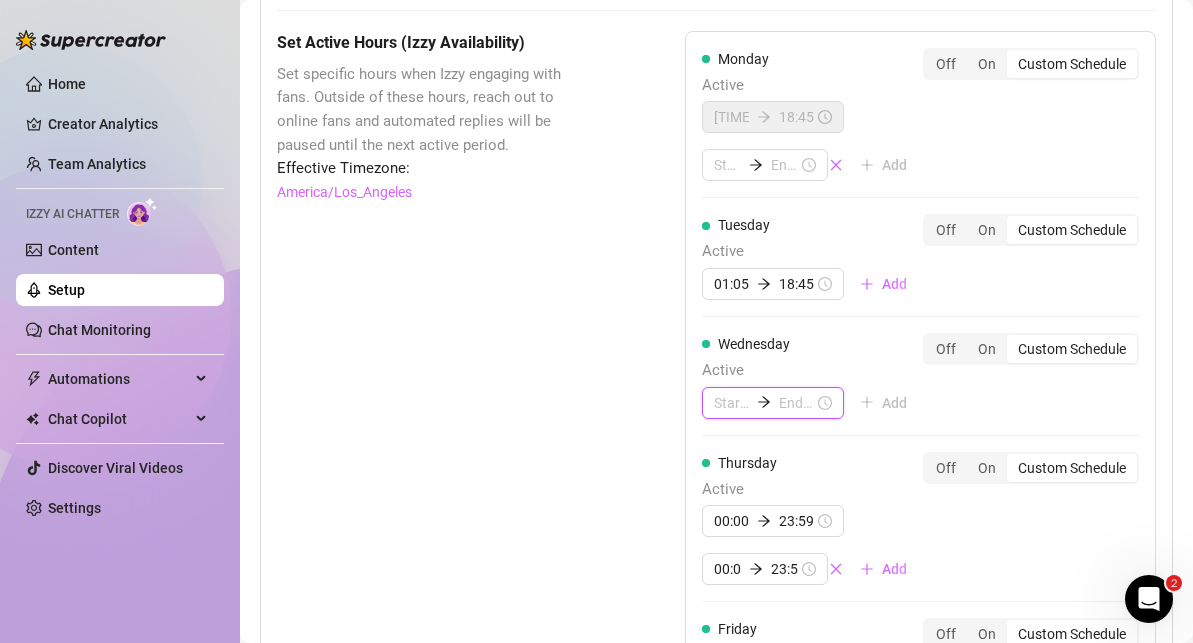 click at bounding box center (731, 403) 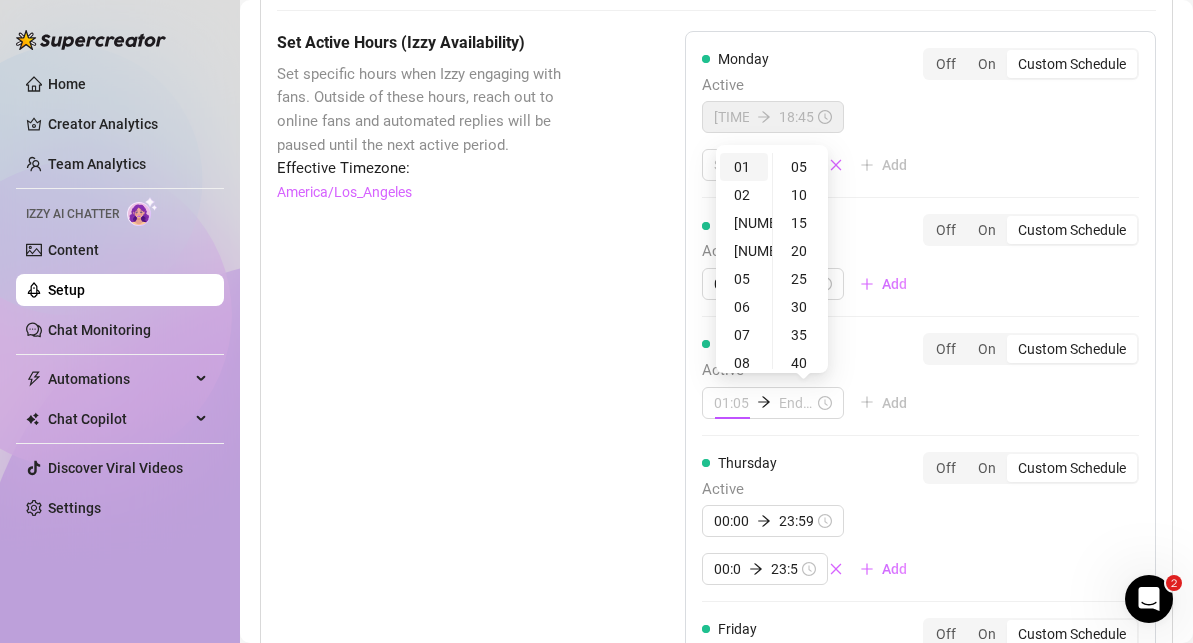 click on "01" at bounding box center [744, 167] 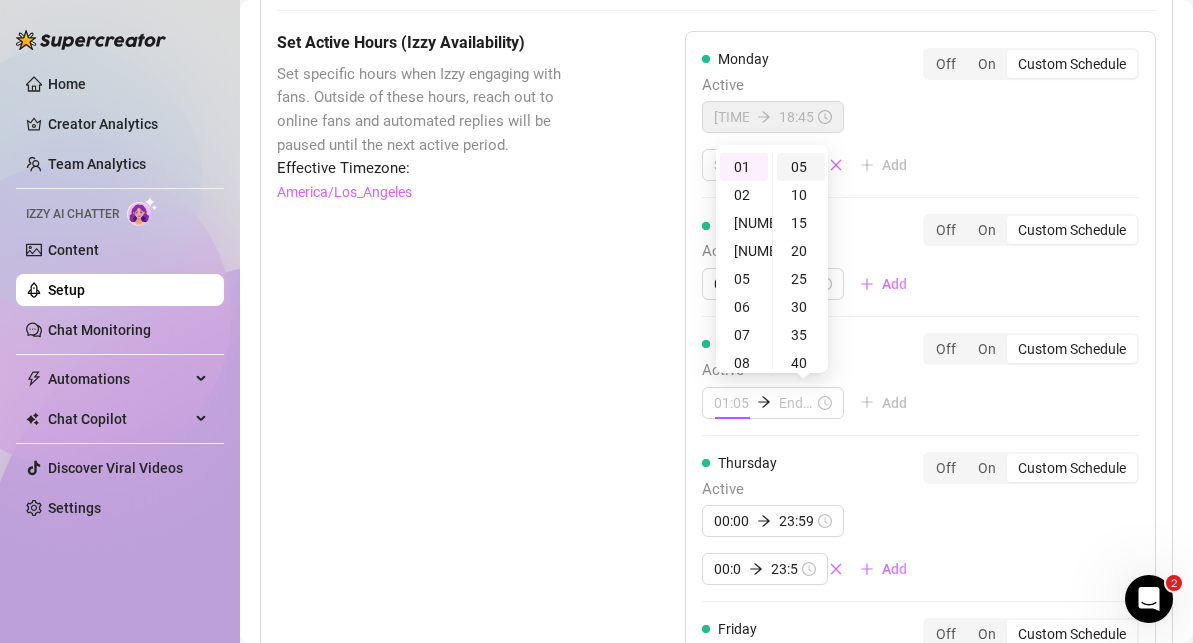 click on "05" at bounding box center (801, 167) 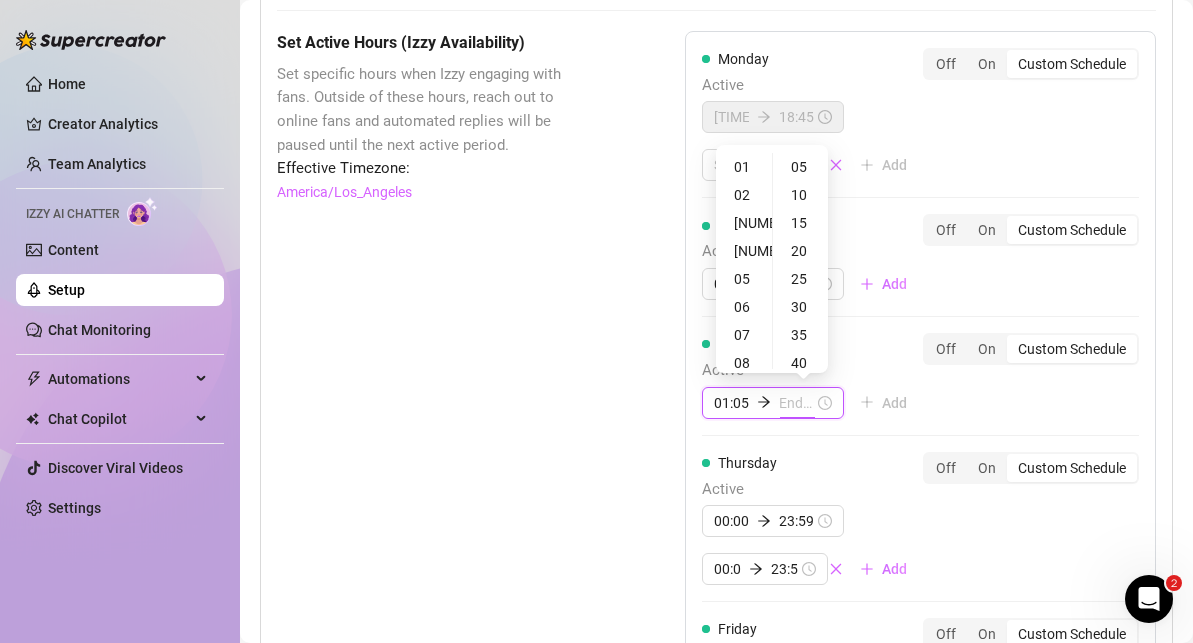 click at bounding box center [796, 403] 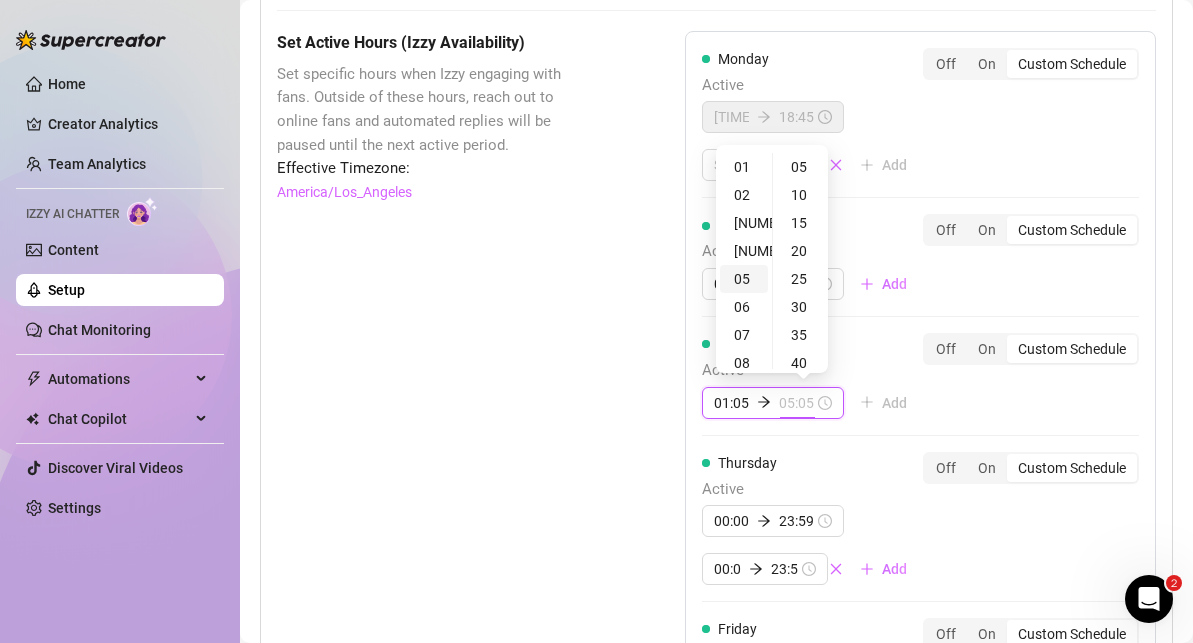 scroll, scrollTop: 43, scrollLeft: 0, axis: vertical 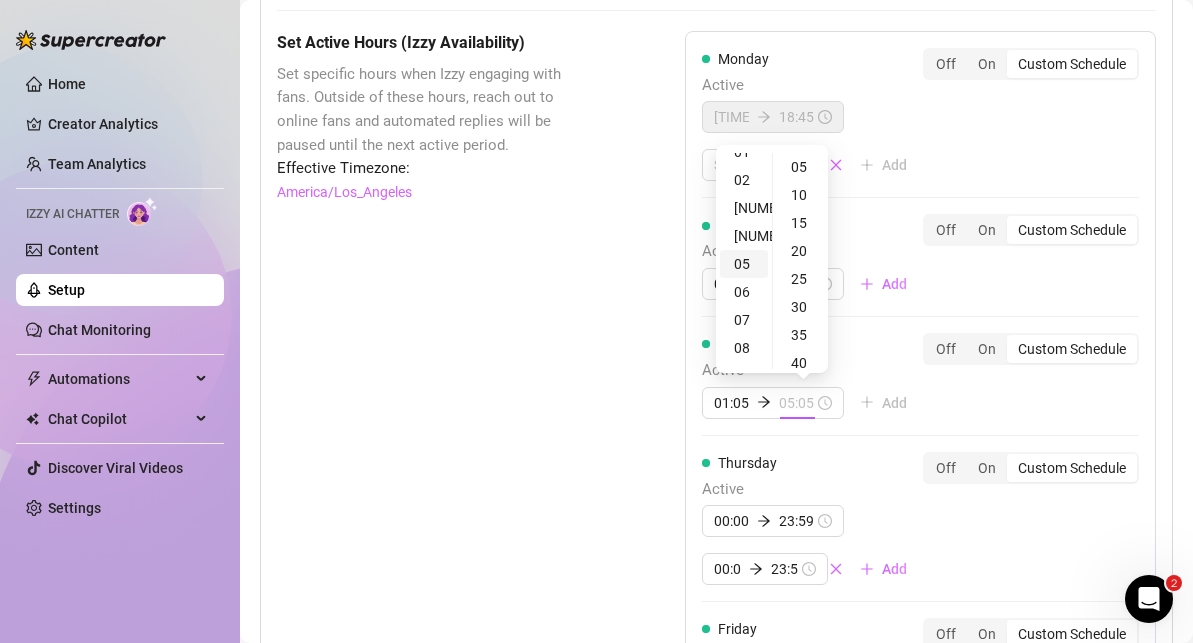 click on "05" at bounding box center [744, 264] 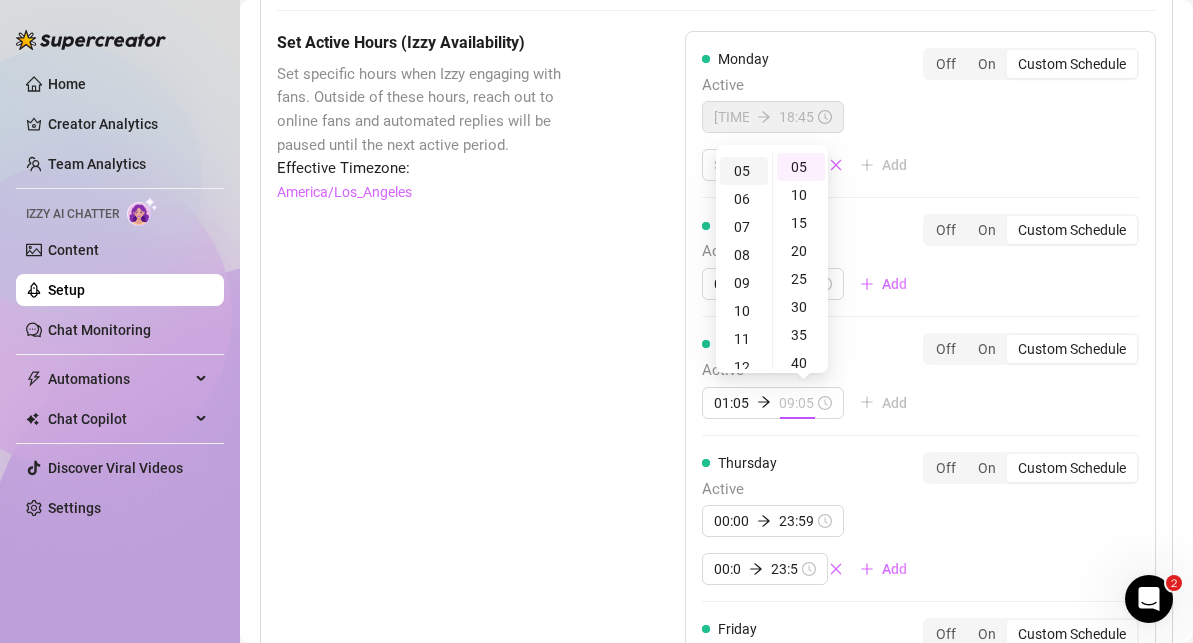 scroll, scrollTop: 140, scrollLeft: 0, axis: vertical 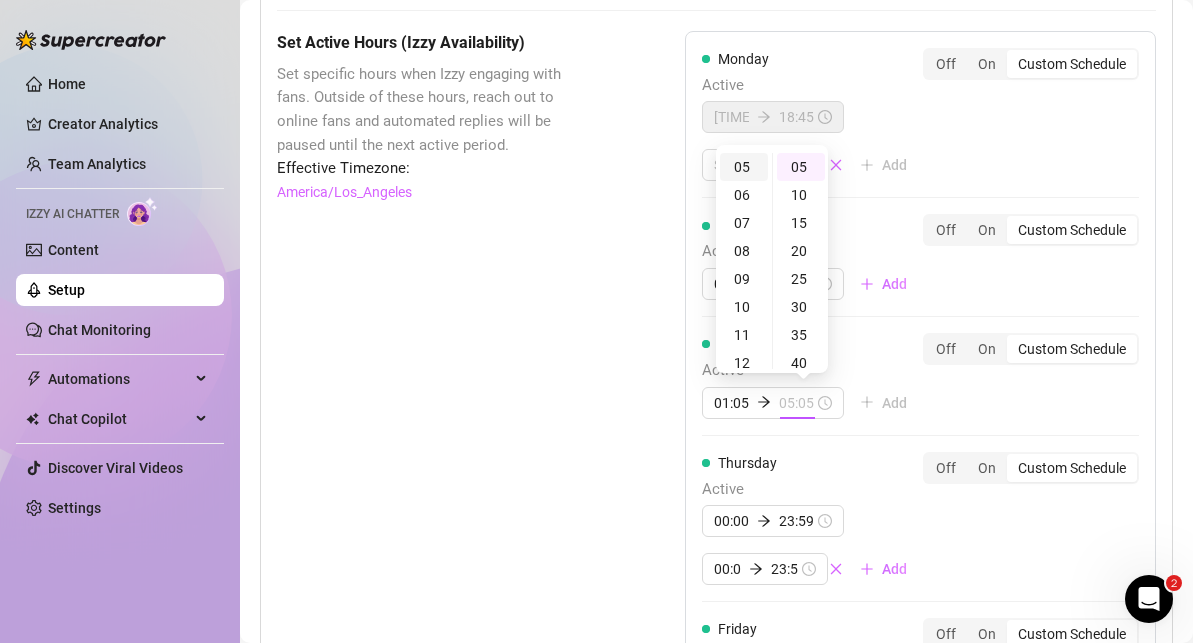 click on "05" at bounding box center (744, 167) 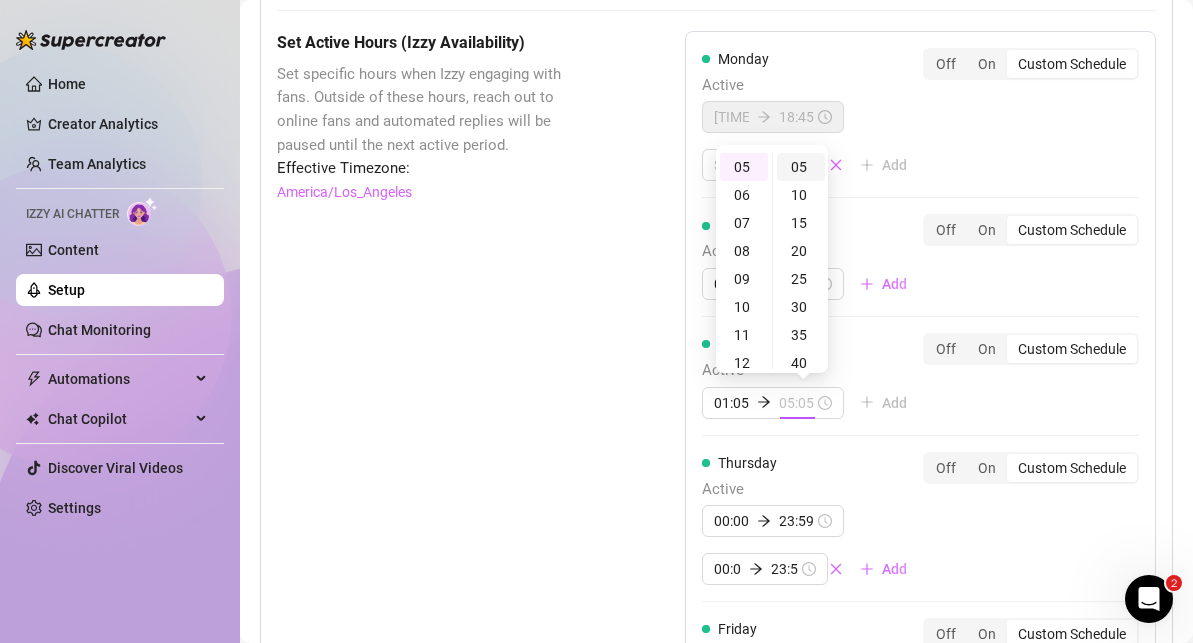 click on "05" at bounding box center (801, 167) 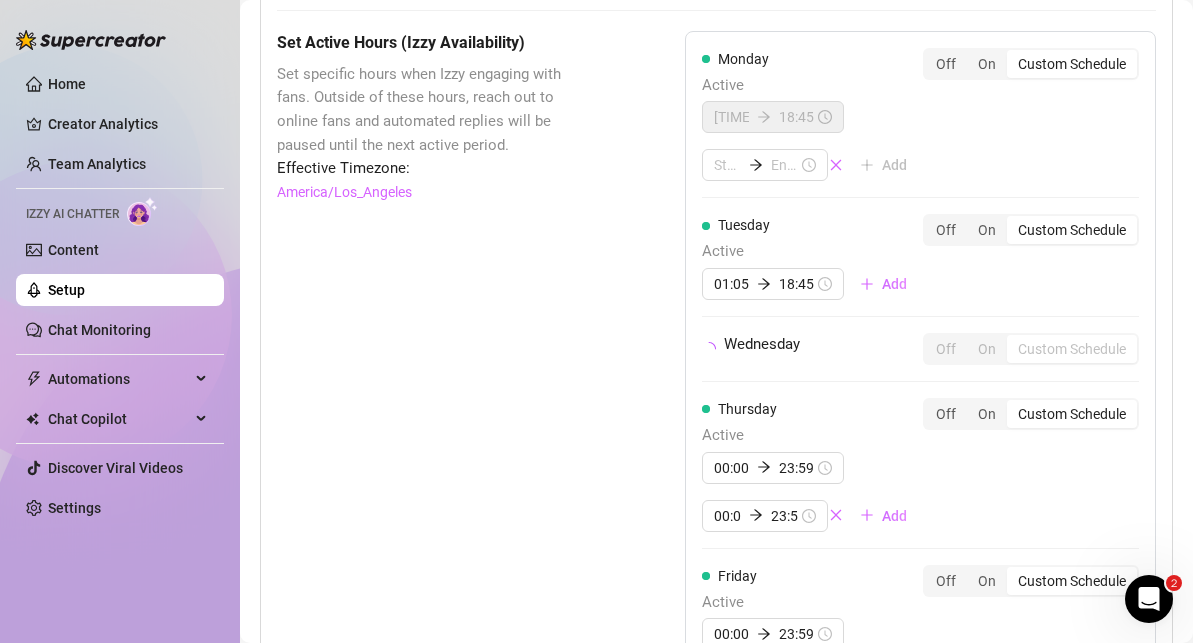 click on "Monday Active 08:45 18:45 Add Off On Custom Schedule Tuesday Active 01:05 18:45 Add Off On Custom Schedule Wednesday Off On Custom Schedule Thursday Active 00:00 23:59 00:00 23:59 Add Off On Custom Schedule Friday Active 00:00 23:59 00:00 23:59 Add Off On Custom Schedule Saturday Active 00:00 23:59 00:00 23:59 Add Off On Custom Schedule Sunday Active 00:00 23:59 00:00 23:59 Add Off On Custom Schedule" at bounding box center [920, 548] 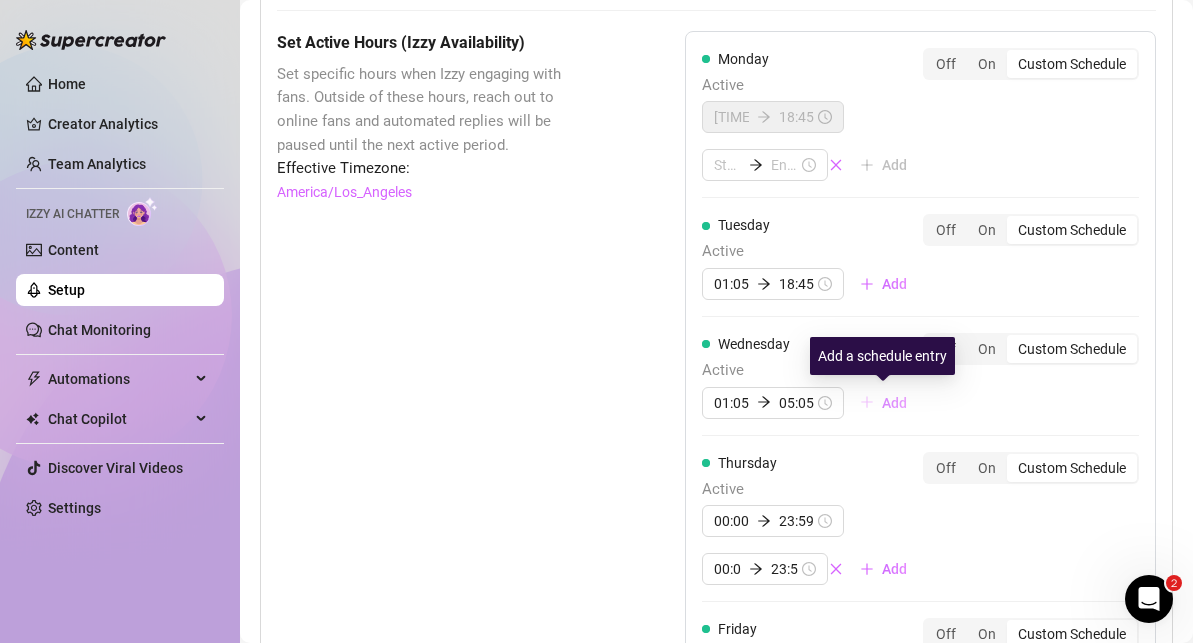 click on "Add" at bounding box center [894, 403] 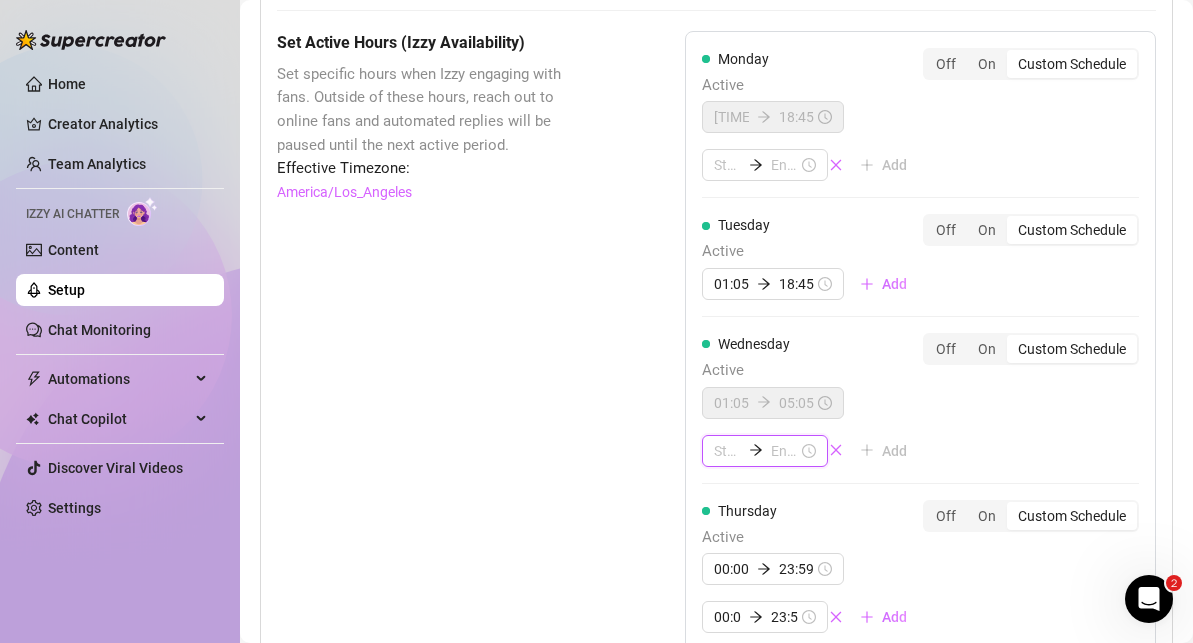 click at bounding box center [727, 451] 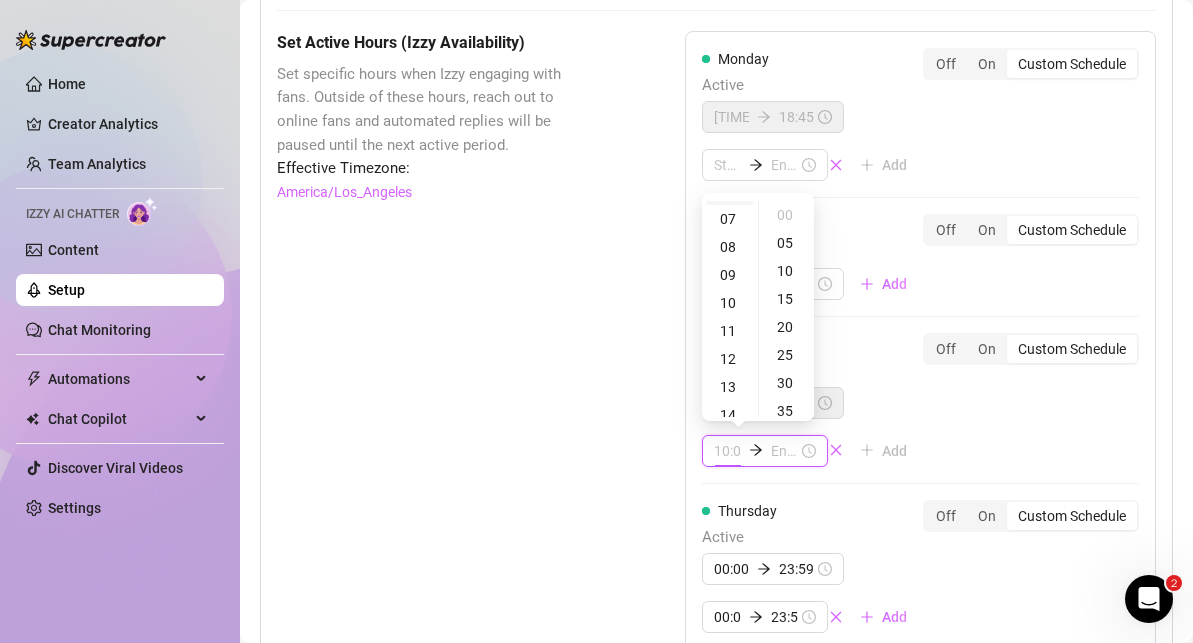 scroll, scrollTop: 184, scrollLeft: 0, axis: vertical 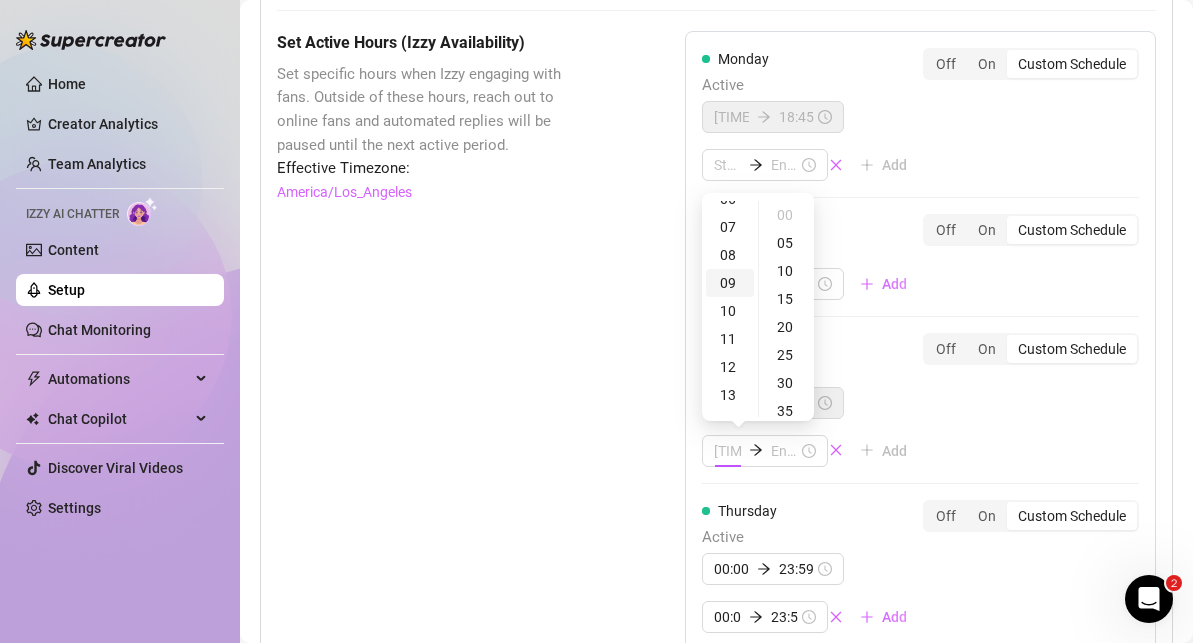 click on "09" at bounding box center [730, 283] 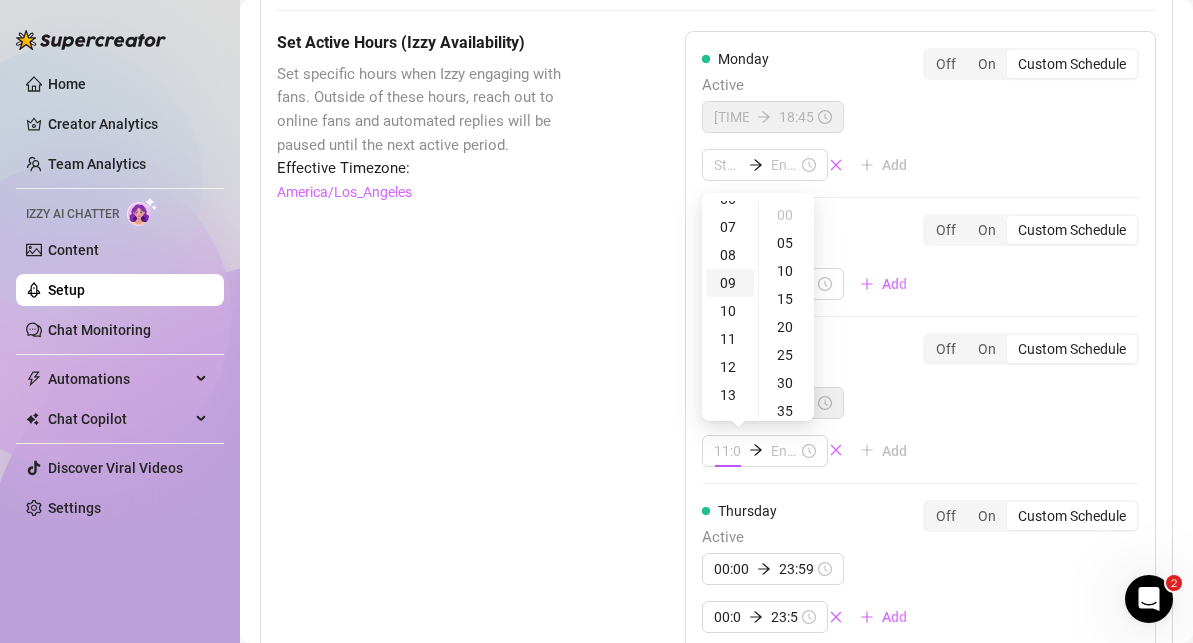scroll, scrollTop: 252, scrollLeft: 0, axis: vertical 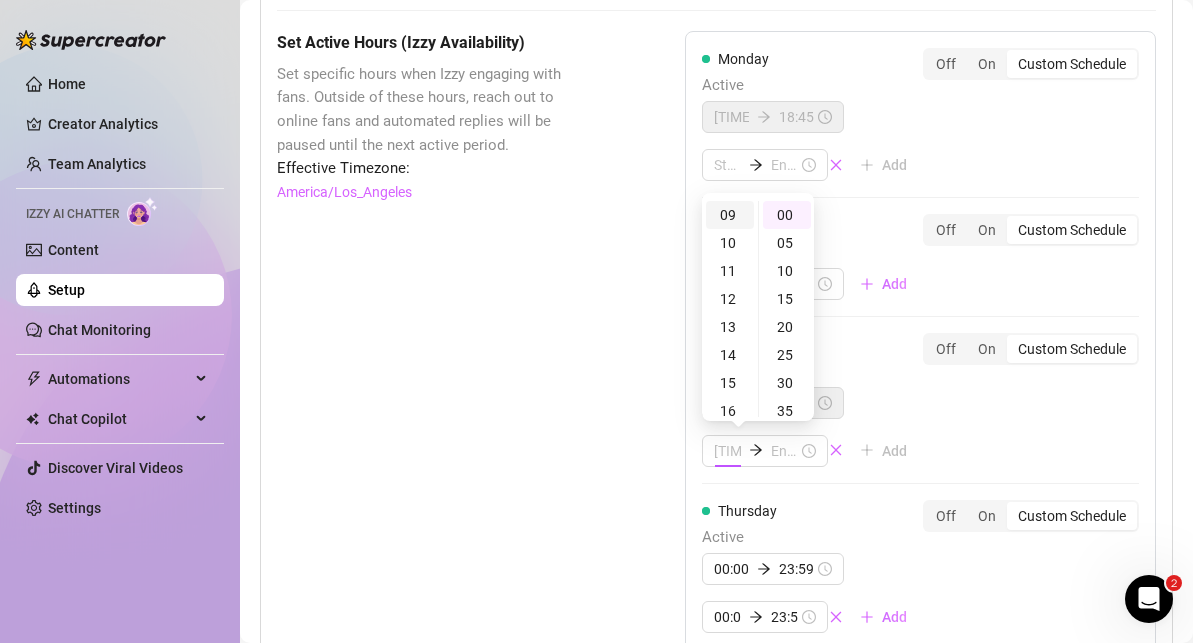 click on "09" at bounding box center [730, 215] 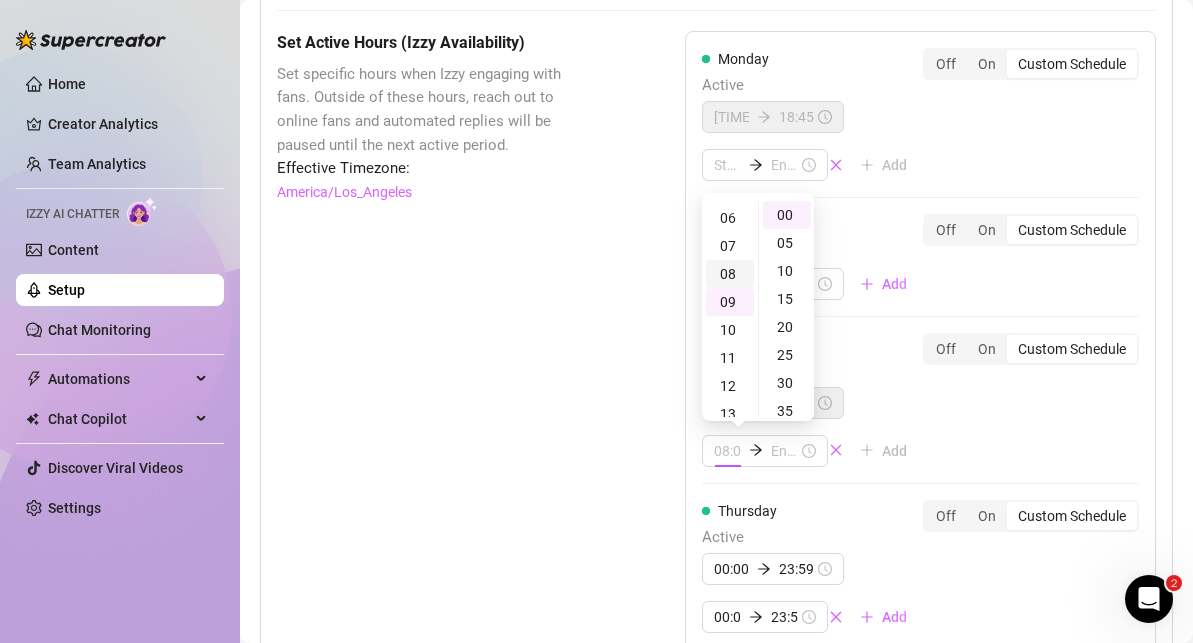 click on "08" at bounding box center (730, 274) 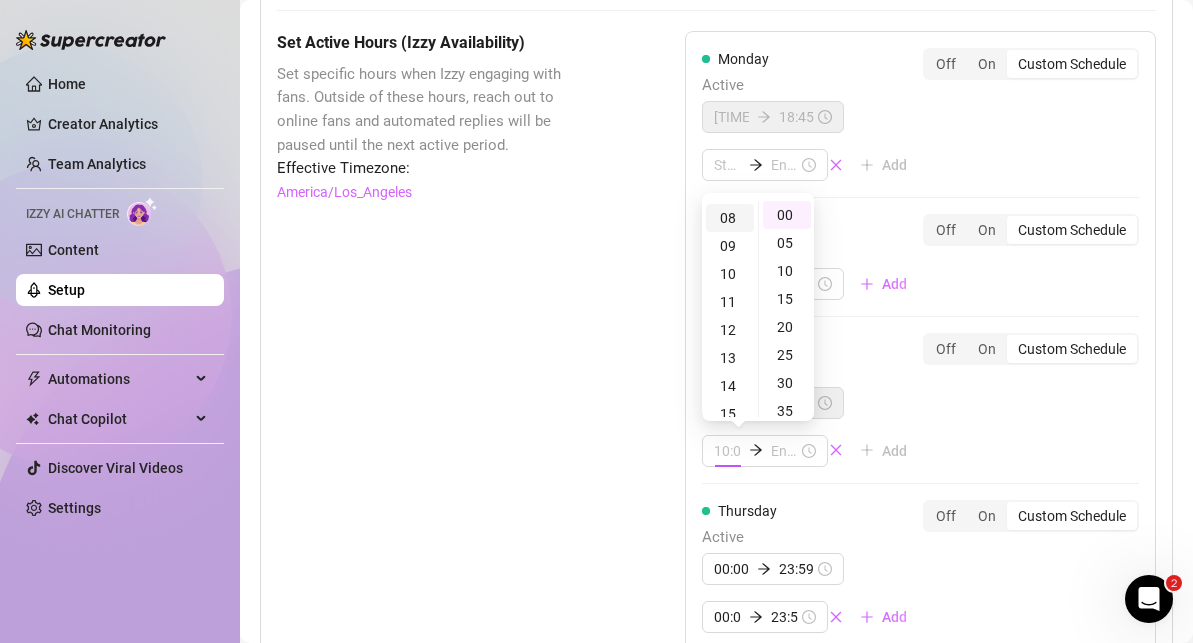 scroll, scrollTop: 224, scrollLeft: 0, axis: vertical 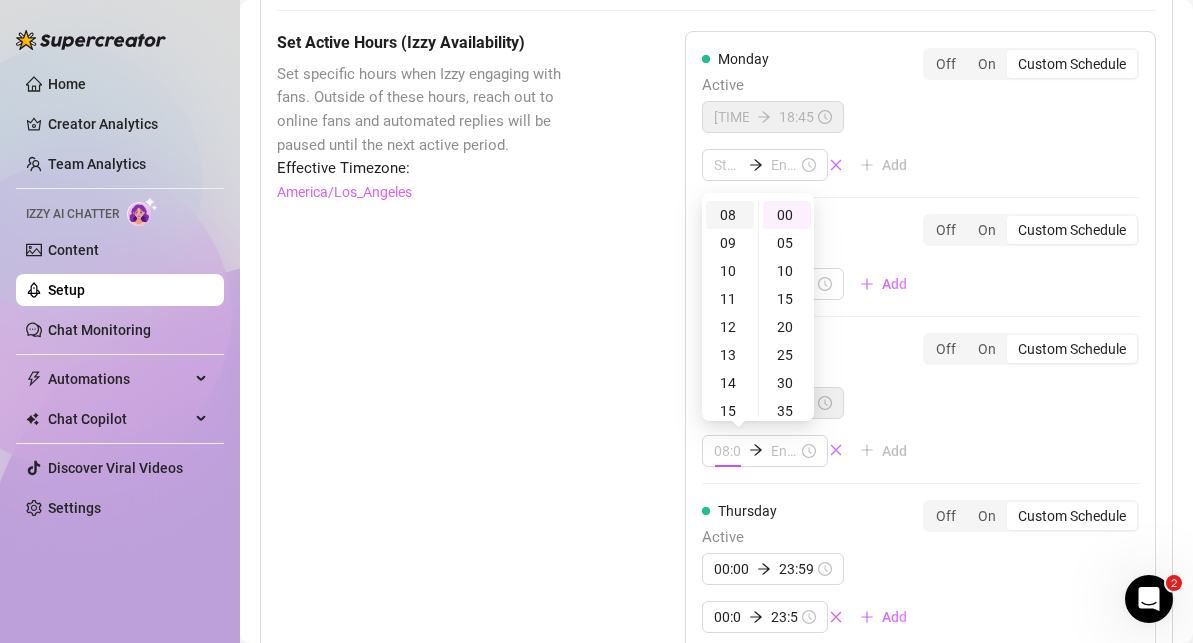 click on "08" at bounding box center (730, 215) 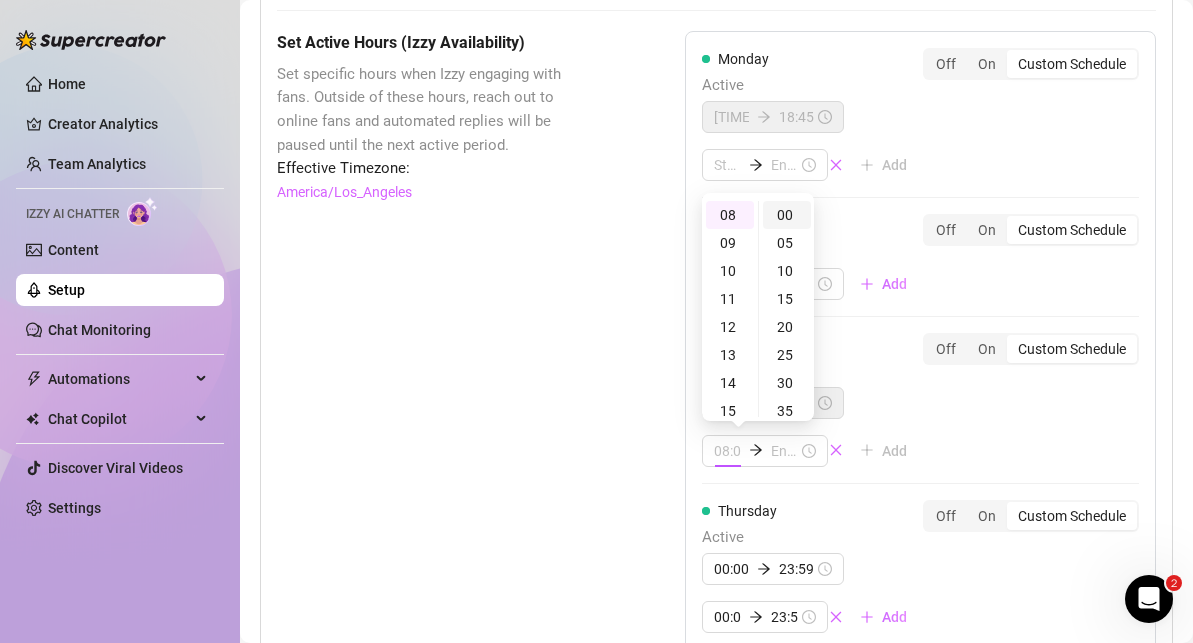 click on "00" at bounding box center [787, 215] 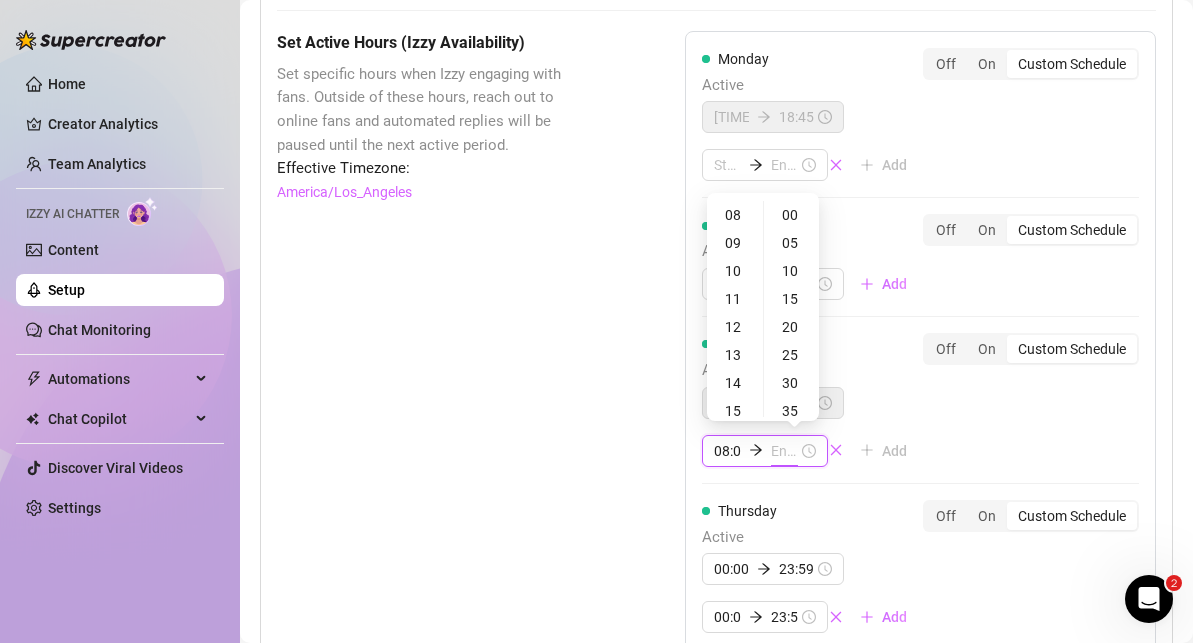 click at bounding box center (784, 451) 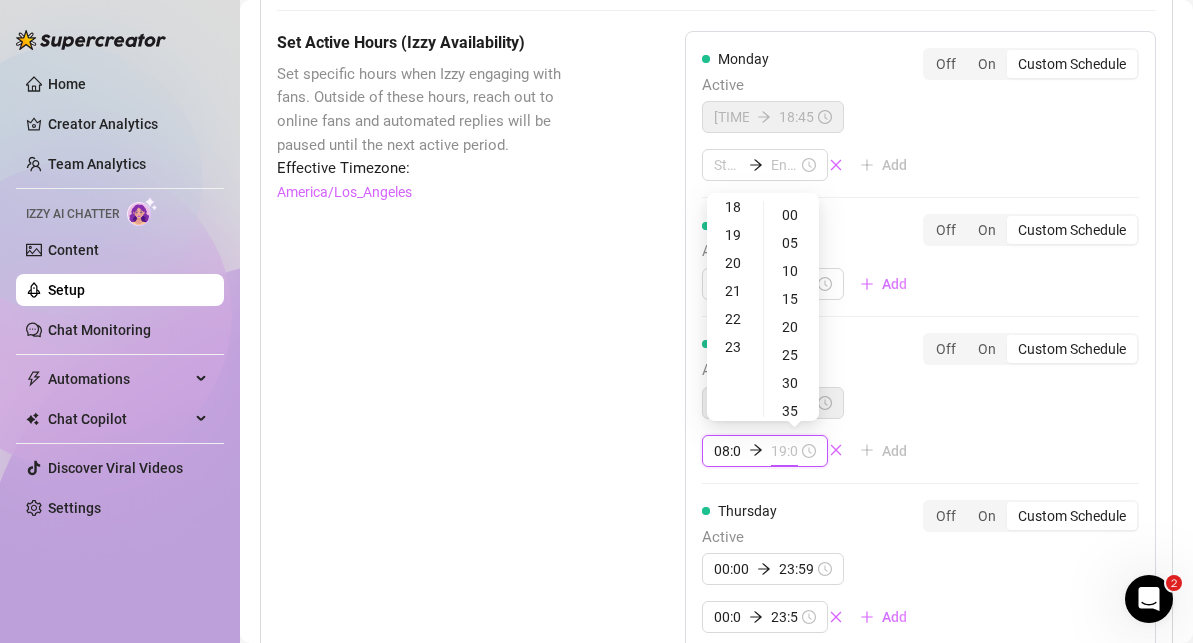 scroll, scrollTop: 511, scrollLeft: 0, axis: vertical 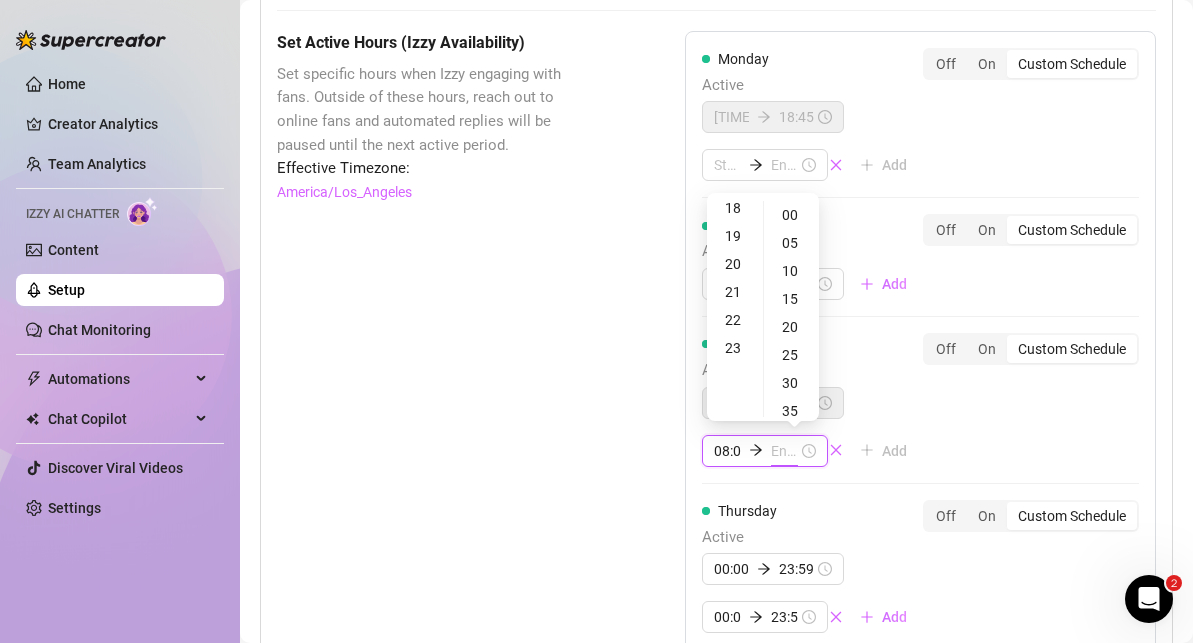 click on "08:00" at bounding box center (765, 451) 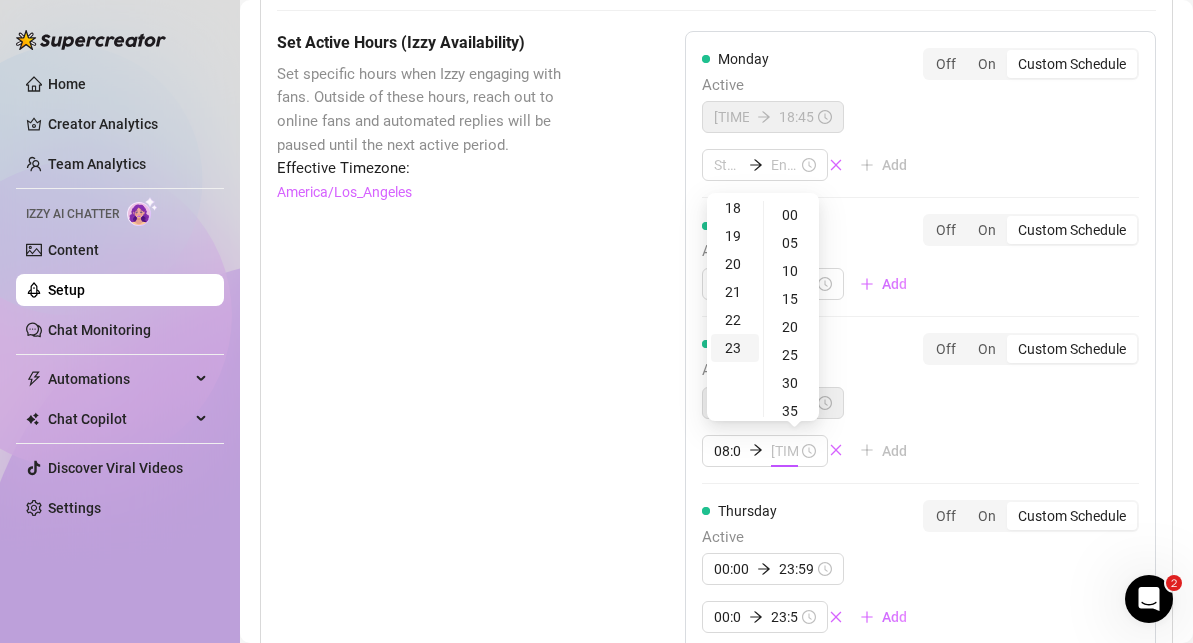 click on "23" at bounding box center [735, 348] 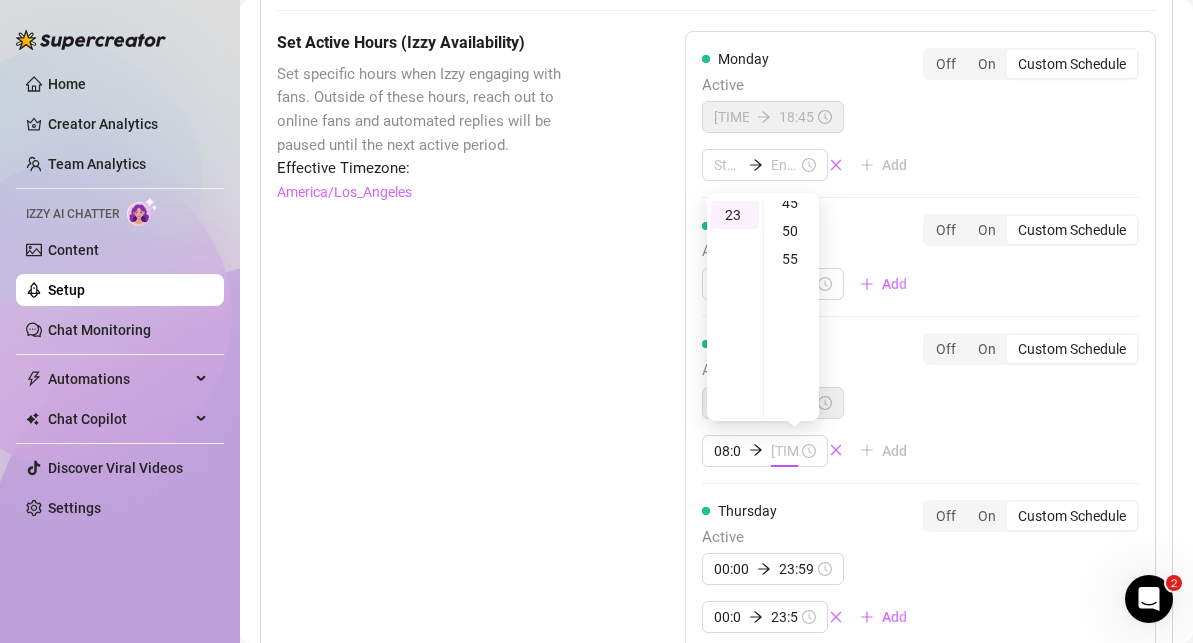 scroll, scrollTop: 308, scrollLeft: 0, axis: vertical 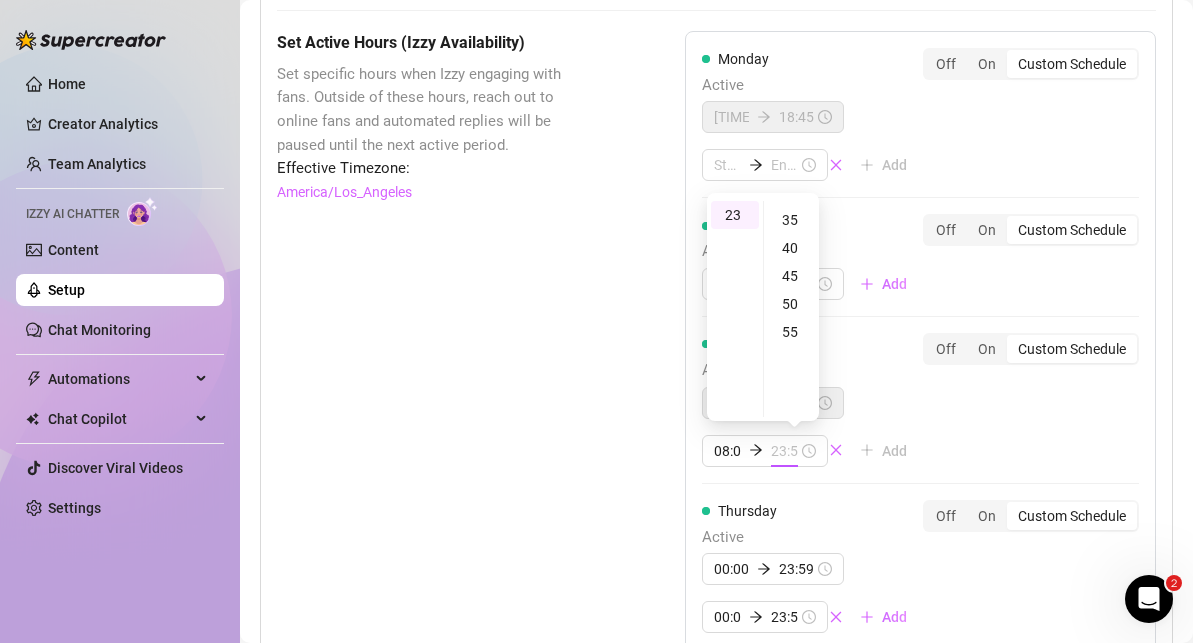 click on "55" at bounding box center [792, 332] 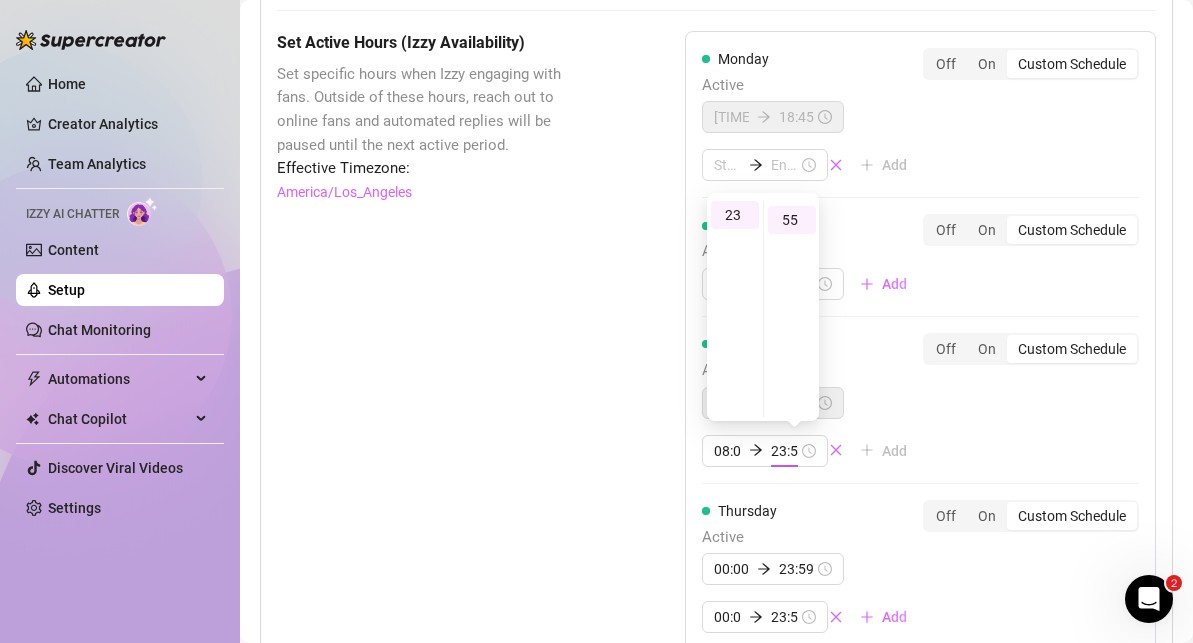 scroll, scrollTop: 308, scrollLeft: 0, axis: vertical 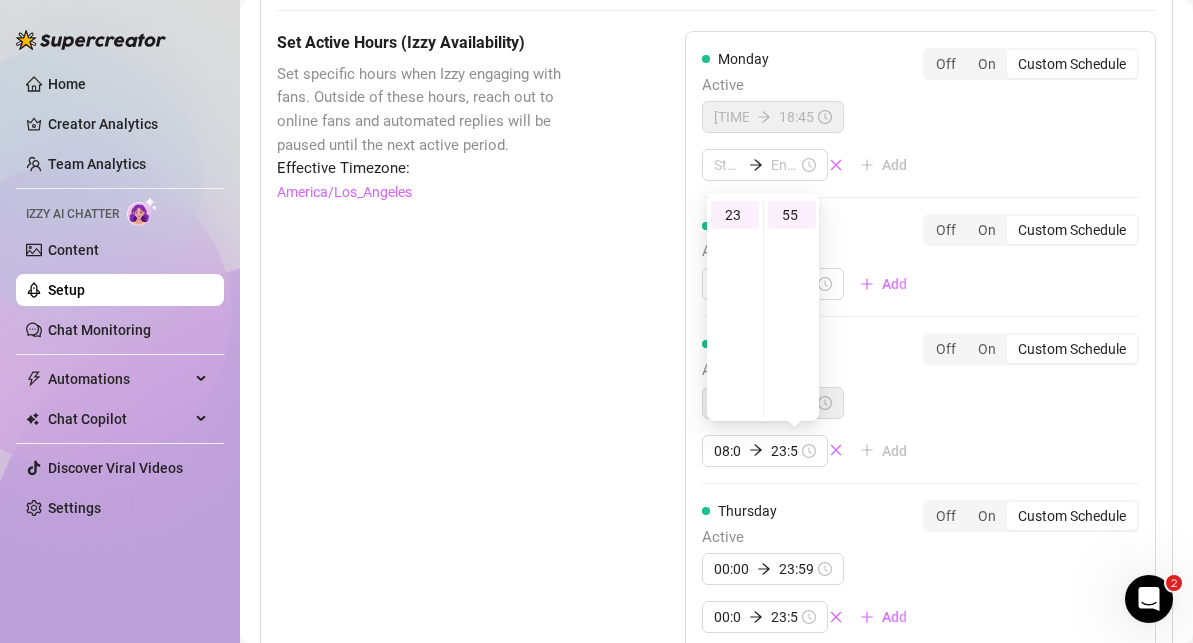 click on "Monday Active 08:45 18:45 Add Off On Custom Schedule Tuesday Active 01:05 18:45 Add Off On Custom Schedule Wednesday Active 01:05 05:05 08:00 23:55 Add Off On Custom Schedule Thursday Active 00:00 23:59 00:00 23:59 Add Off On Custom Schedule Friday Active 00:00 23:59 00:00 23:59 Add Off On Custom Schedule Saturday Active 00:00 23:59 00:00 23:59 Add Off On Custom Schedule Sunday Active 00:00 23:59 00:00 23:59 Add Off On Custom Schedule" at bounding box center (920, 599) 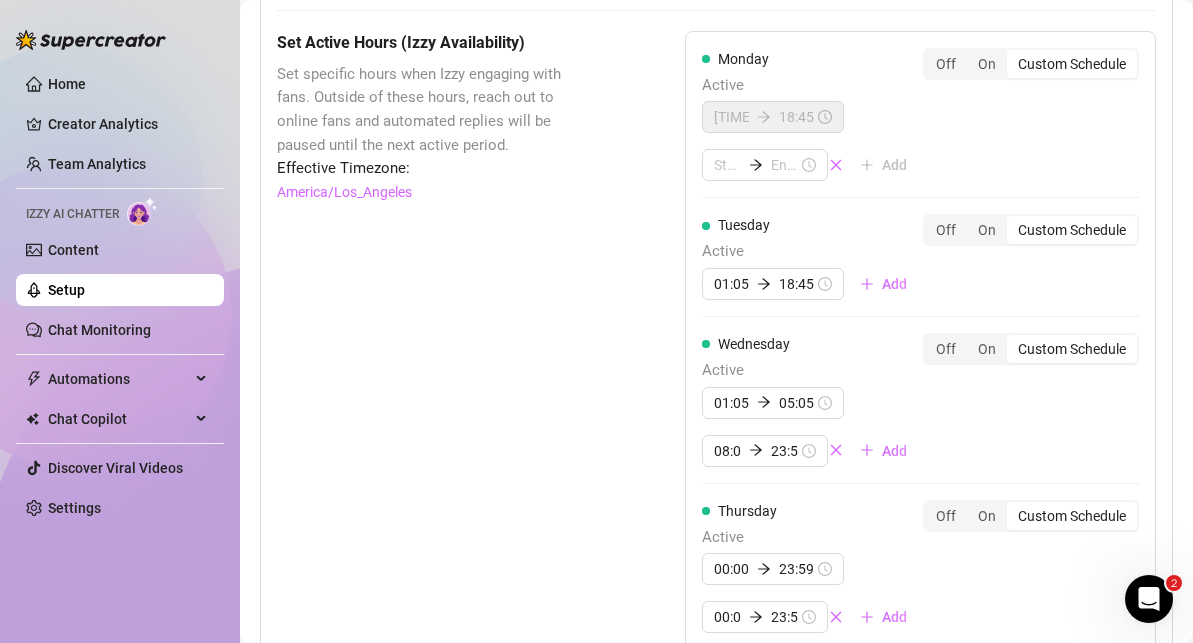 scroll, scrollTop: 1309, scrollLeft: 0, axis: vertical 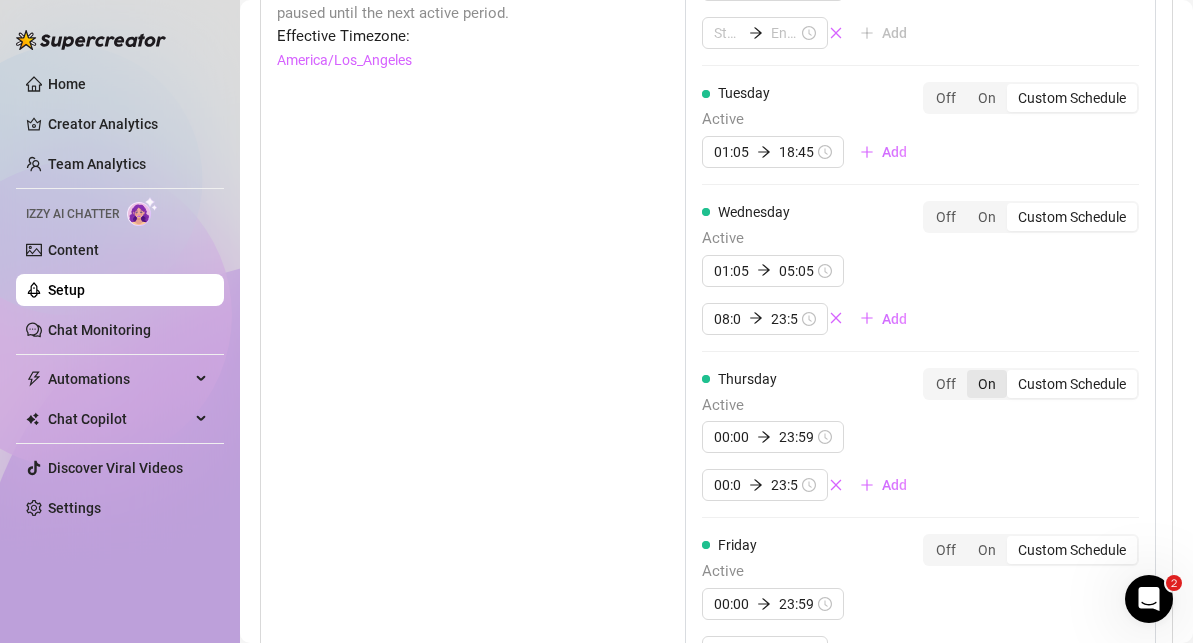 click on "On" at bounding box center (987, 384) 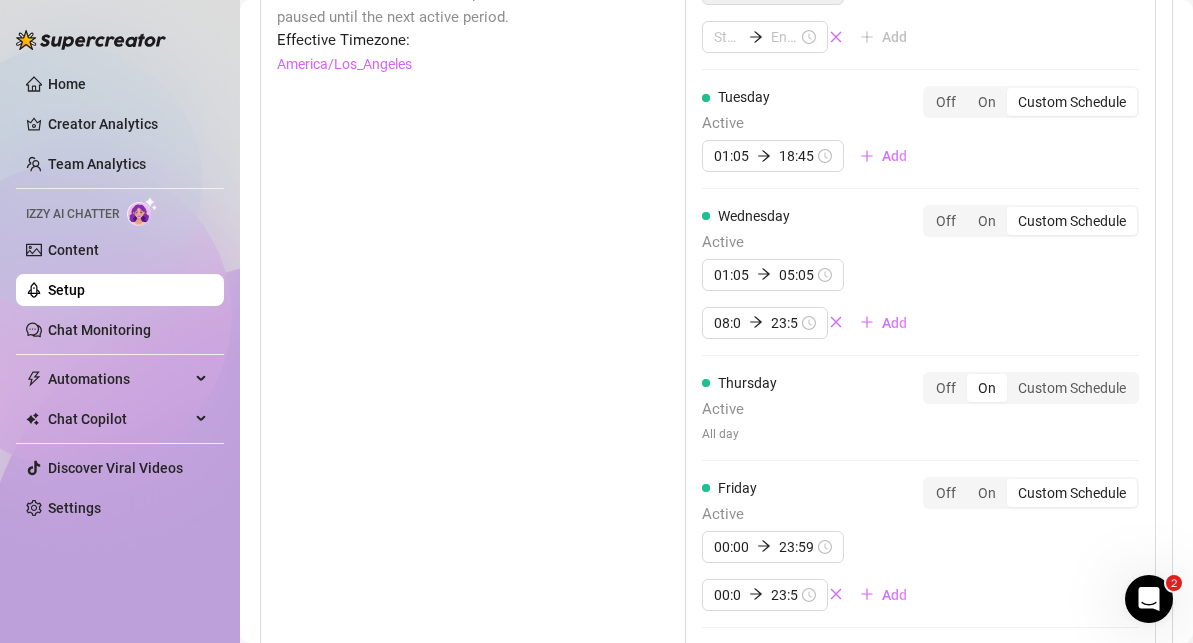 scroll, scrollTop: 1308, scrollLeft: 0, axis: vertical 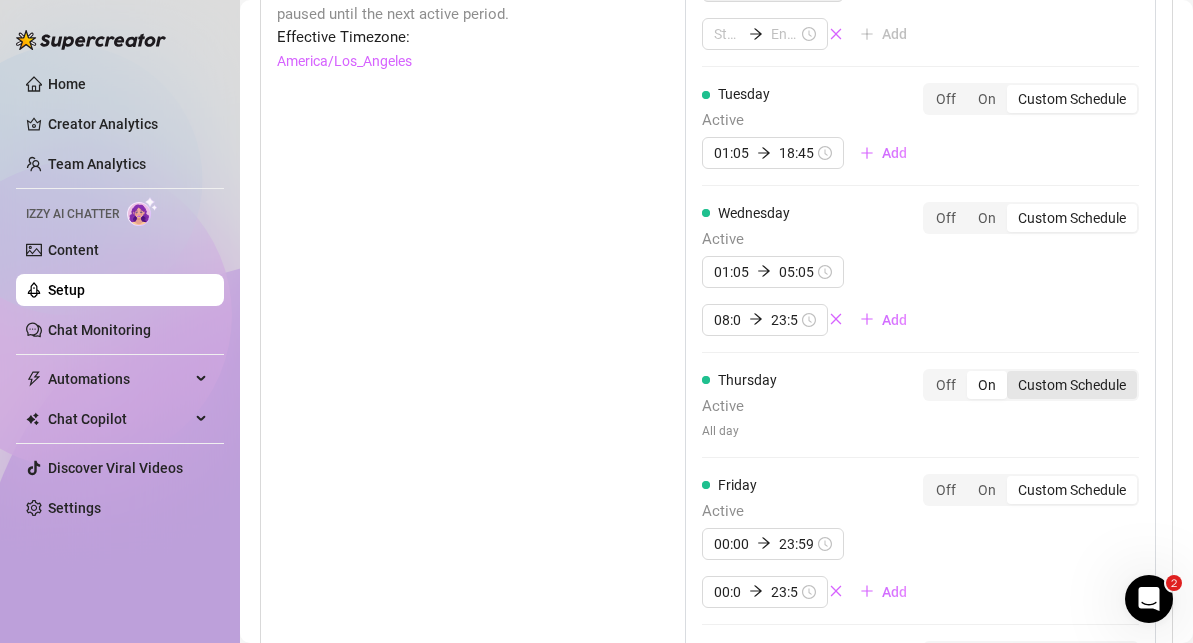 click on "Custom Schedule" at bounding box center (1072, 385) 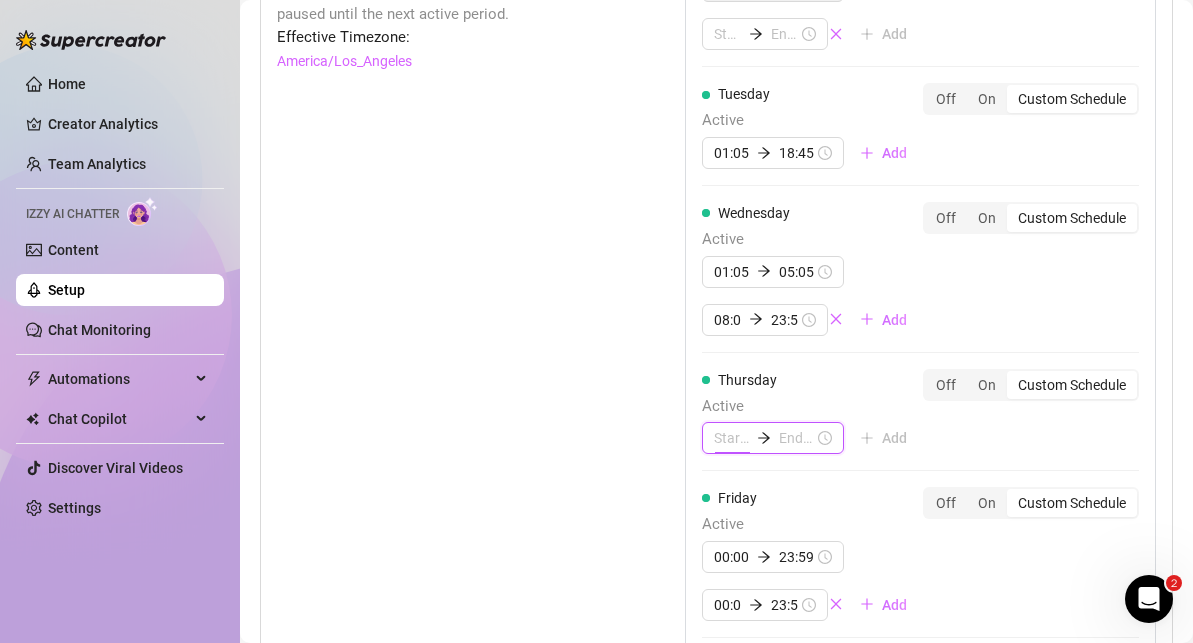 click at bounding box center [731, 438] 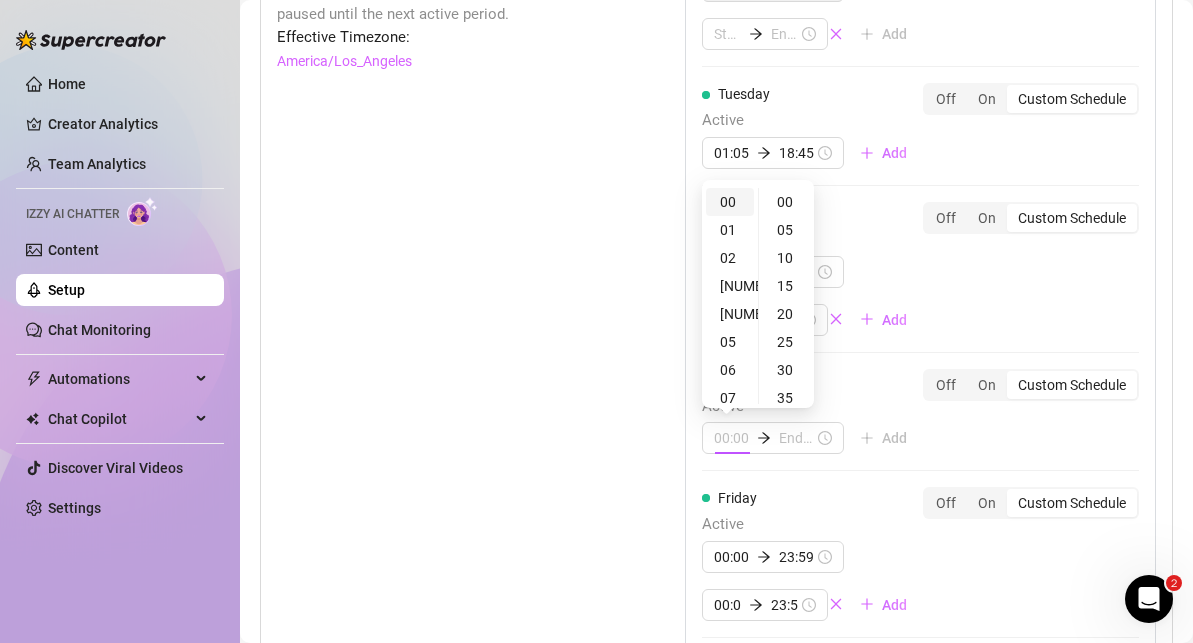 click on "00" at bounding box center [730, 202] 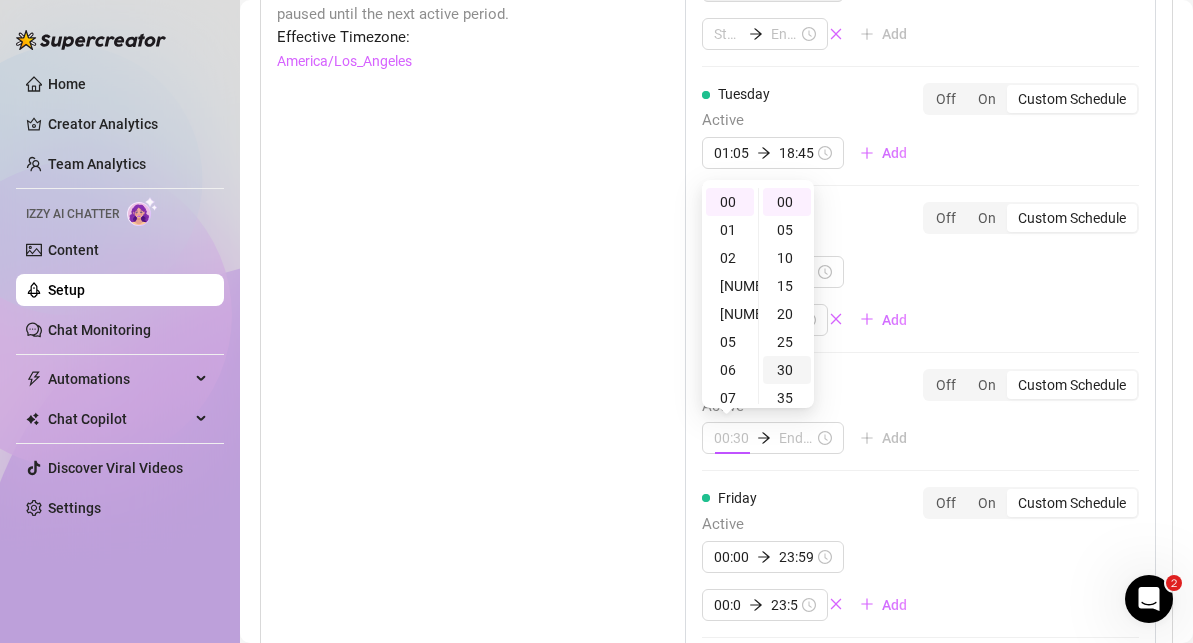 scroll, scrollTop: 308, scrollLeft: 0, axis: vertical 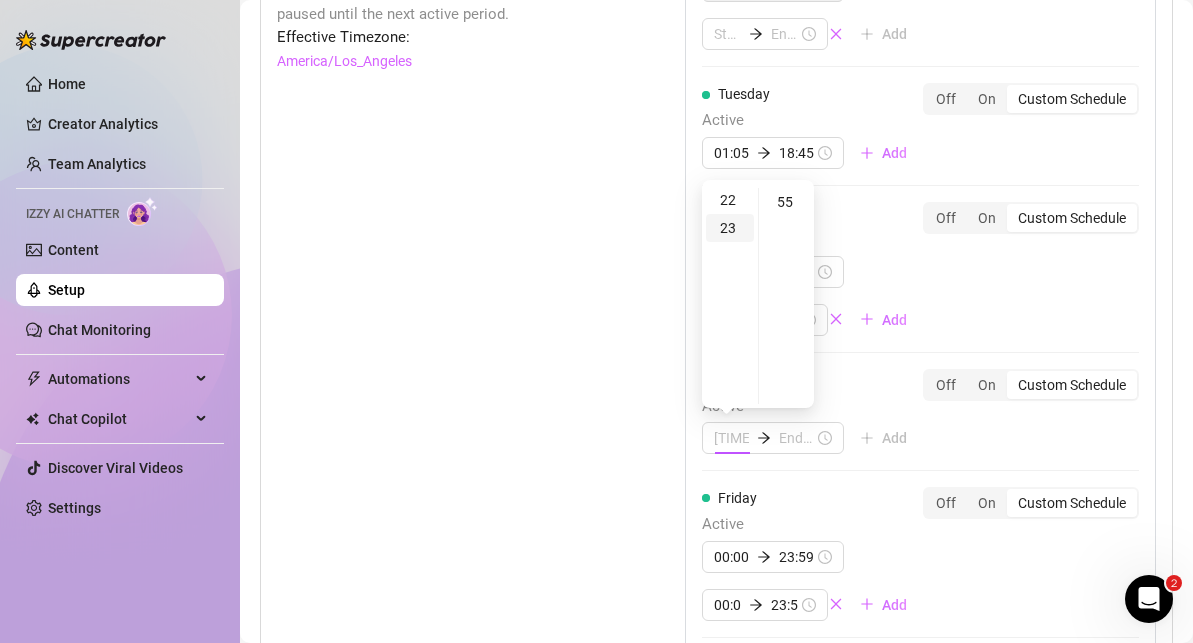 click on "23" at bounding box center (730, 228) 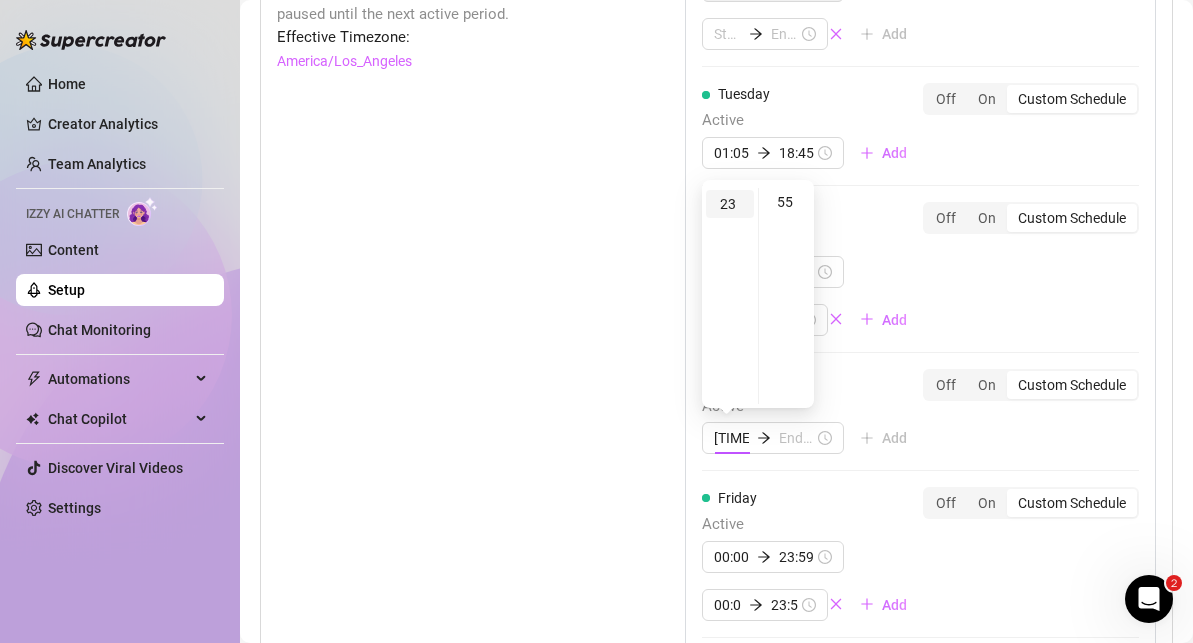 scroll, scrollTop: 644, scrollLeft: 0, axis: vertical 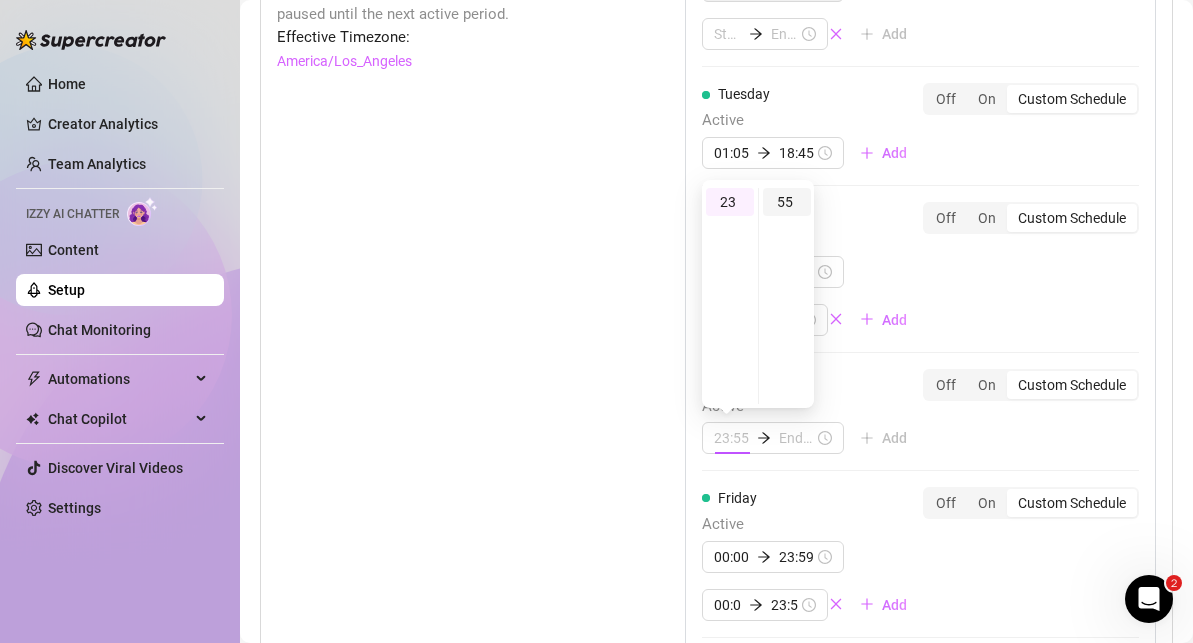 click on "55" at bounding box center [787, 202] 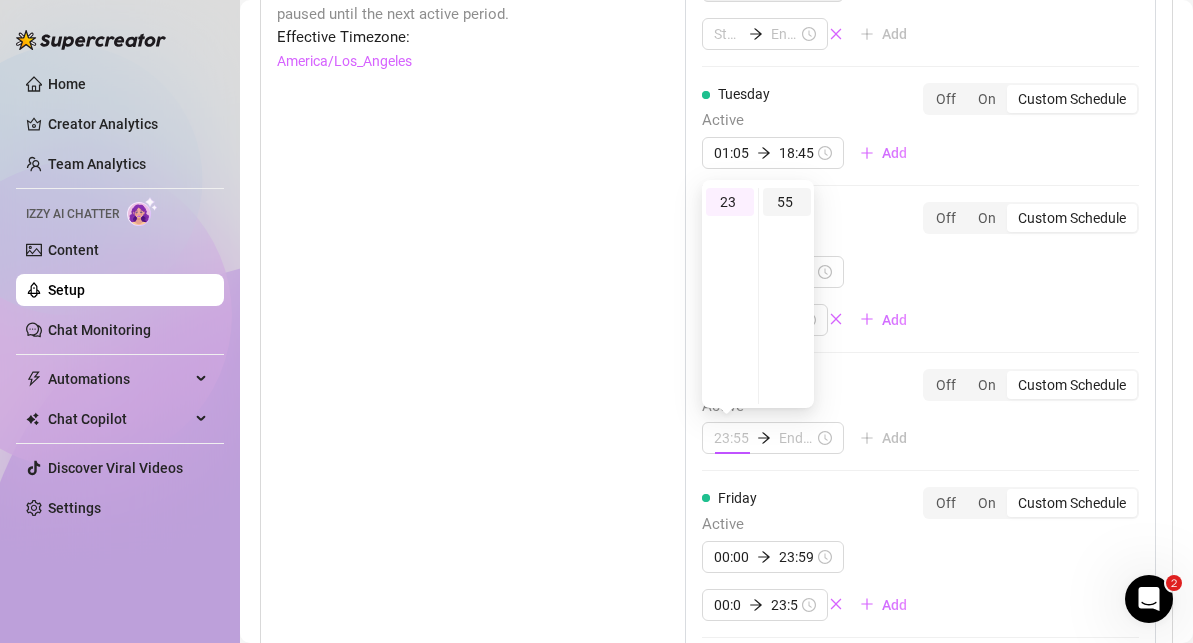 click on "55" at bounding box center [787, 202] 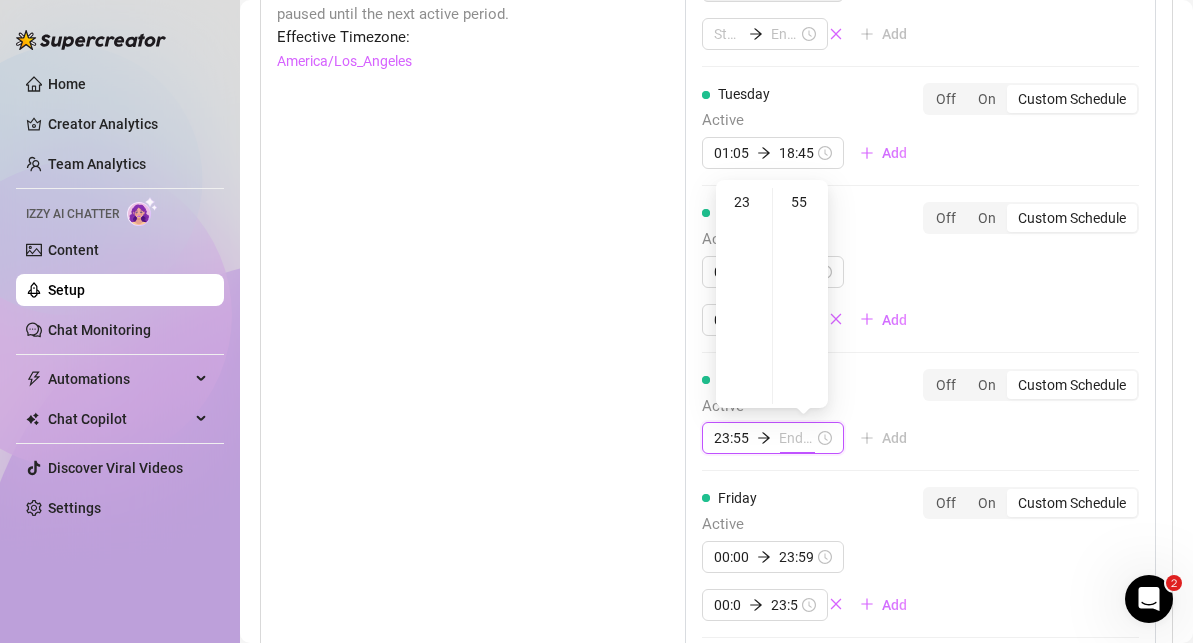 click at bounding box center (796, 438) 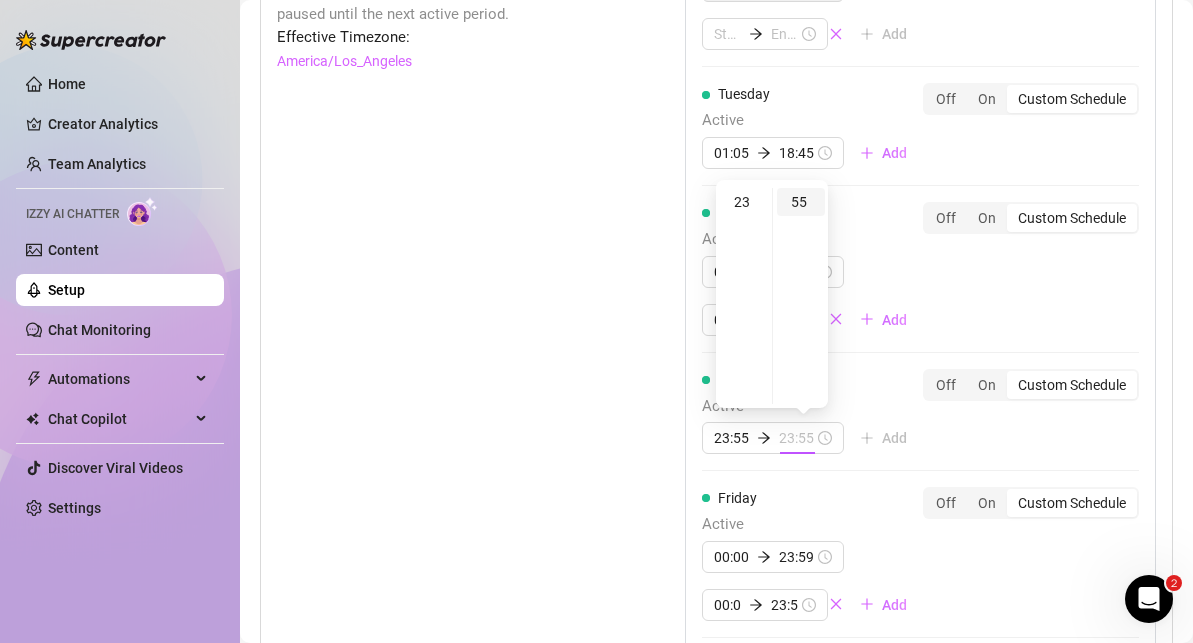 click on "55" at bounding box center (801, 202) 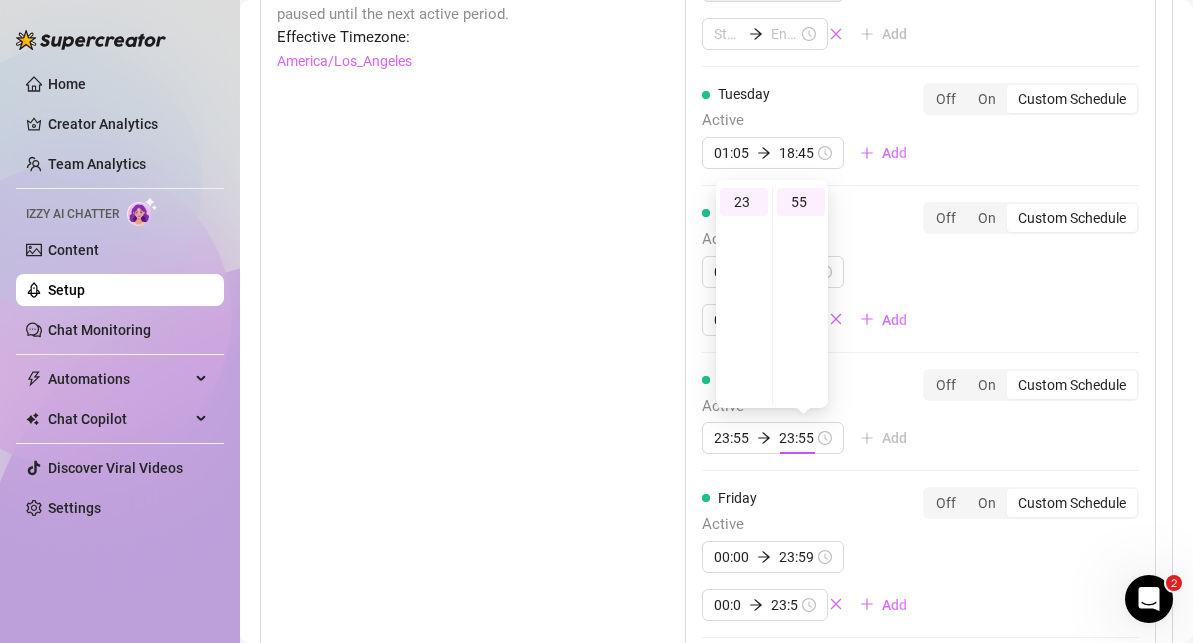 click on "Monday Active 08:45 18:45 Add Off On Custom Schedule Tuesday Active 01:05 18:45 Add Off On Custom Schedule Wednesday Active 01:05 05:05 08:00 23:55 Add Off On Custom Schedule Thursday Active 23:55 23:55 Add Off On Custom Schedule Friday Active 00:00 23:59 00:00 23:59 Add Off On Custom Schedule Saturday Active 00:00 23:59 00:00 23:59 Add Off On Custom Schedule Sunday Active 00:00 23:59 00:00 23:59 Add Off On Custom Schedule" at bounding box center (920, 444) 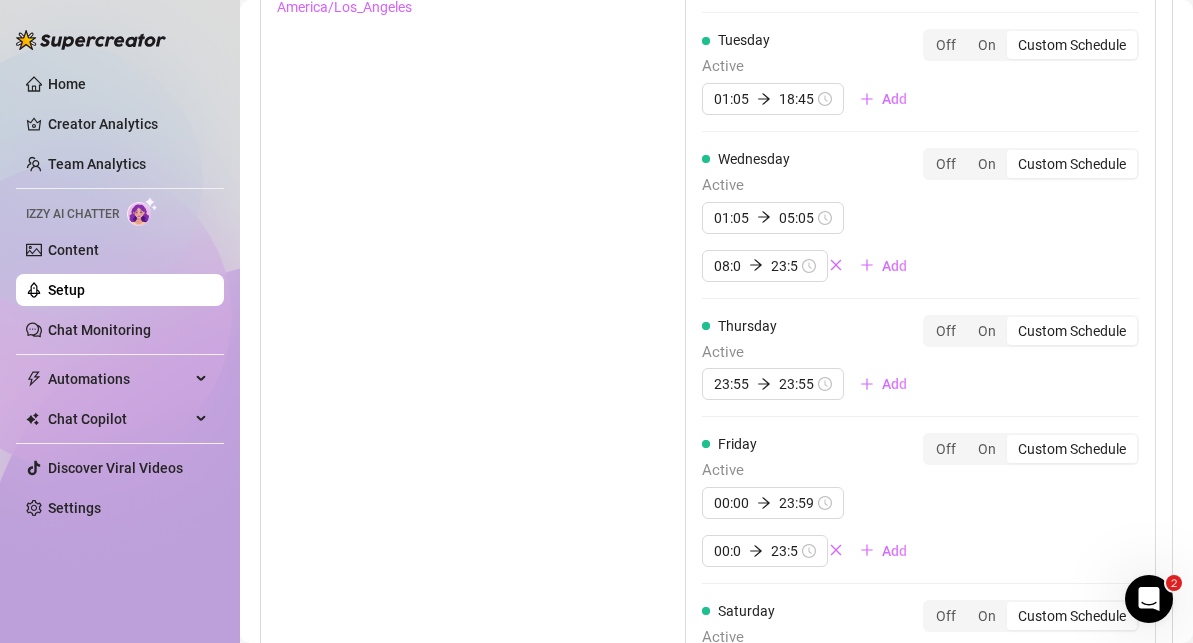 scroll, scrollTop: 1363, scrollLeft: 0, axis: vertical 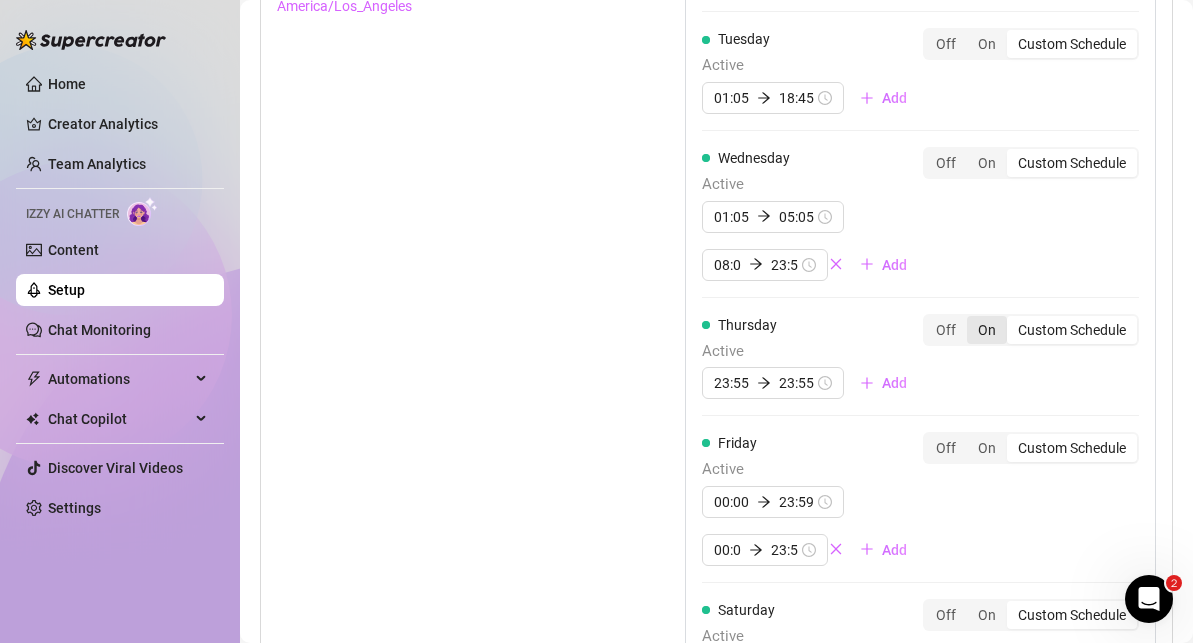 click on "On" at bounding box center [987, 330] 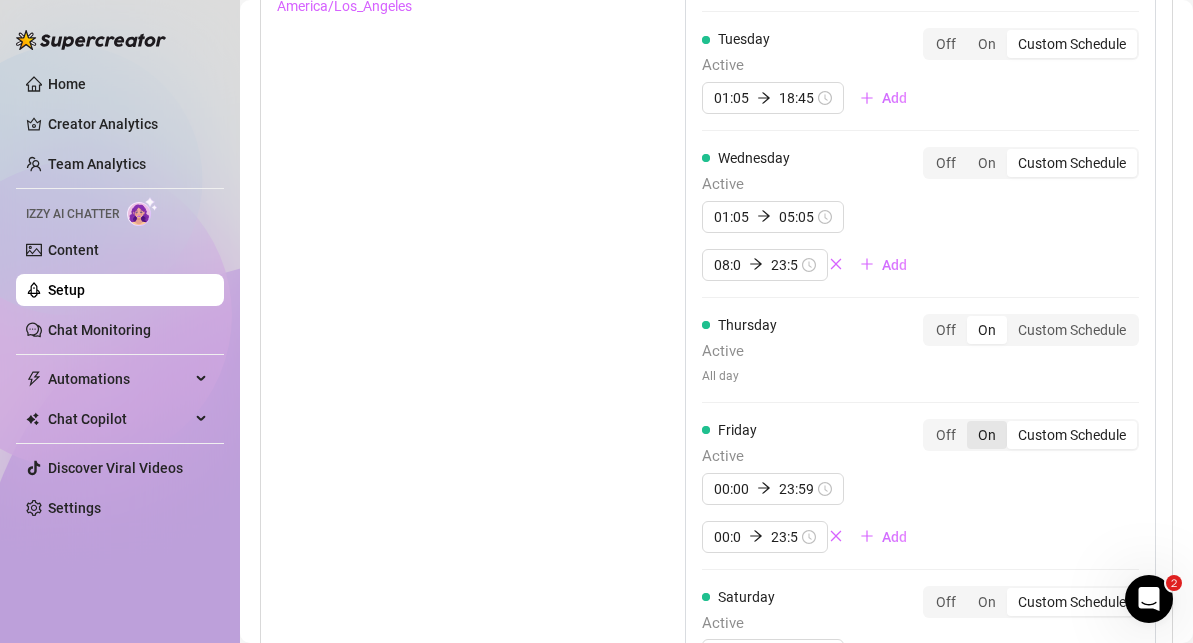 click on "On" at bounding box center (987, 435) 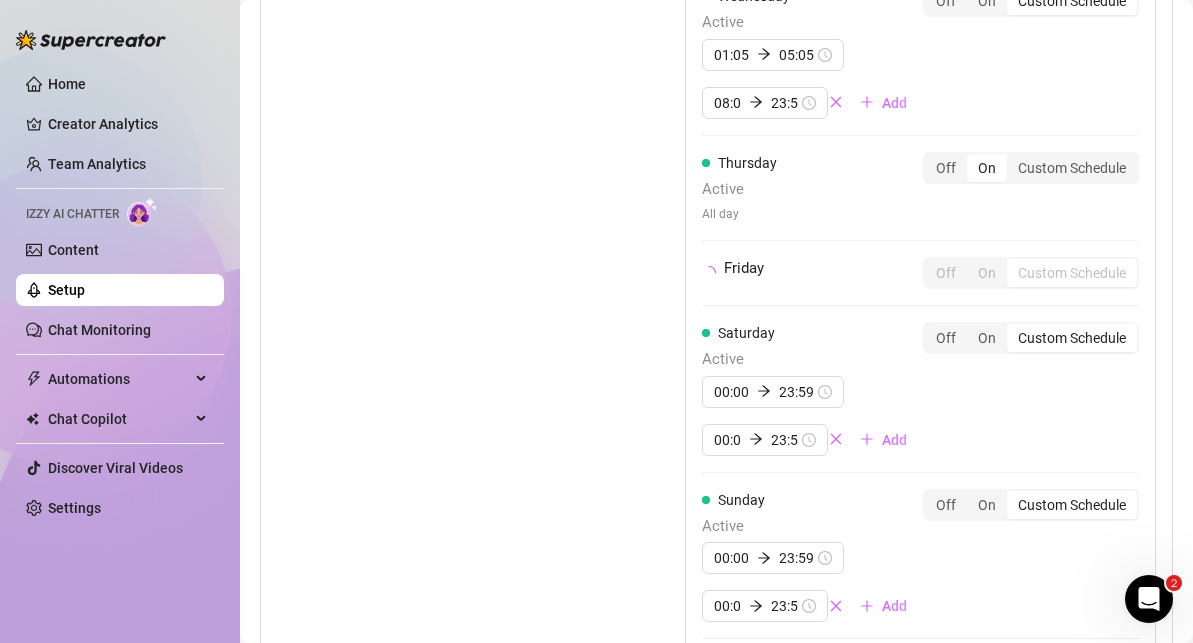 scroll, scrollTop: 1526, scrollLeft: 0, axis: vertical 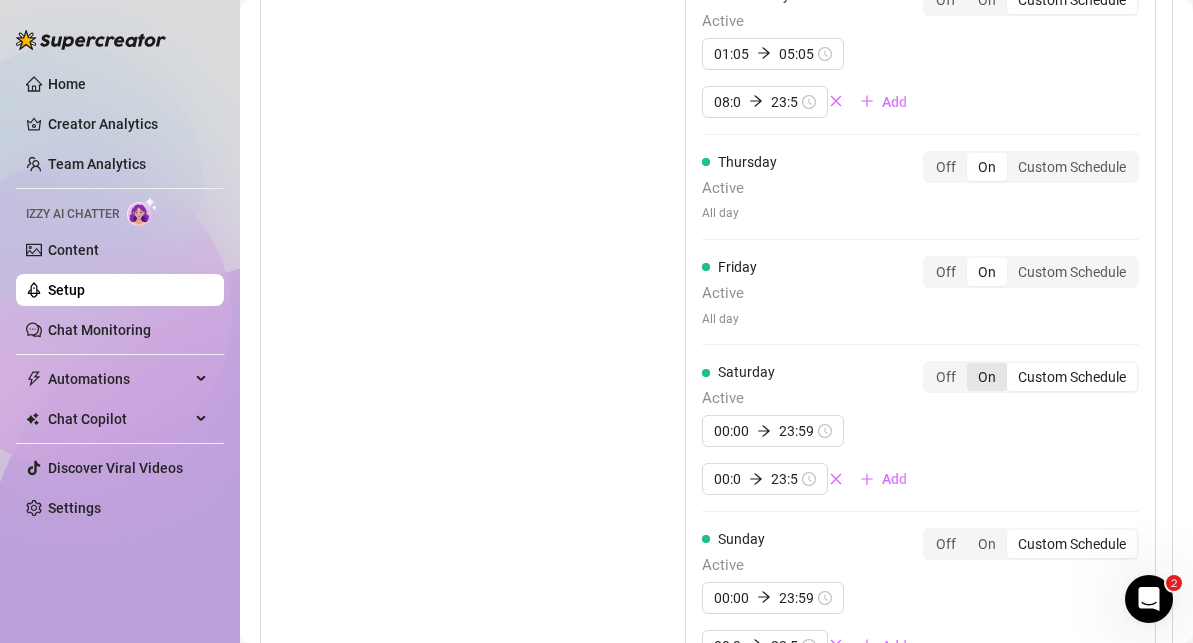 click on "On" at bounding box center [987, 377] 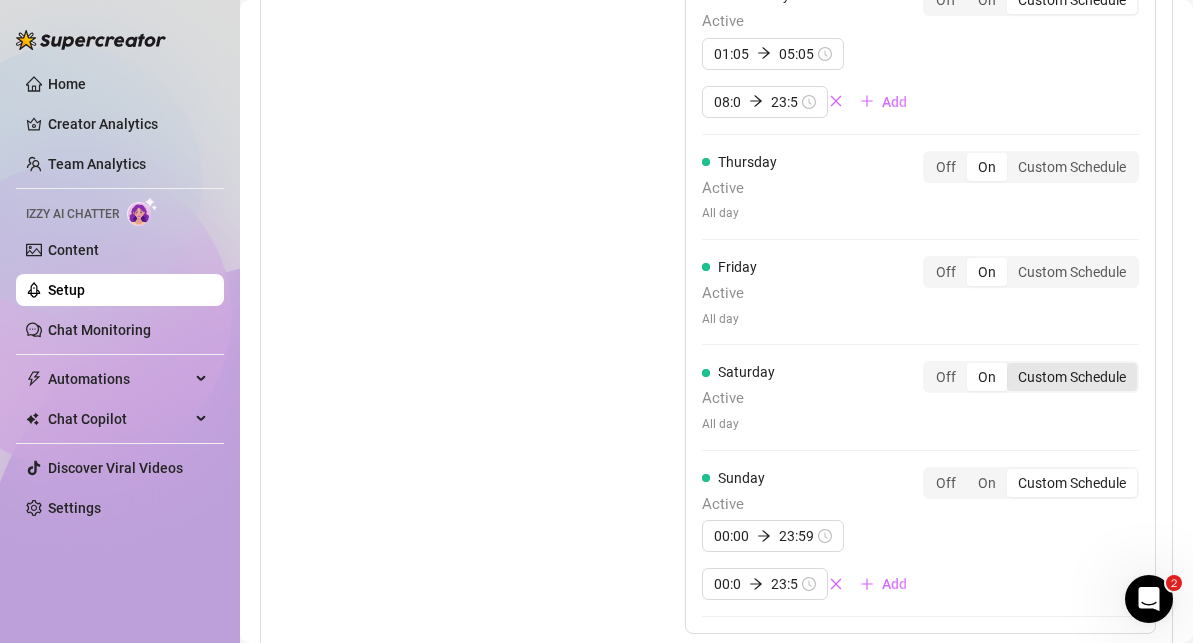 click on "Custom Schedule" at bounding box center (1072, 377) 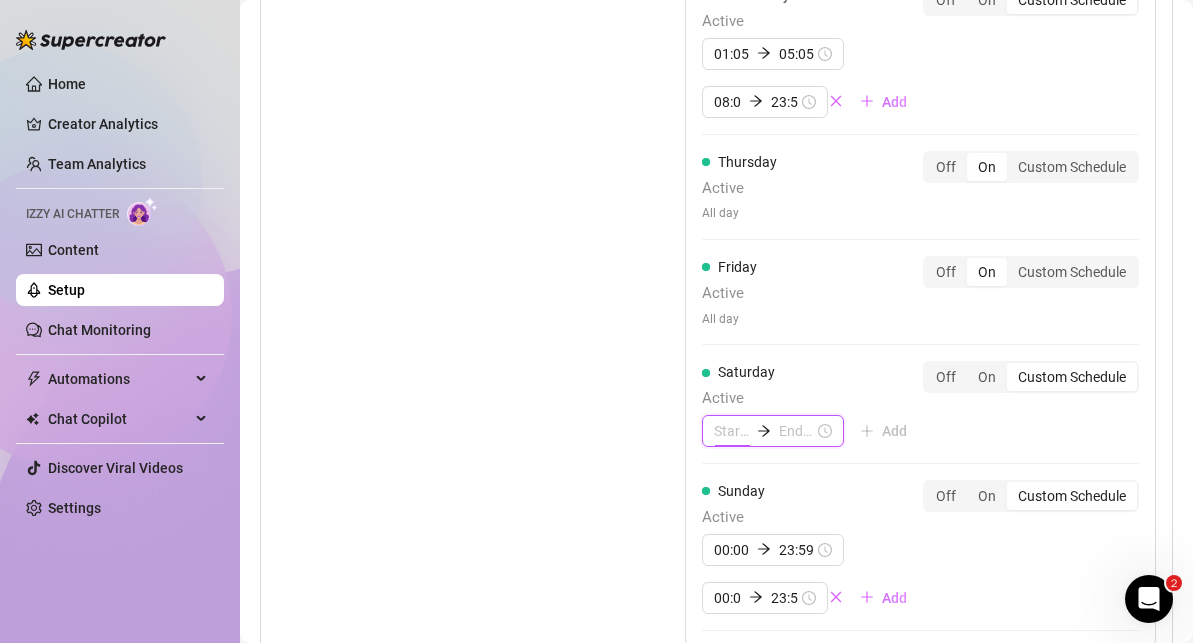 click at bounding box center [731, 431] 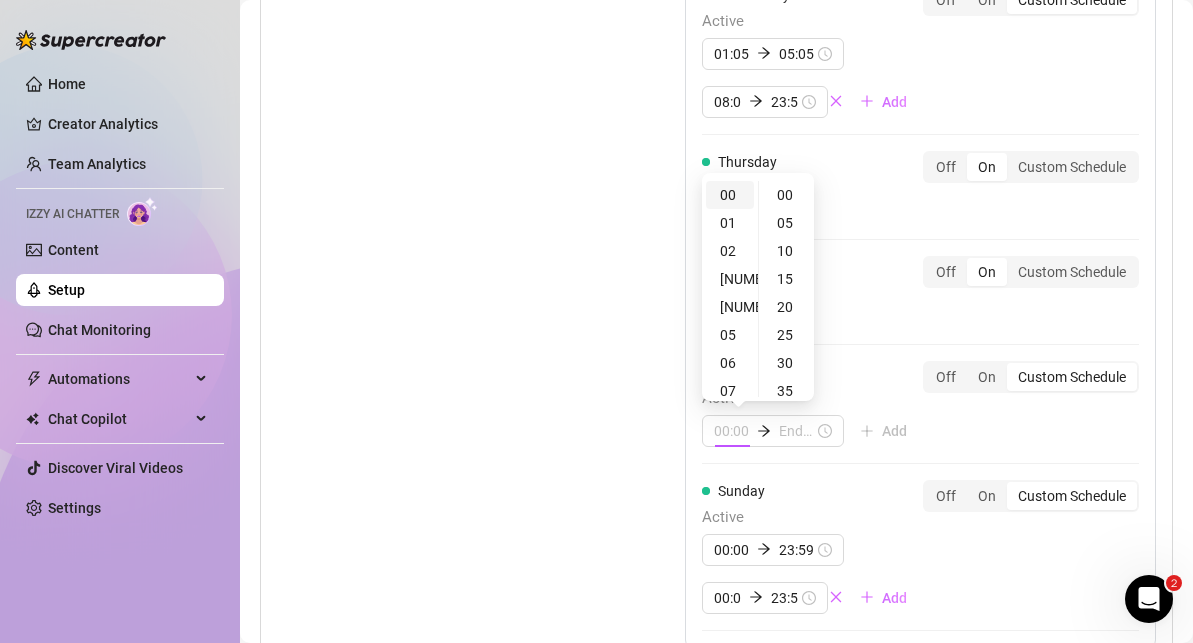 click on "00" at bounding box center (730, 195) 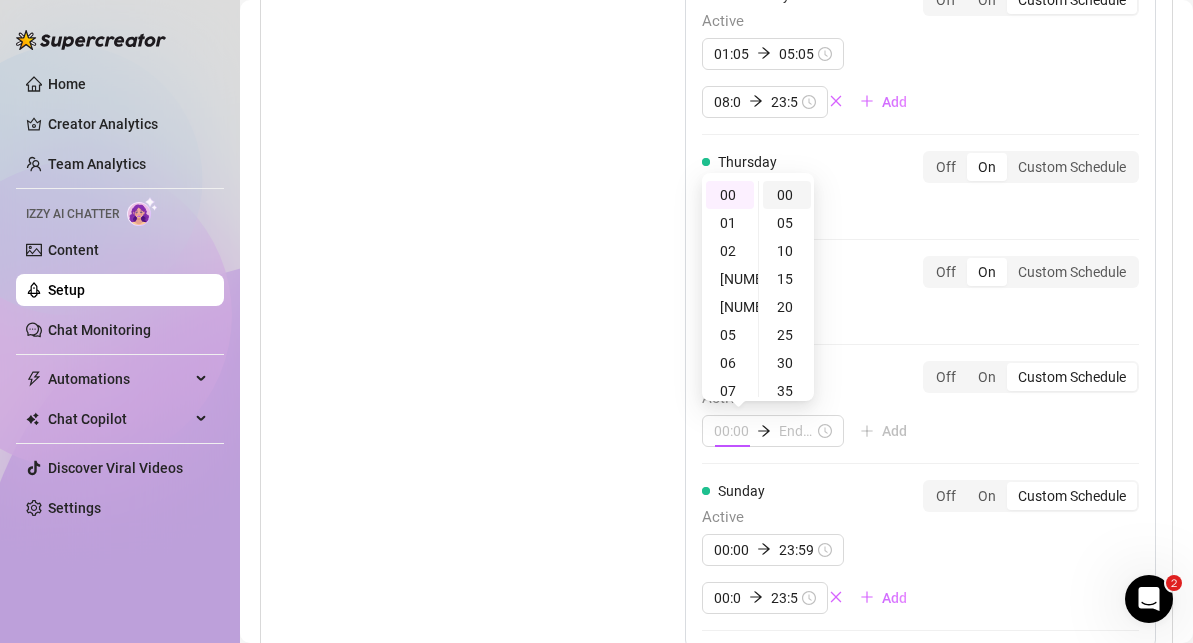 click on "00" at bounding box center [787, 195] 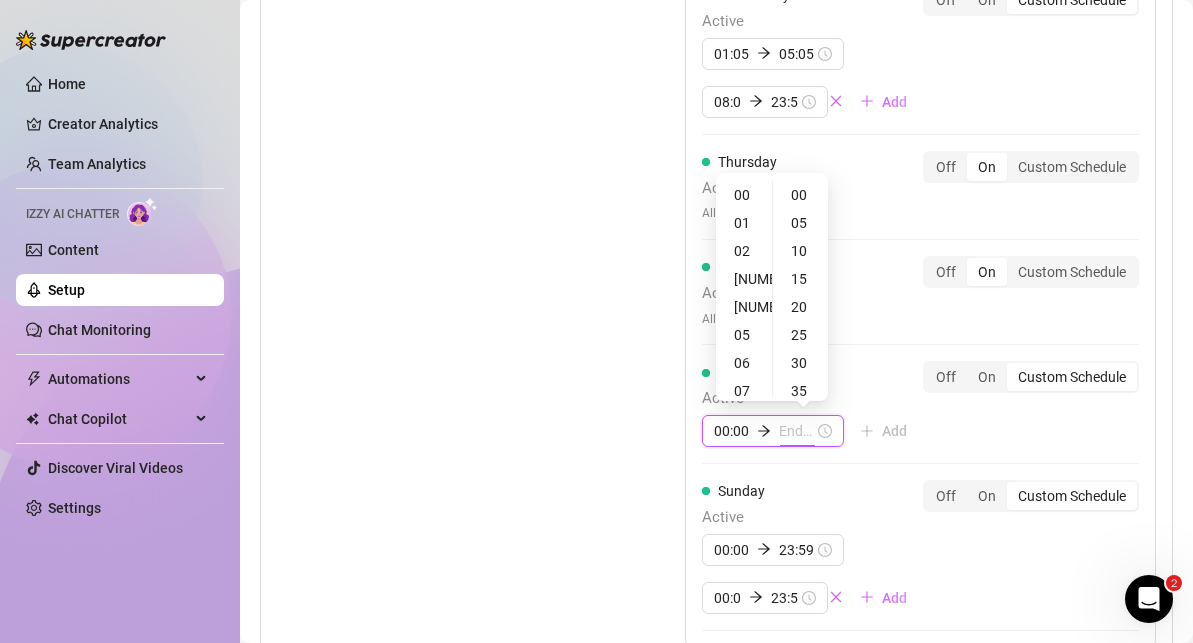 click at bounding box center [796, 431] 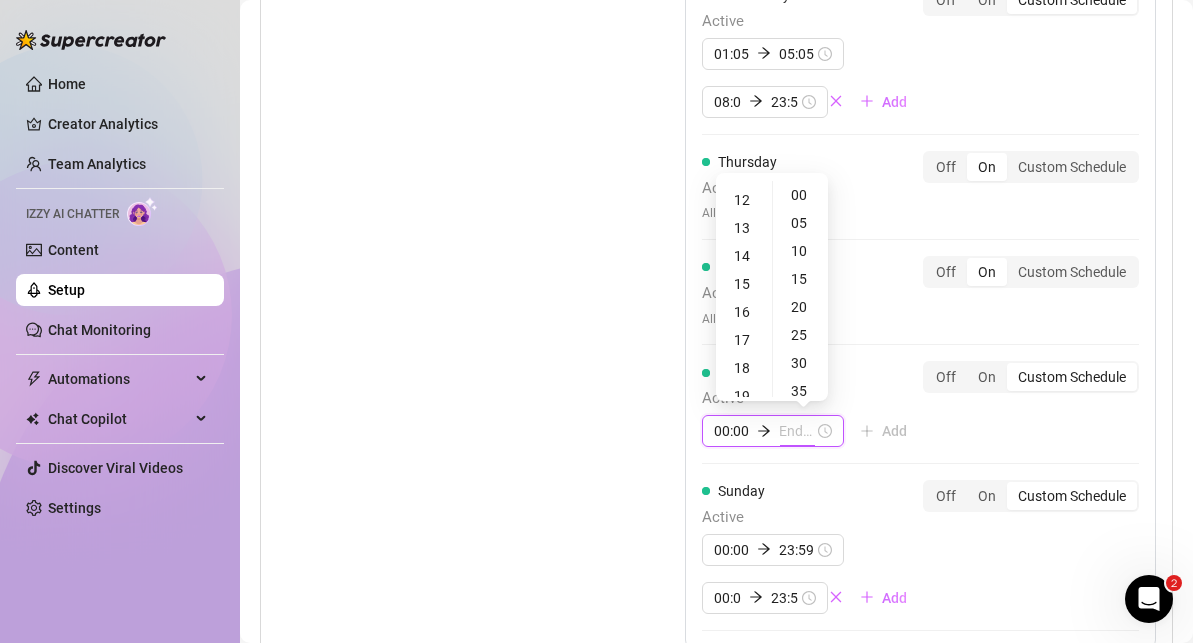 scroll, scrollTop: 337, scrollLeft: 0, axis: vertical 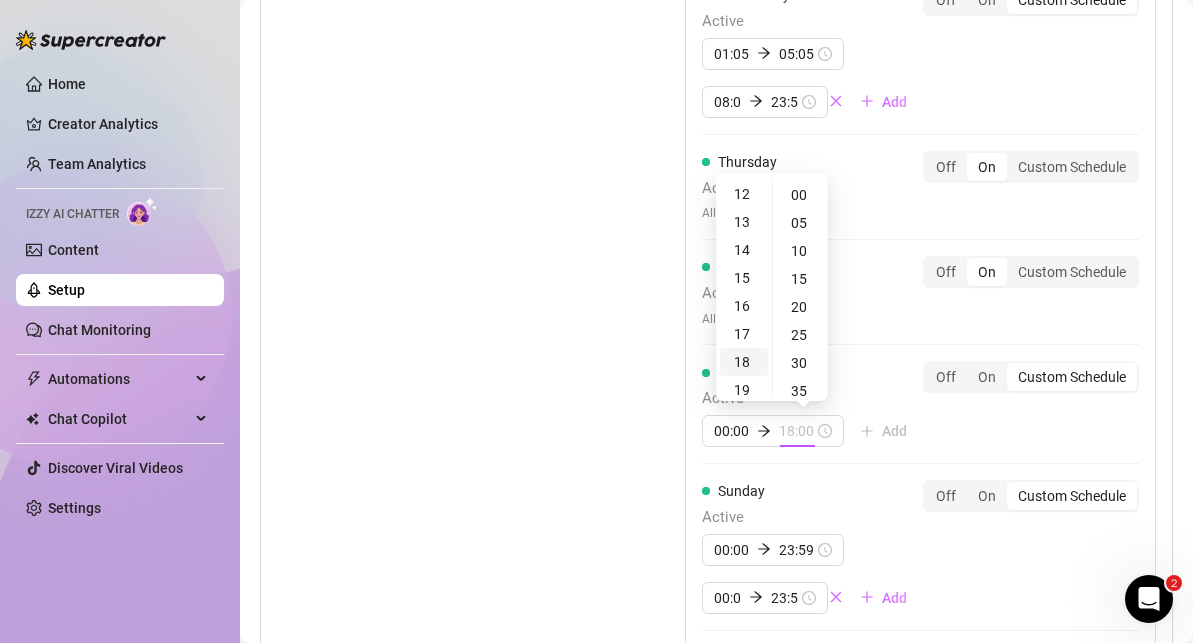 click on "18" at bounding box center (744, 362) 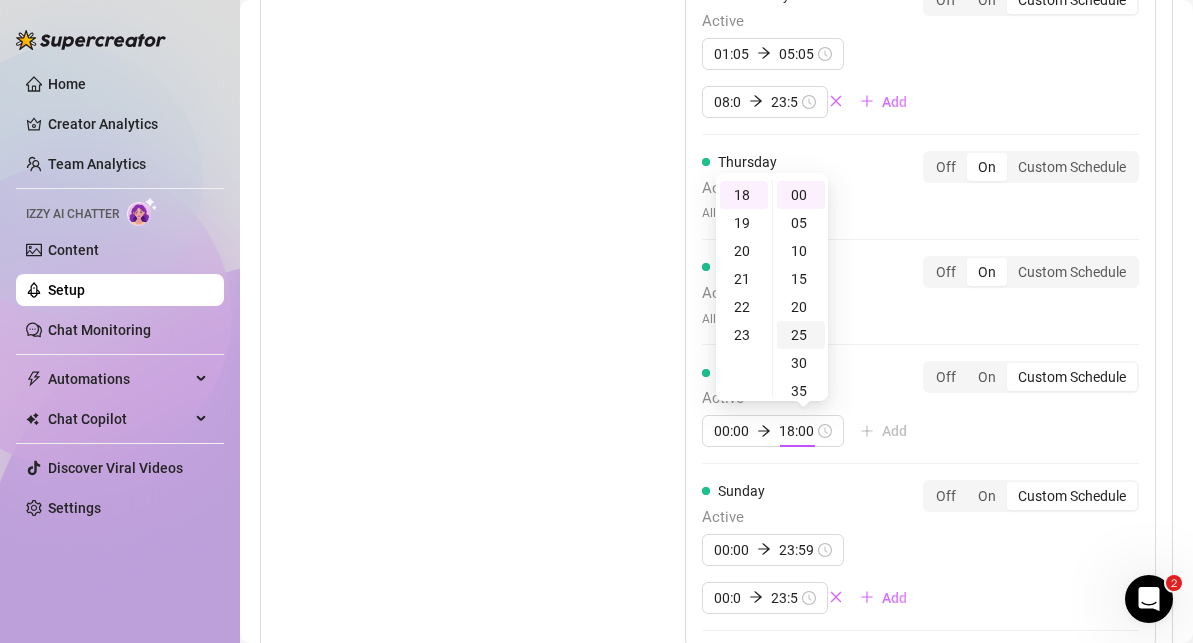 scroll, scrollTop: 504, scrollLeft: 0, axis: vertical 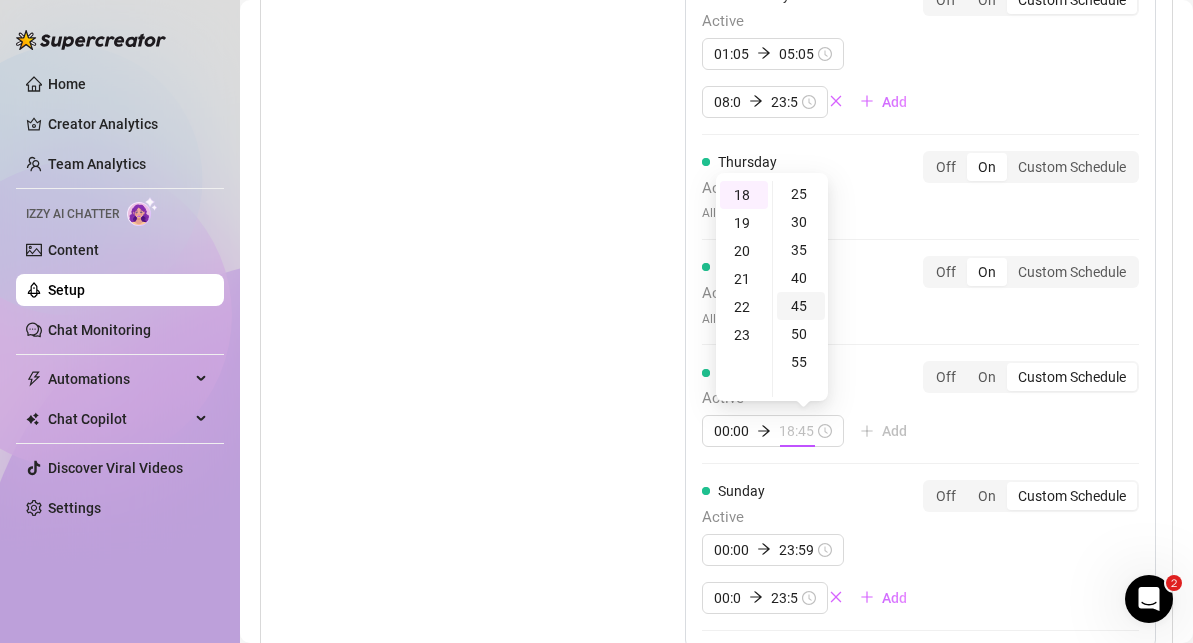 click on "45" at bounding box center (801, 306) 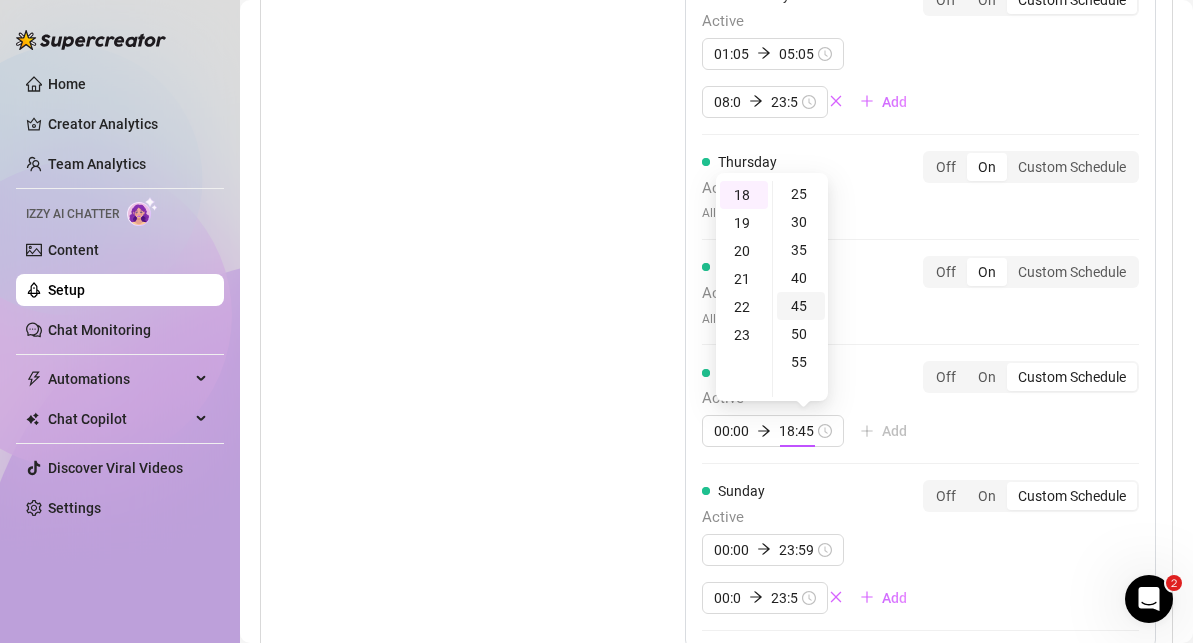 scroll, scrollTop: 252, scrollLeft: 0, axis: vertical 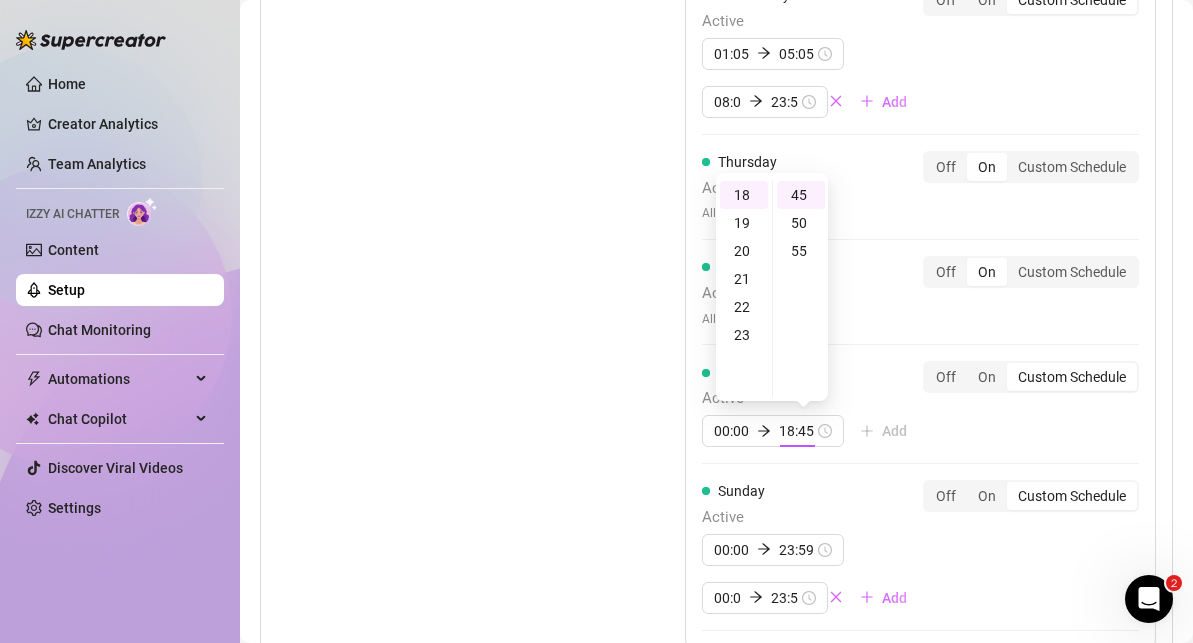 click on "Monday Active 08:45 18:45 Add Off On Custom Schedule Tuesday Active 01:05 18:45 Add Off On Custom Schedule Wednesday Active 01:05 05:05 08:00 23:55 Add Off On Custom Schedule Thursday Active All day Off On Custom Schedule Friday Active All day Off On Custom Schedule Saturday Active 00:00 18:45 Add Off On Custom Schedule Sunday Active 00:00 23:59 00:00 23:59 Add Off On Custom Schedule" at bounding box center (920, 165) 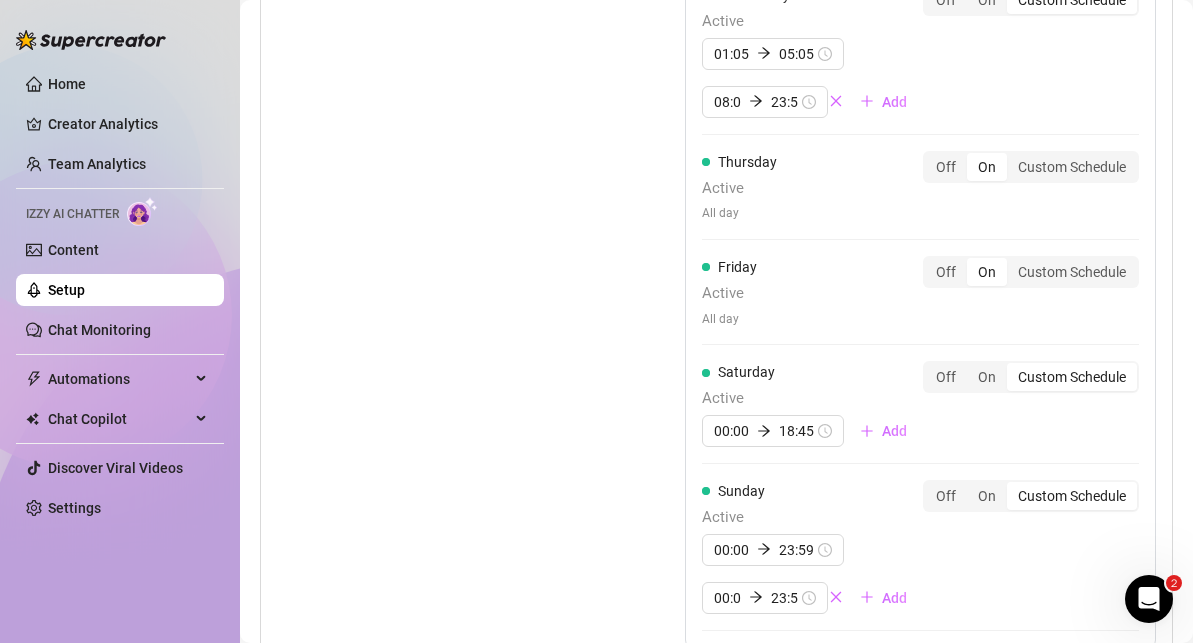 scroll, scrollTop: 1650, scrollLeft: 0, axis: vertical 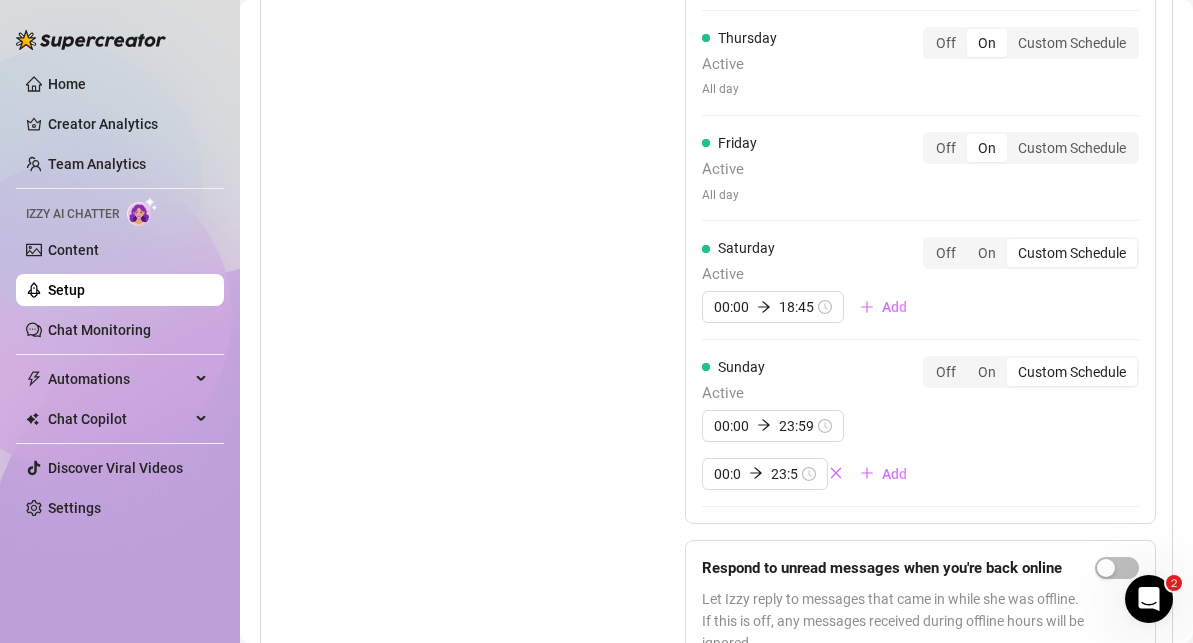 click on "Custom Schedule" at bounding box center (1072, 372) 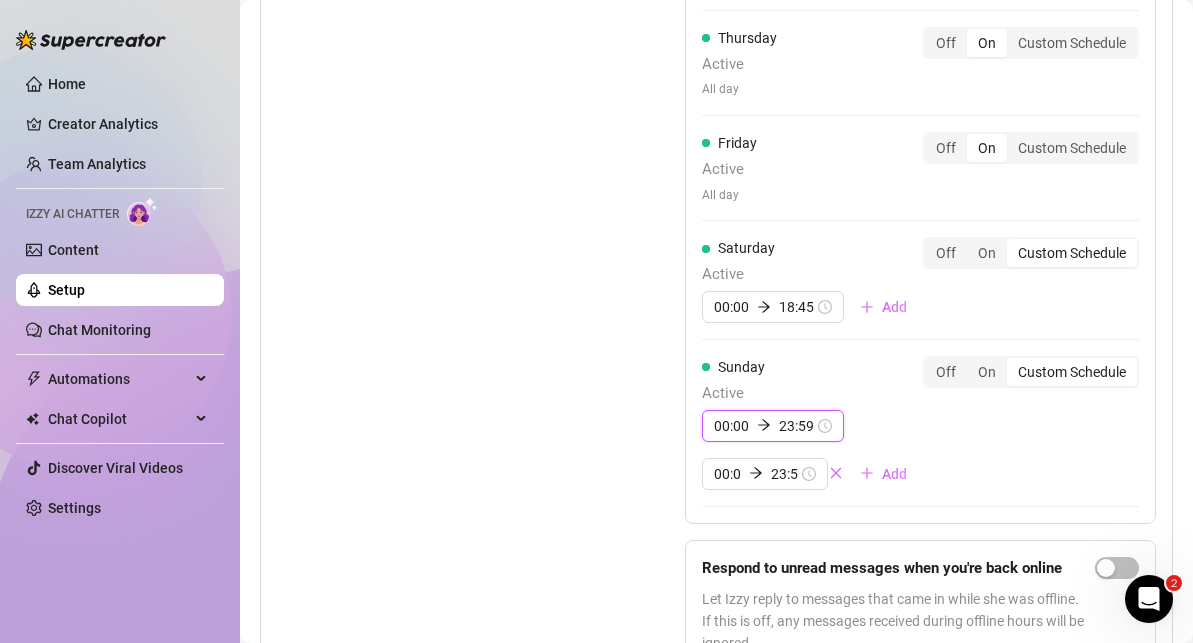 click on "00:00" at bounding box center (731, 426) 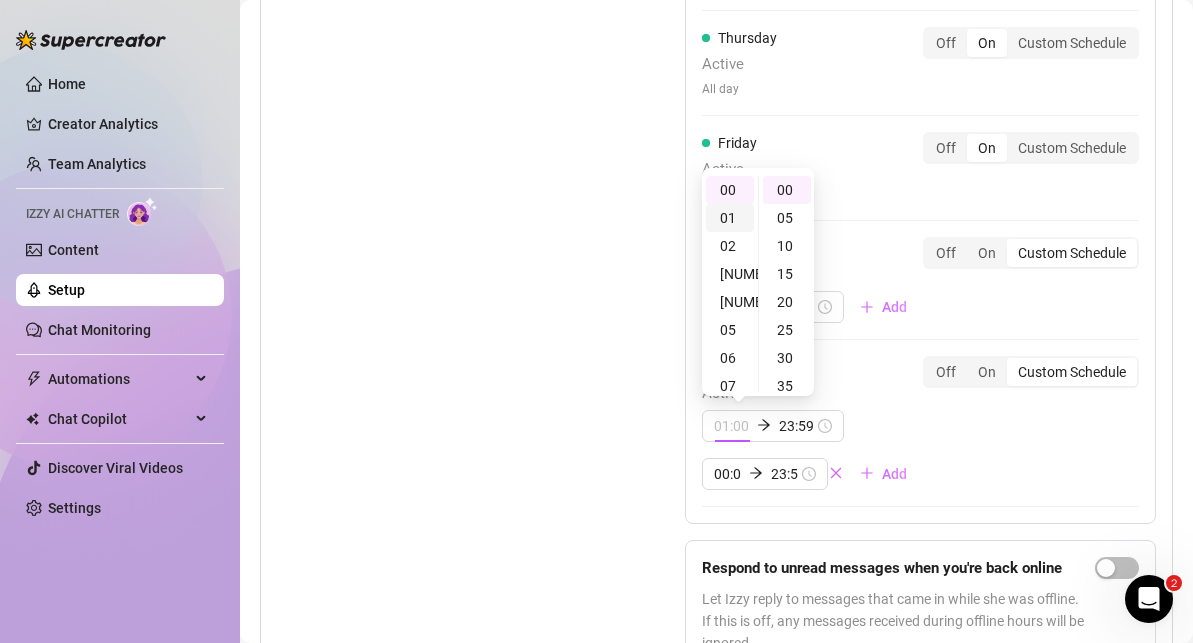 click on "01" at bounding box center (730, 218) 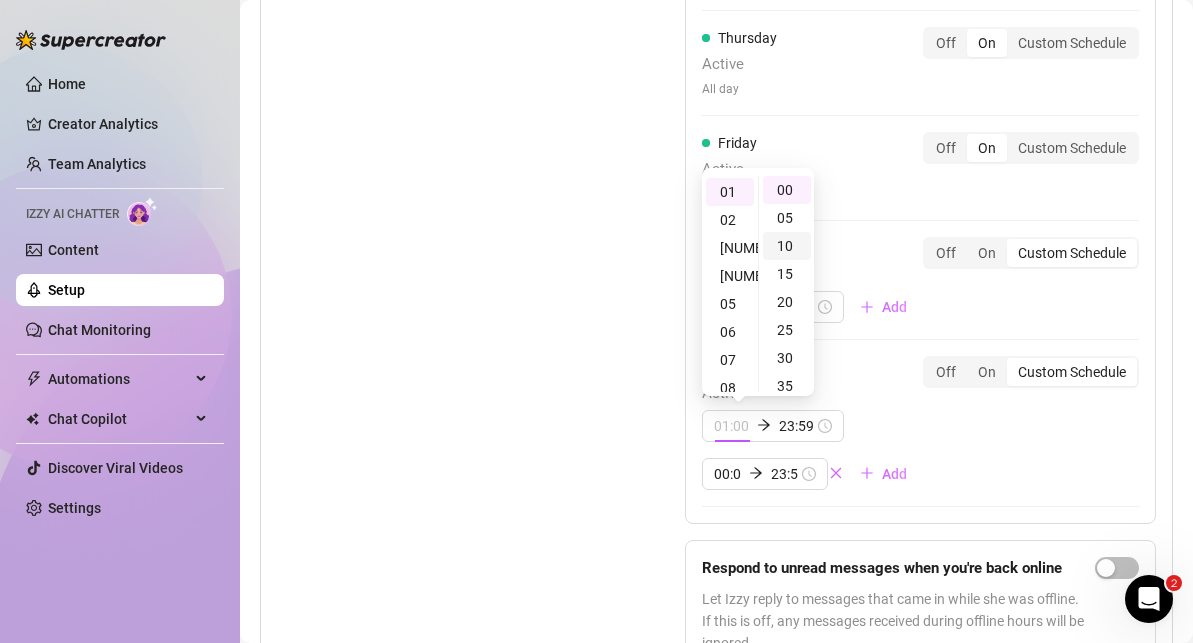 scroll, scrollTop: 28, scrollLeft: 0, axis: vertical 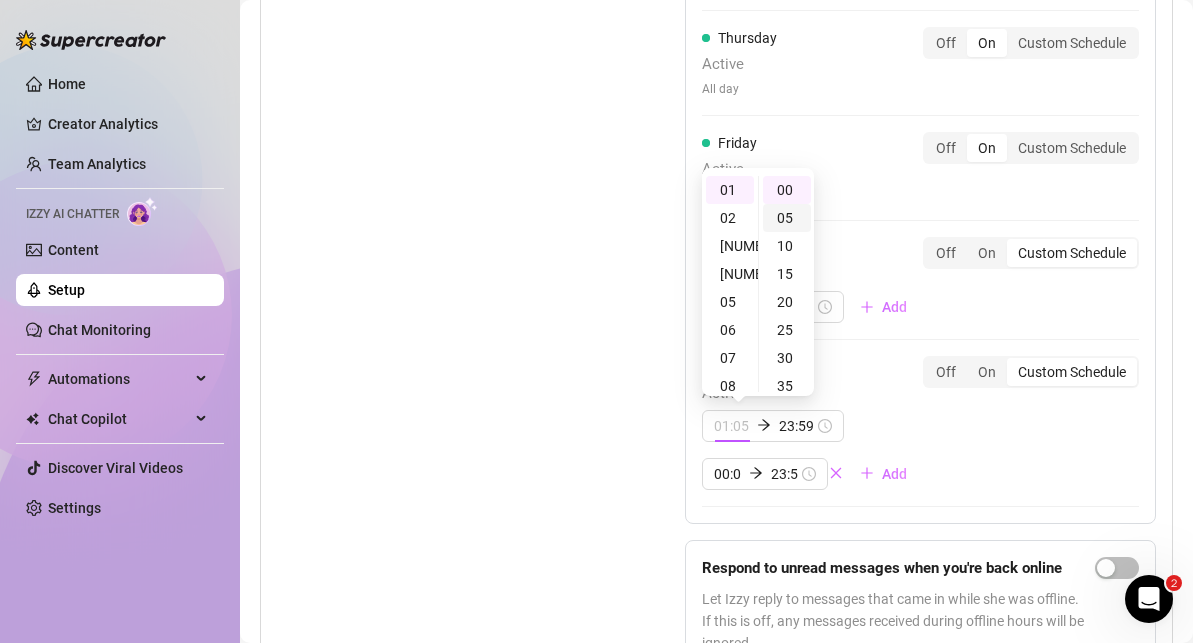 click on "05" at bounding box center (787, 218) 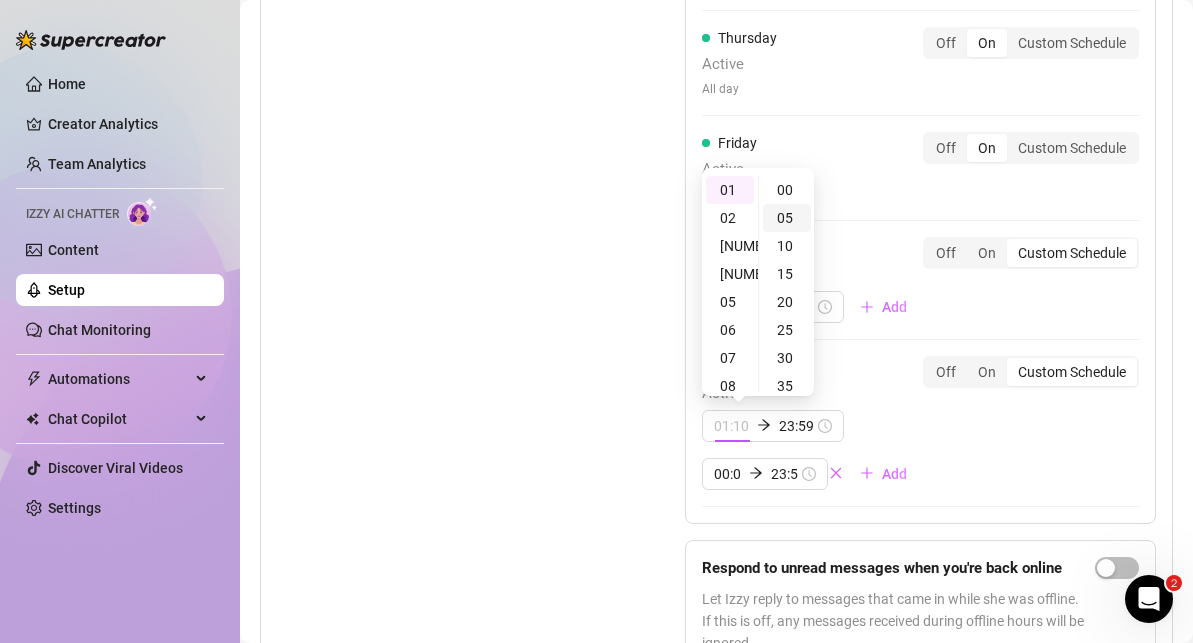 scroll, scrollTop: 28, scrollLeft: 0, axis: vertical 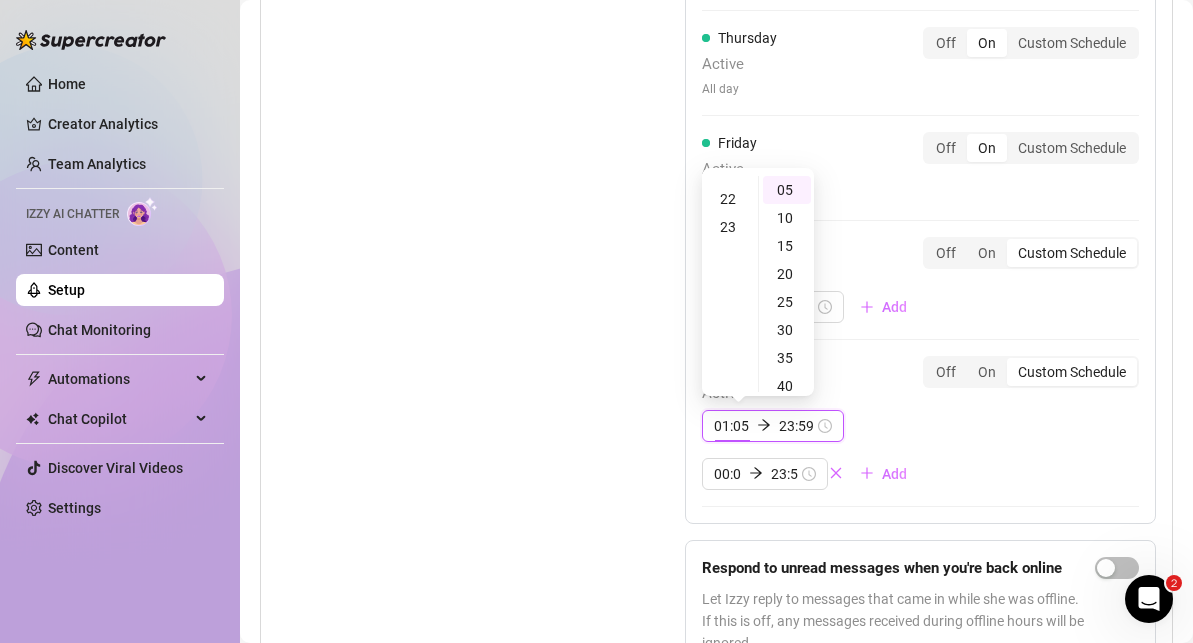 click on "23:59" at bounding box center (796, 426) 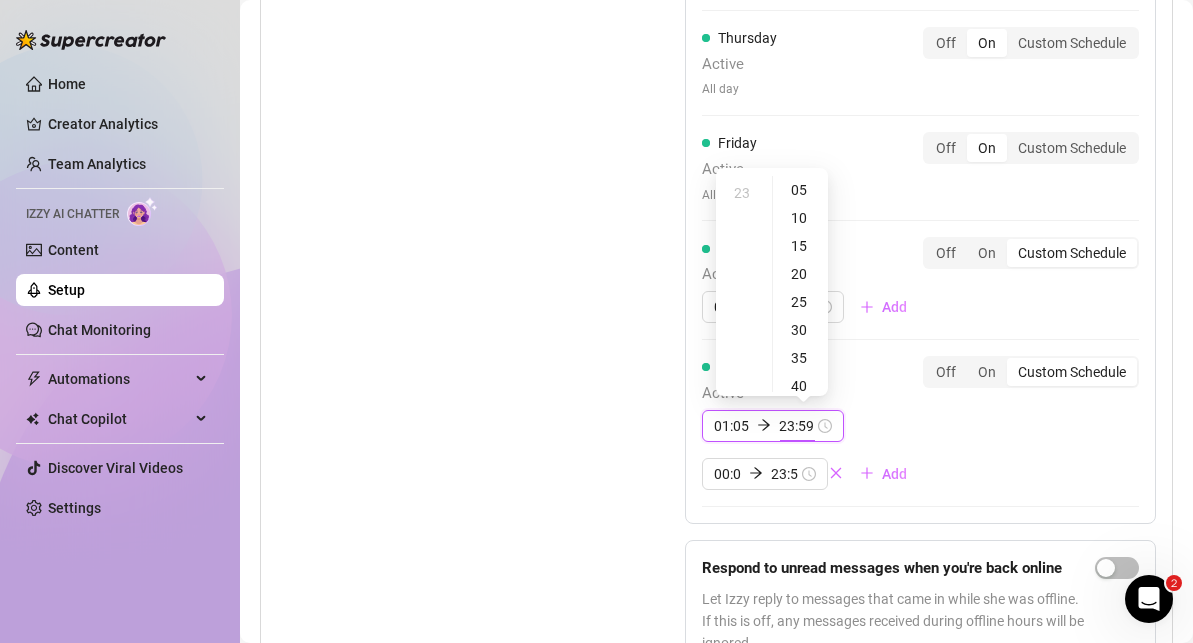 scroll, scrollTop: 644, scrollLeft: 0, axis: vertical 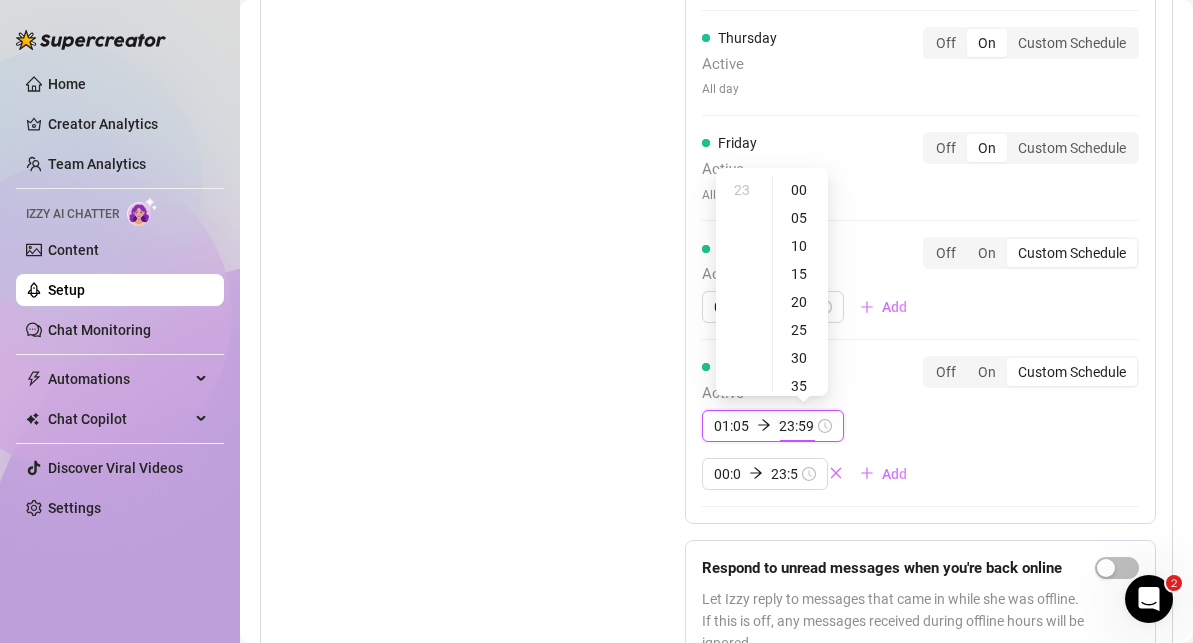 click on "23:59" at bounding box center [796, 426] 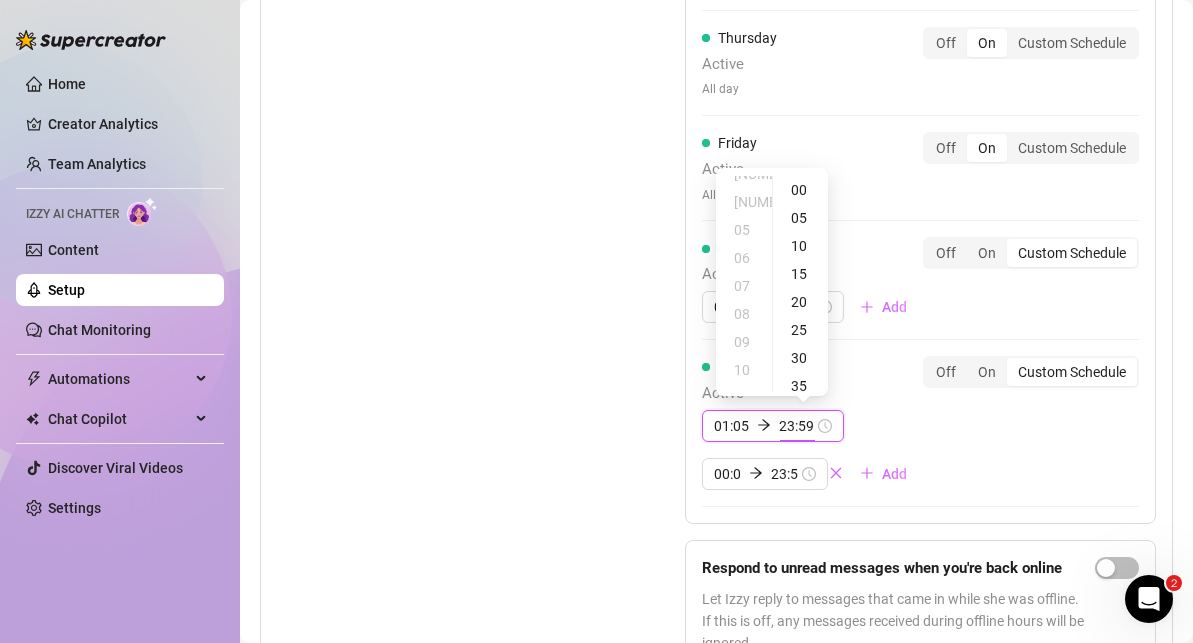 scroll, scrollTop: 0, scrollLeft: 0, axis: both 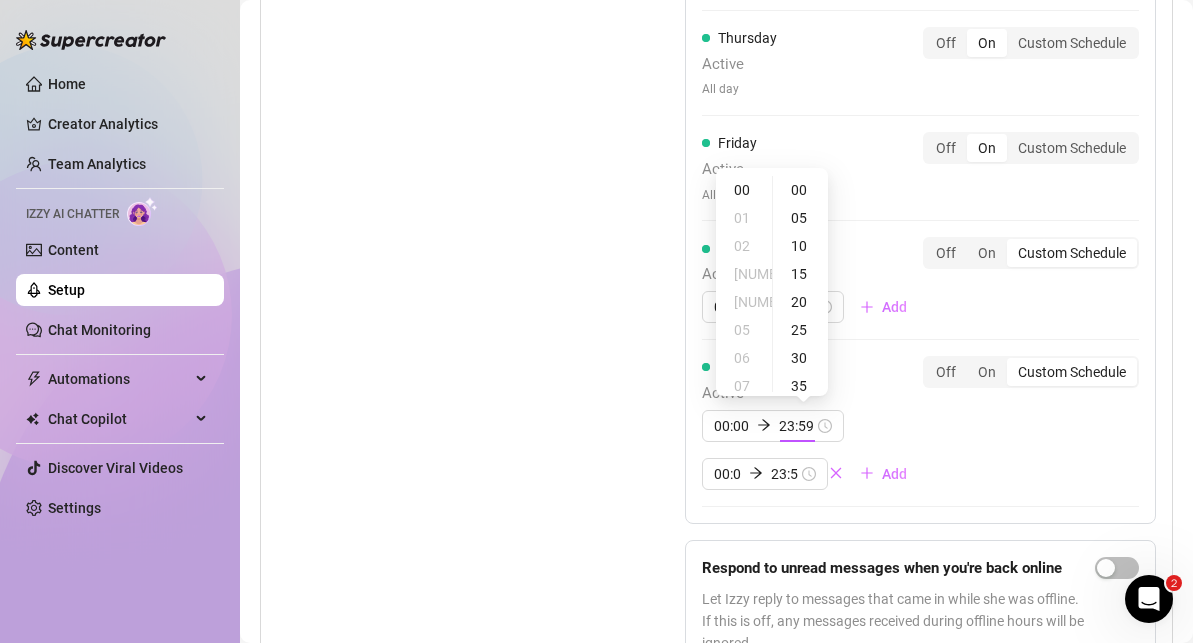 click on "Custom Schedule" at bounding box center (1072, 372) 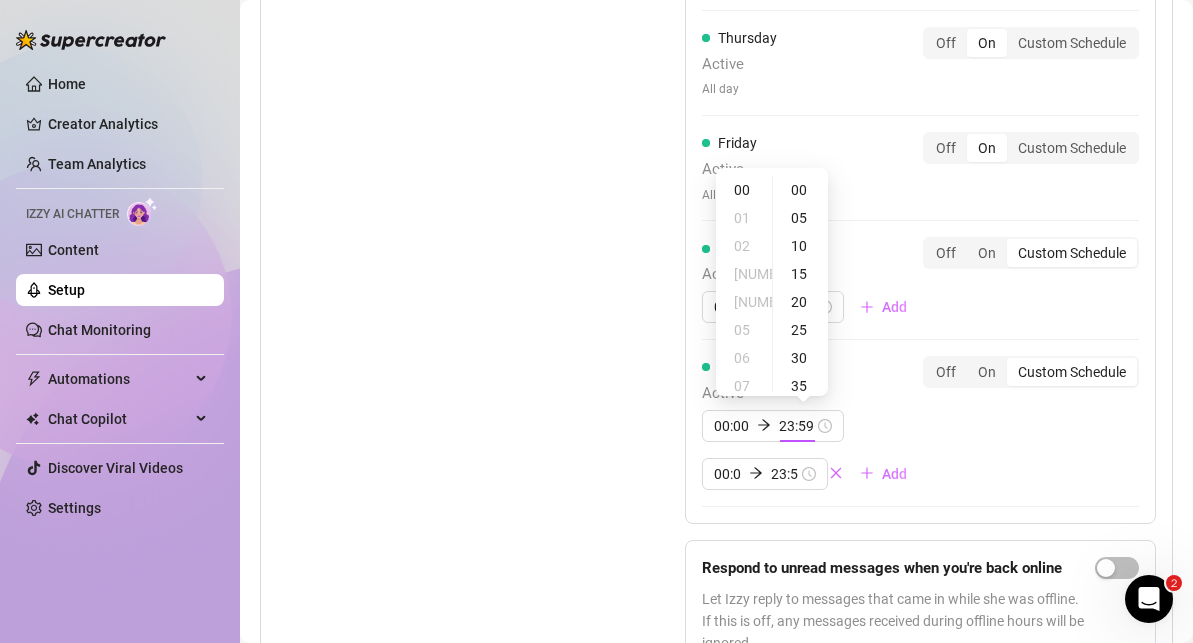 click on "Custom Schedule" at bounding box center (1012, 361) 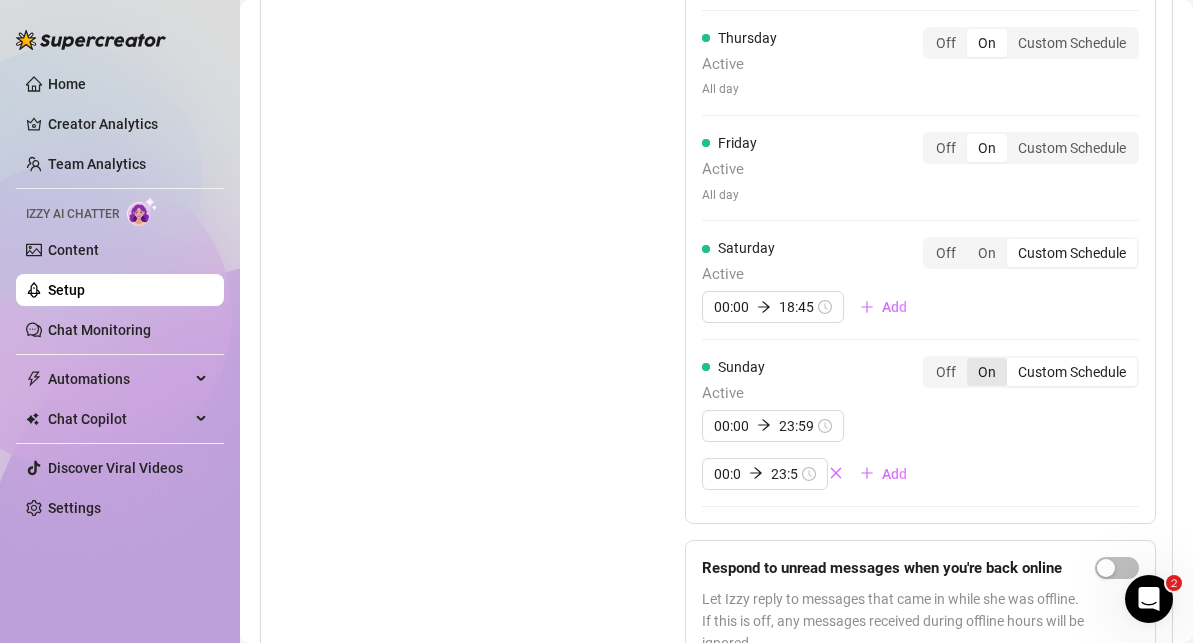 click on "On" at bounding box center (987, 372) 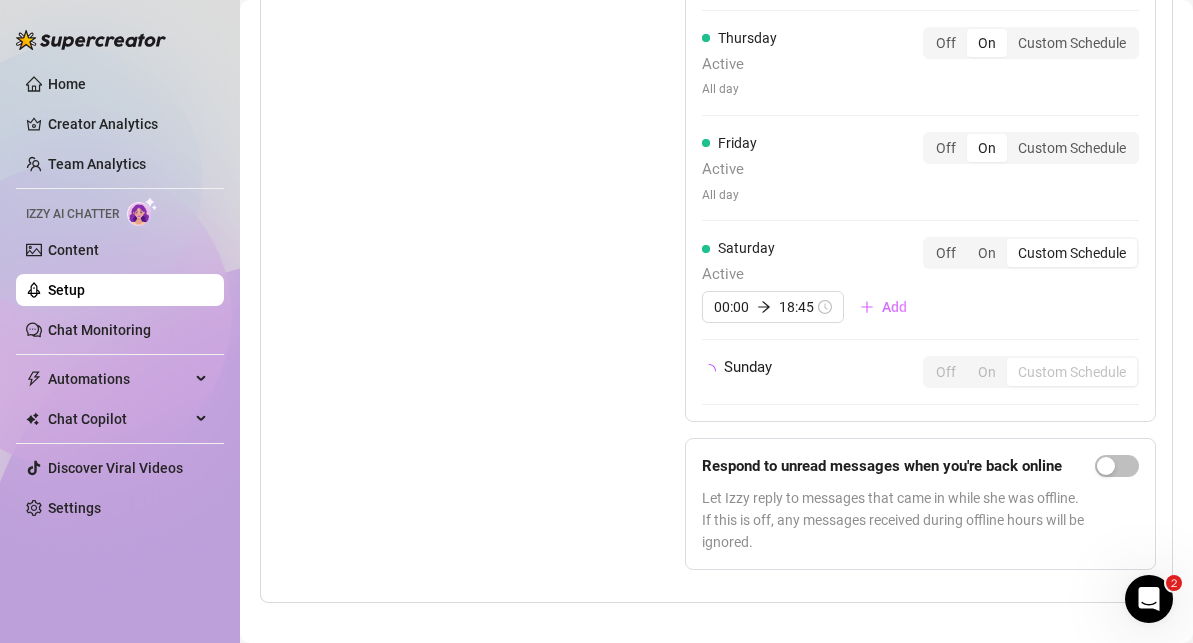 click on "Custom Schedule" at bounding box center [1072, 372] 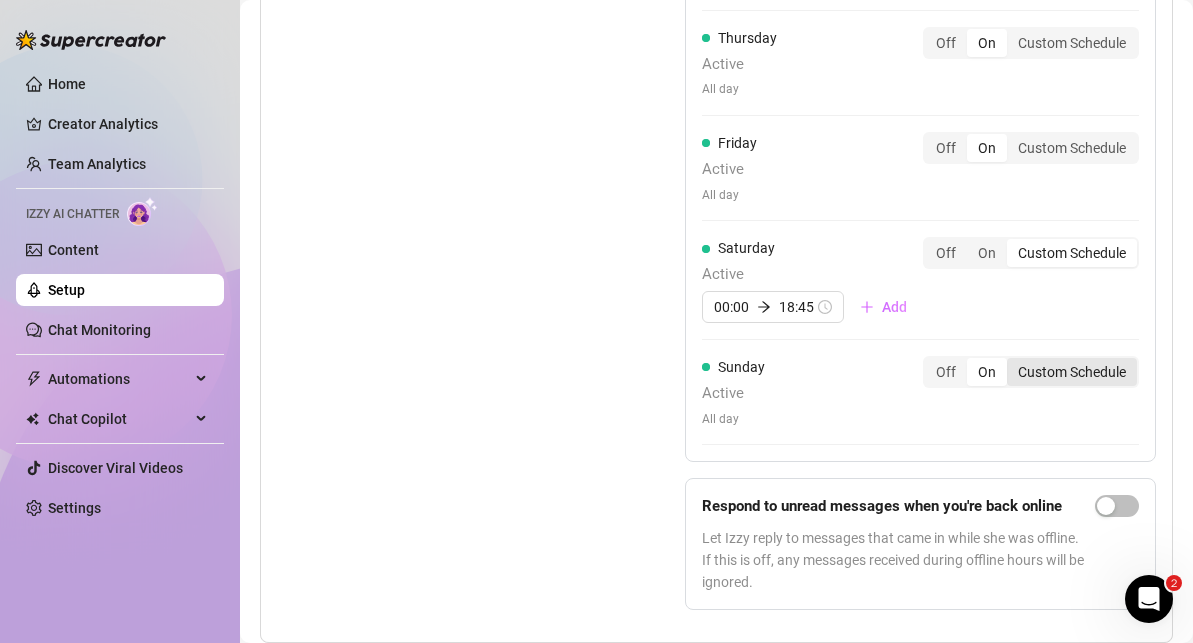 click on "Custom Schedule" at bounding box center [1072, 372] 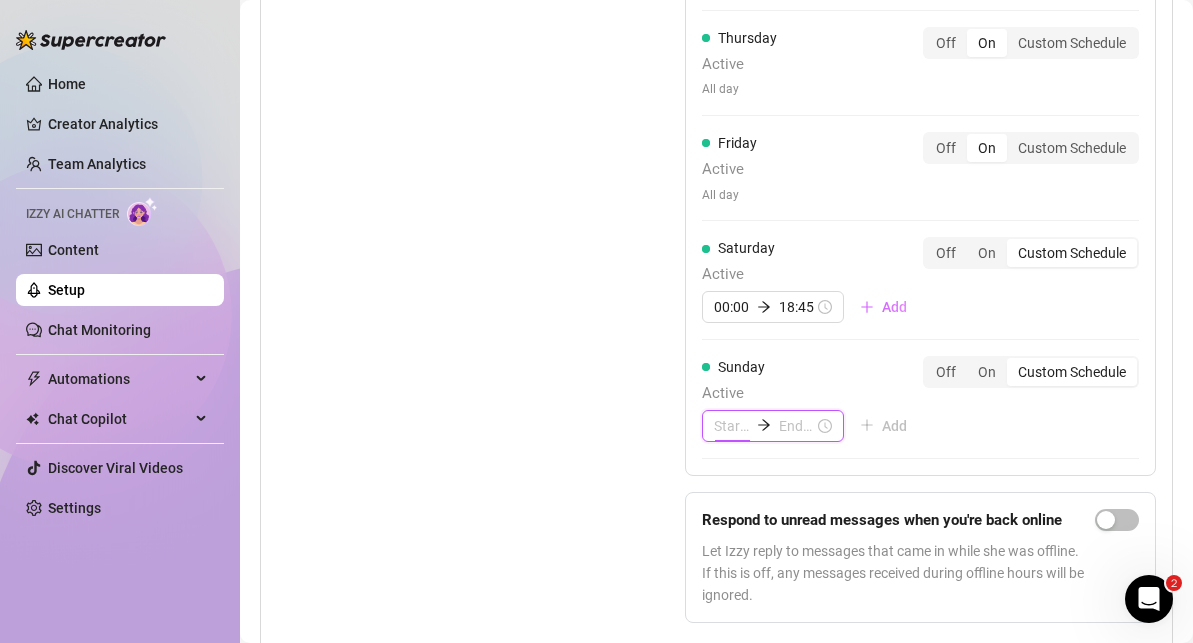 click at bounding box center [731, 426] 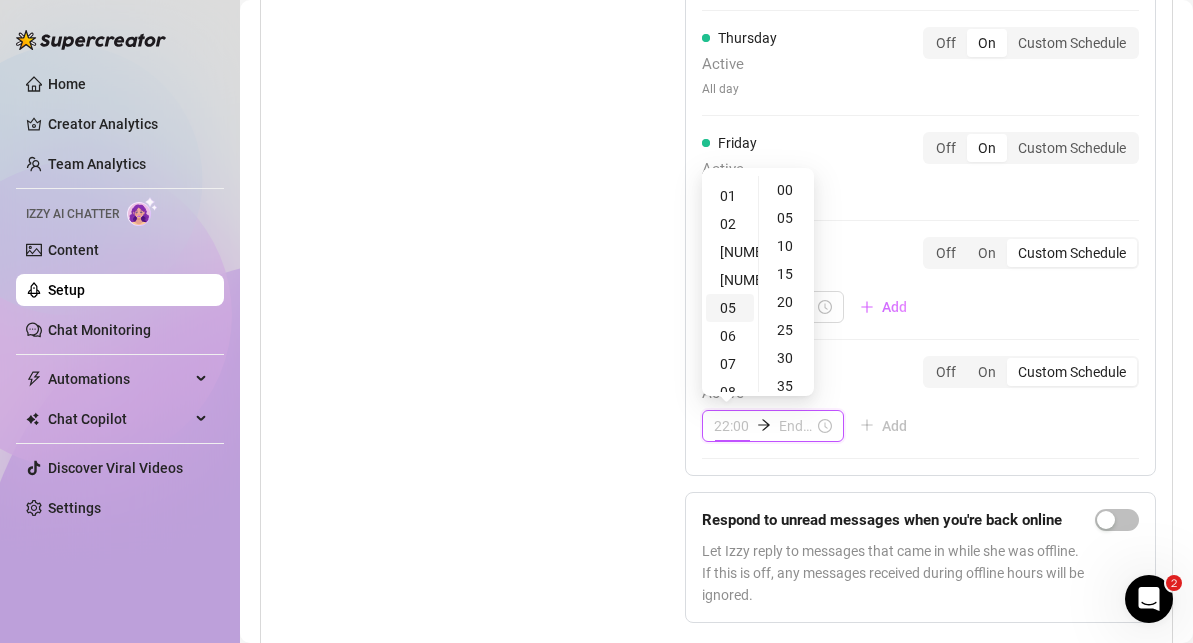 scroll, scrollTop: 0, scrollLeft: 0, axis: both 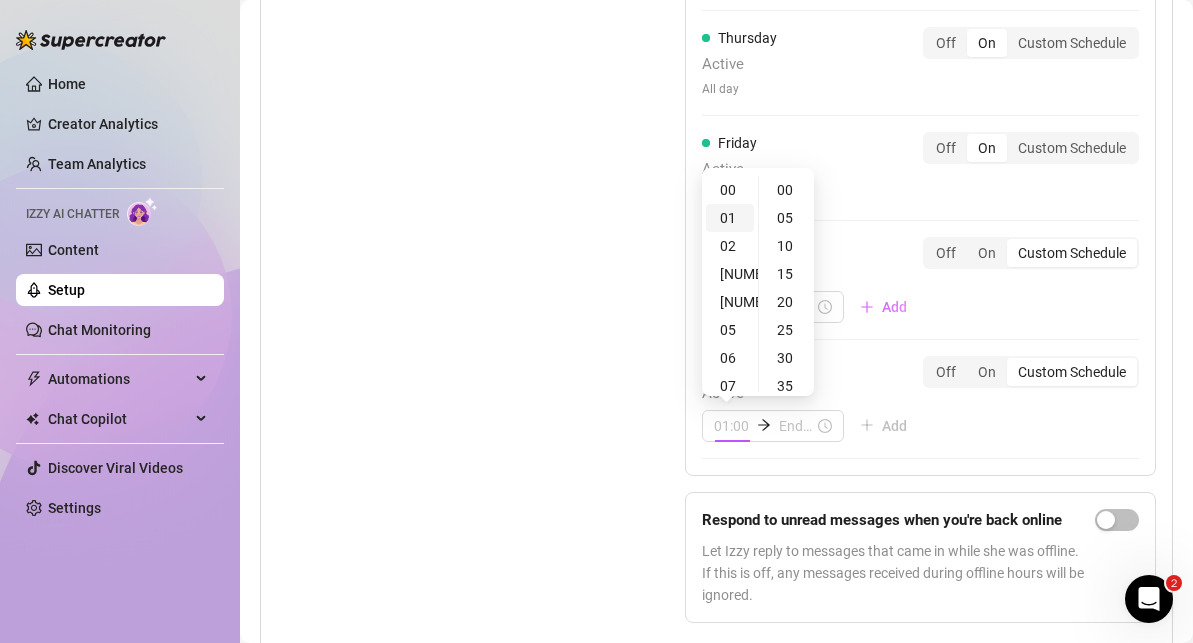 click on "01" at bounding box center (730, 218) 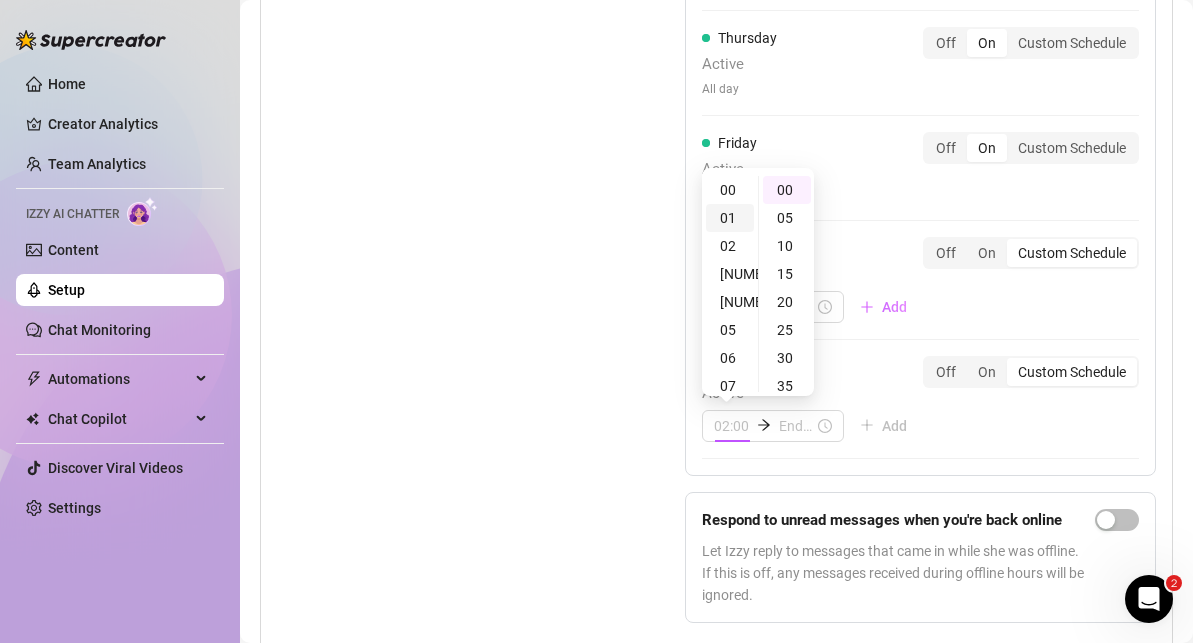 scroll, scrollTop: 28, scrollLeft: 0, axis: vertical 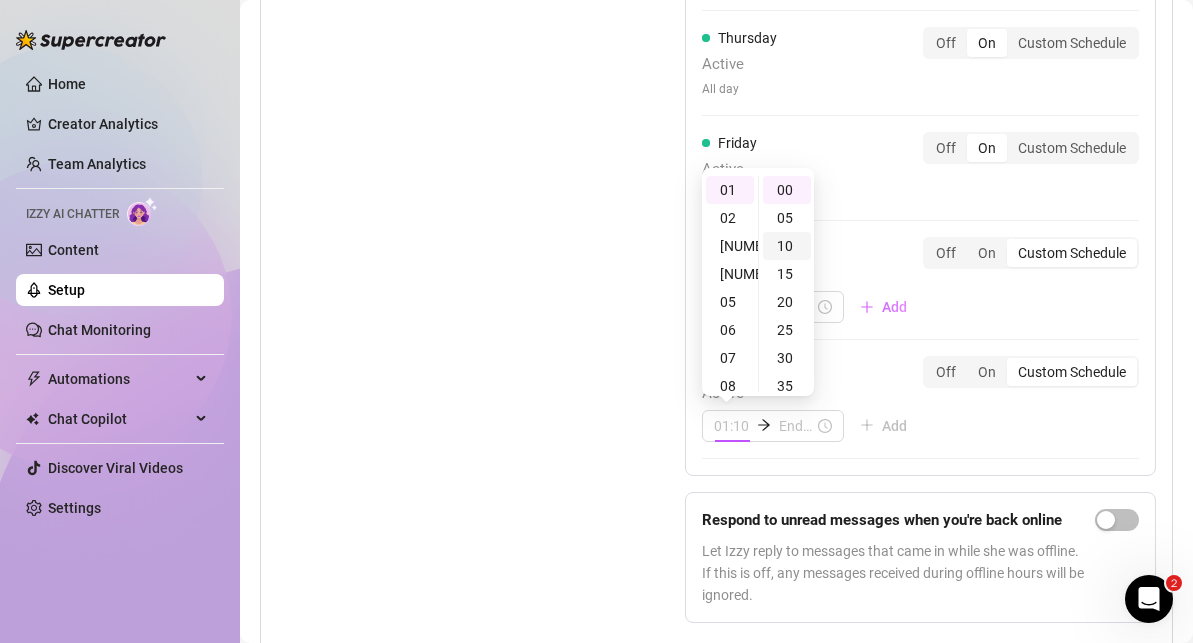 click on "10" at bounding box center [787, 246] 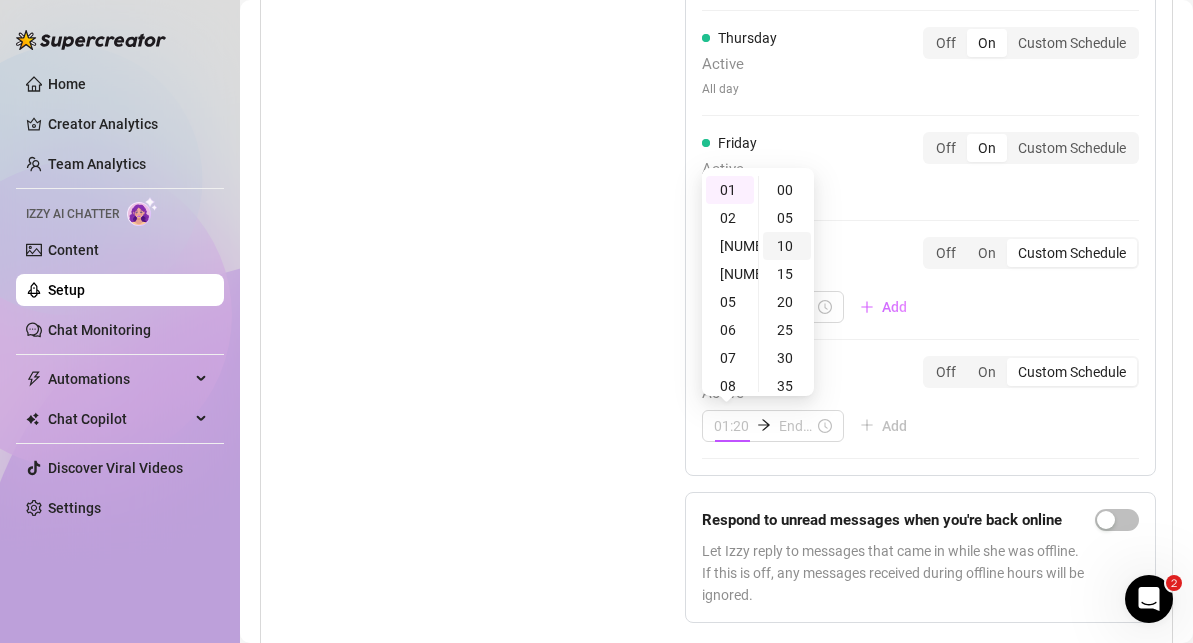 scroll, scrollTop: 56, scrollLeft: 0, axis: vertical 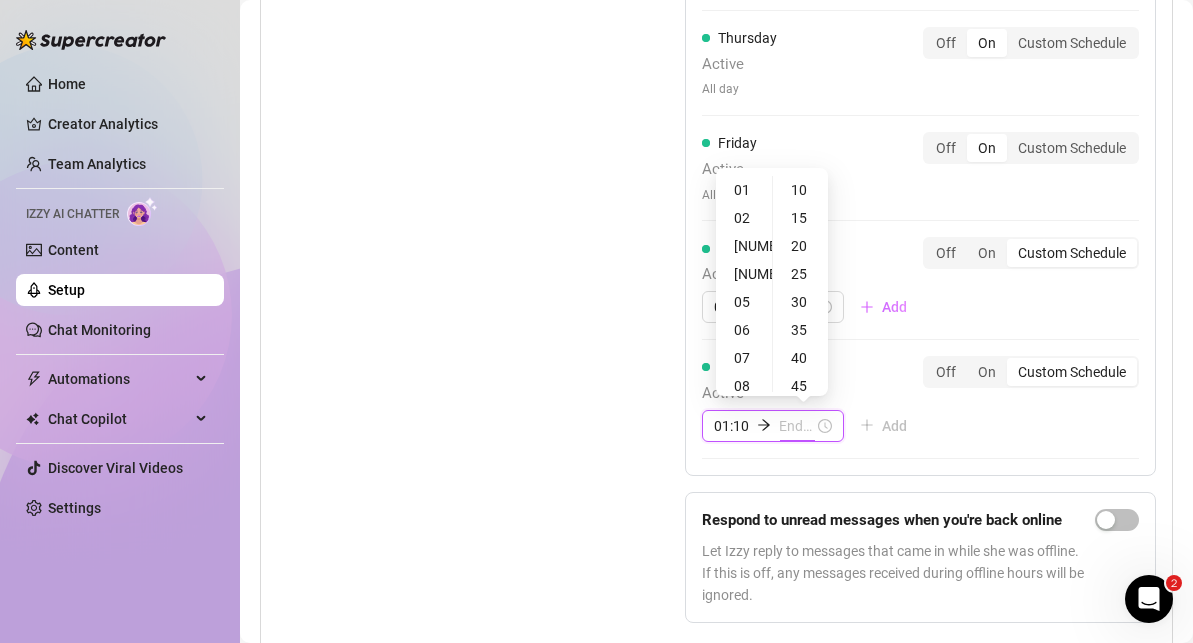 click at bounding box center (796, 426) 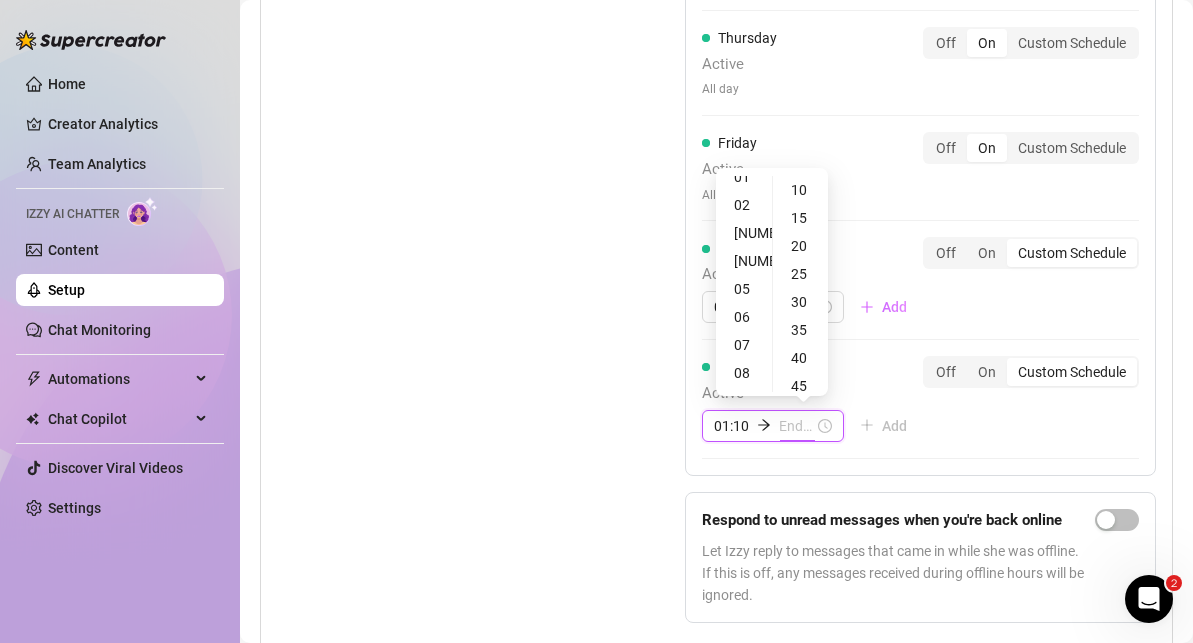 scroll, scrollTop: 40, scrollLeft: 0, axis: vertical 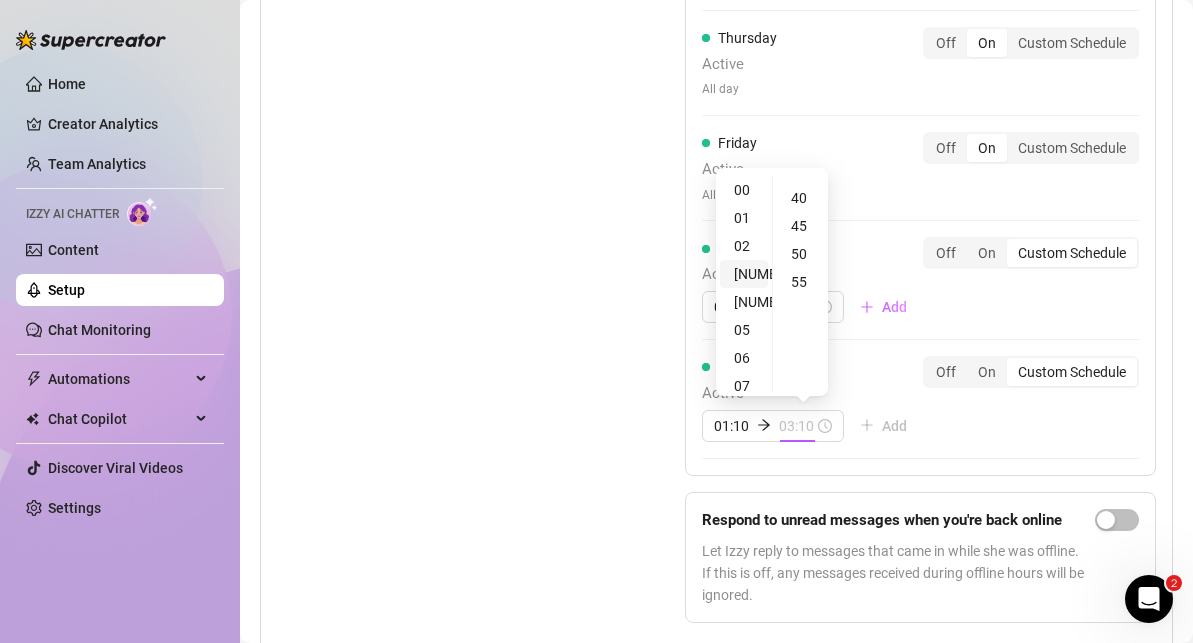 click on "[NUMBER]" at bounding box center [744, 274] 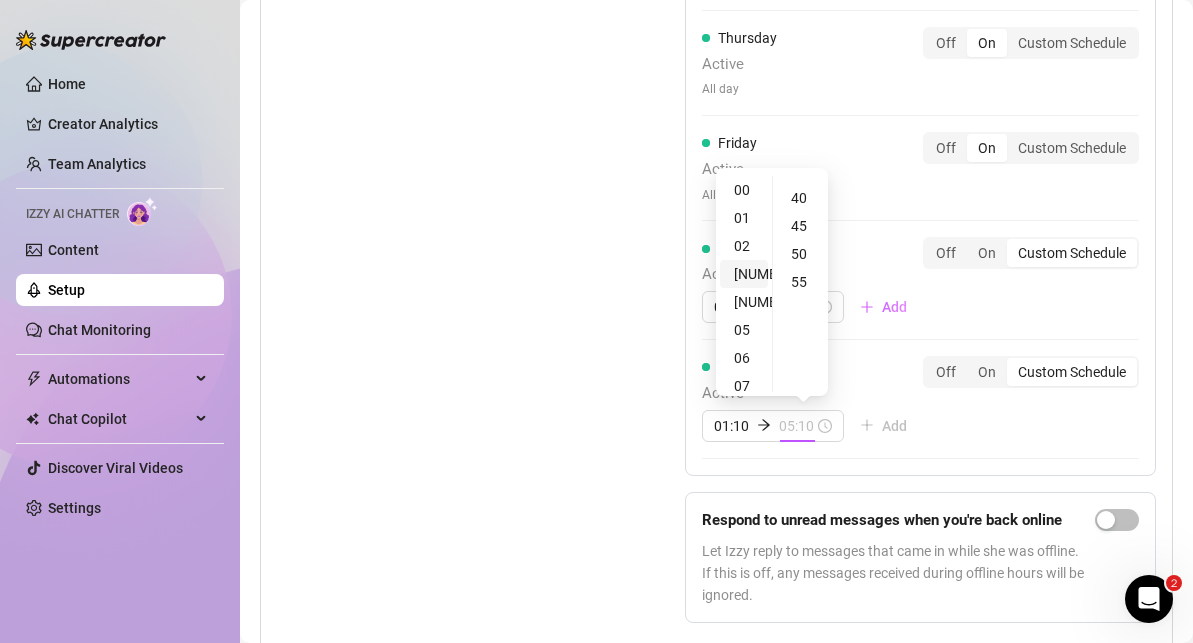 scroll, scrollTop: 84, scrollLeft: 0, axis: vertical 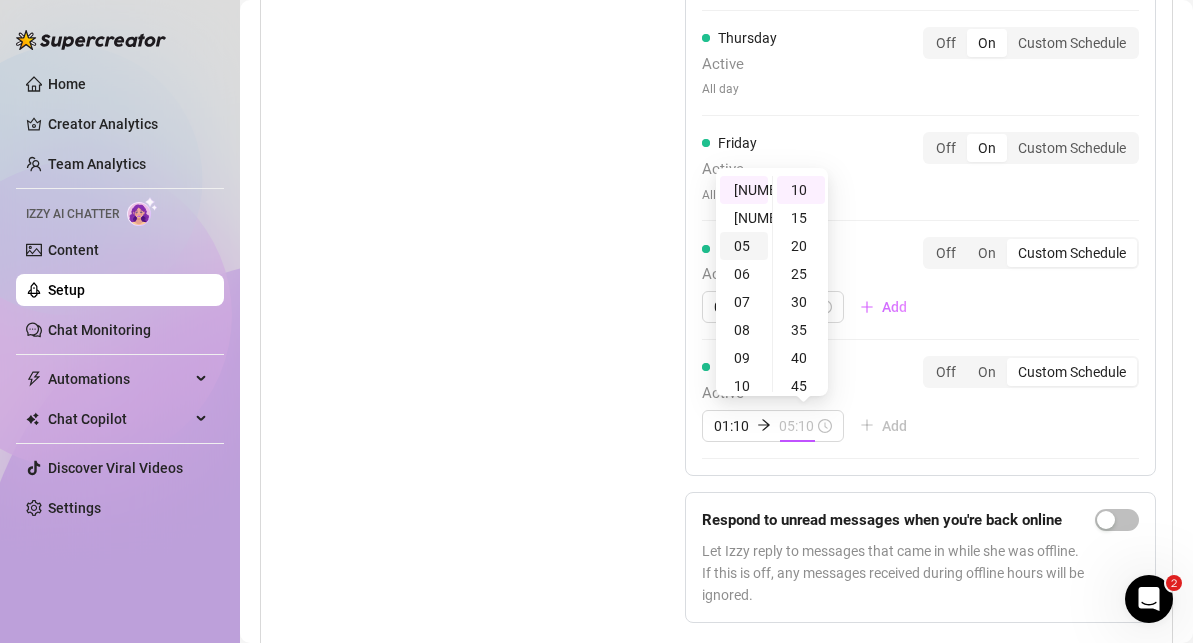 click on "05" at bounding box center [744, 246] 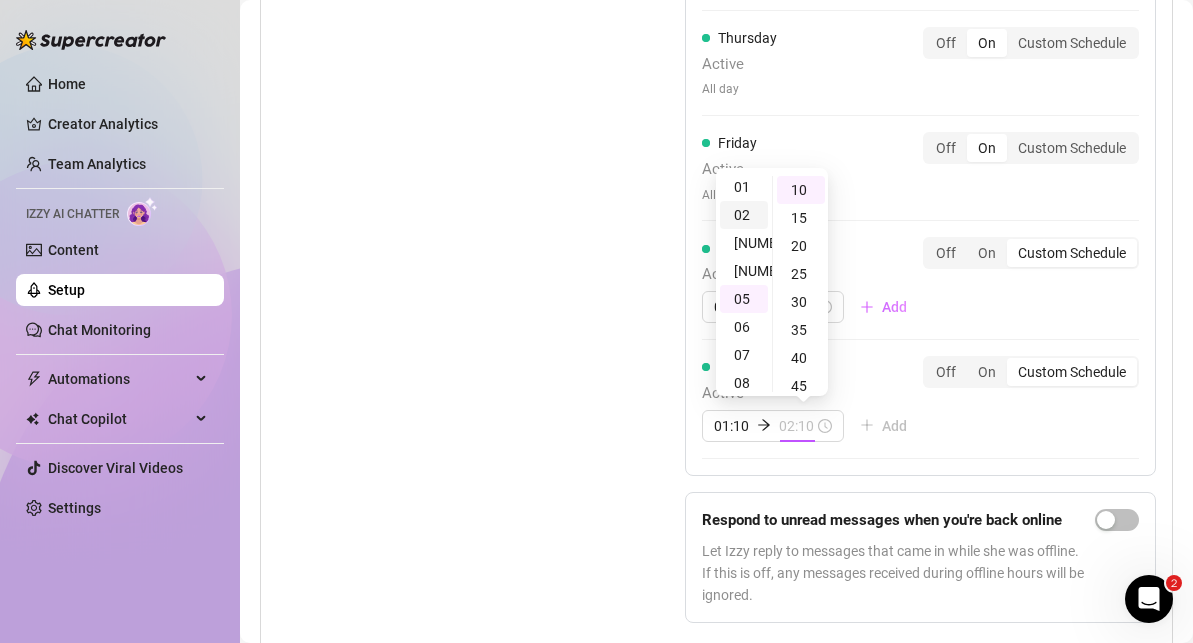 click on "02" at bounding box center (744, 215) 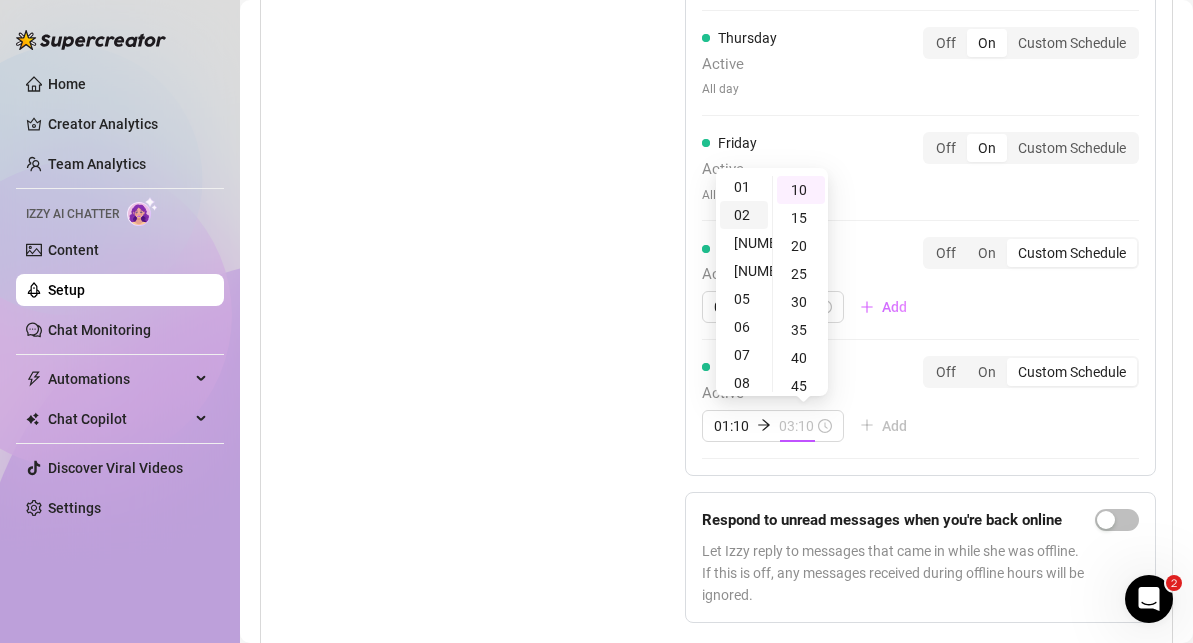 scroll, scrollTop: 56, scrollLeft: 0, axis: vertical 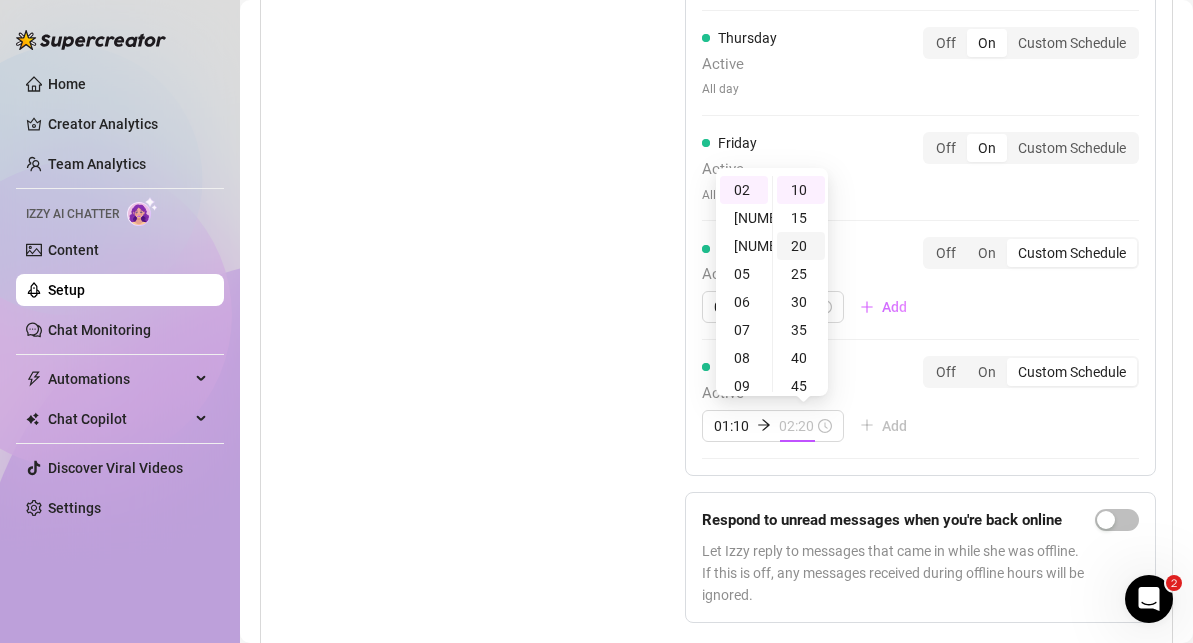 click on "20" at bounding box center [801, 246] 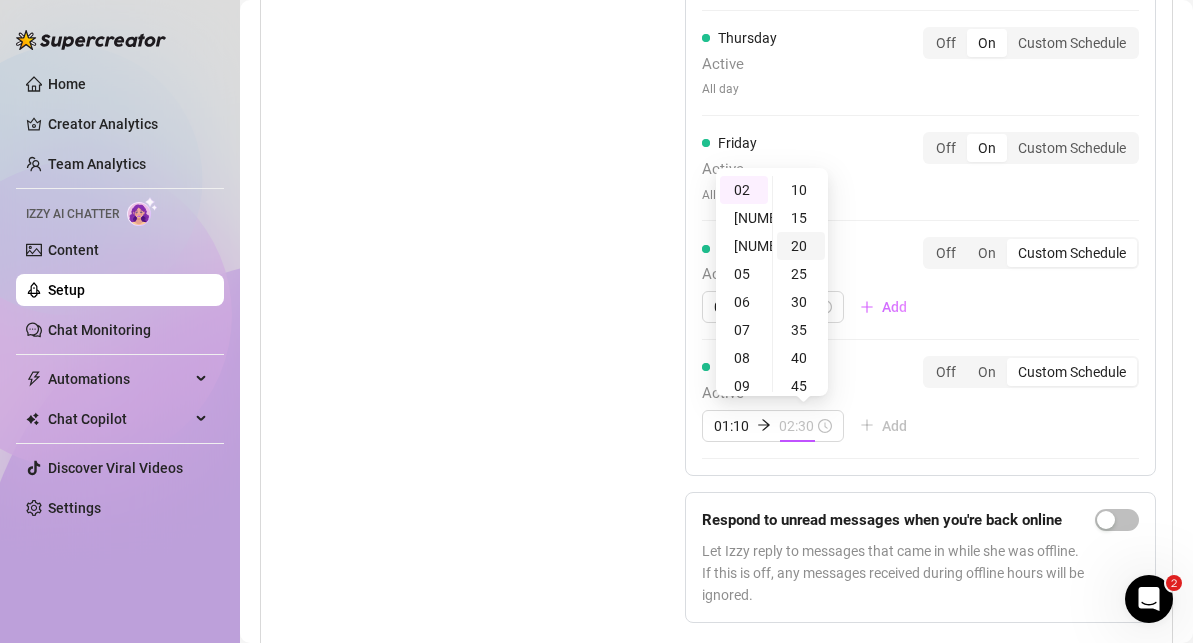 scroll, scrollTop: 112, scrollLeft: 0, axis: vertical 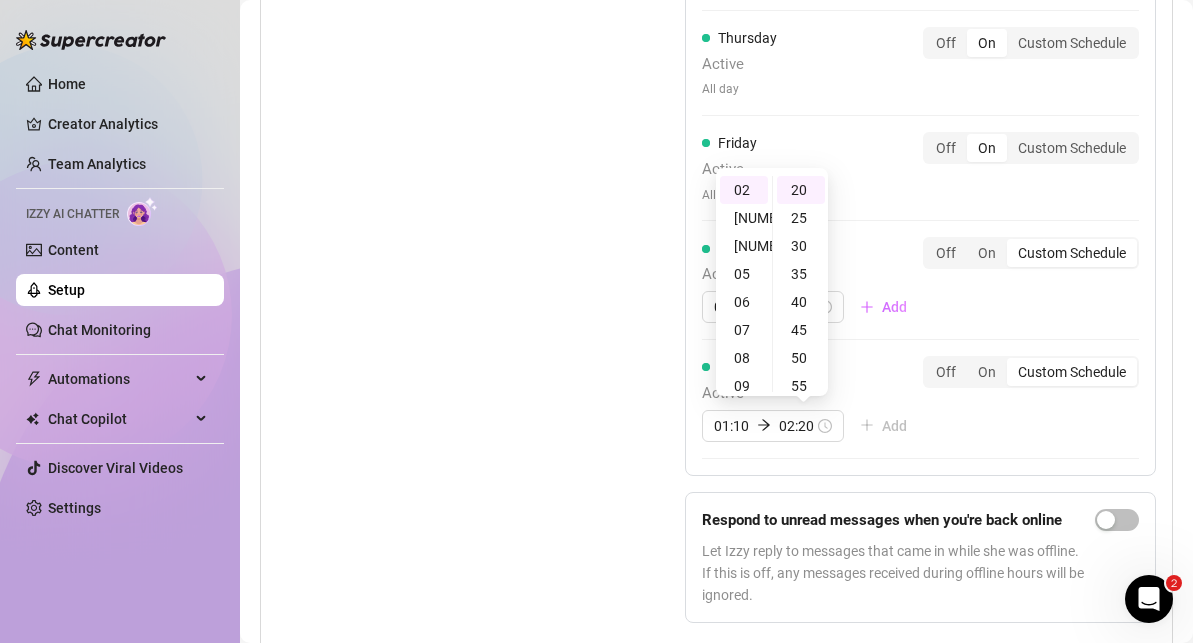 click on "[DAY] Active [TIME] [TIME] Add Off On Custom Schedule [DAY] Active [TIME] [TIME] Add Off On Custom Schedule [DAY] Active [TIME] [TIME] [TIME] [TIME] Add Off On Custom Schedule [DAY] Active All day Off On Custom Schedule [DAY] Active All day Off On Custom Schedule [DAY] Active [TIME] [TIME] Add Off On Custom Schedule [DAY] Active [TIME] [TIME] Add Off On Custom Schedule Respond to unread messages when you're back online Let Izzy reply to messages that came in while she was offline. If this is off, any messages received during offline hours will be ignored." at bounding box center (920, 98) 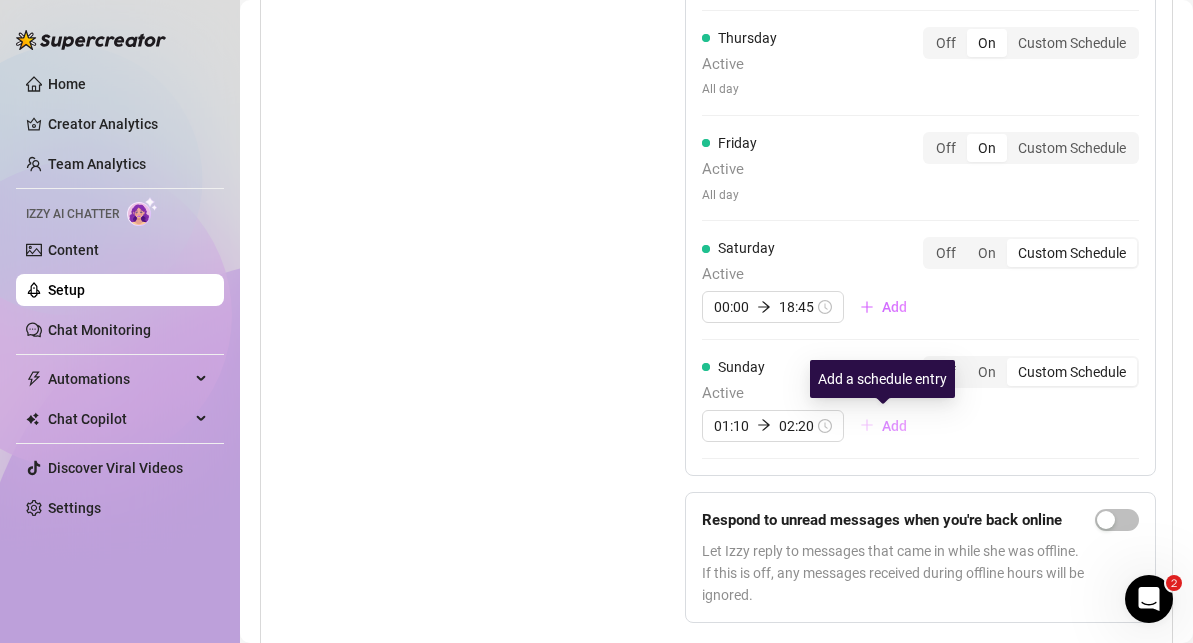click on "Add" at bounding box center [883, 426] 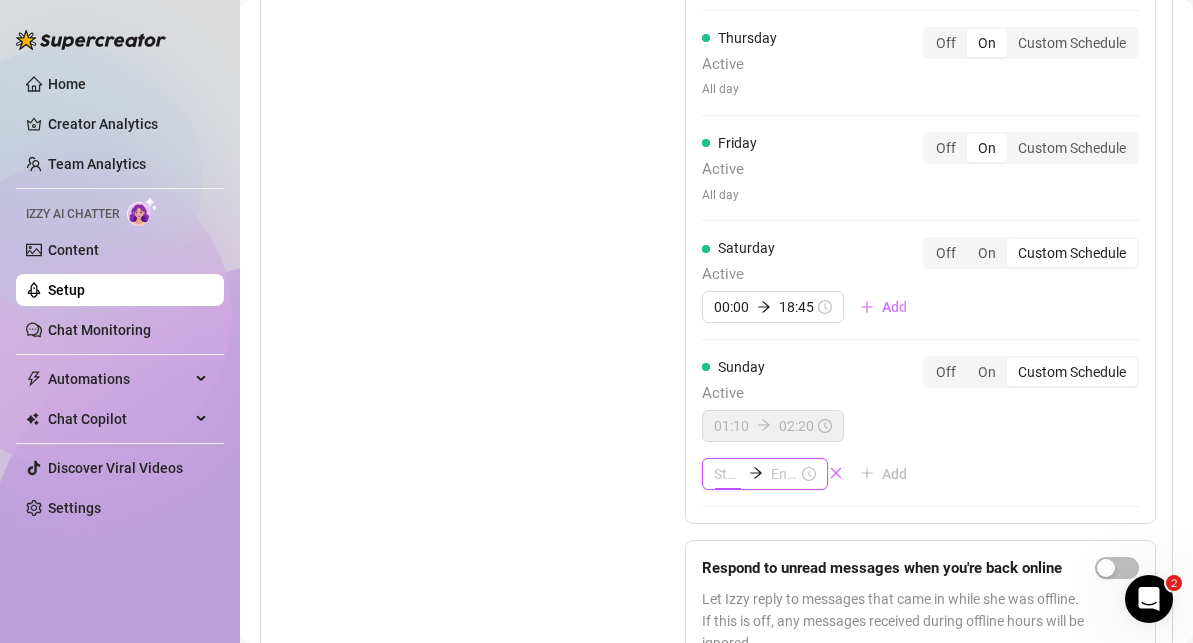 click at bounding box center (727, 474) 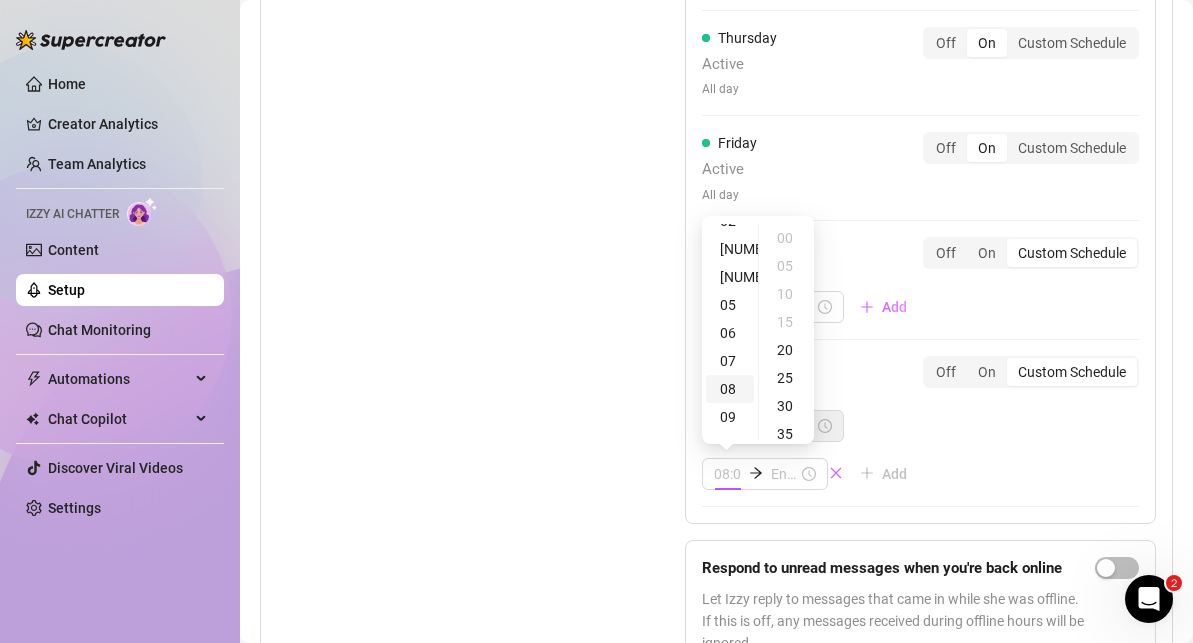 click on "08" at bounding box center (730, 389) 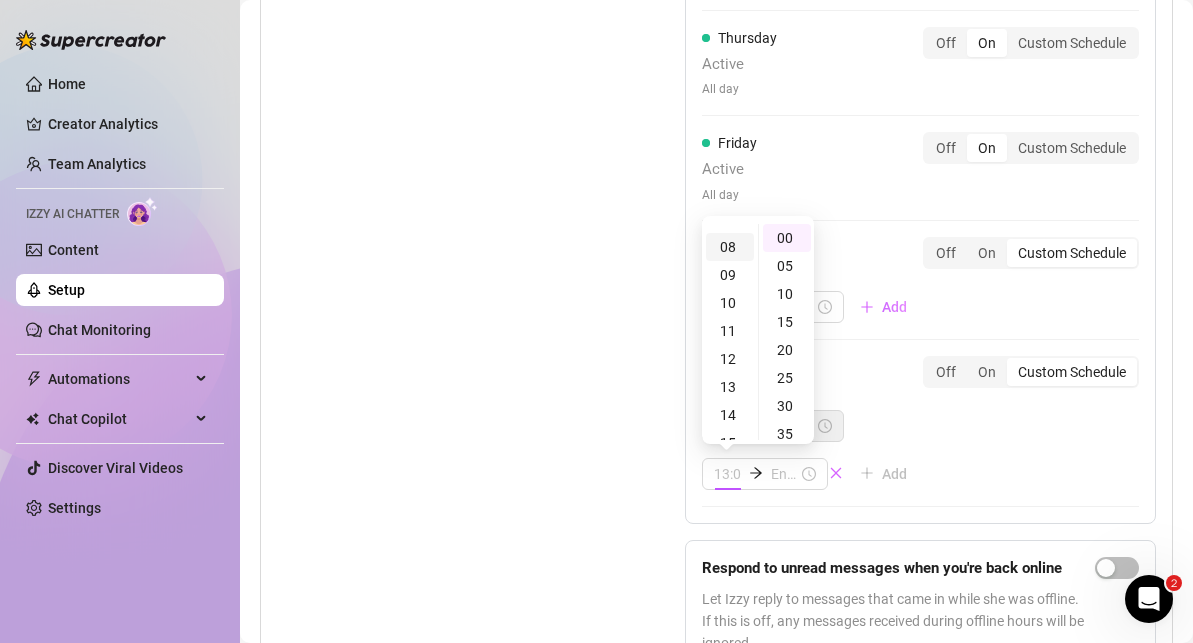scroll, scrollTop: 224, scrollLeft: 0, axis: vertical 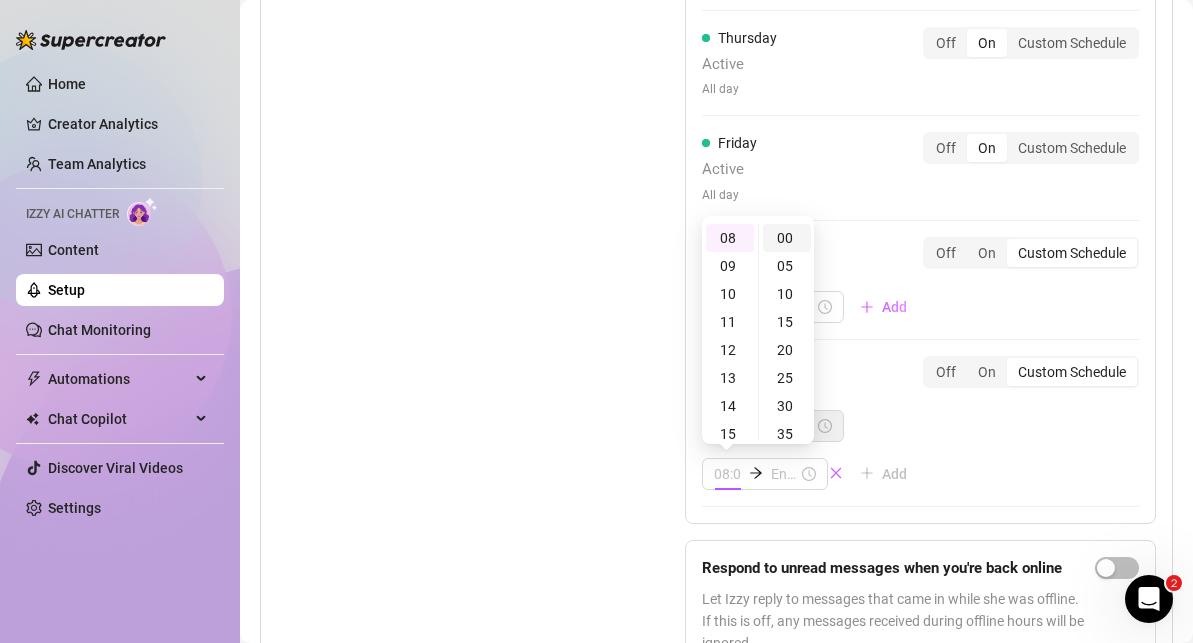 click on "00" at bounding box center [787, 238] 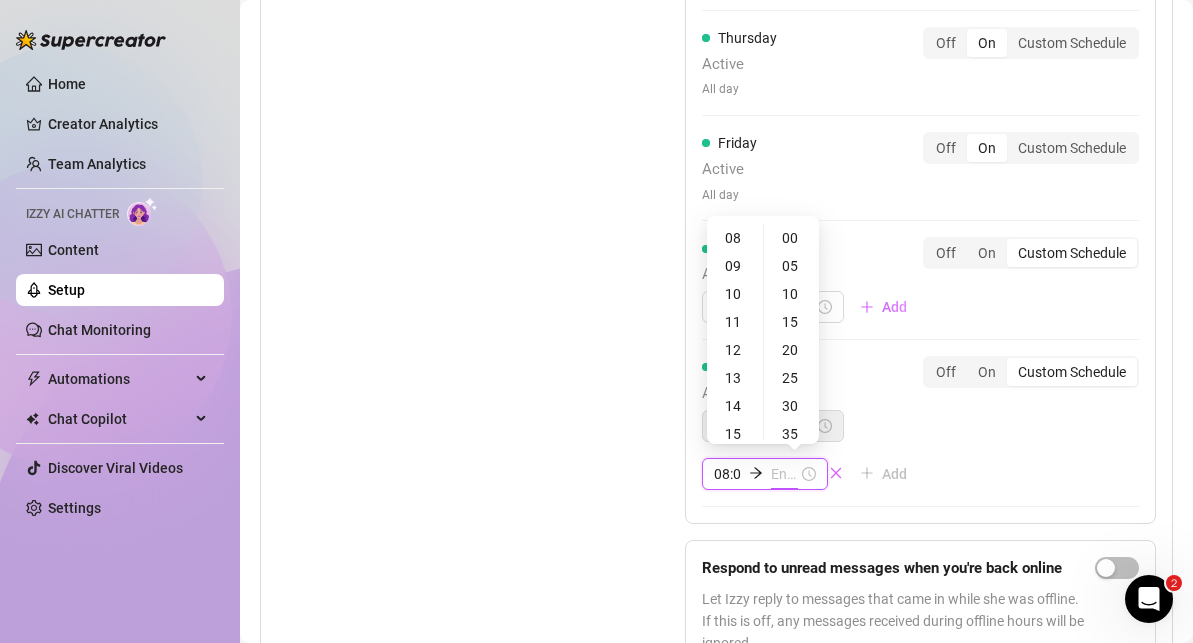 click at bounding box center (784, 474) 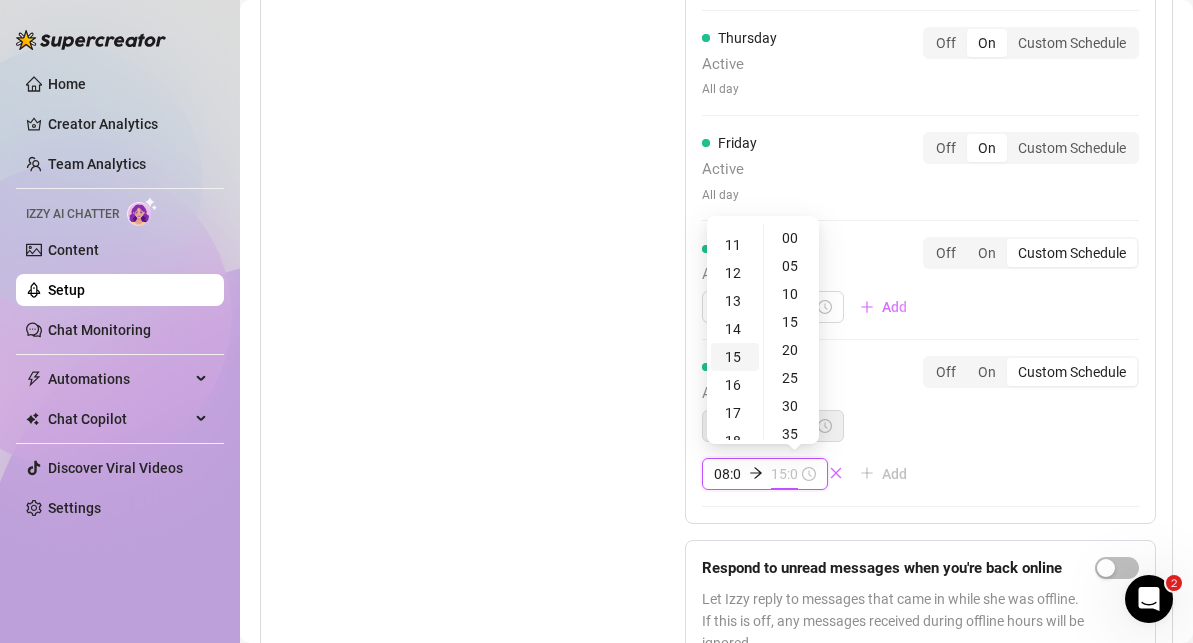 scroll, scrollTop: 303, scrollLeft: 0, axis: vertical 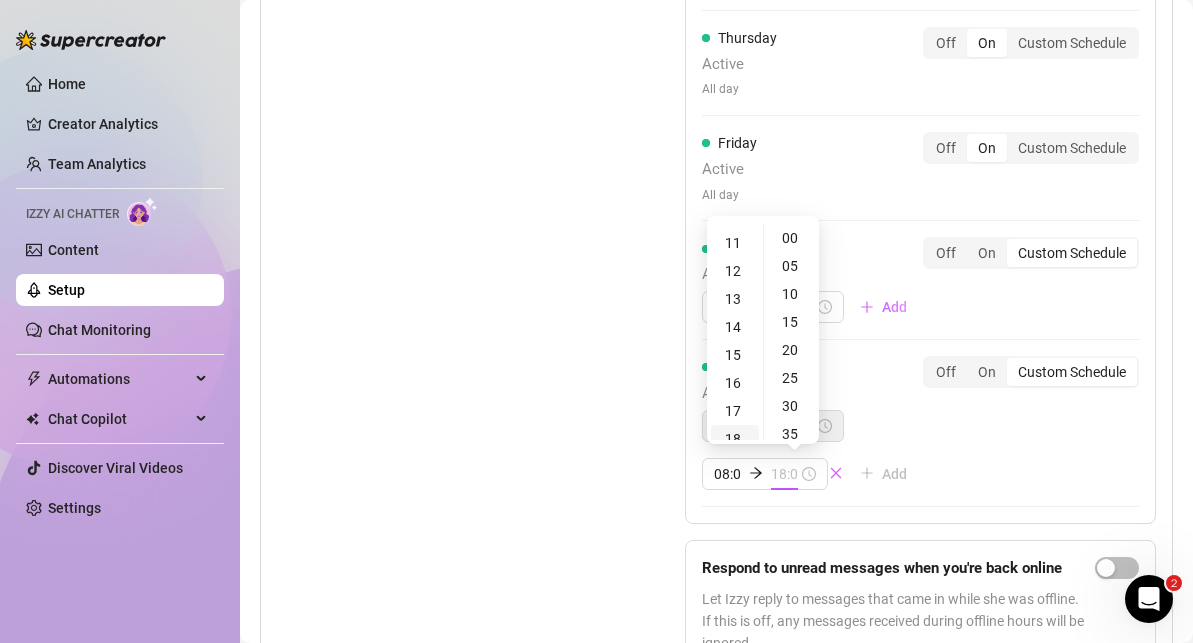 click on "18" at bounding box center [735, 439] 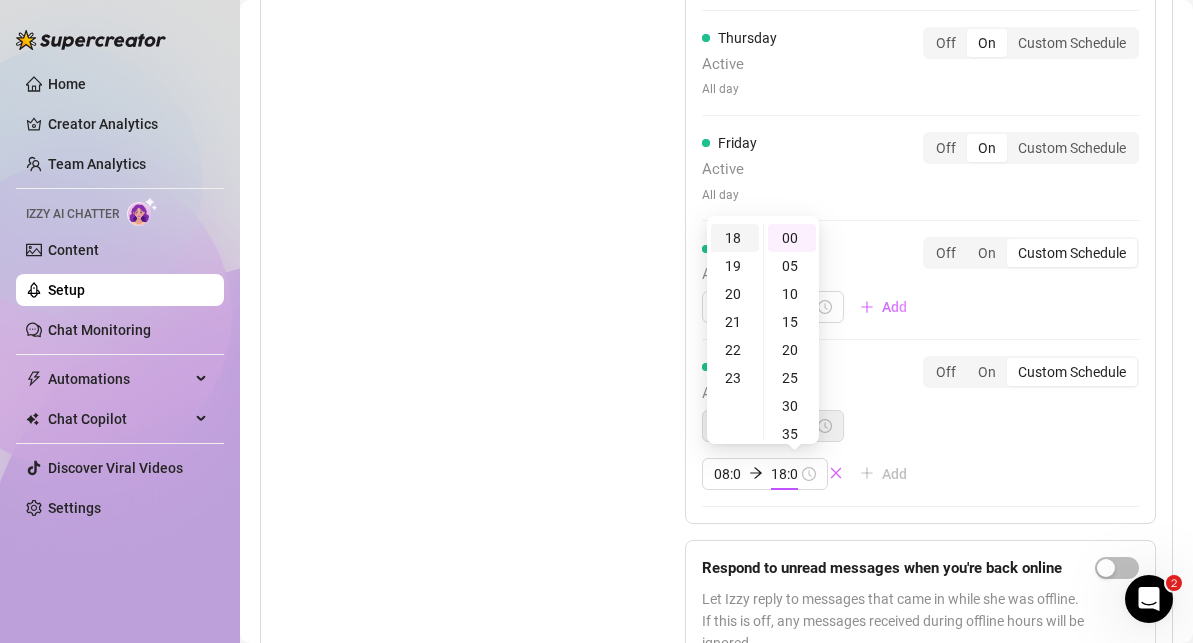 scroll, scrollTop: 504, scrollLeft: 0, axis: vertical 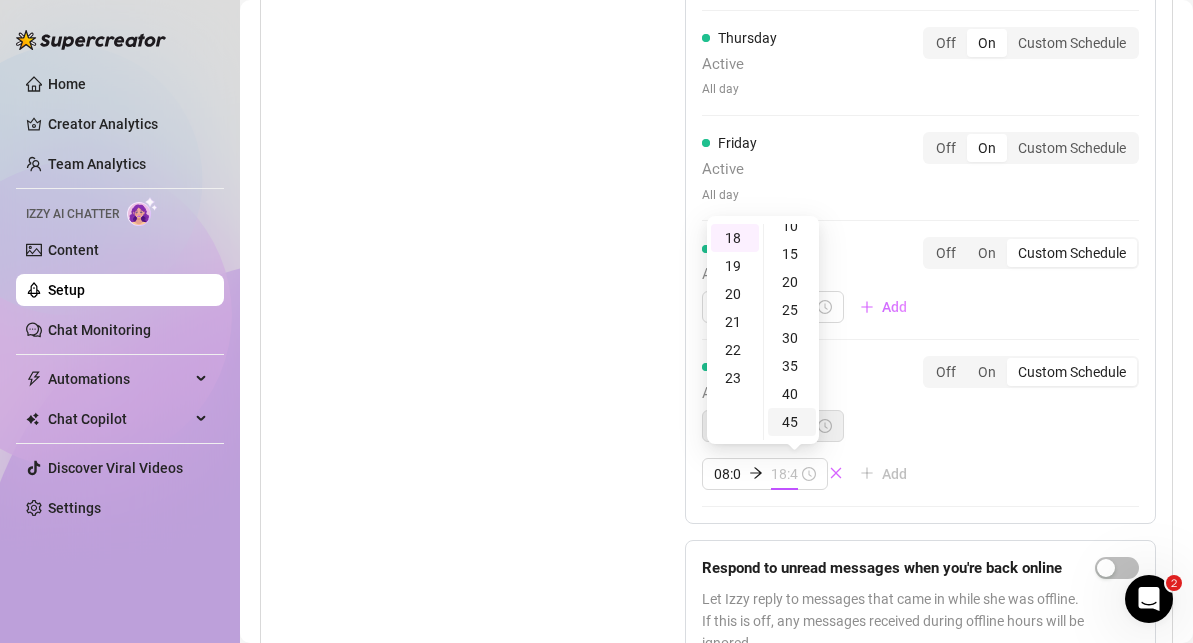 click on "45" at bounding box center [792, 422] 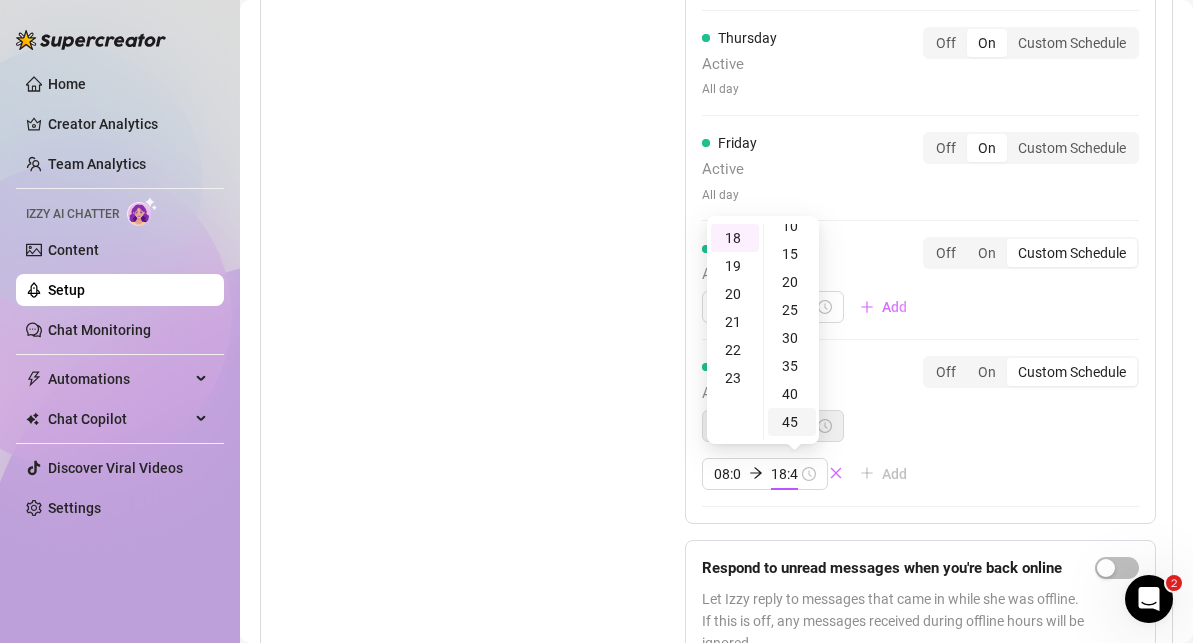 scroll, scrollTop: 252, scrollLeft: 0, axis: vertical 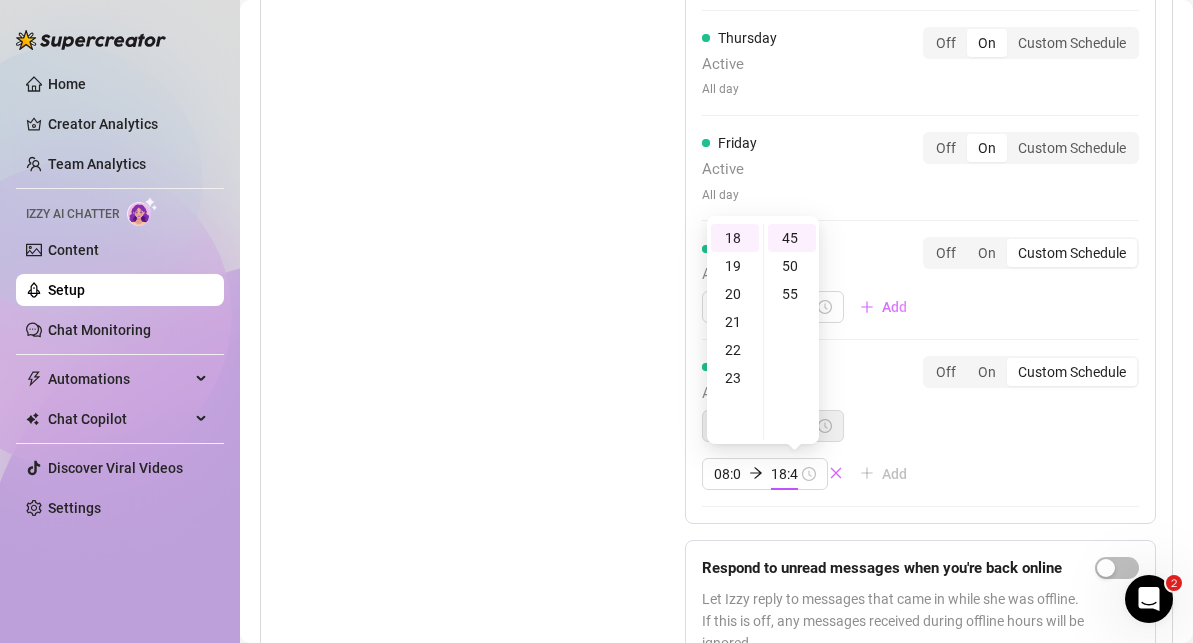 click on "Monday Active 08:45 18:45 Add Off On Custom Schedule Tuesday Active 01:05 18:45 Add Off On Custom Schedule Wednesday Active 01:05 05:05 08:00 23:55 Add Off On Custom Schedule Thursday Active All day Off On Custom Schedule Friday Active All day Off On Custom Schedule Saturday Active 00:00 18:45 Add Off On Custom Schedule Sunday Active 01:10 02:20 08:00 18:45 Add Off On Custom Schedule Respond to unread messages when you're back online Let Izzy reply to messages that came in while she was offline. If this is off, any messages received during offline hours will be ignored." at bounding box center [920, 122] 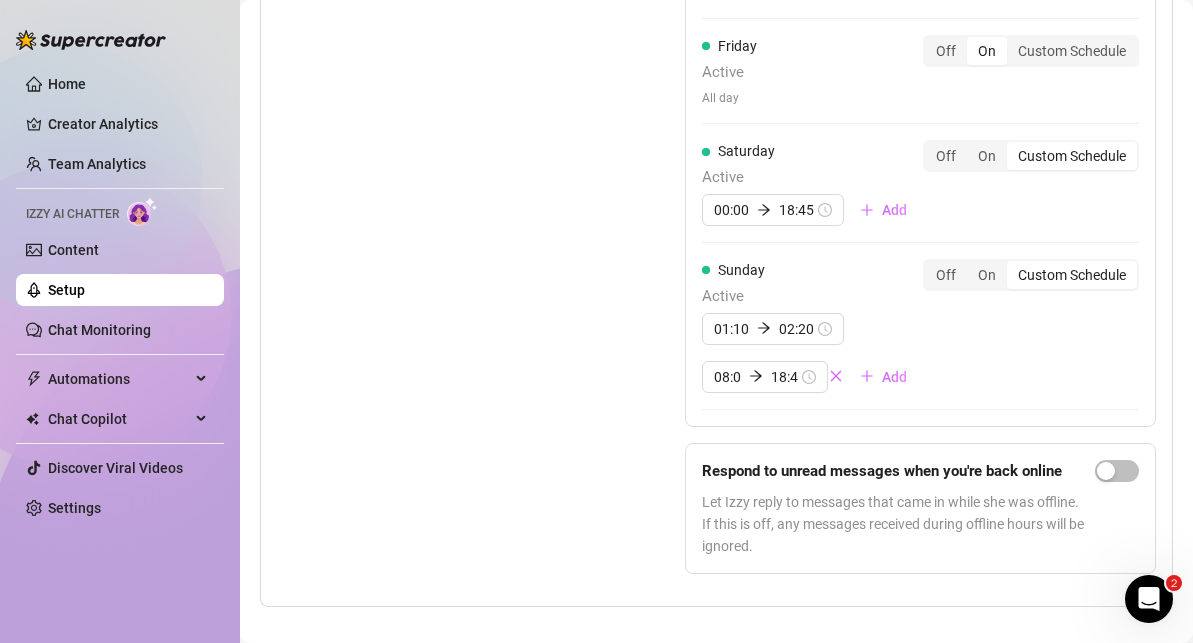 scroll, scrollTop: 1772, scrollLeft: 0, axis: vertical 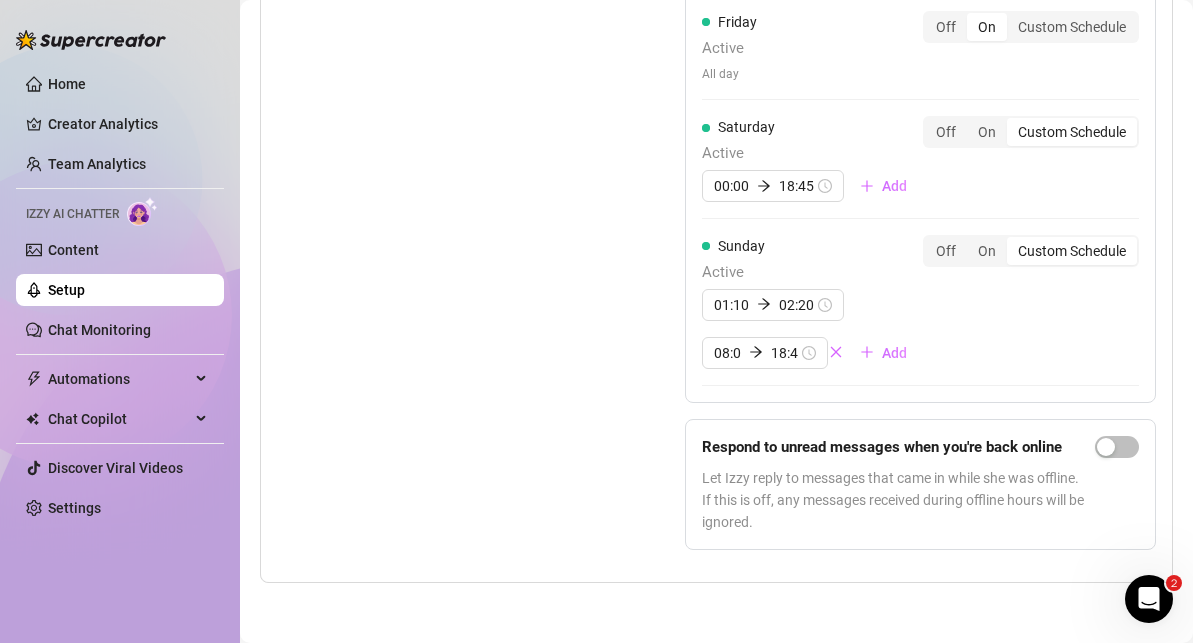click on "Monday Active 08:45 18:45 Add Off On Custom Schedule Tuesday Active 01:05 18:45 Add Off On Custom Schedule Wednesday Active 01:05 05:05 08:00 23:55 Add Off On Custom Schedule Thursday Active All day Off On Custom Schedule Friday Active All day Off On Custom Schedule Saturday Active 00:00 18:45 Add Off On Custom Schedule Sunday Active 01:10 02:20 08:00 18:45 Add Off On Custom Schedule Respond to unread messages when you're back online Let Izzy reply to messages that came in while she was offline. If this is off, any messages received during offline hours will be ignored." at bounding box center [920, 1] 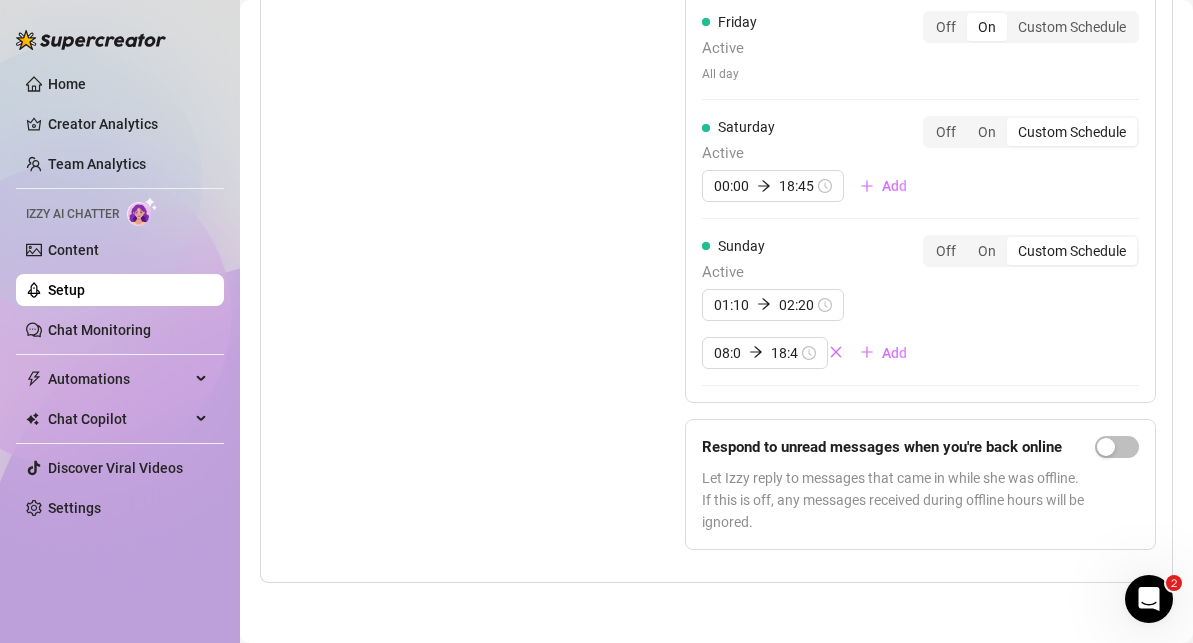 click on "Monday Active 08:45 18:45 Add Off On Custom Schedule Tuesday Active 01:05 18:45 Add Off On Custom Schedule Wednesday Active 01:05 05:05 08:00 23:55 Add Off On Custom Schedule Thursday Active All day Off On Custom Schedule Friday Active All day Off On Custom Schedule Saturday Active 00:00 18:45 Add Off On Custom Schedule Sunday Active 01:10 02:20 08:00 18:45 Add Off On Custom Schedule Respond to unread messages when you're back online Let Izzy reply to messages that came in while she was offline. If this is off, any messages received during offline hours will be ignored." at bounding box center (920, 1) 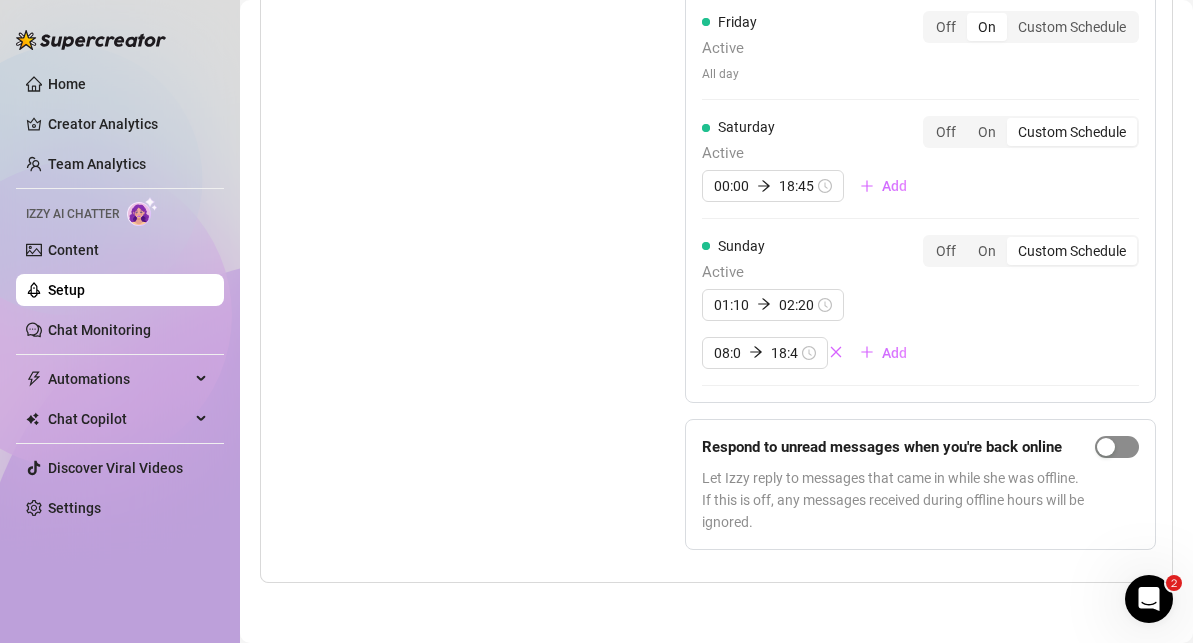 click at bounding box center (1106, 447) 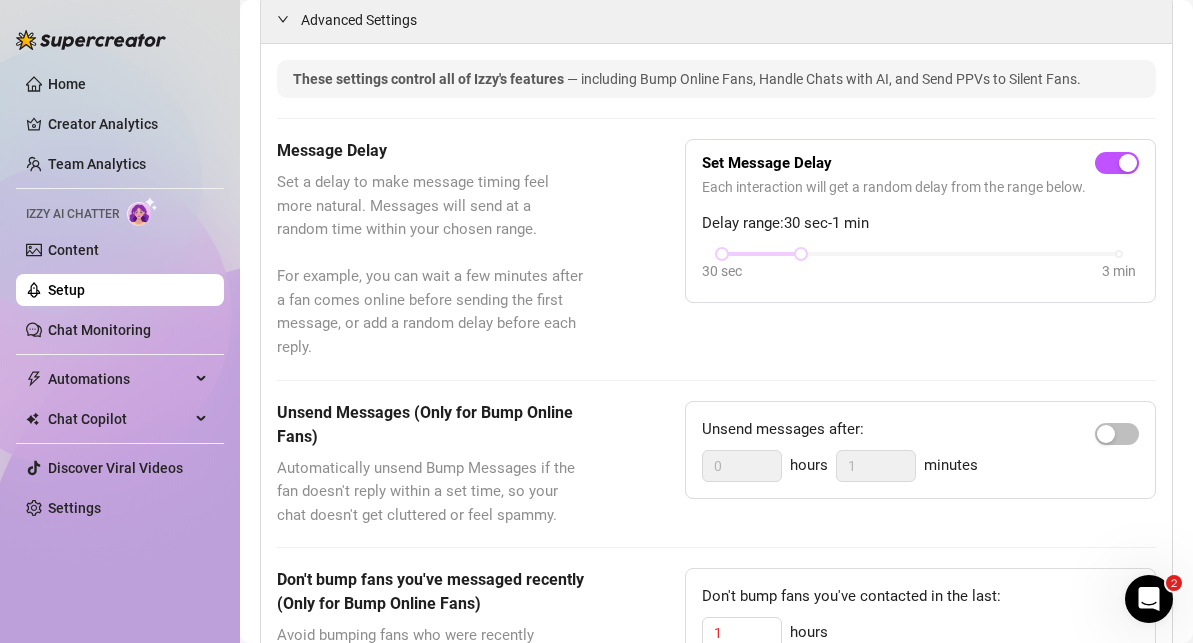 scroll, scrollTop: 473, scrollLeft: 0, axis: vertical 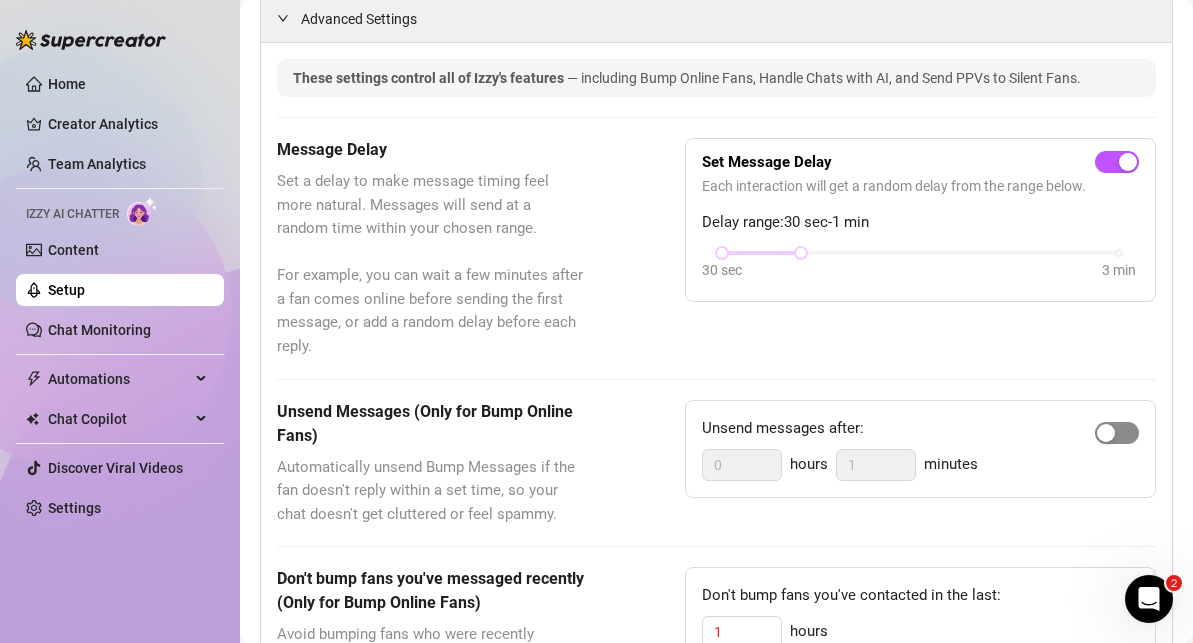 click at bounding box center (1106, 433) 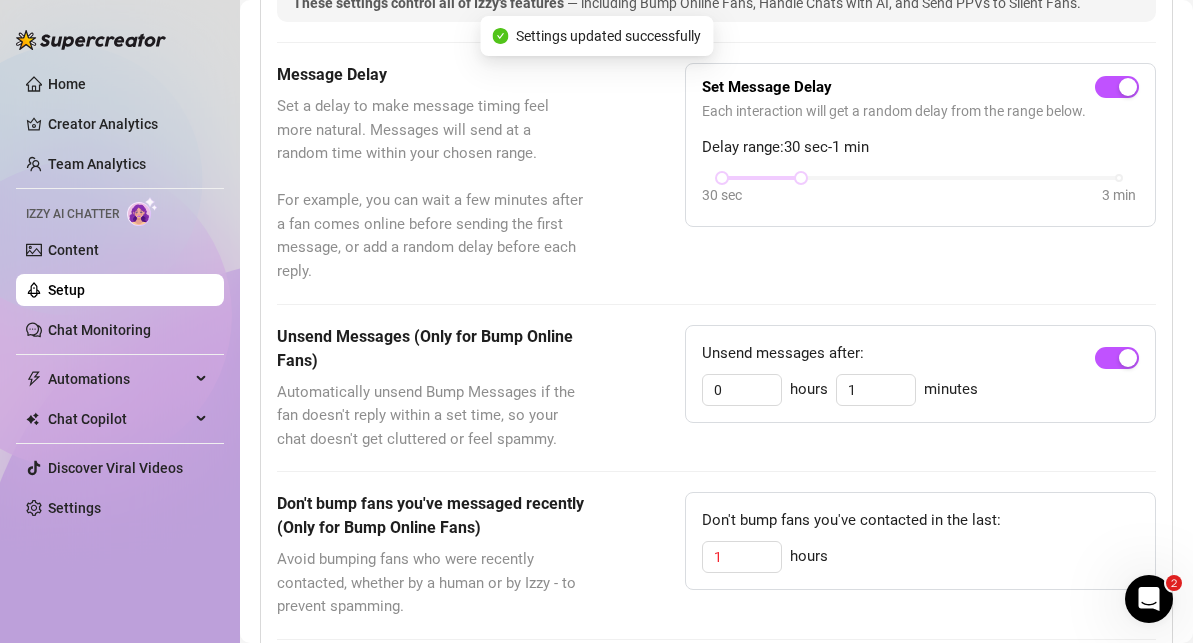scroll, scrollTop: 560, scrollLeft: 0, axis: vertical 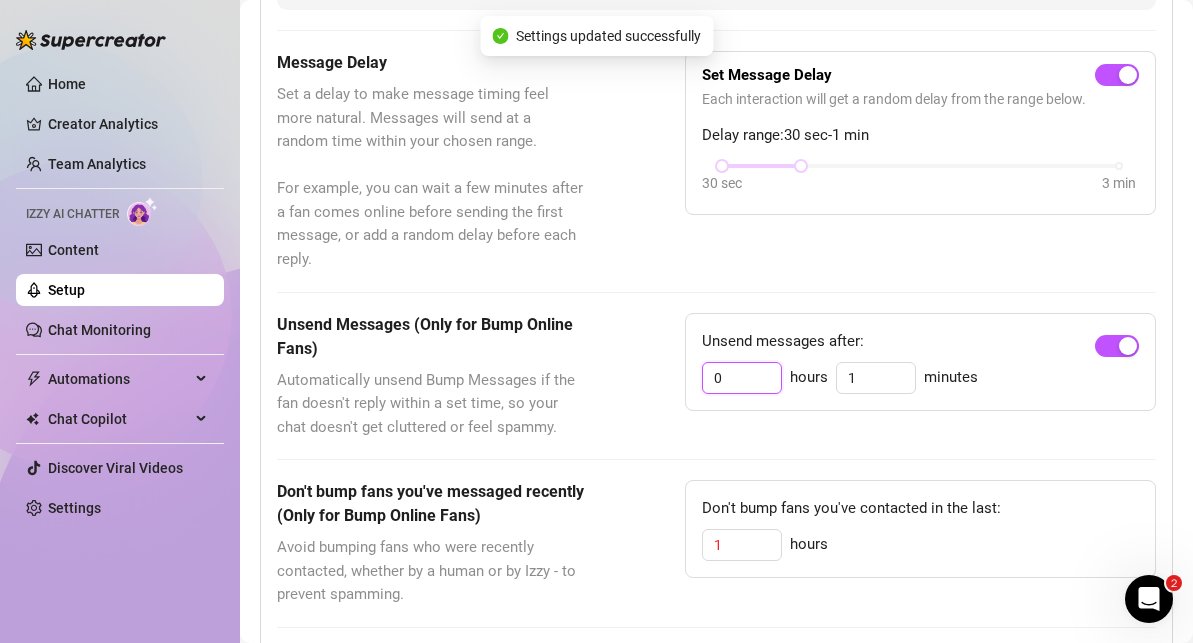 click on "0" at bounding box center (742, 378) 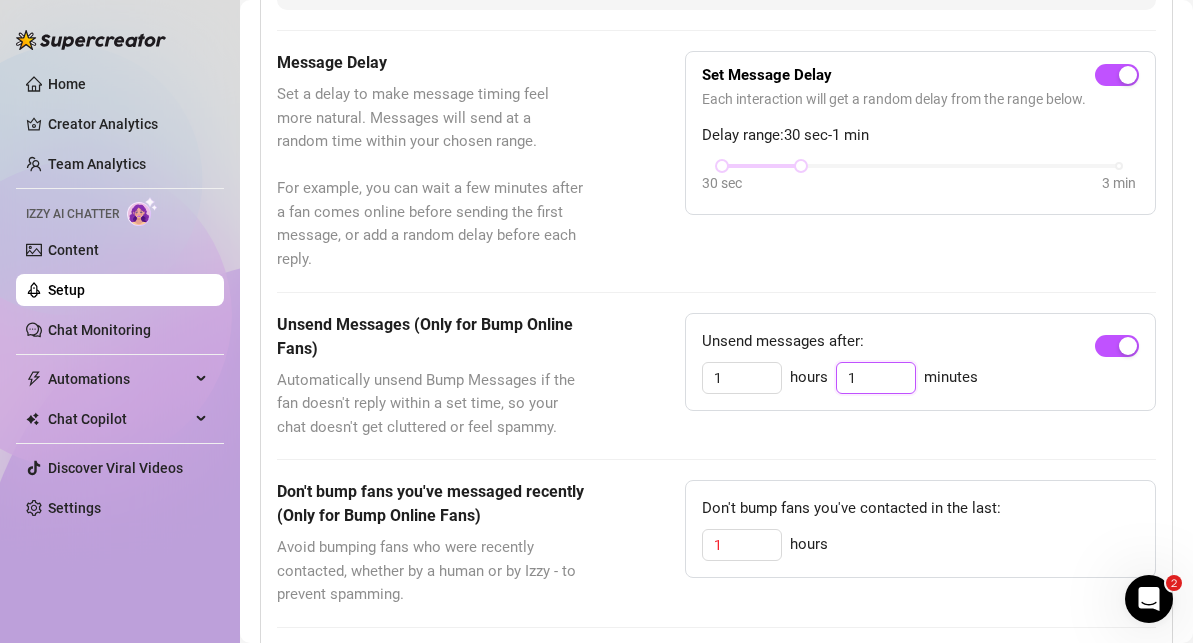 click on "1" at bounding box center (876, 378) 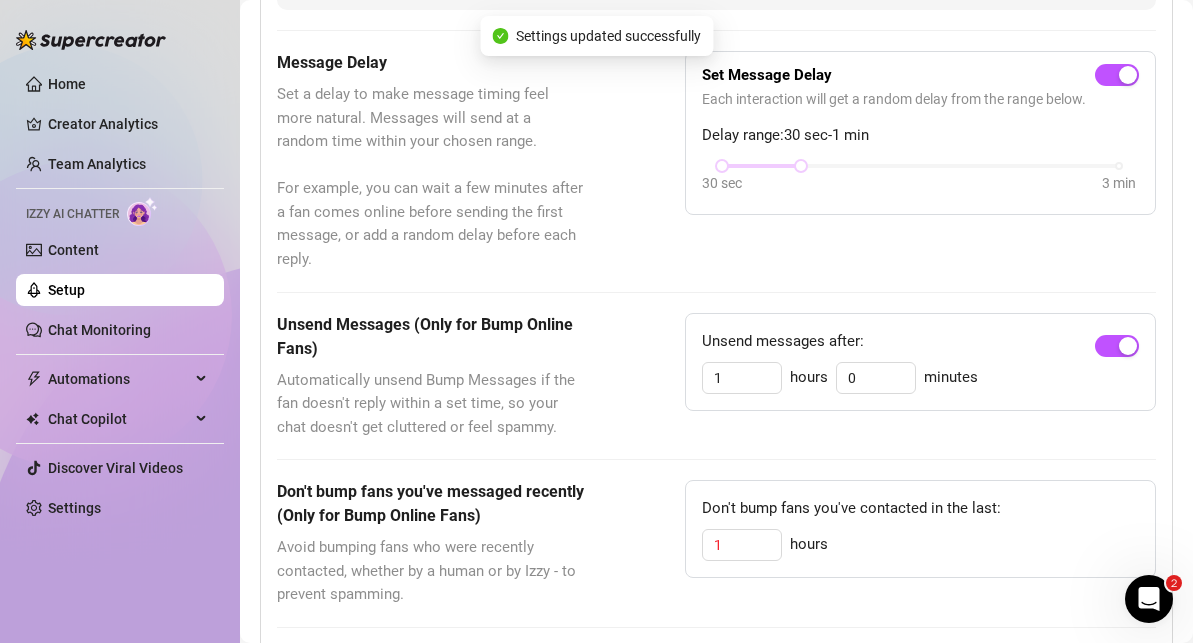 click on "Unsend Messages (Only for Bump Online Fans) Automatically unsend Bump Messages if the fan doesn't reply within a set time, so your chat doesn't get cluttered or feel spammy. Unsend messages after: 1 hours 0 minutes" at bounding box center [716, 376] 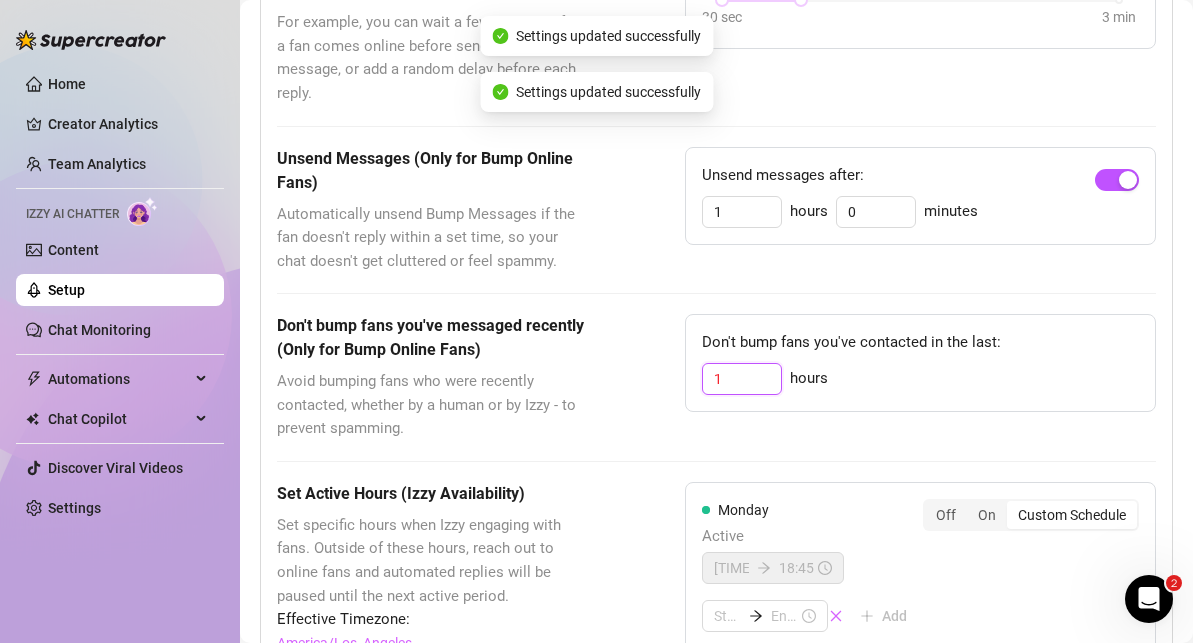 click on "1" at bounding box center (742, 379) 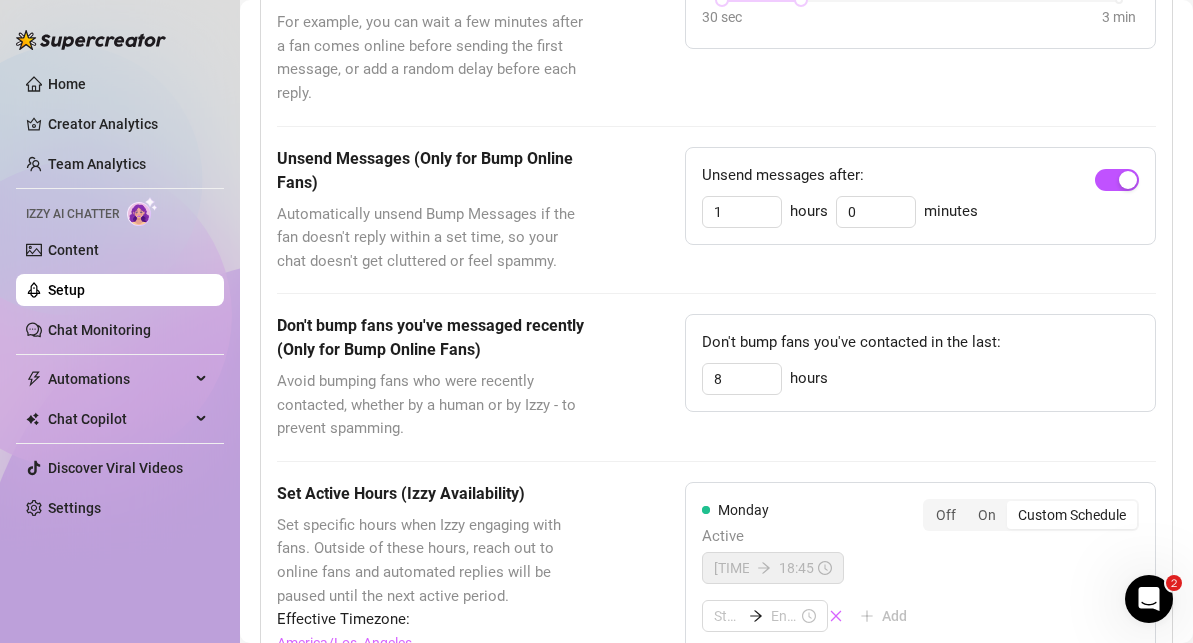 click on "Don't bump fans you've contacted in the last: 8 hours" at bounding box center (920, 363) 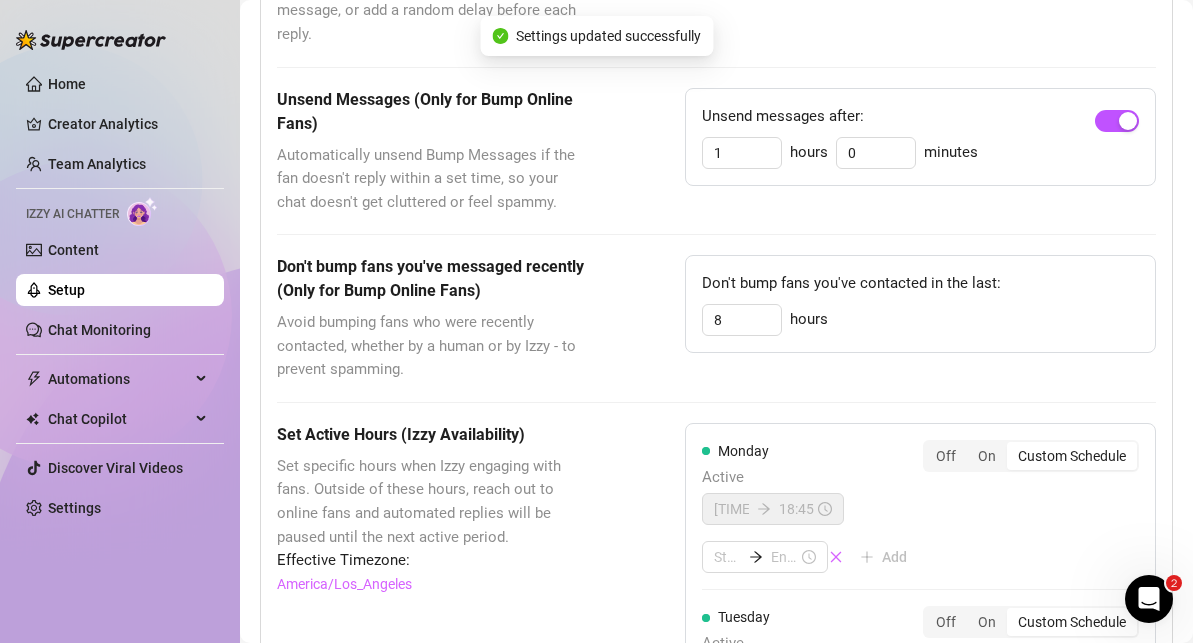 scroll, scrollTop: 784, scrollLeft: 0, axis: vertical 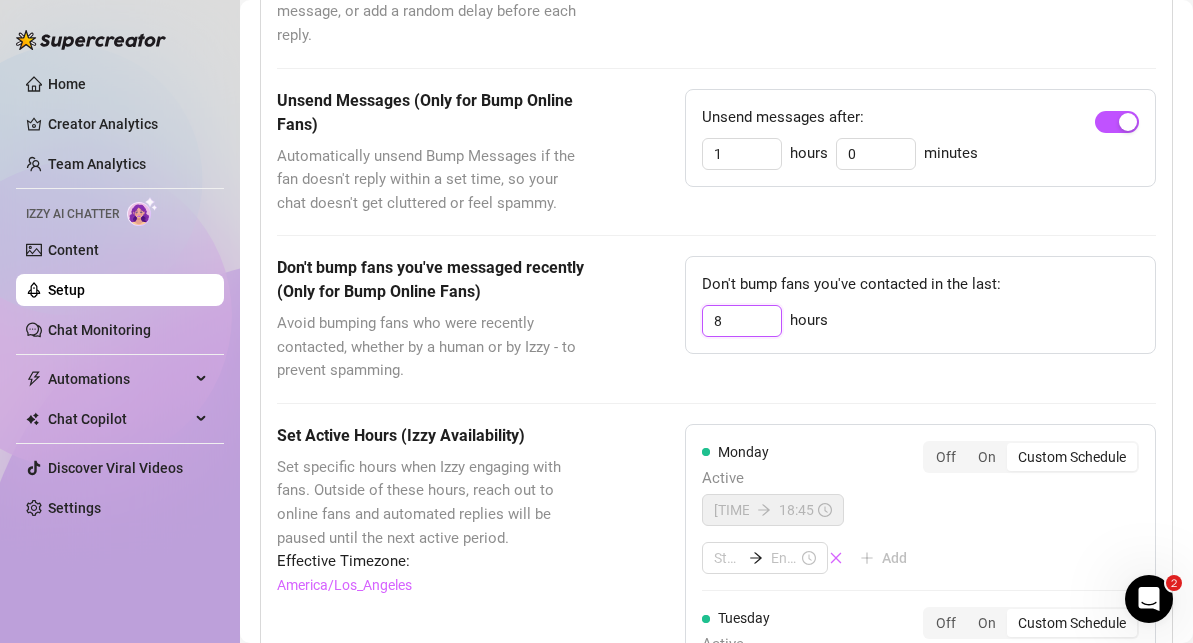 click on "8" at bounding box center [742, 321] 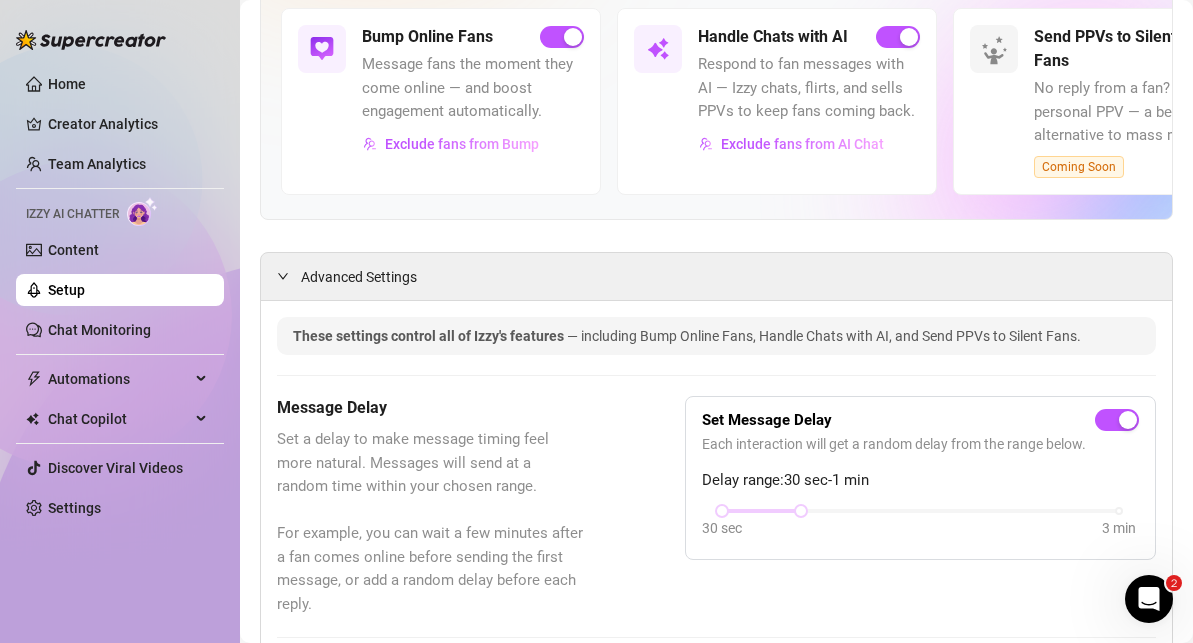 scroll, scrollTop: 203, scrollLeft: 0, axis: vertical 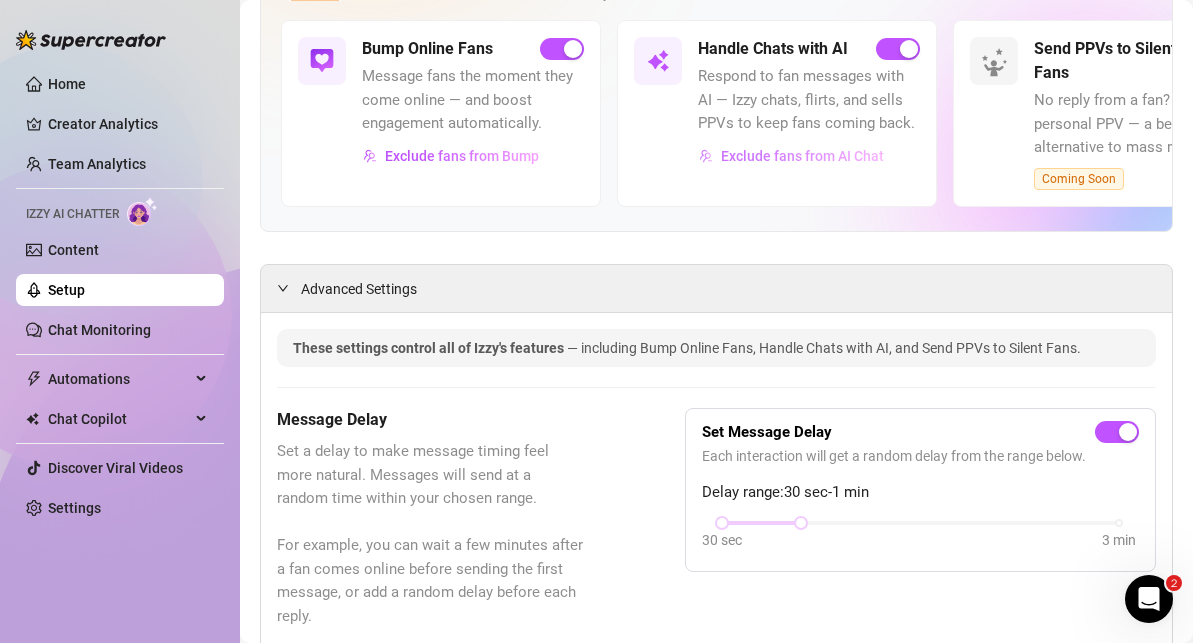 click on "Exclude fans from AI Chat" at bounding box center (802, 156) 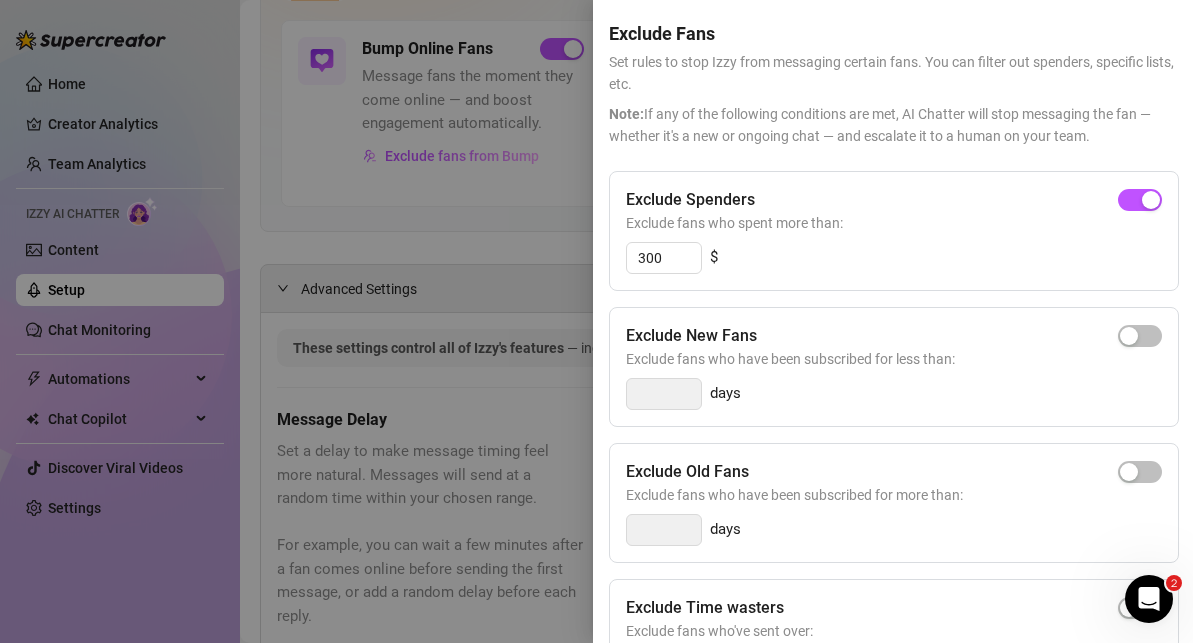 scroll, scrollTop: 164, scrollLeft: 0, axis: vertical 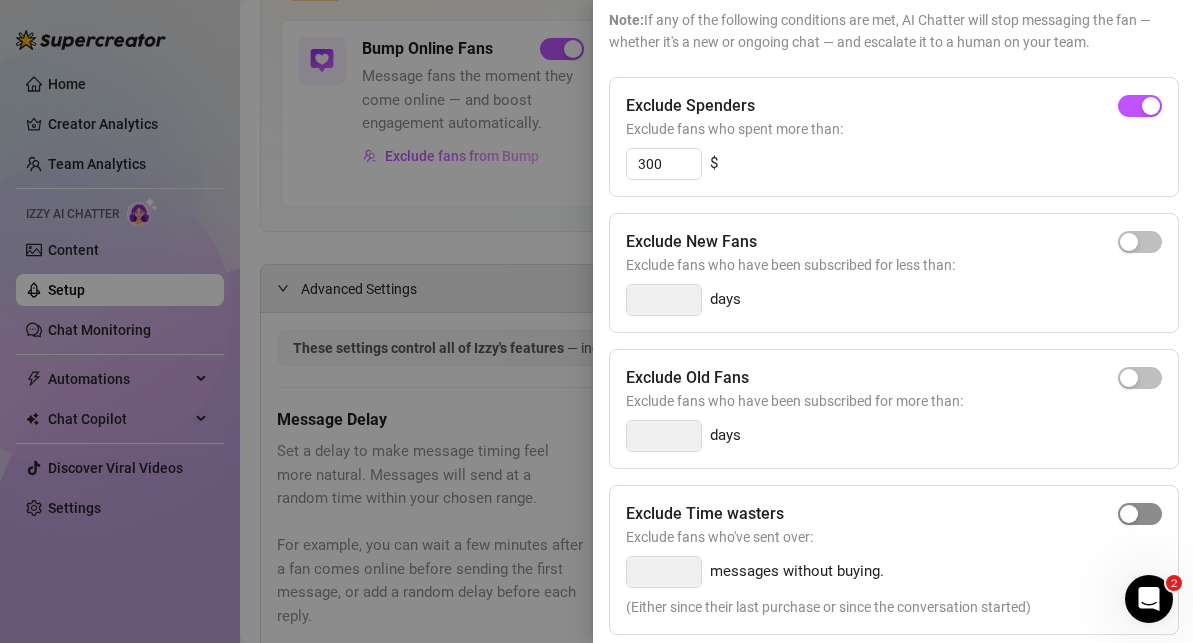 click at bounding box center [1140, 514] 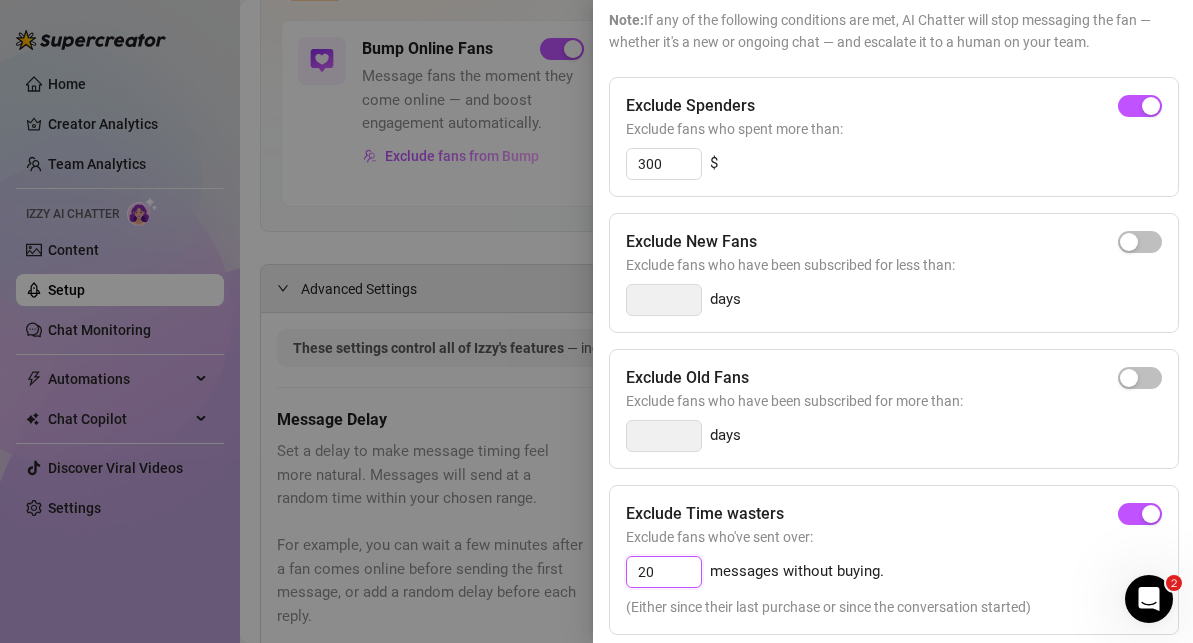 click on "20" at bounding box center [664, 572] 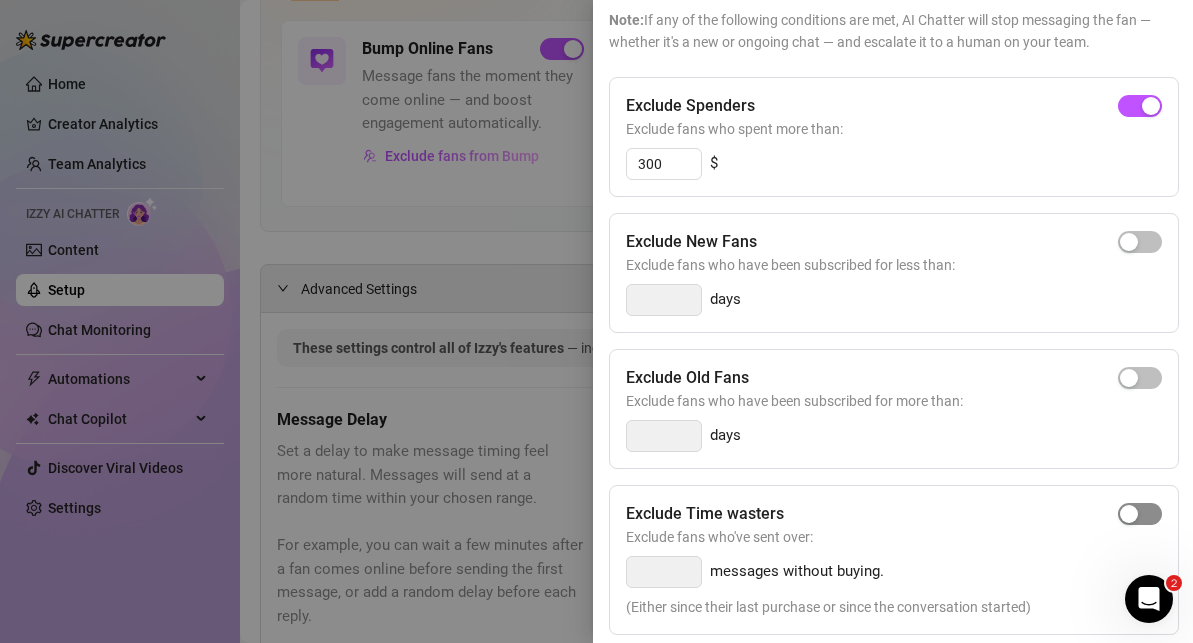 click at bounding box center (1129, 514) 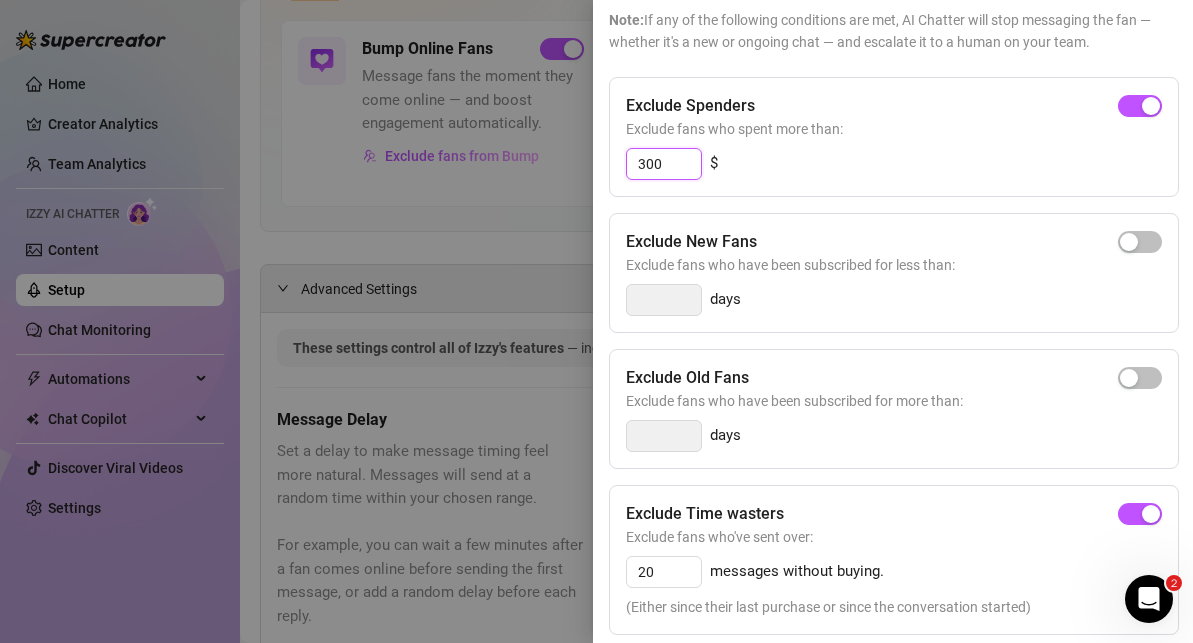 click on "300" at bounding box center [664, 164] 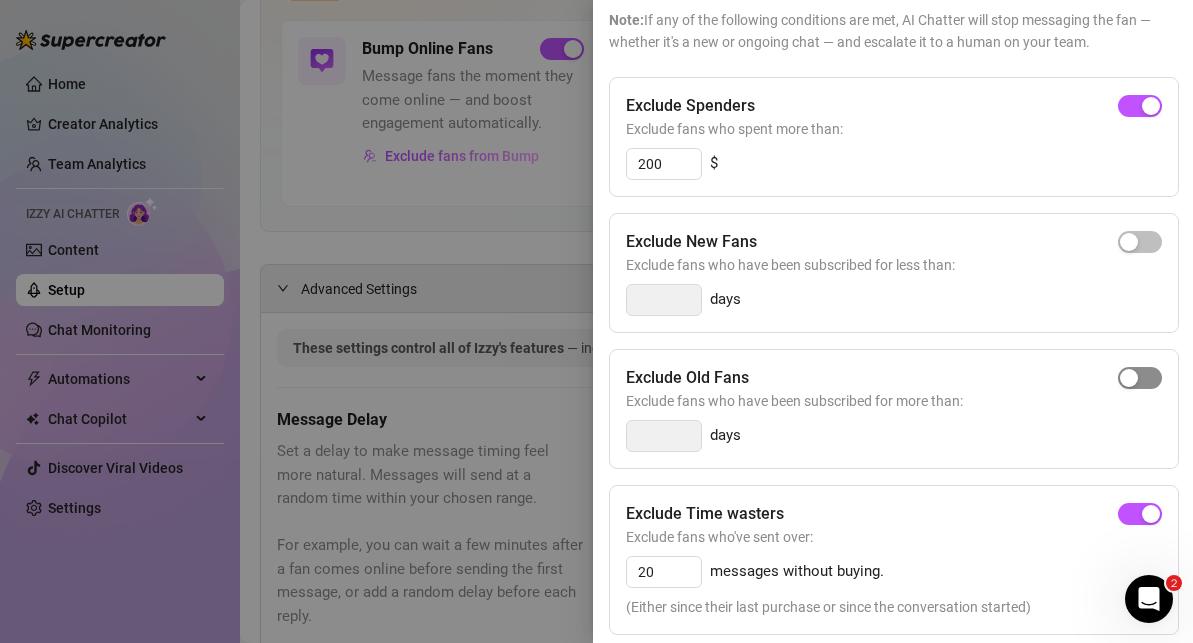 click at bounding box center (1129, 378) 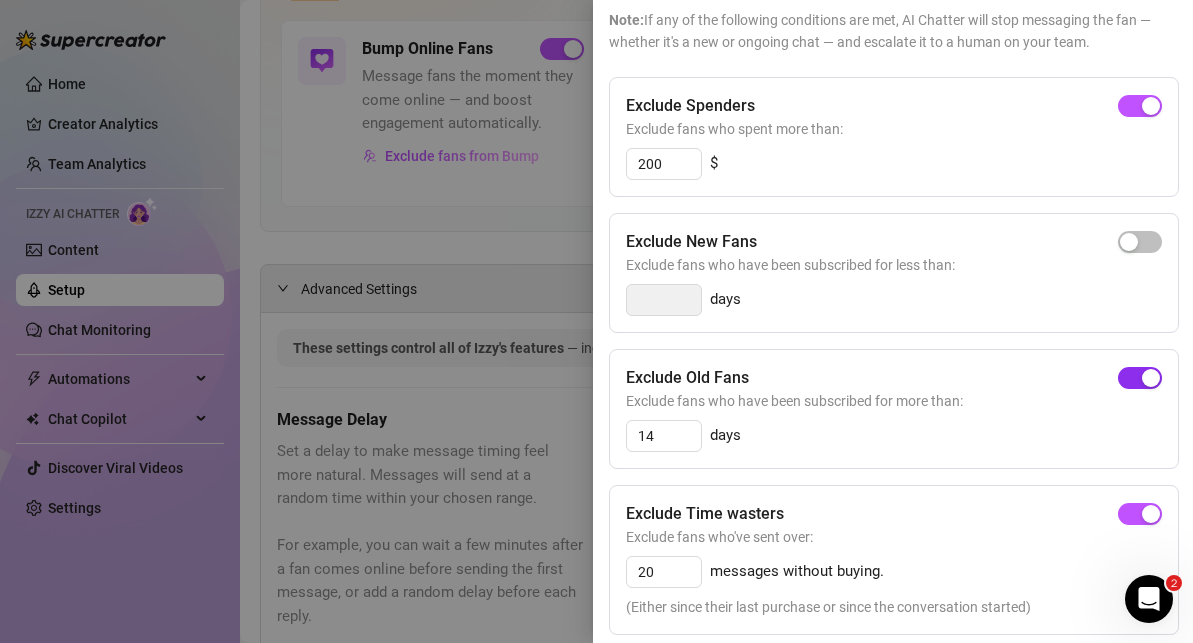 click at bounding box center (1151, 378) 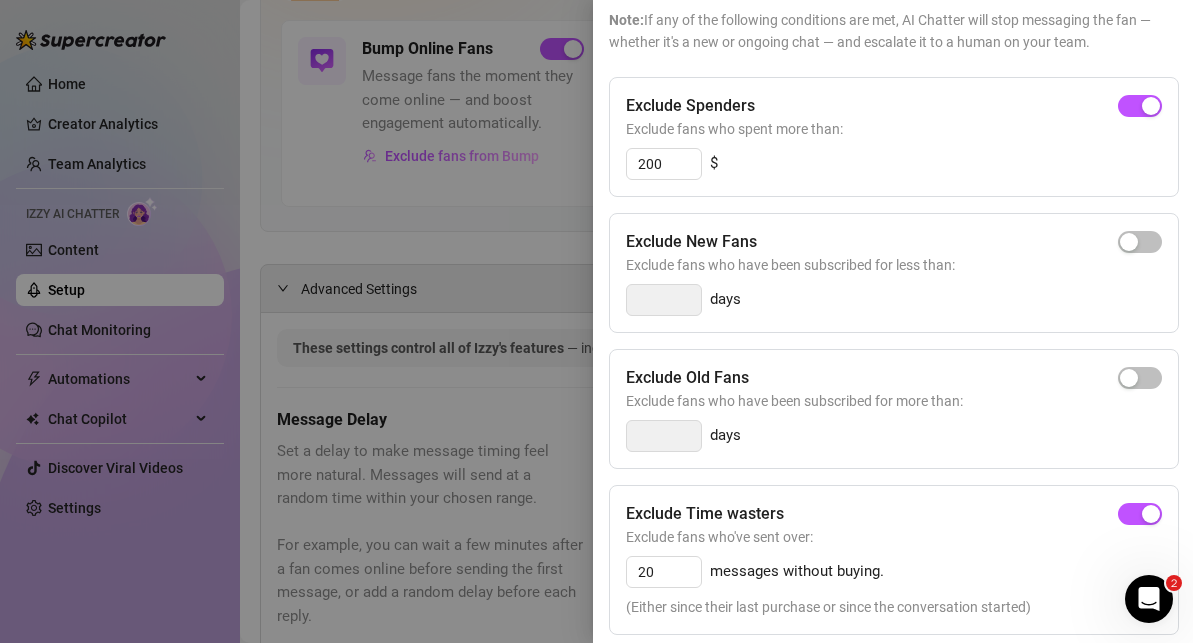 scroll, scrollTop: 0, scrollLeft: 0, axis: both 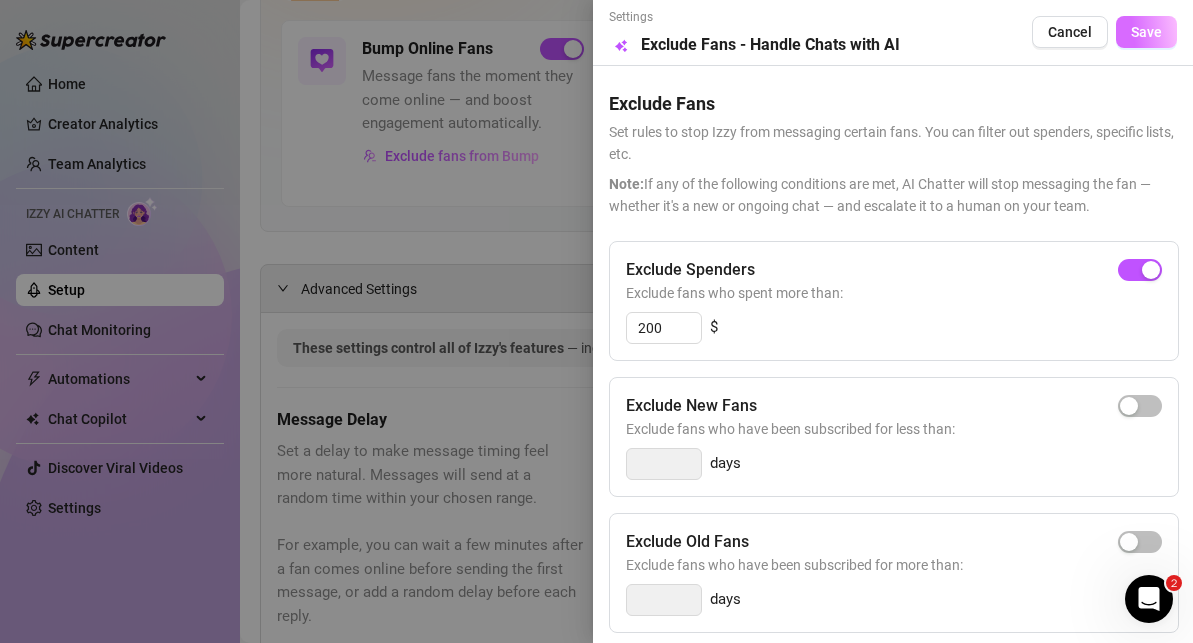 click on "Save" at bounding box center [1146, 32] 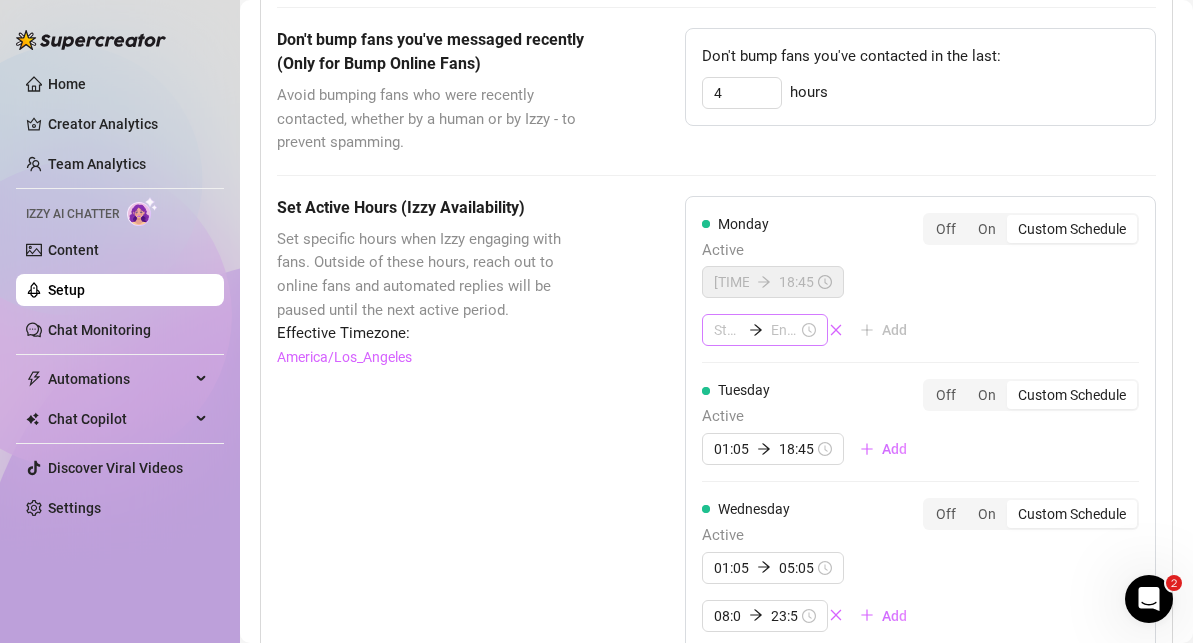 scroll, scrollTop: 1037, scrollLeft: 0, axis: vertical 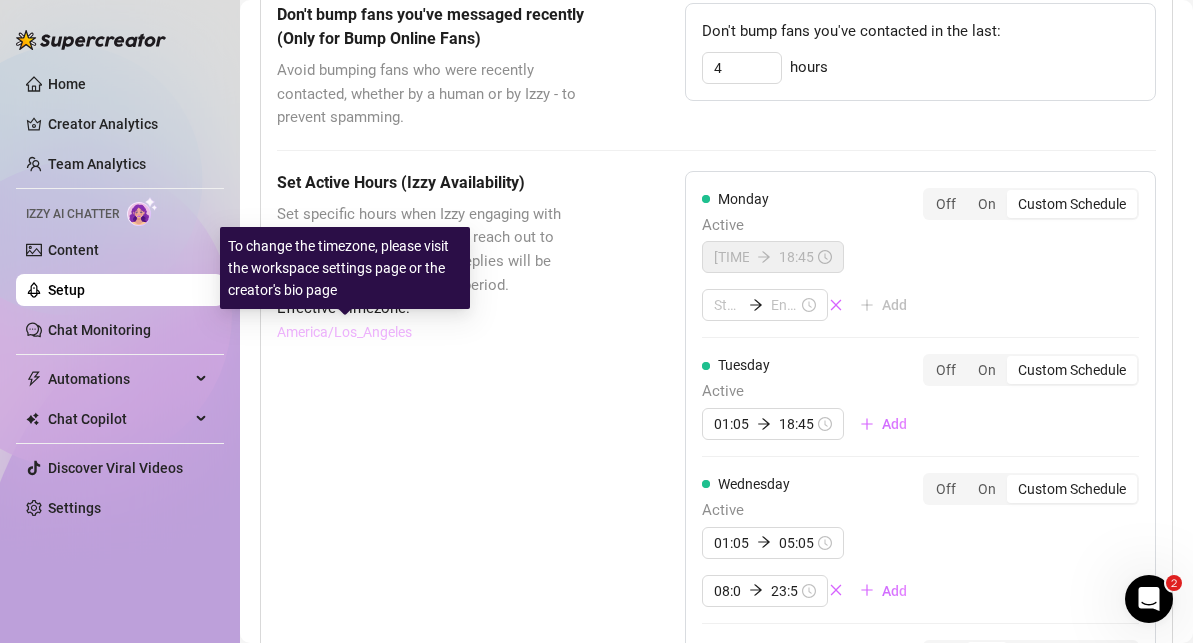 click on "America/Los_Angeles" at bounding box center (344, 332) 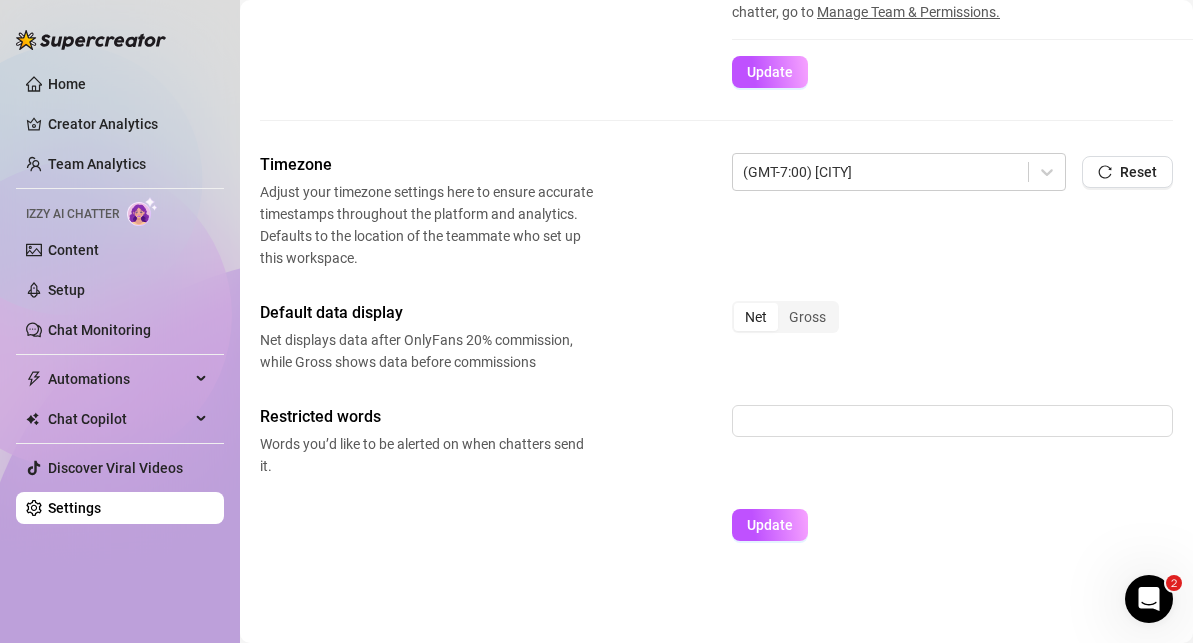 scroll, scrollTop: 565, scrollLeft: 0, axis: vertical 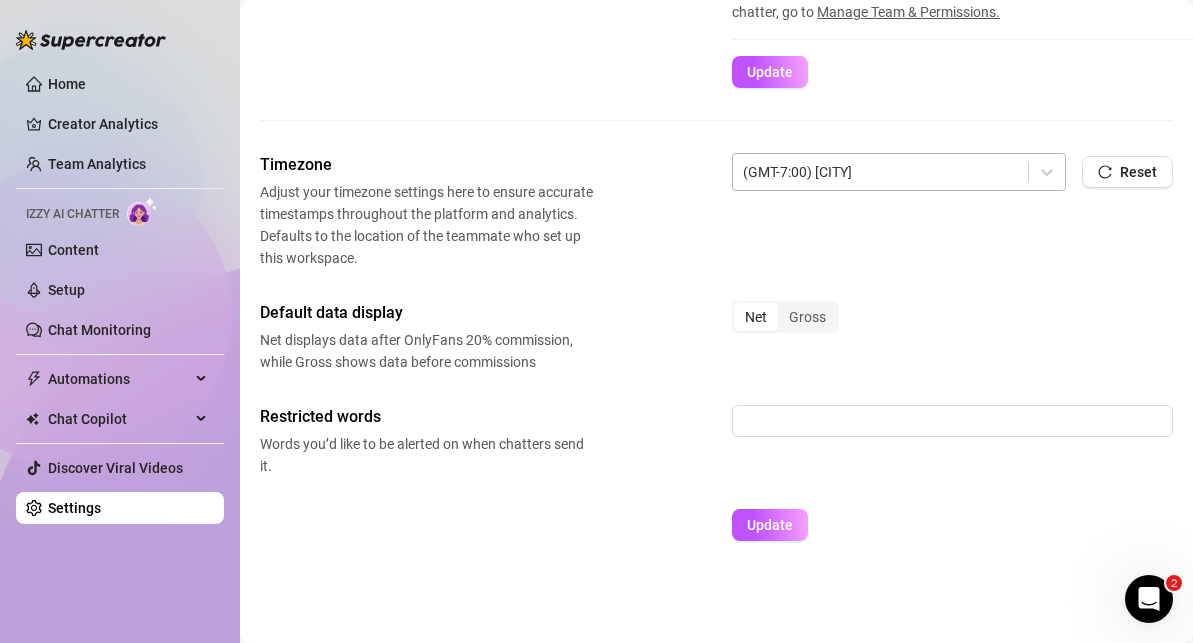 click at bounding box center (880, 172) 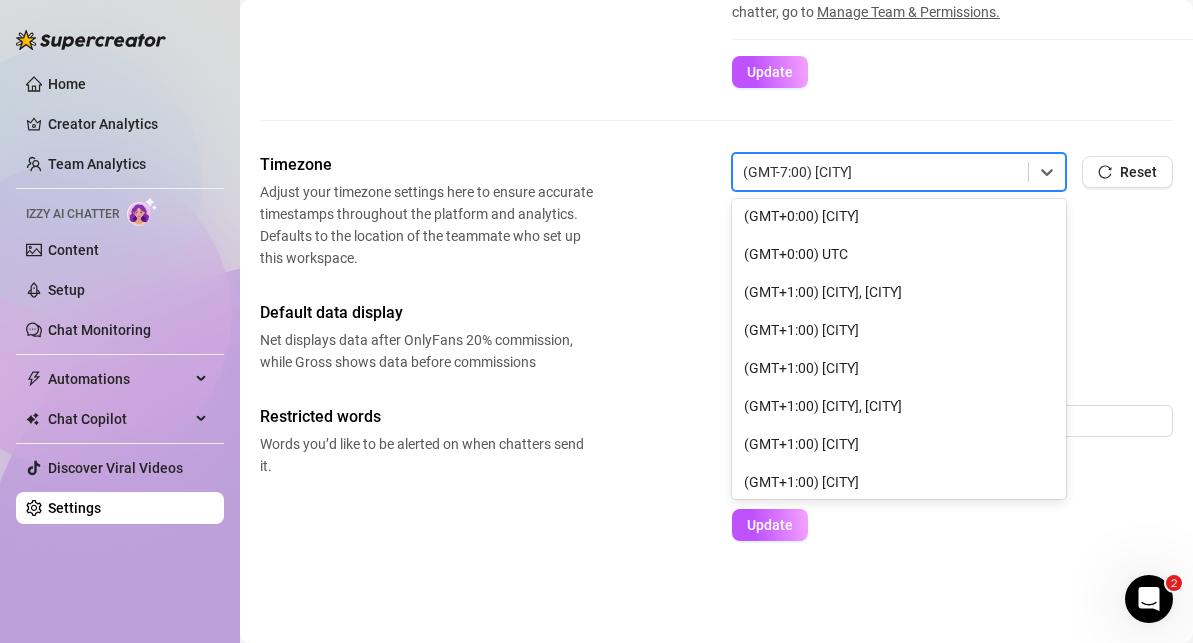 scroll, scrollTop: 885, scrollLeft: 0, axis: vertical 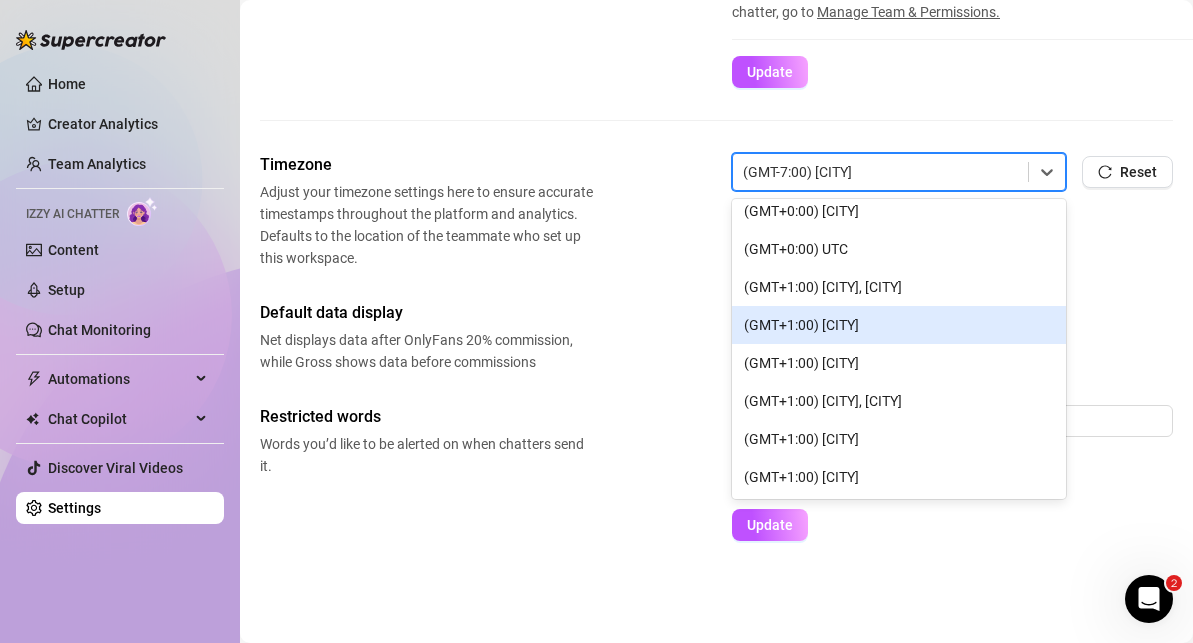 click on "(GMT+1:00) [CITY]" at bounding box center [899, 325] 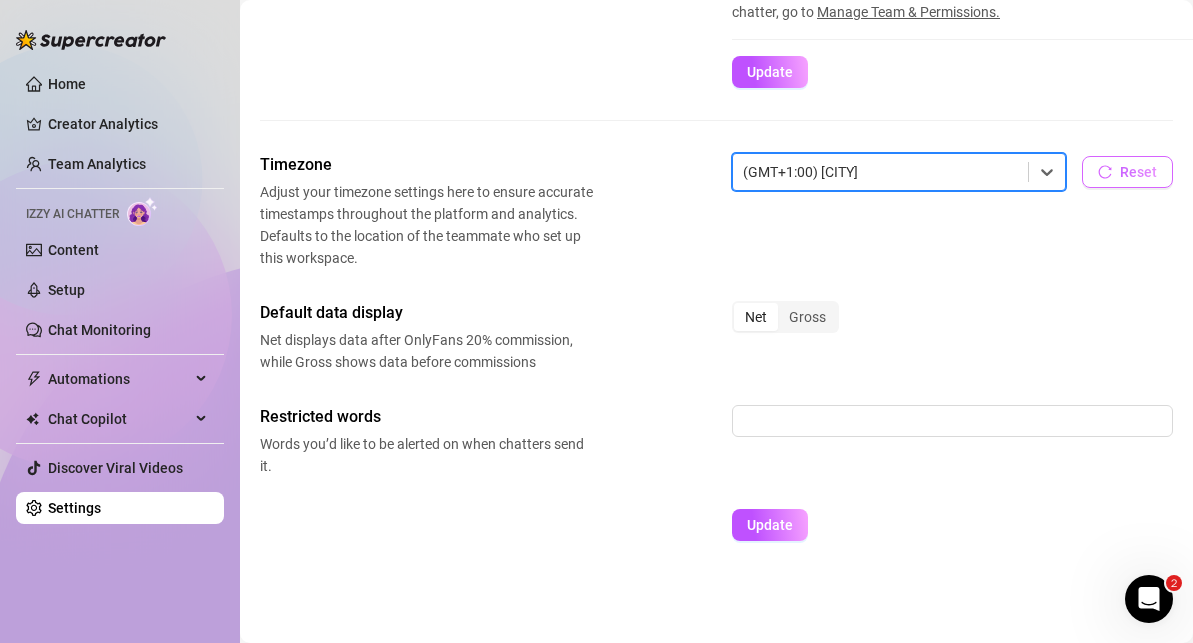 click on "Reset" at bounding box center (1138, 172) 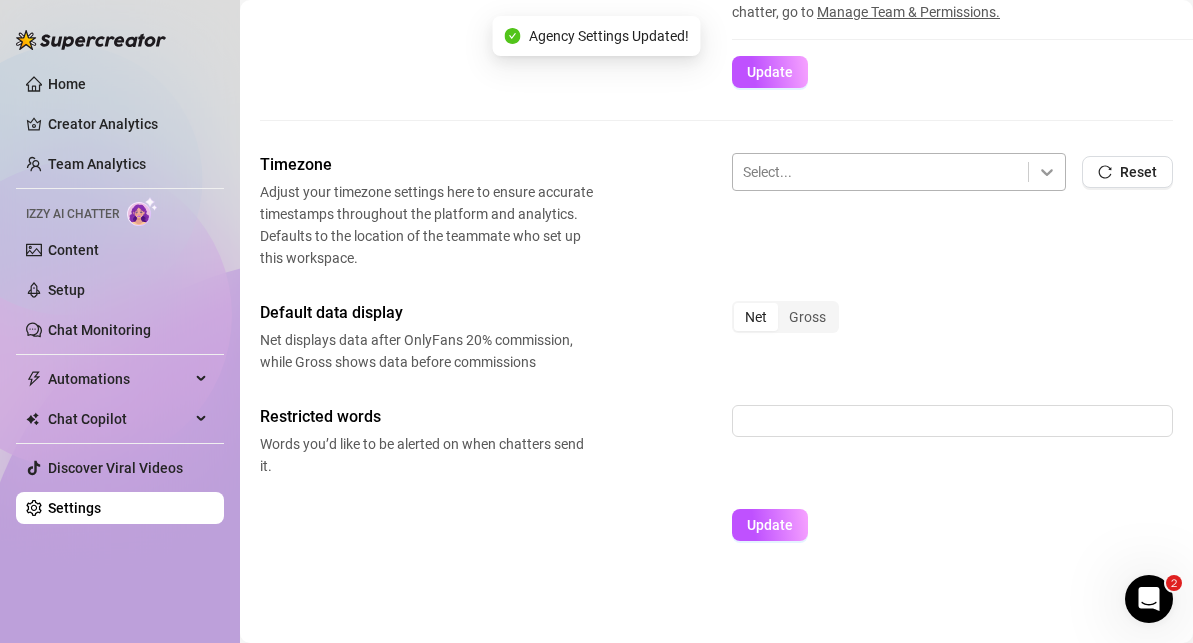 click 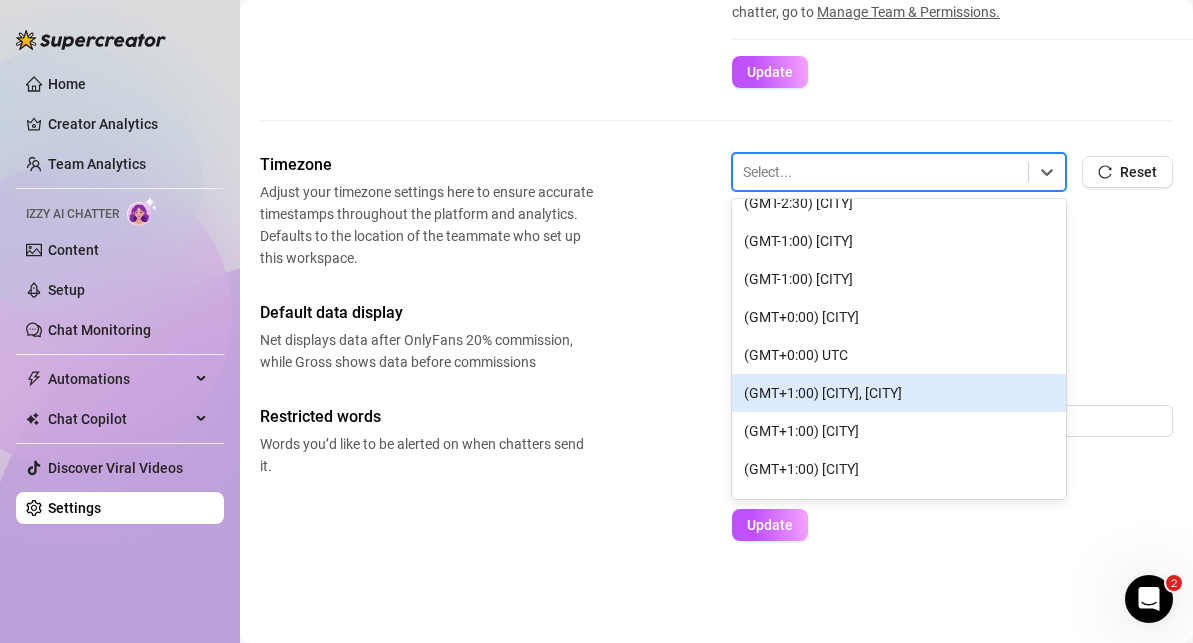 scroll, scrollTop: 895, scrollLeft: 0, axis: vertical 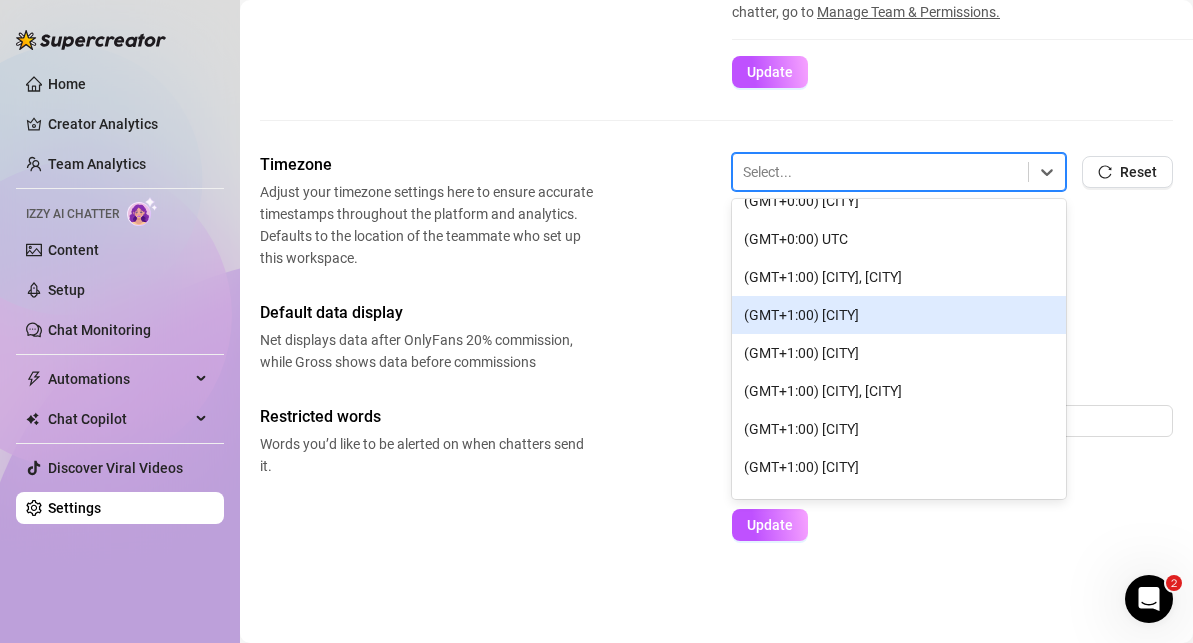 click on "(GMT+1:00) [CITY]" at bounding box center (899, 315) 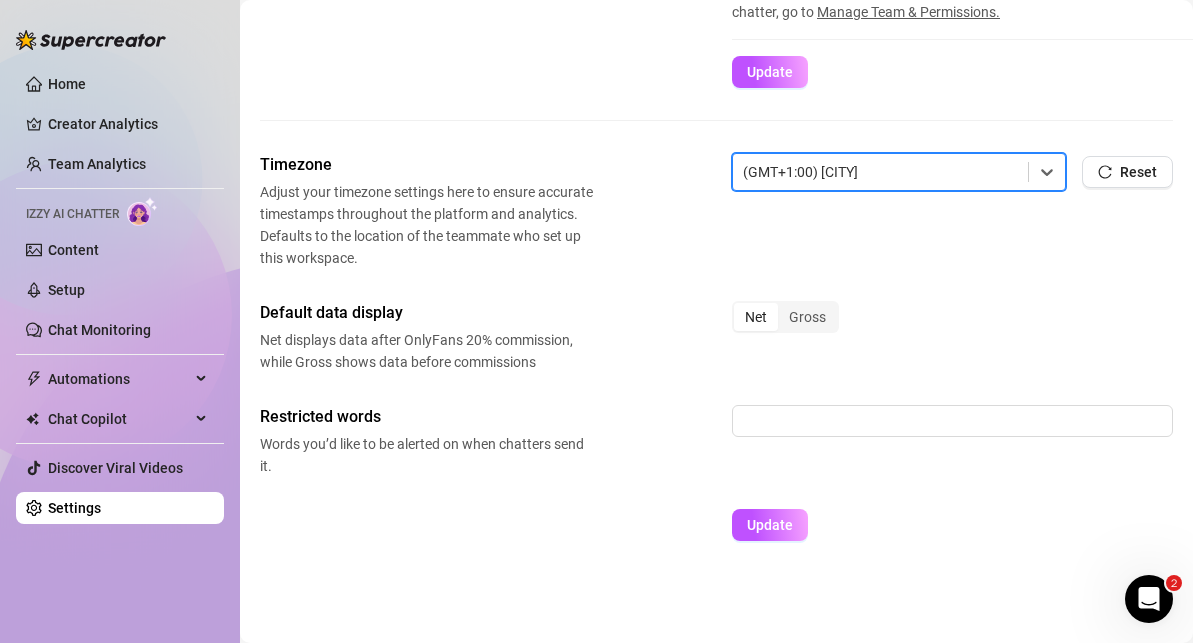 click on "Net" at bounding box center (756, 317) 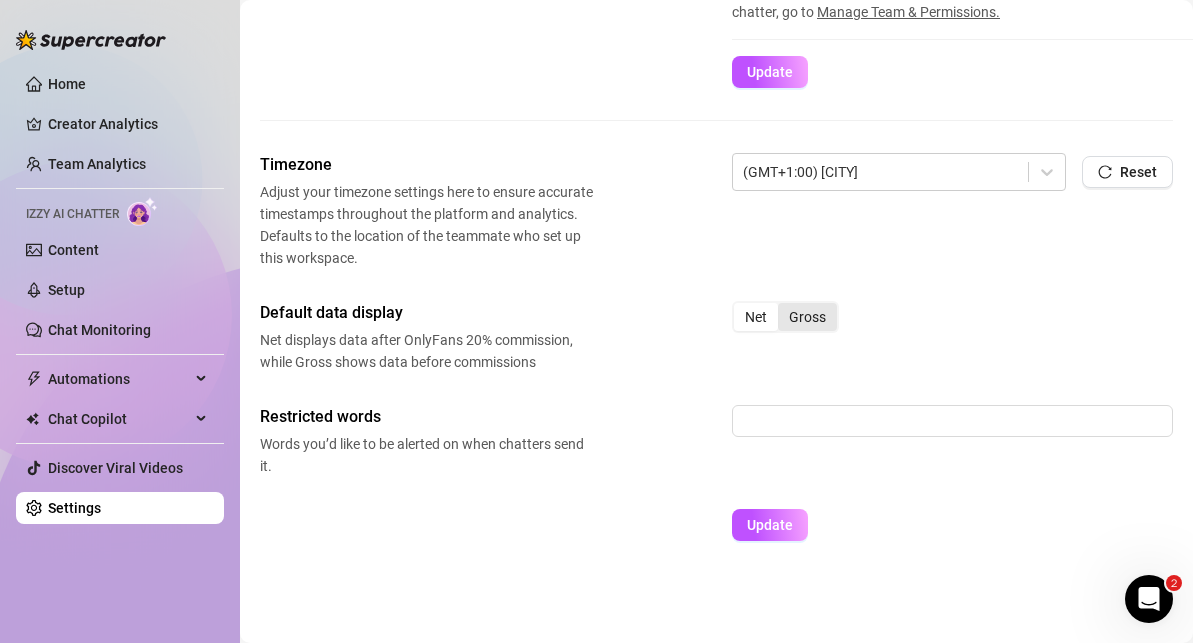click on "Gross" at bounding box center (807, 317) 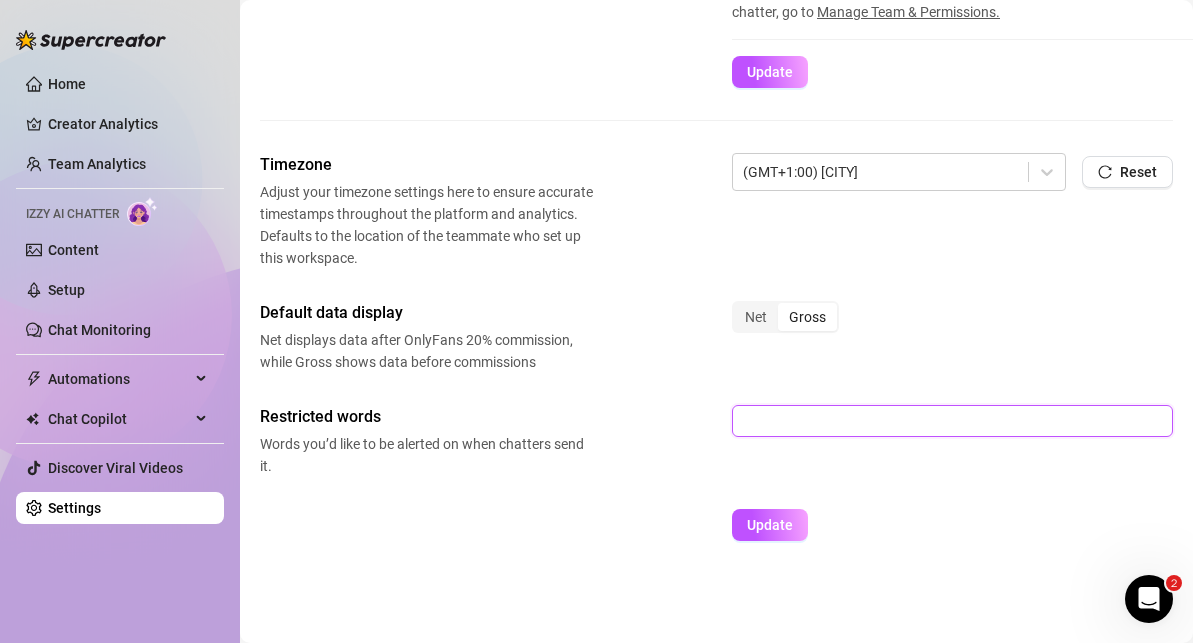 click at bounding box center [952, 421] 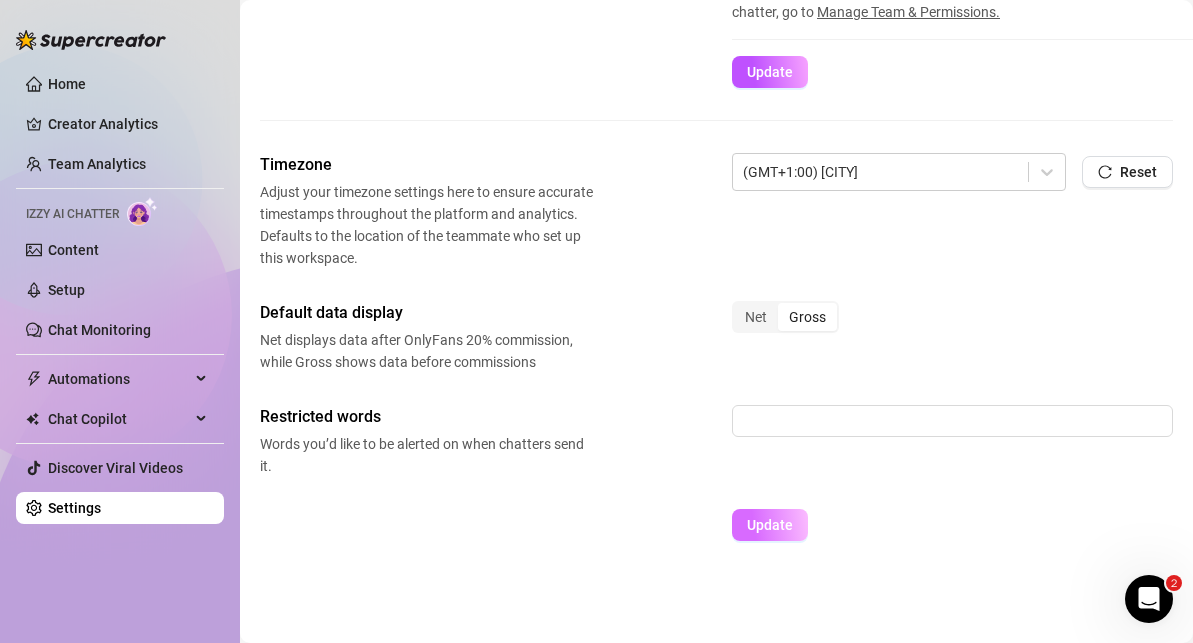click on "Update" at bounding box center [770, 525] 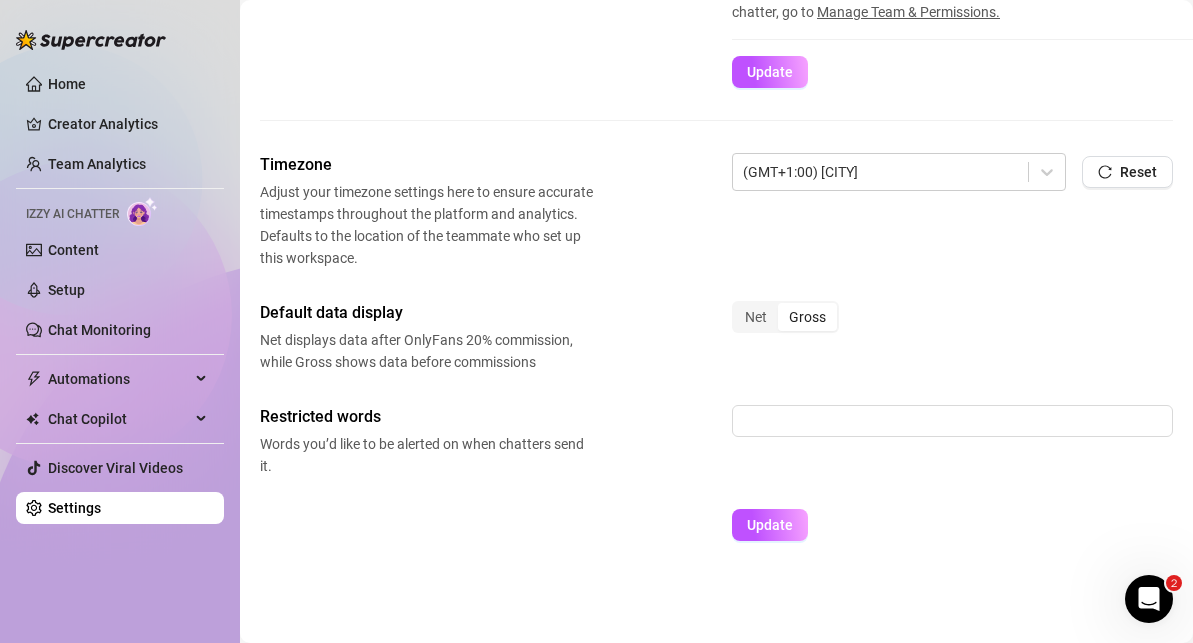 scroll, scrollTop: 403, scrollLeft: 0, axis: vertical 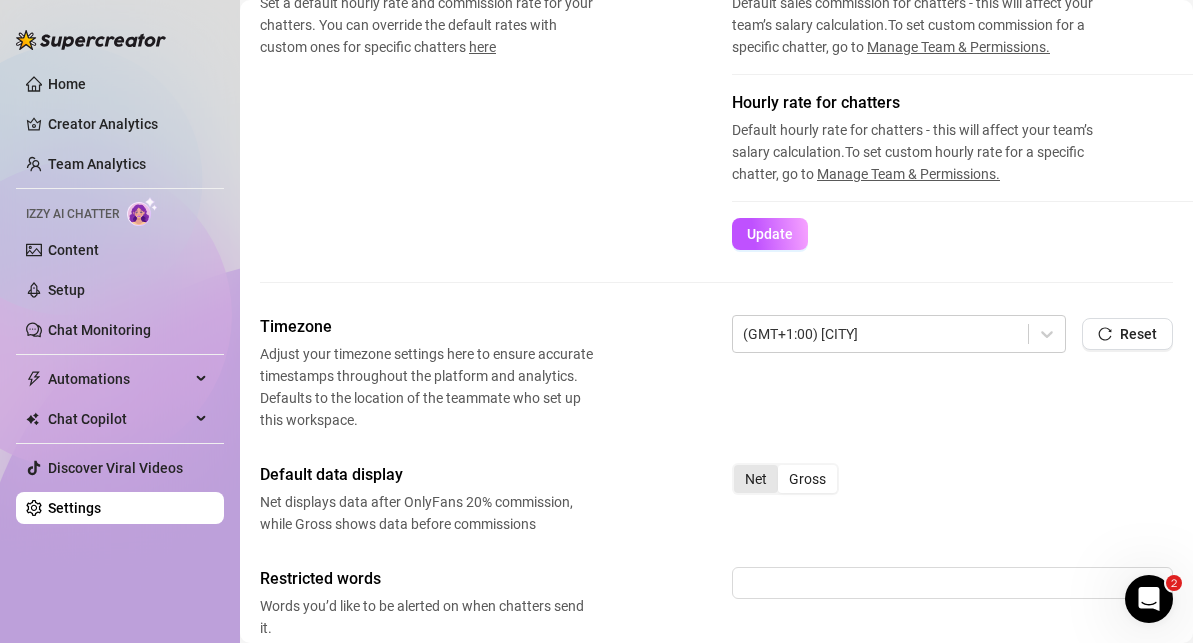 click on "Net" at bounding box center (756, 479) 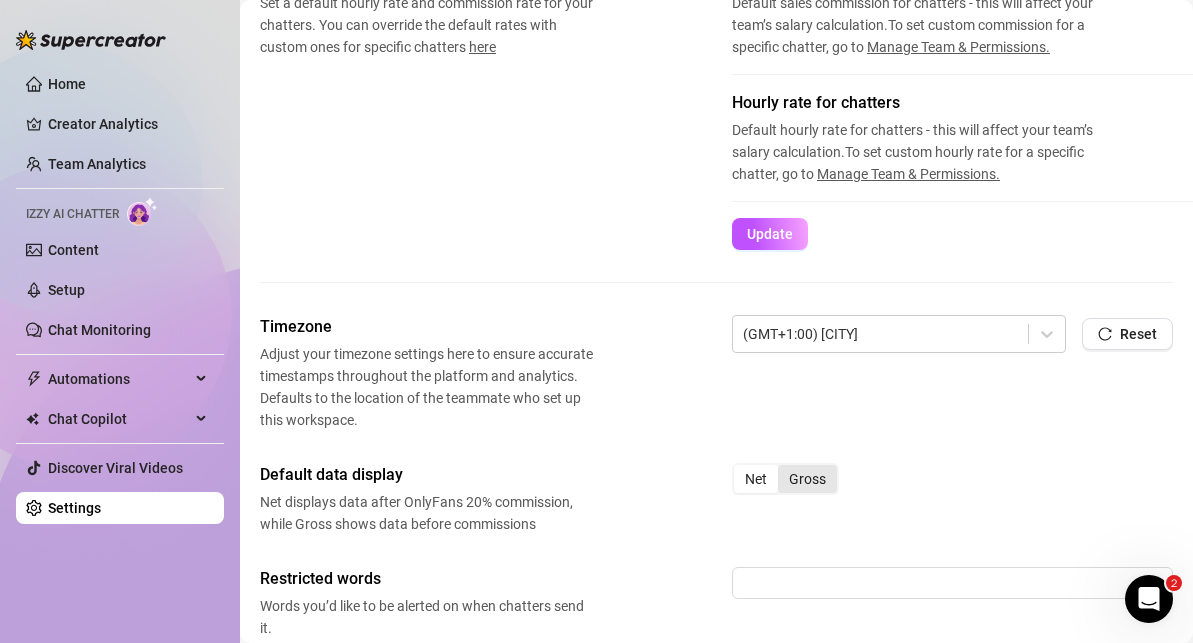 click on "Gross" at bounding box center (807, 479) 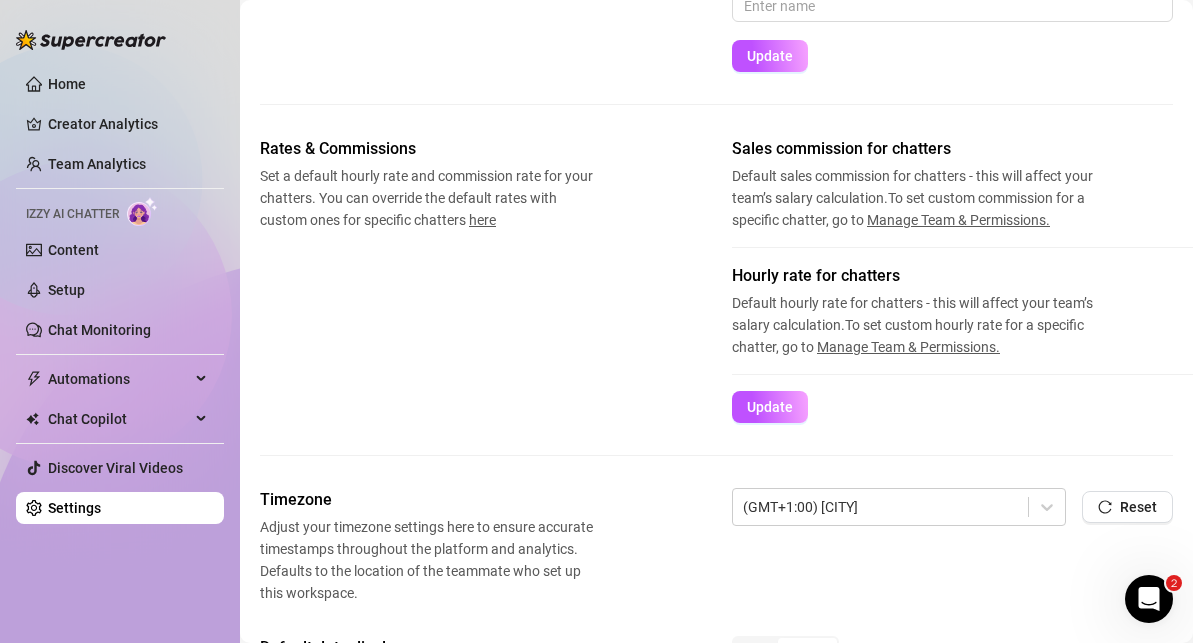 scroll, scrollTop: 0, scrollLeft: 0, axis: both 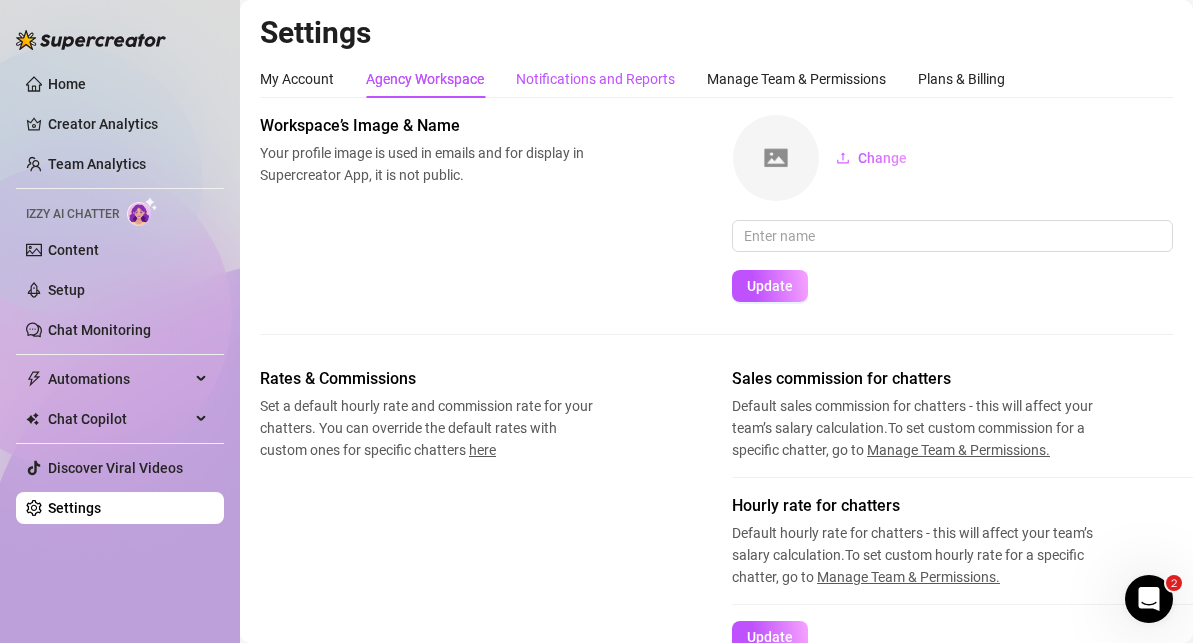 click on "Notifications and Reports" at bounding box center (595, 79) 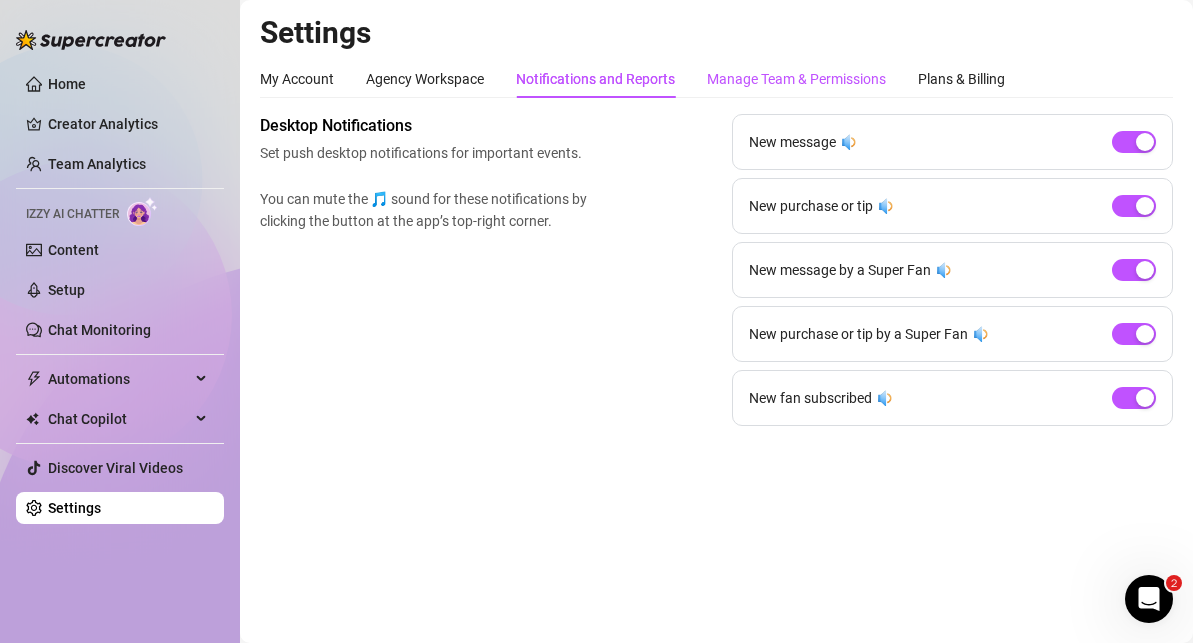 click on "Manage Team & Permissions" at bounding box center (796, 79) 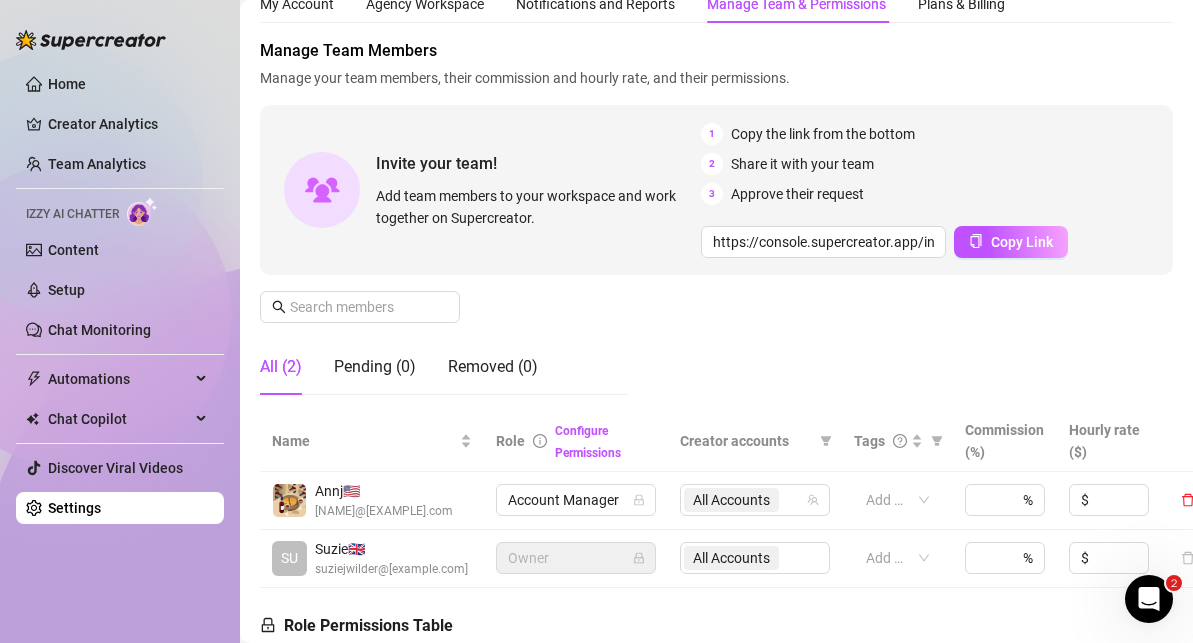 scroll, scrollTop: 0, scrollLeft: 0, axis: both 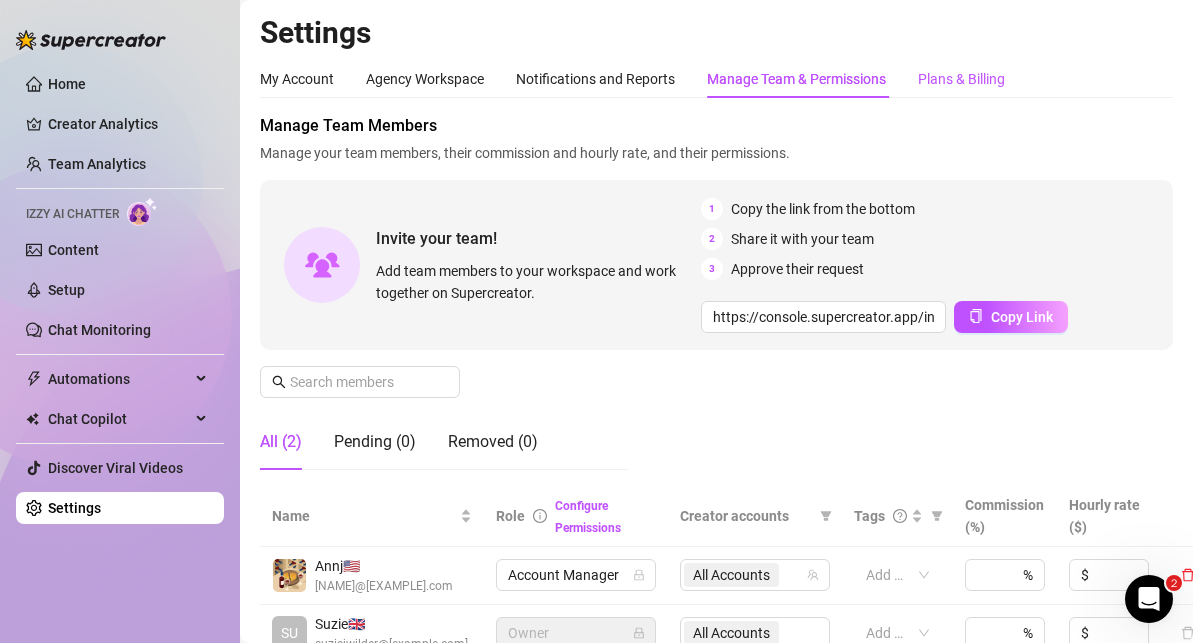 click on "Plans & Billing" at bounding box center [961, 79] 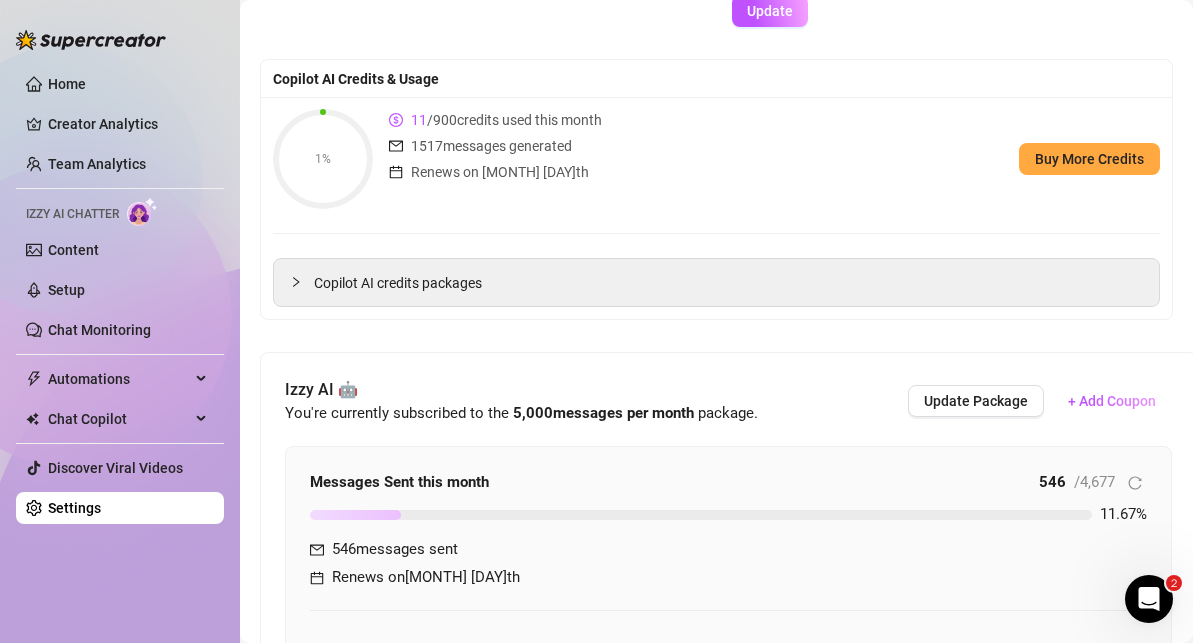 scroll, scrollTop: 0, scrollLeft: 0, axis: both 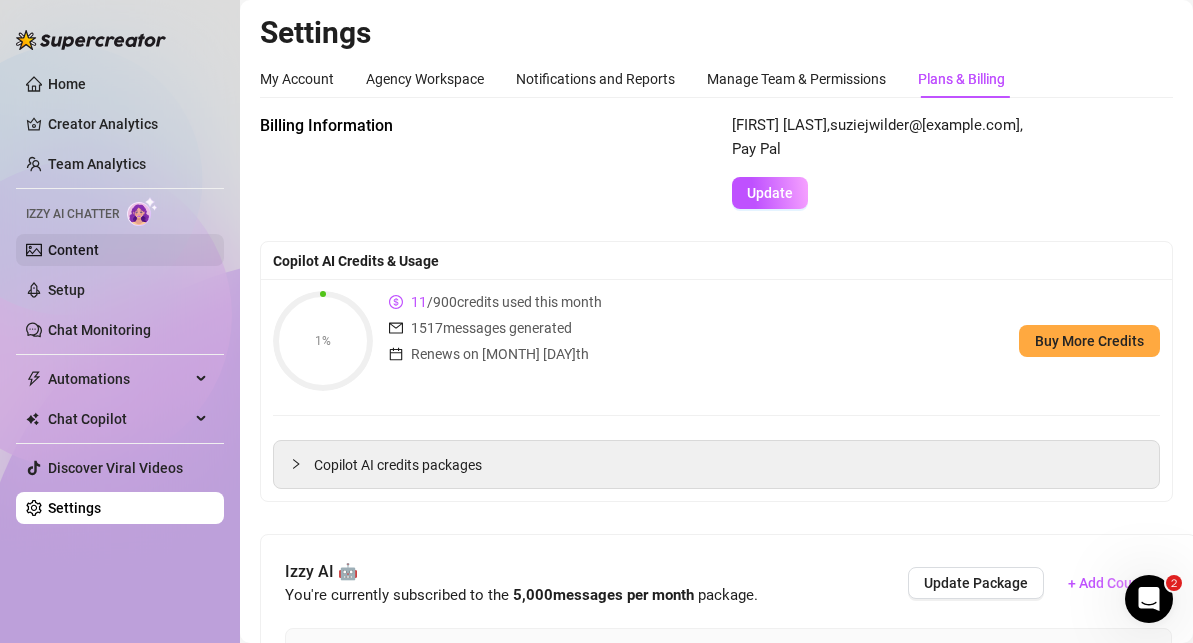 click on "Content" at bounding box center (73, 250) 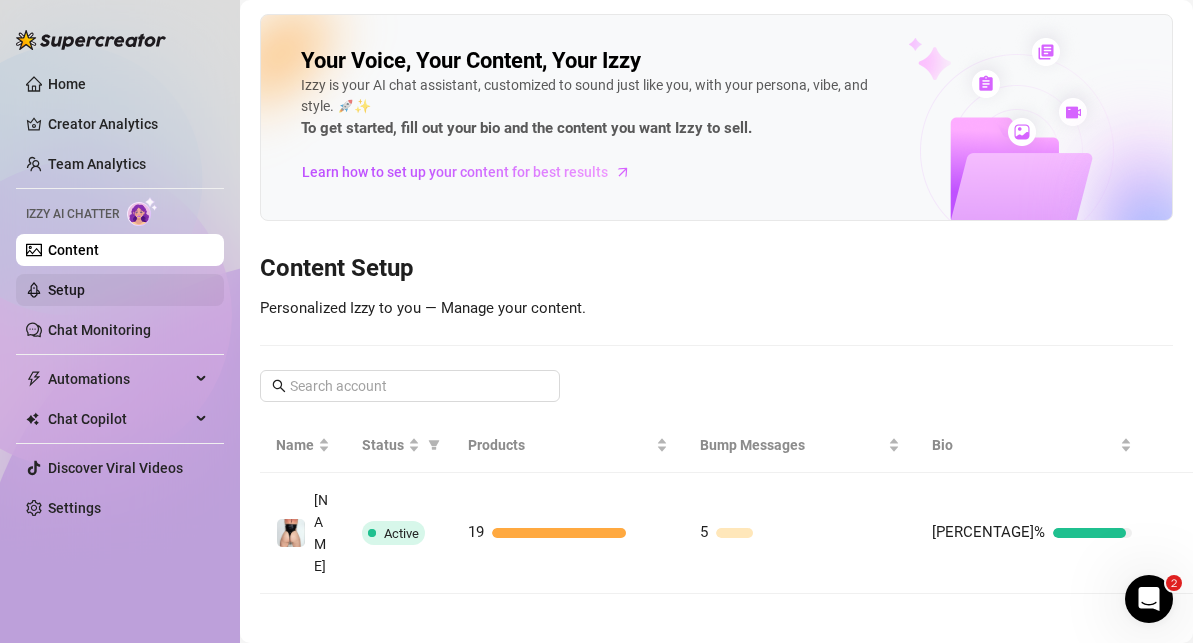 click on "Setup" at bounding box center [66, 290] 